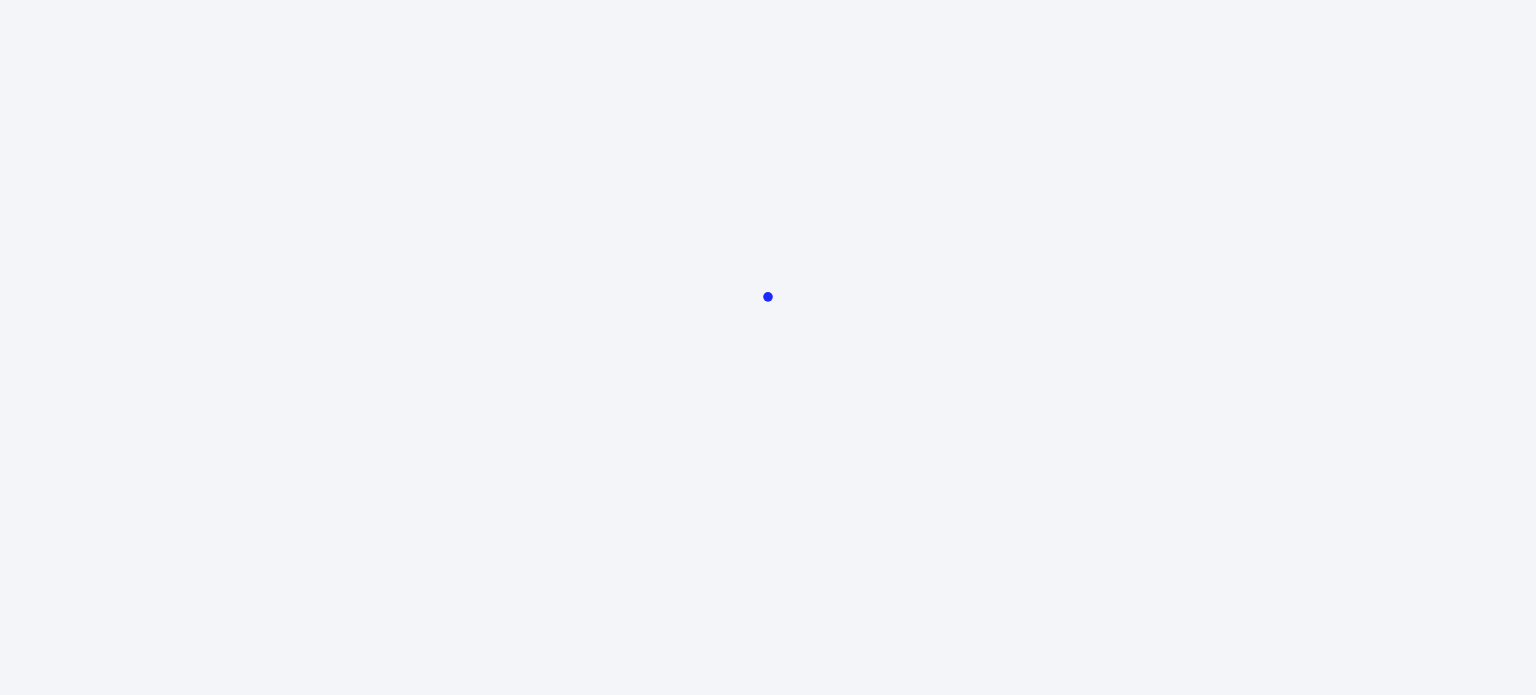 scroll, scrollTop: 0, scrollLeft: 0, axis: both 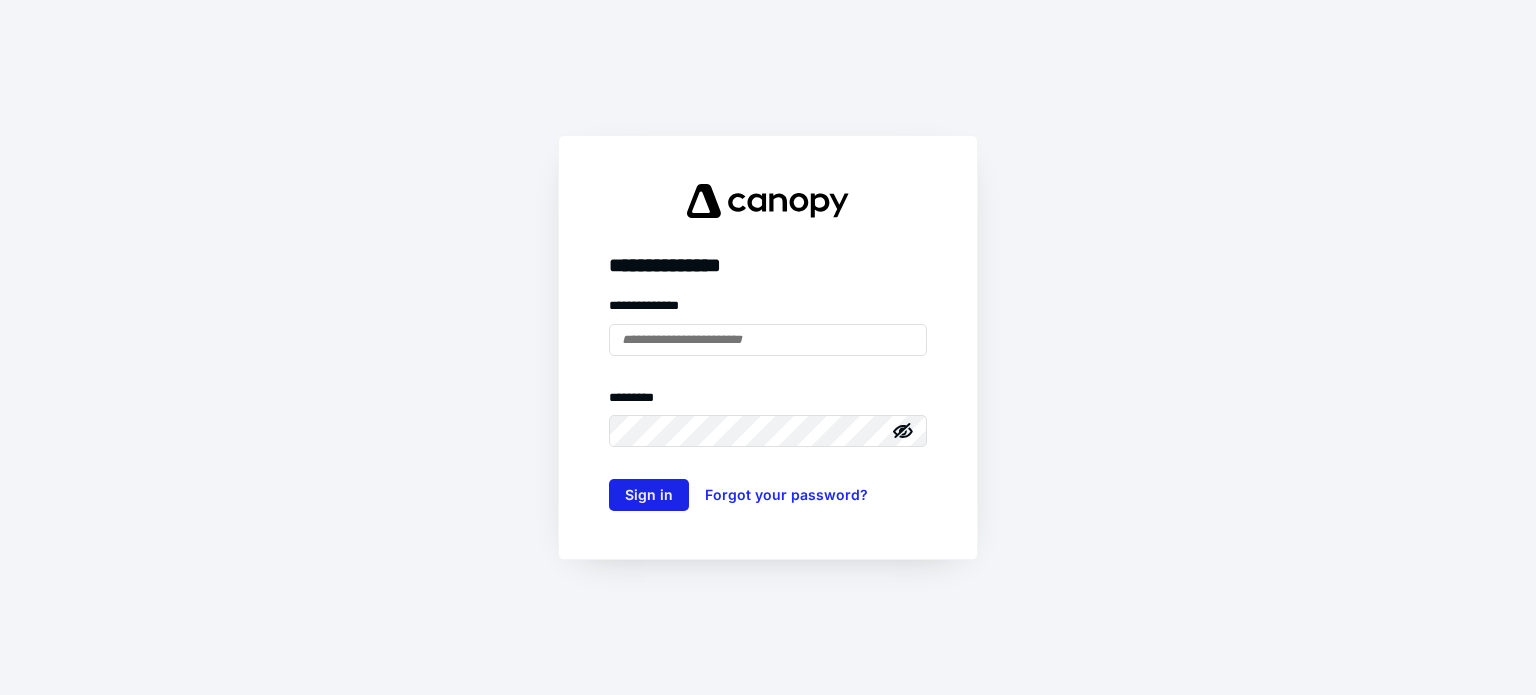type on "**********" 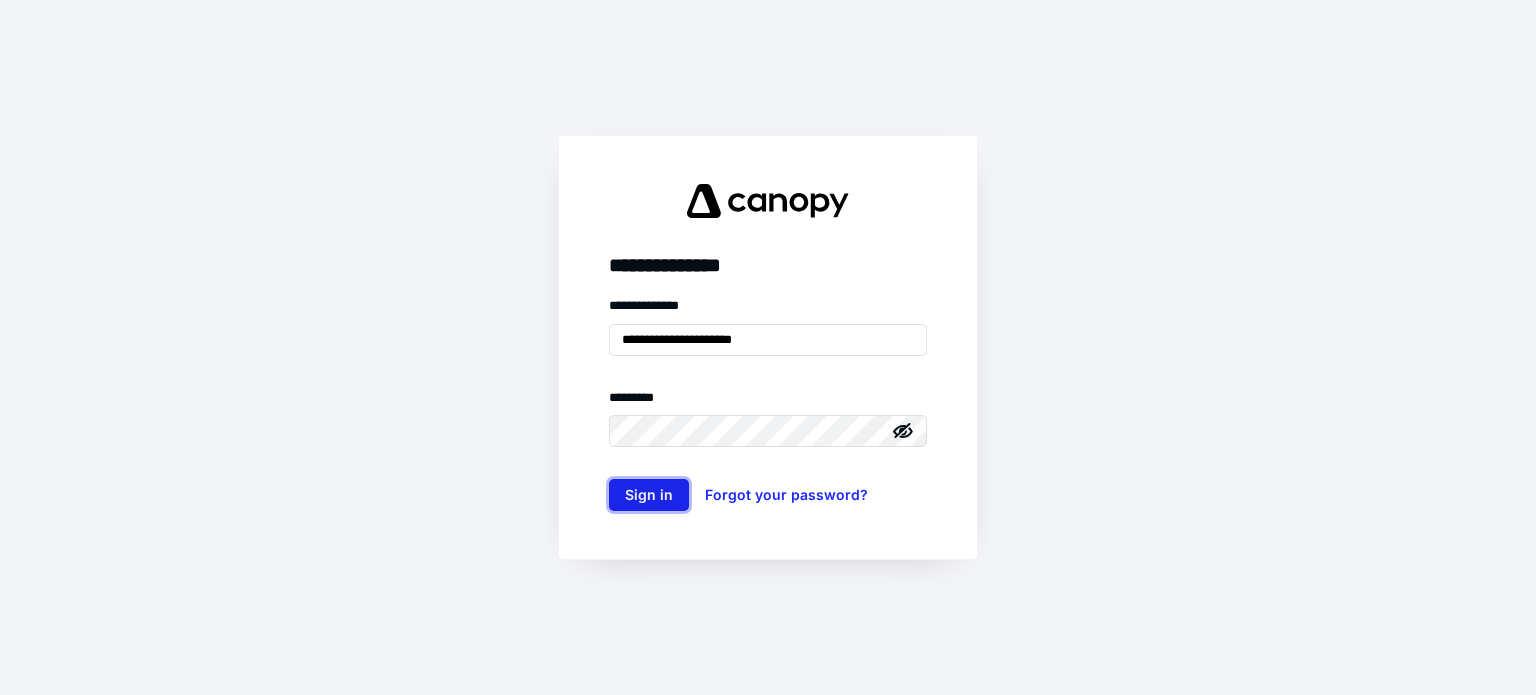 click on "Sign in" at bounding box center (649, 495) 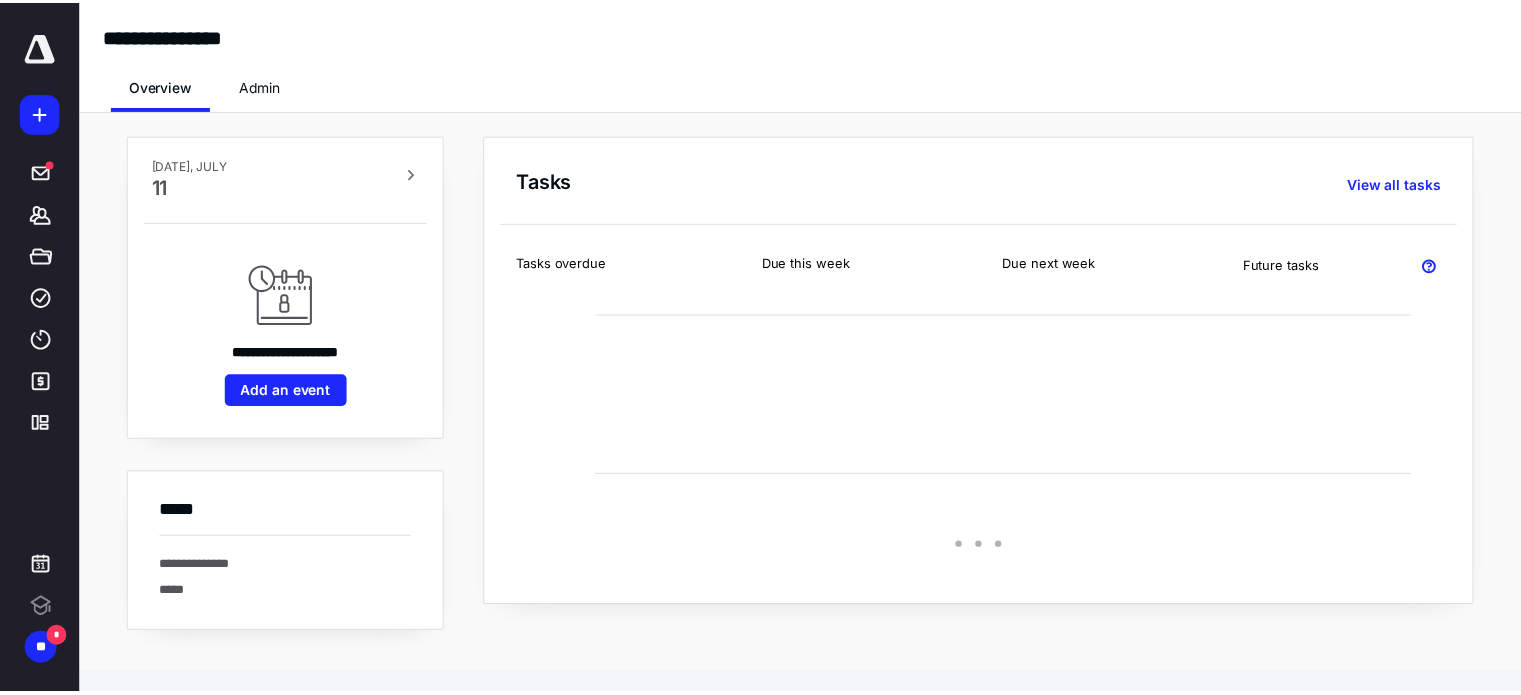 scroll, scrollTop: 0, scrollLeft: 0, axis: both 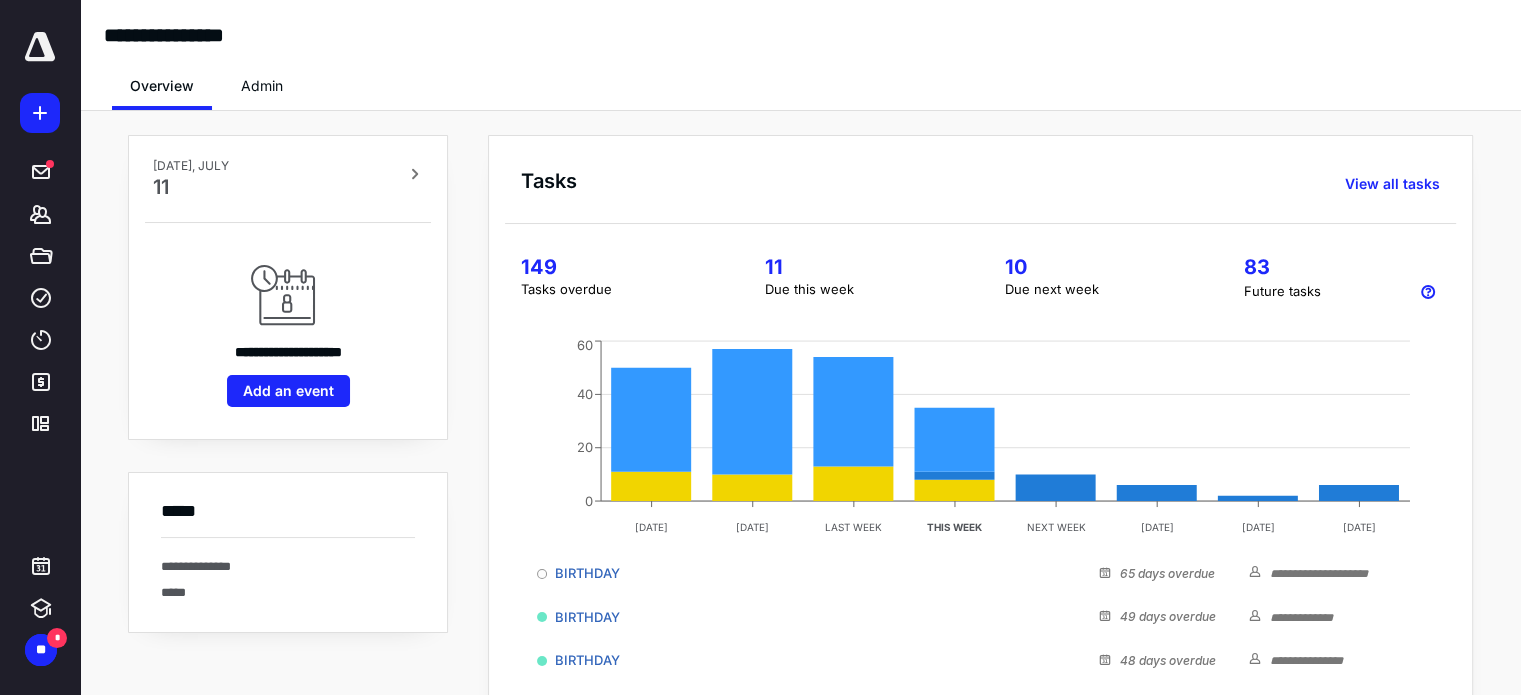click on "**********" at bounding box center (800, 19) 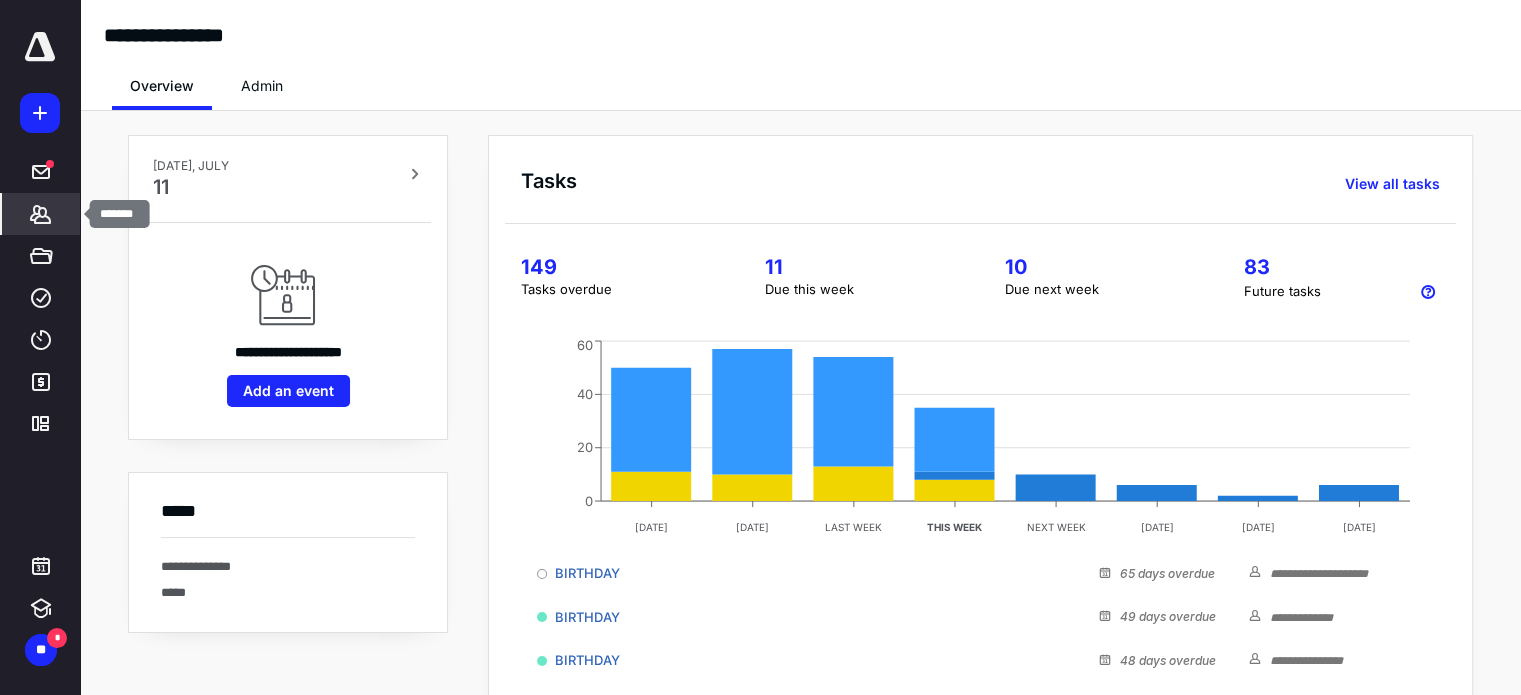 click on "*******" at bounding box center (41, 214) 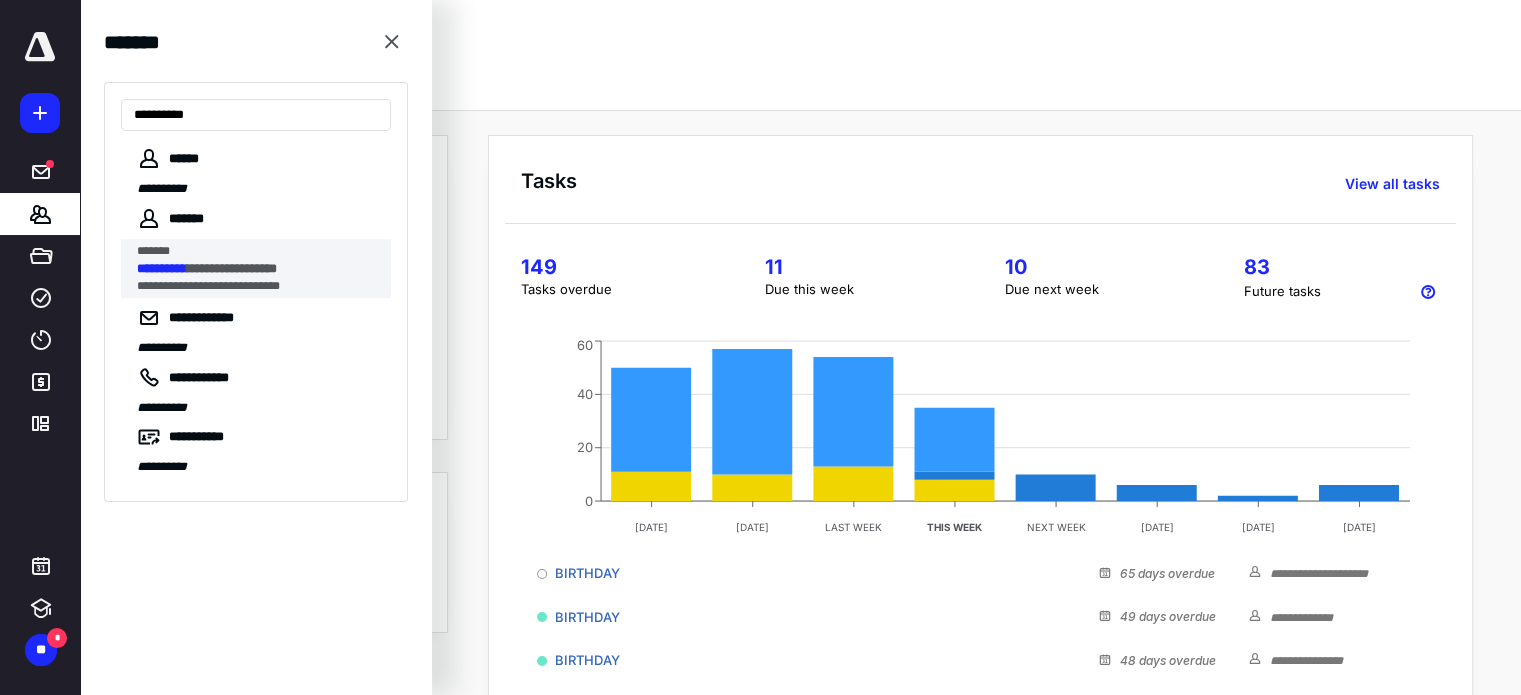 type on "**********" 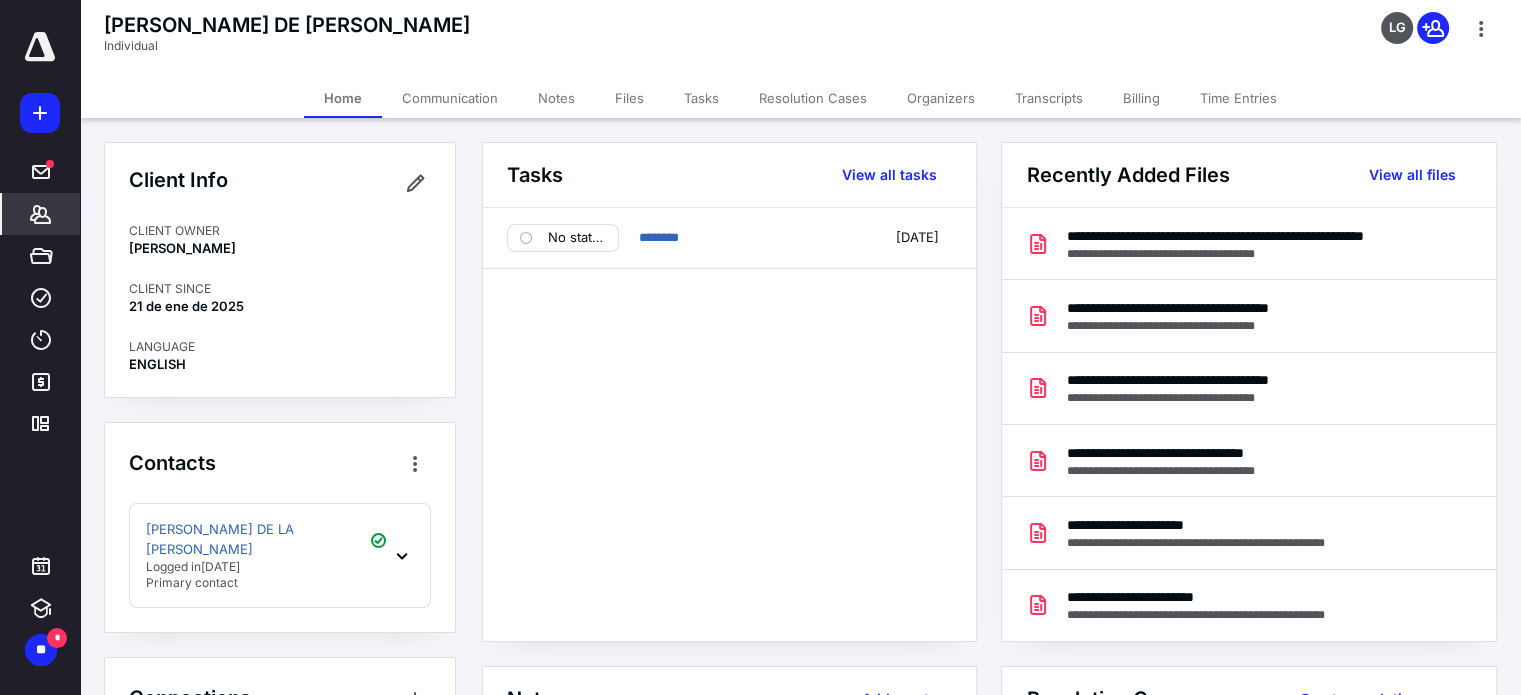 click on "Billing" at bounding box center (1141, 98) 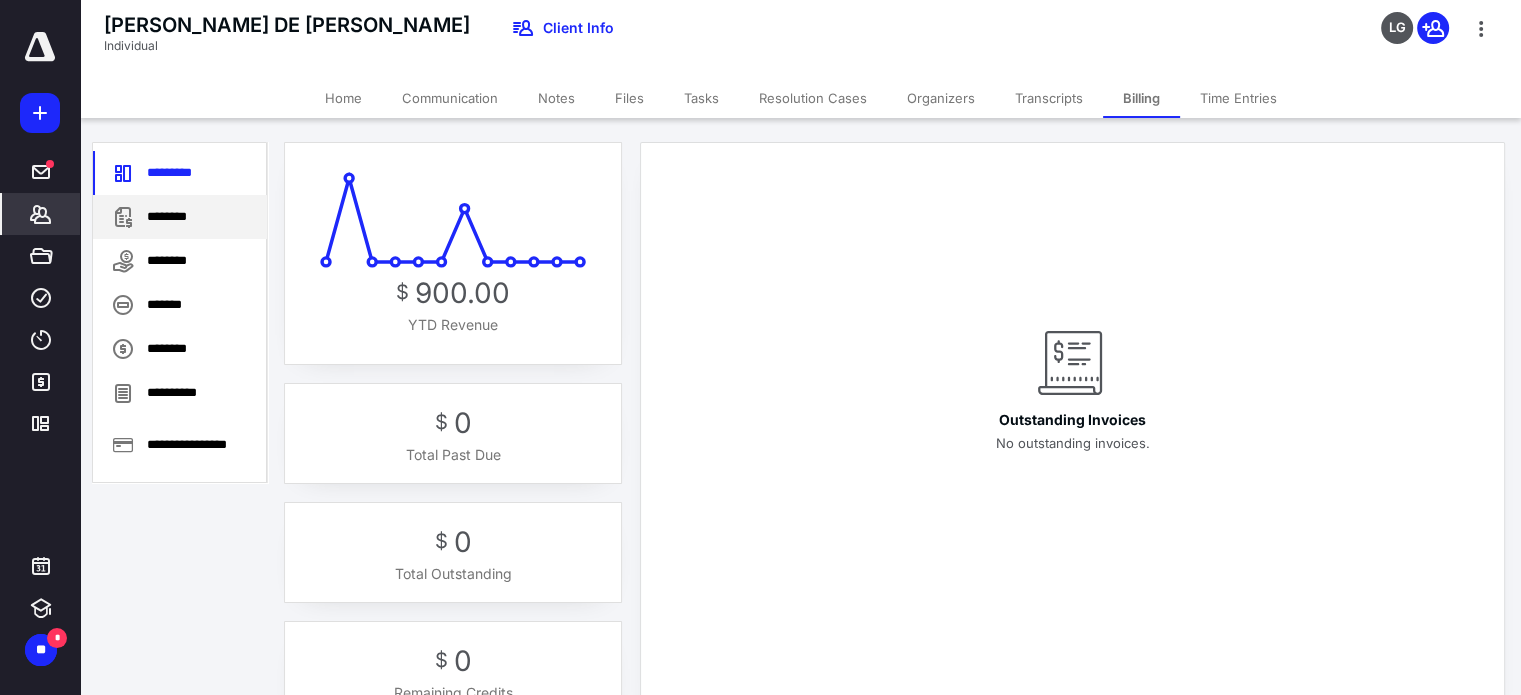 click on "********" at bounding box center (180, 217) 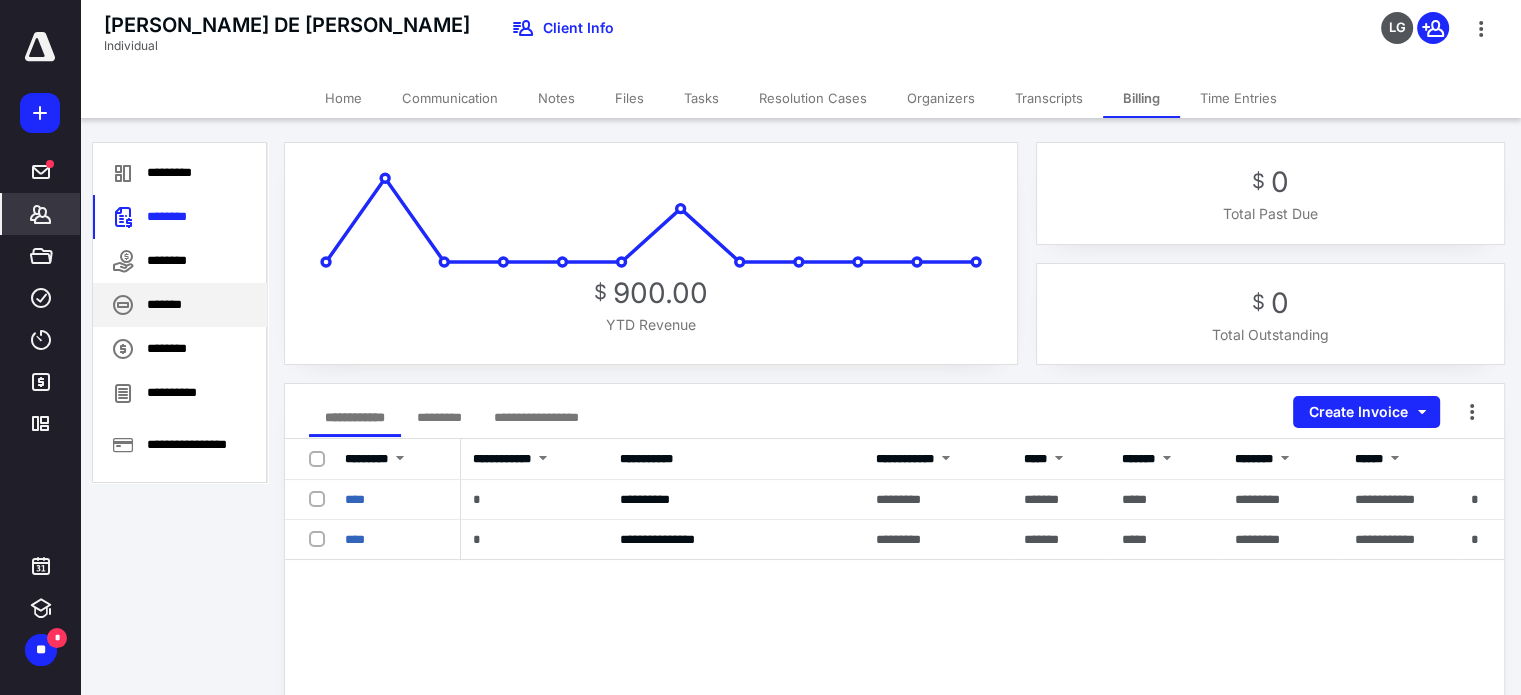 click on "*******" at bounding box center (180, 305) 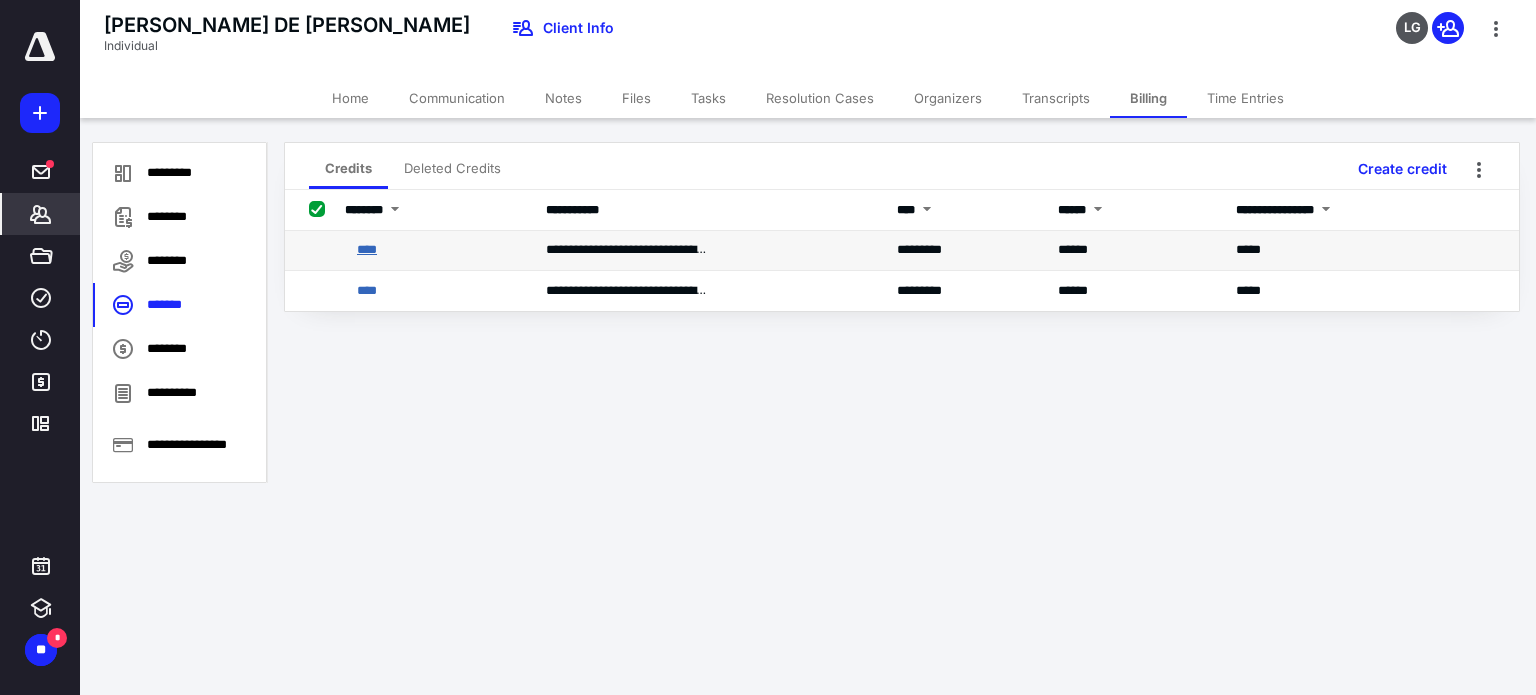 click on "****" at bounding box center [367, 249] 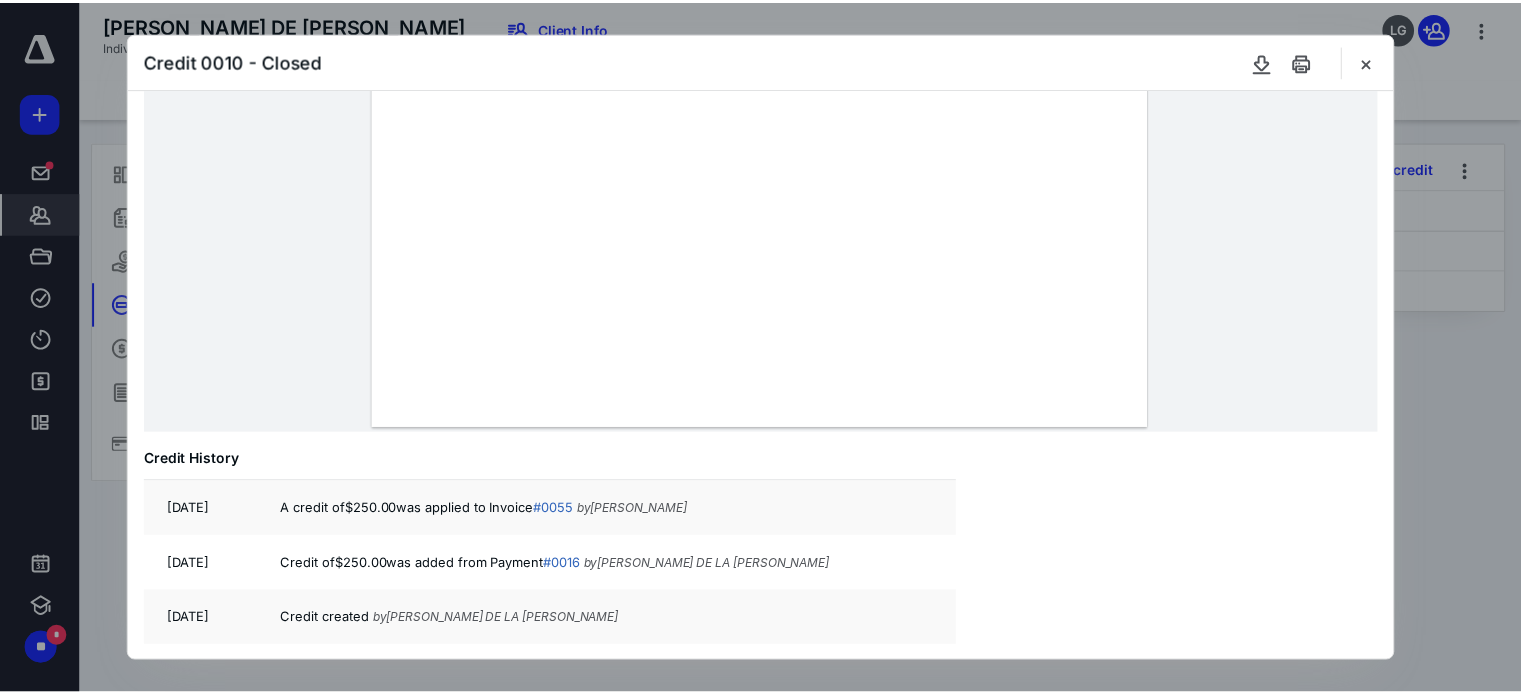 scroll, scrollTop: 0, scrollLeft: 0, axis: both 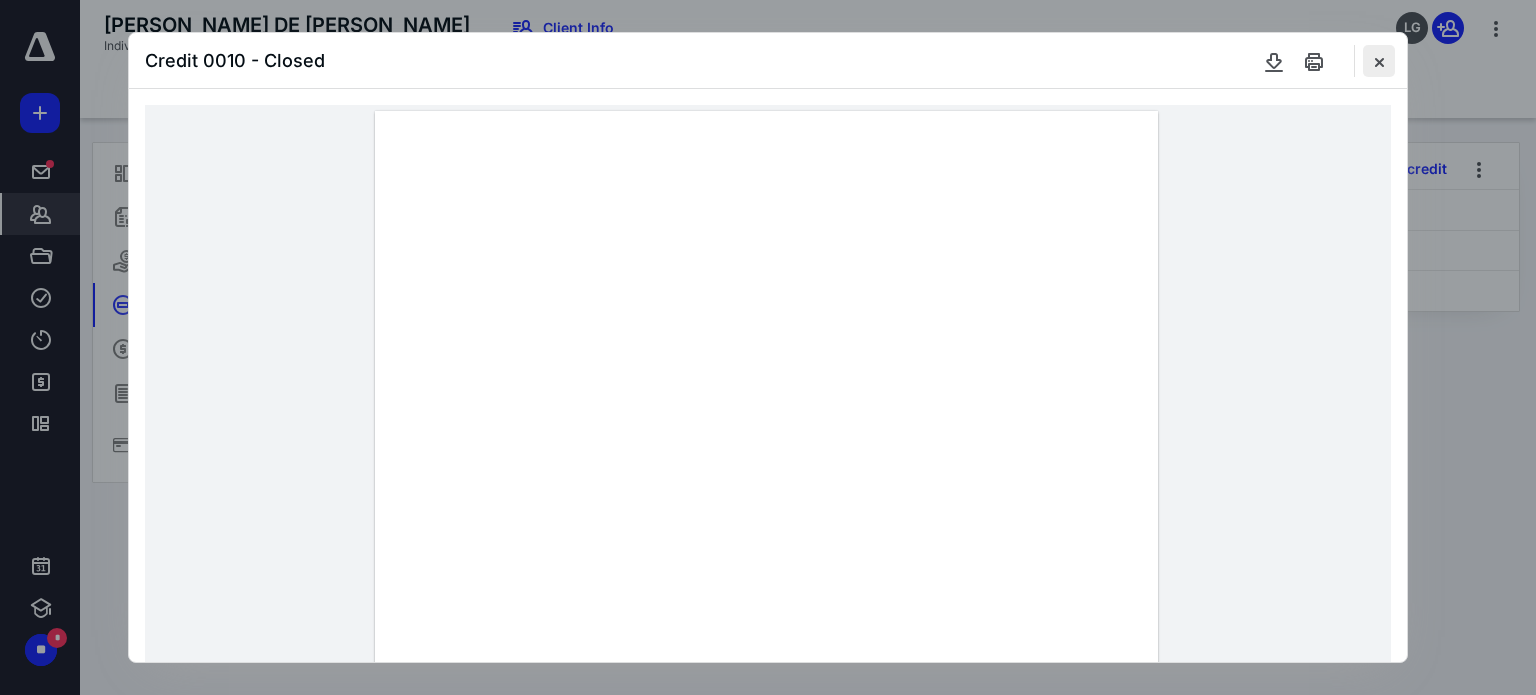 click at bounding box center [1379, 61] 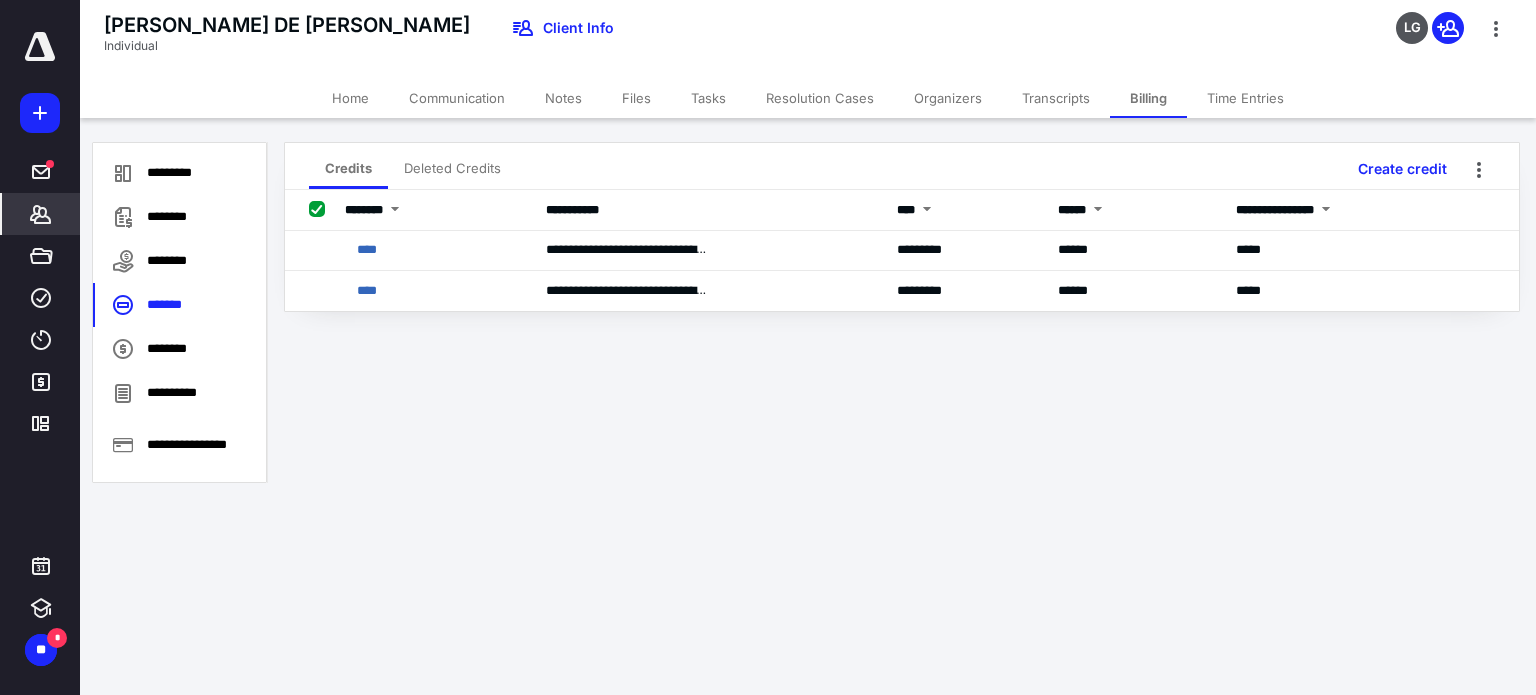 click on "Home" at bounding box center [350, 98] 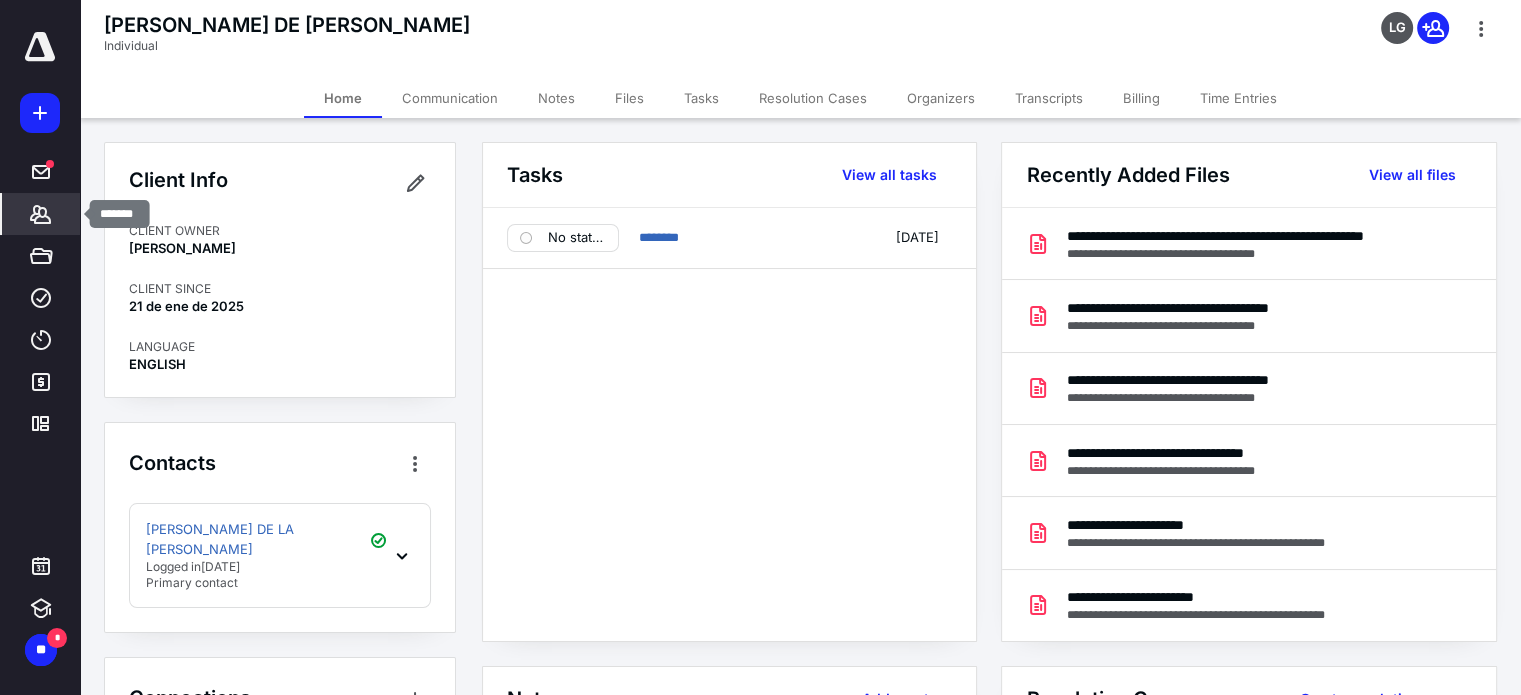 click 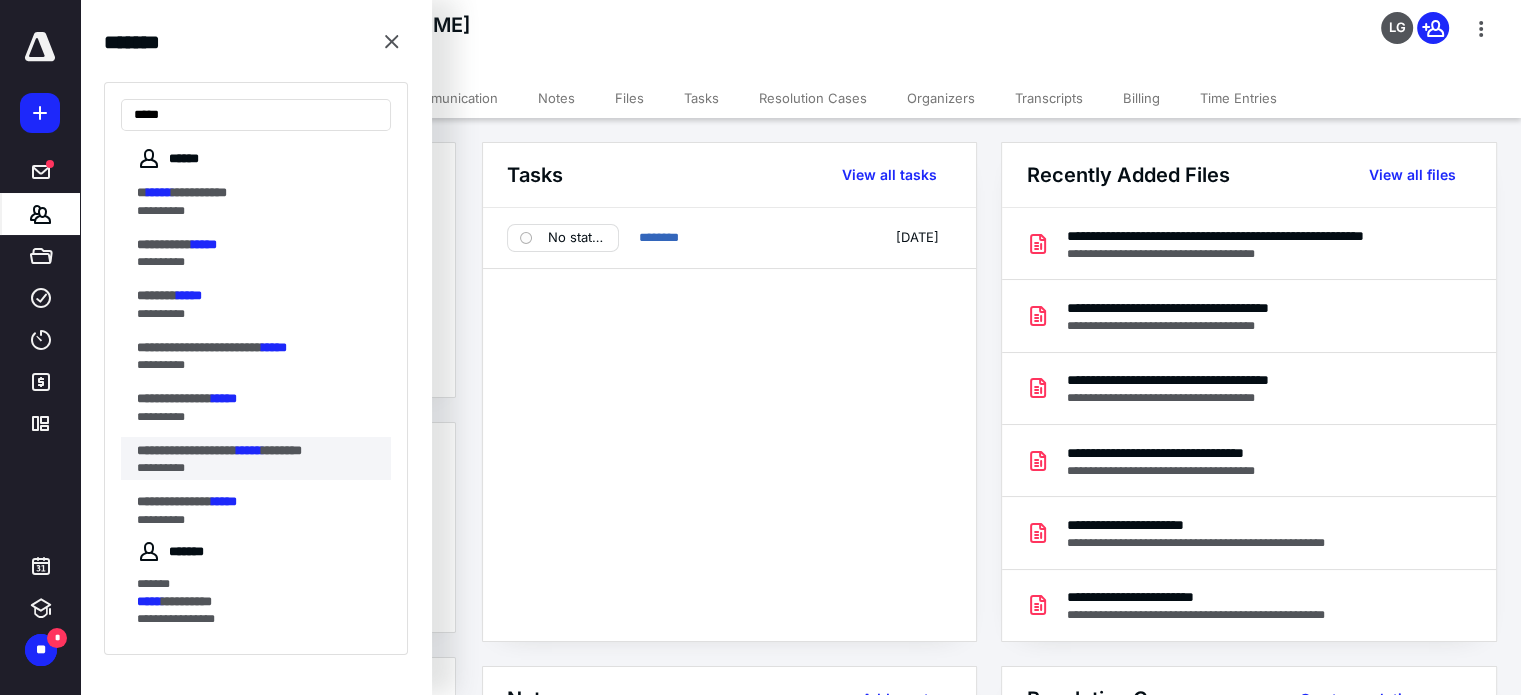 type on "*****" 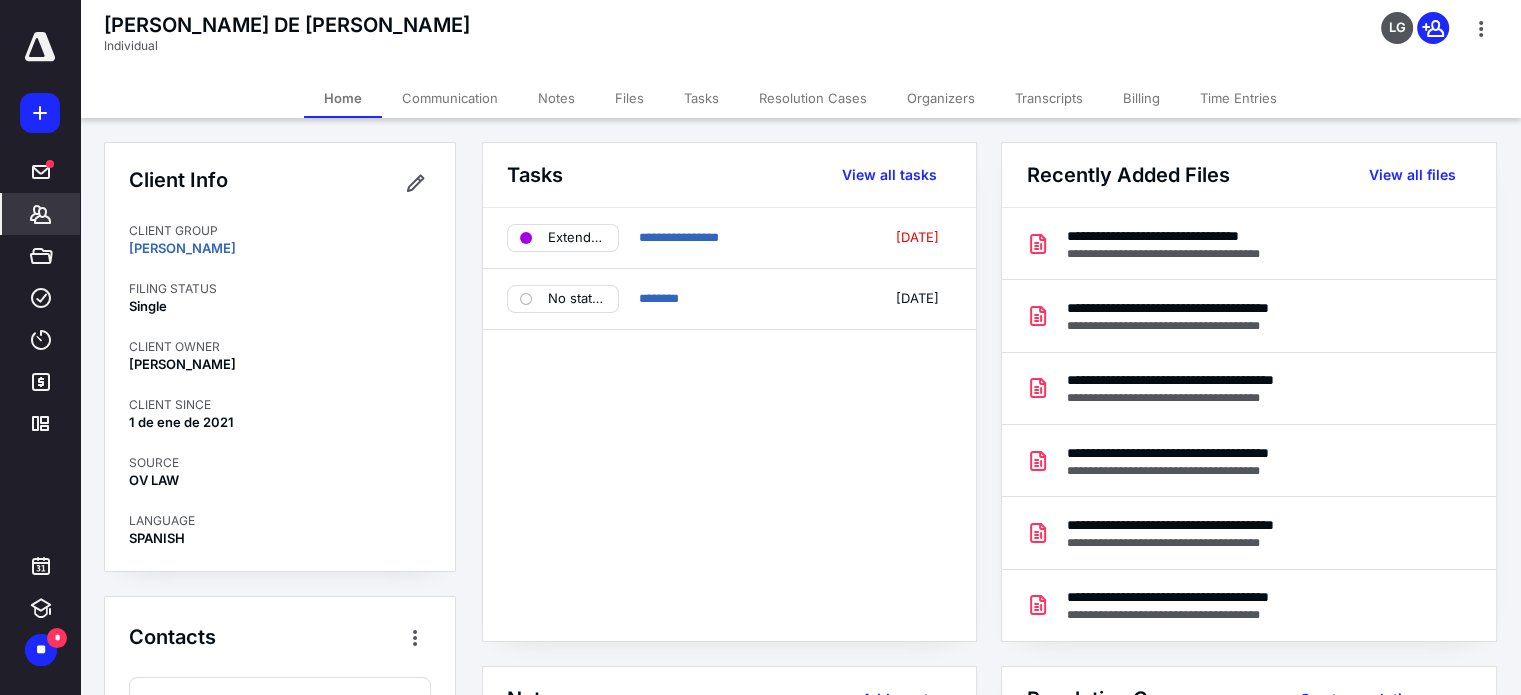 click on "Tasks" at bounding box center (701, 98) 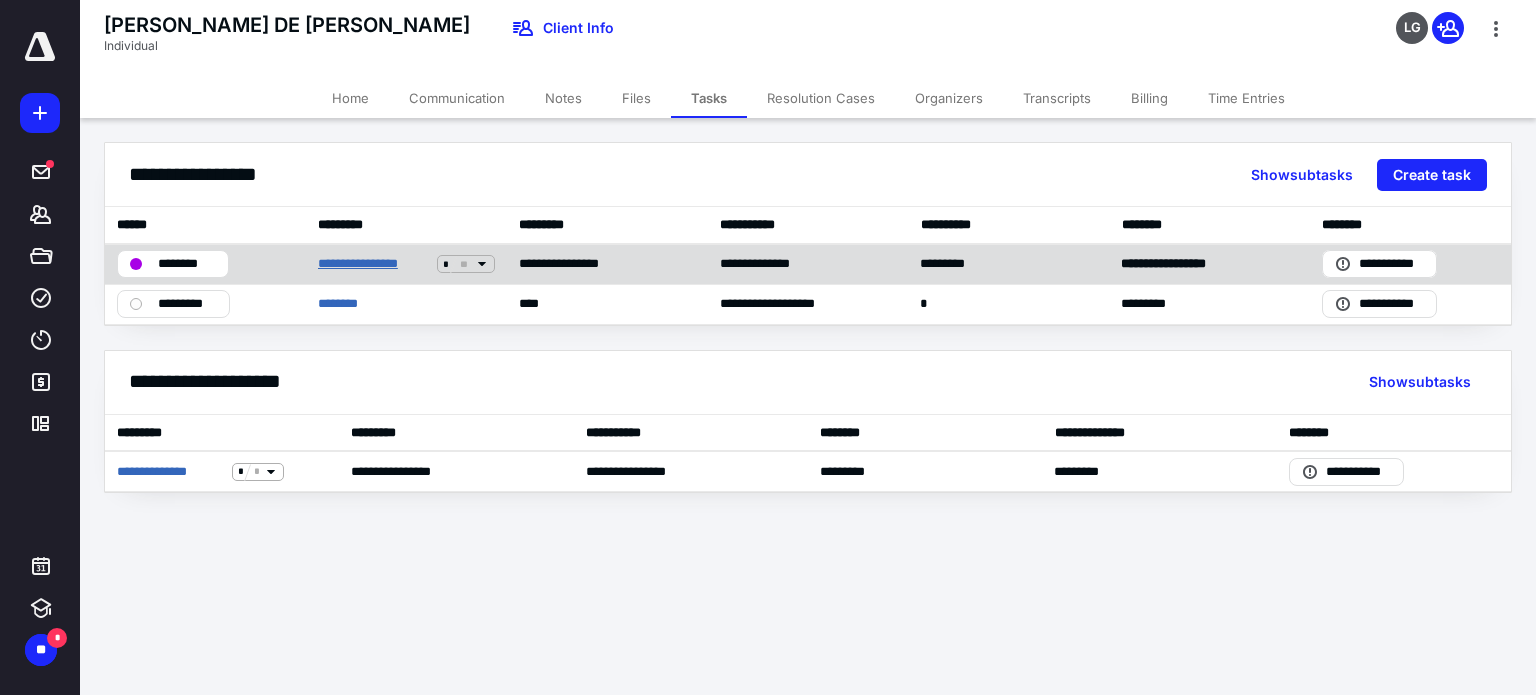 click on "**********" at bounding box center (373, 264) 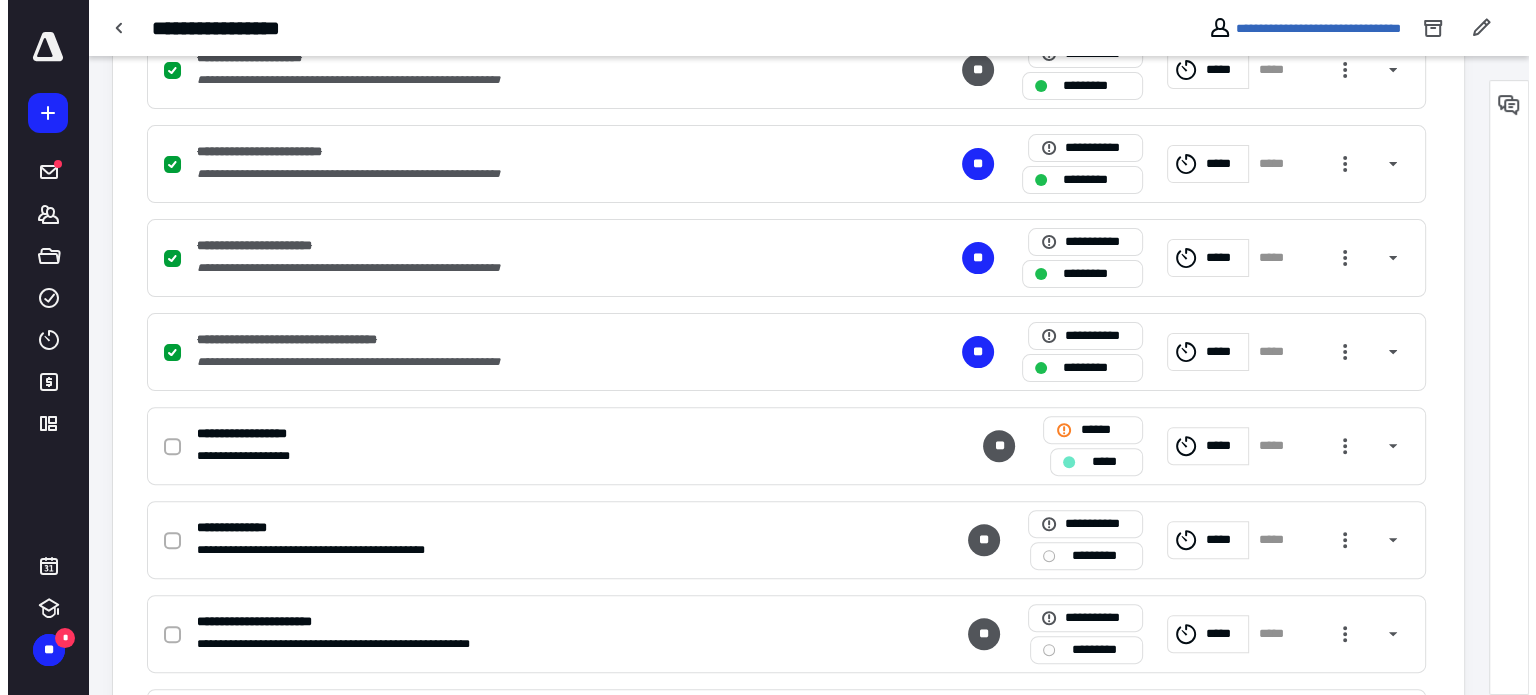 scroll, scrollTop: 0, scrollLeft: 0, axis: both 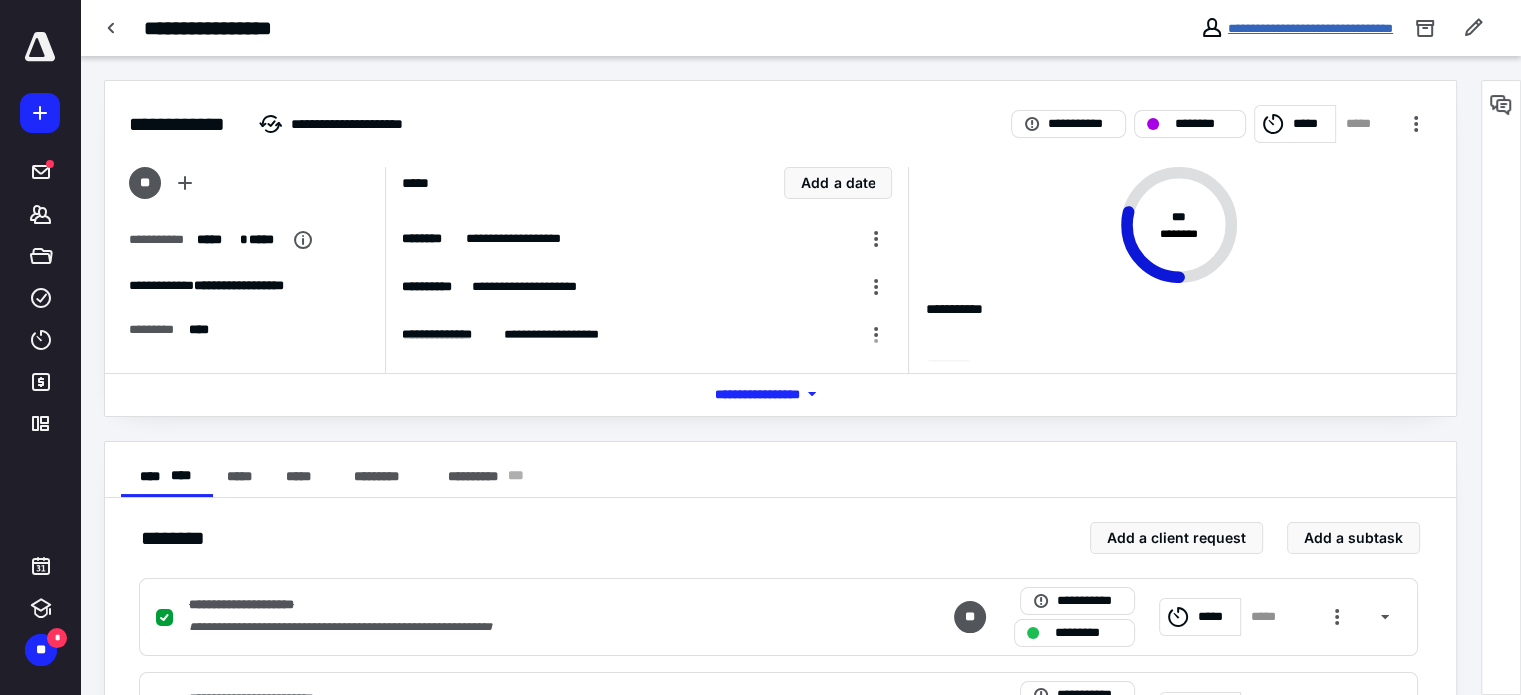 click on "**********" at bounding box center (1310, 28) 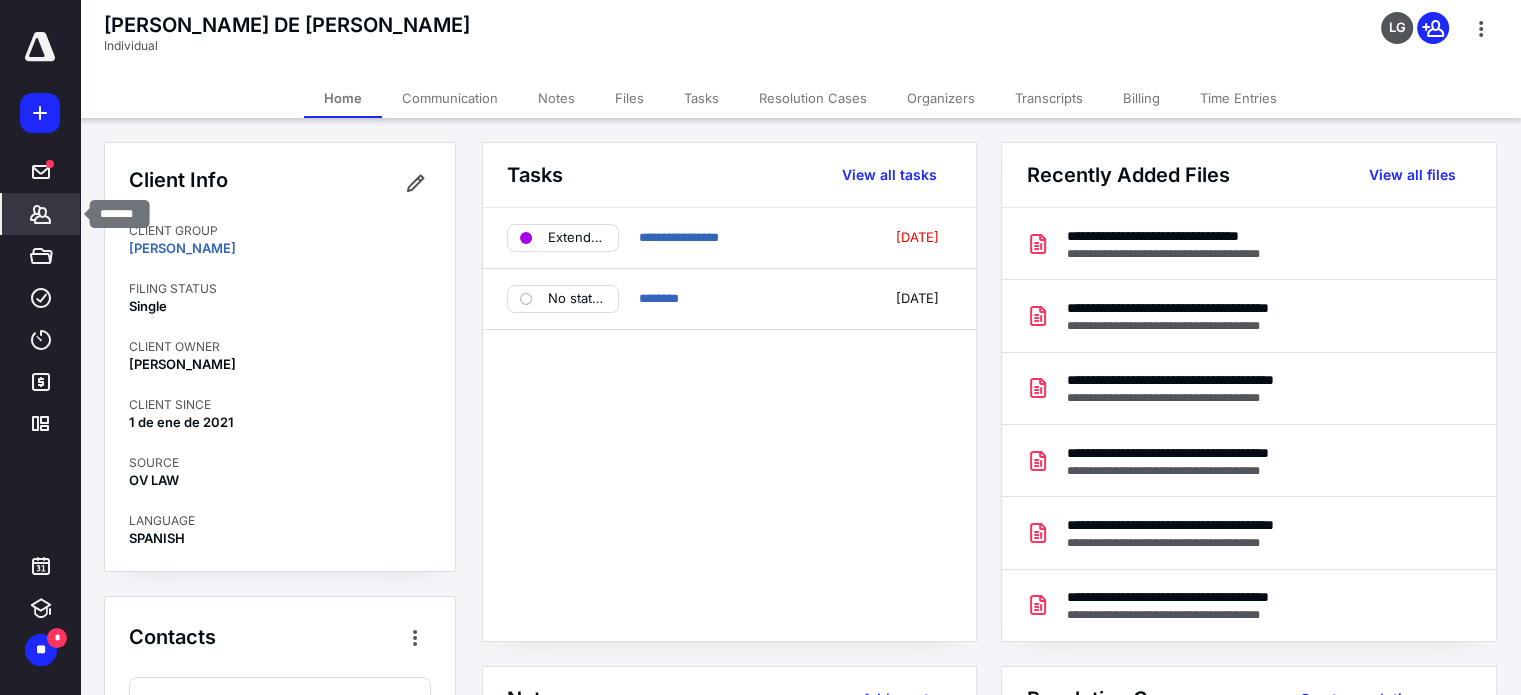 click 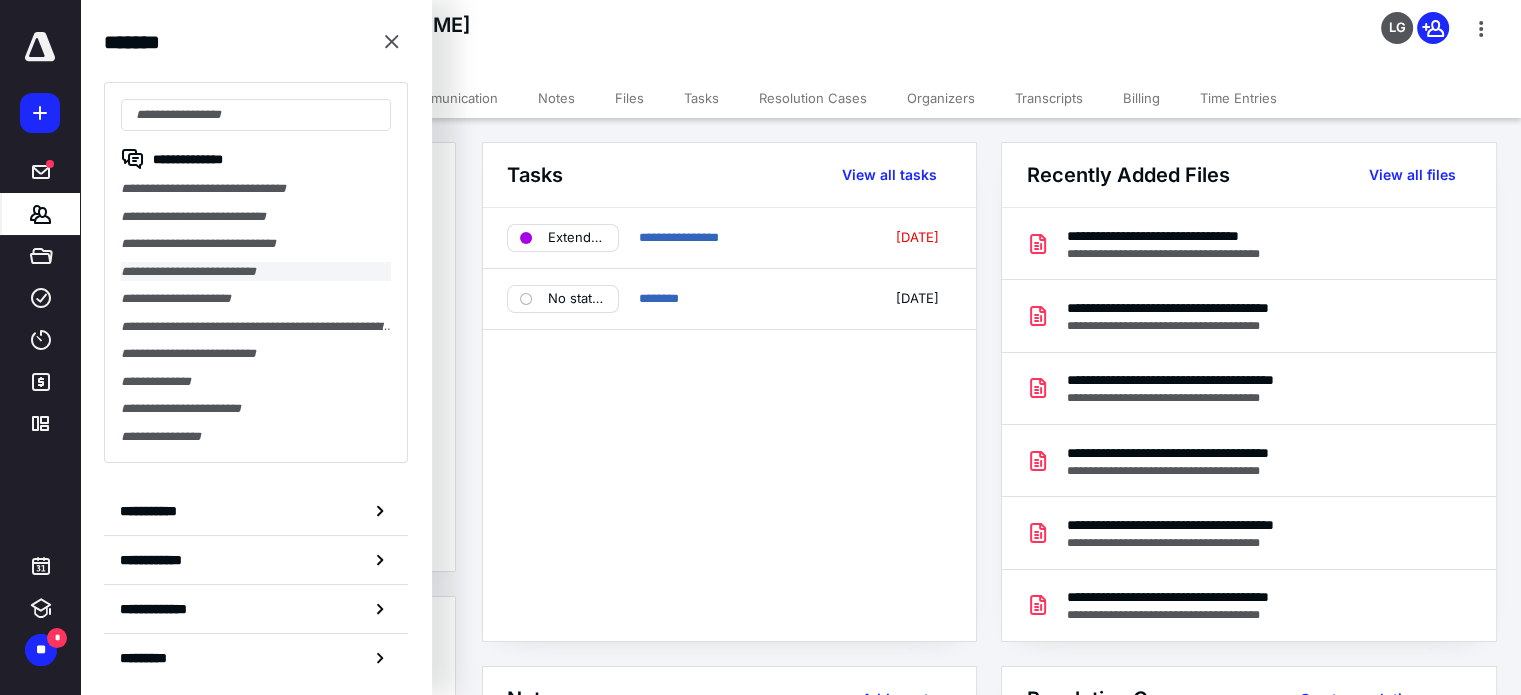 click on "**********" at bounding box center (256, 272) 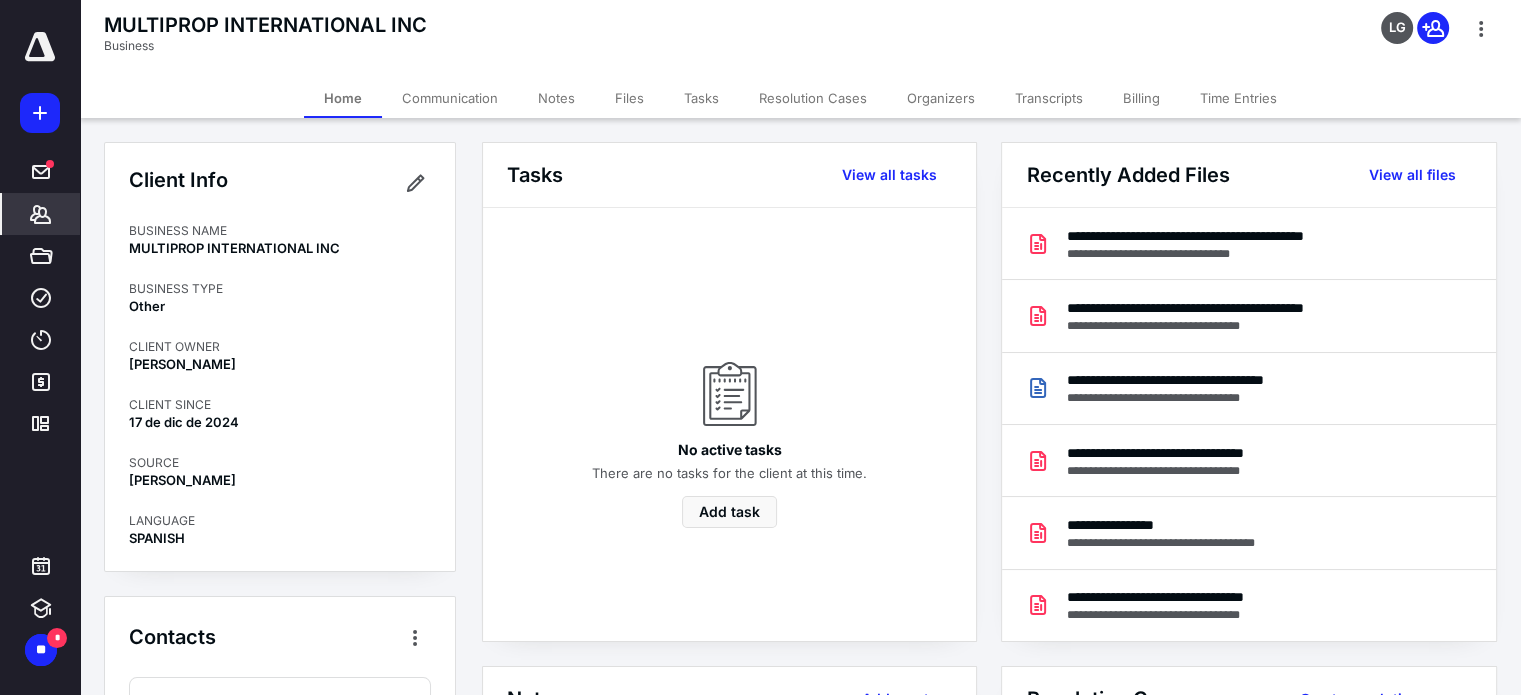 click on "Tasks" at bounding box center [701, 98] 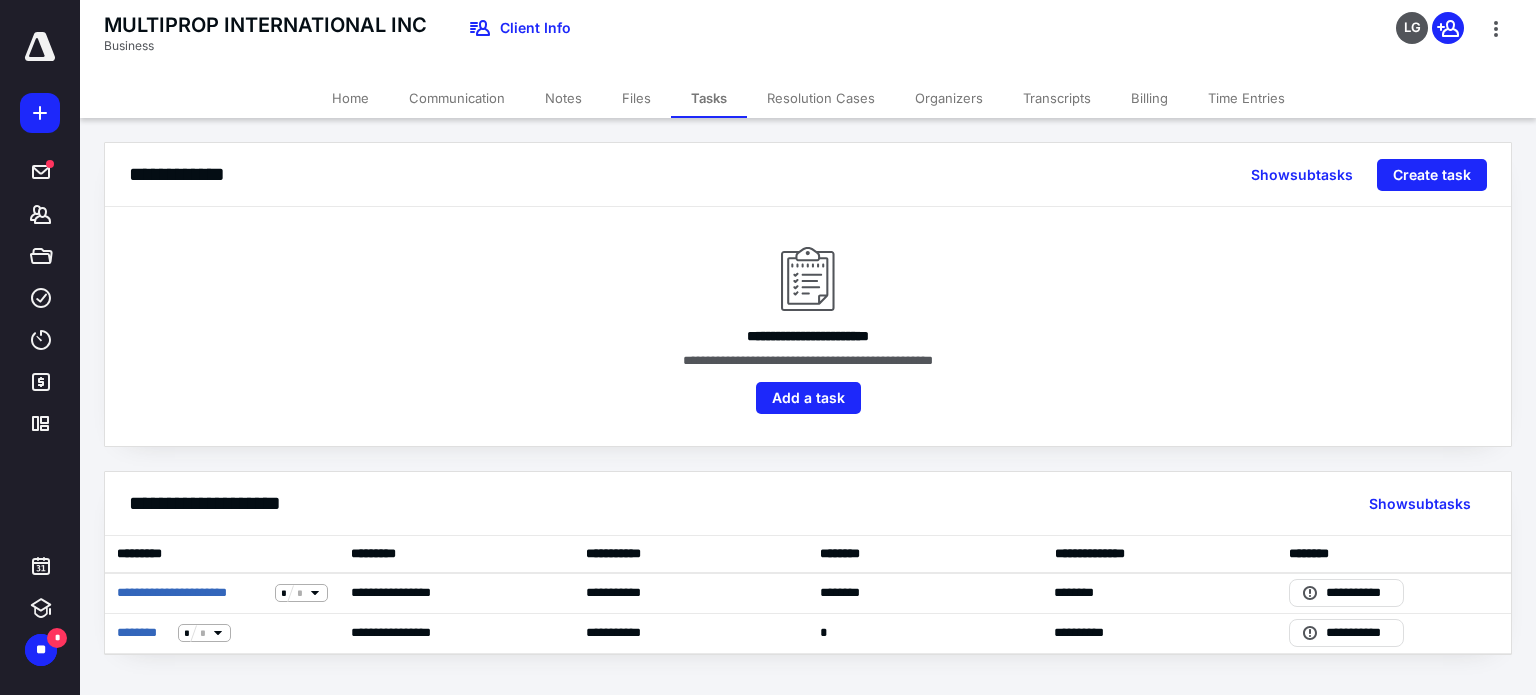 click on "Home" at bounding box center [350, 98] 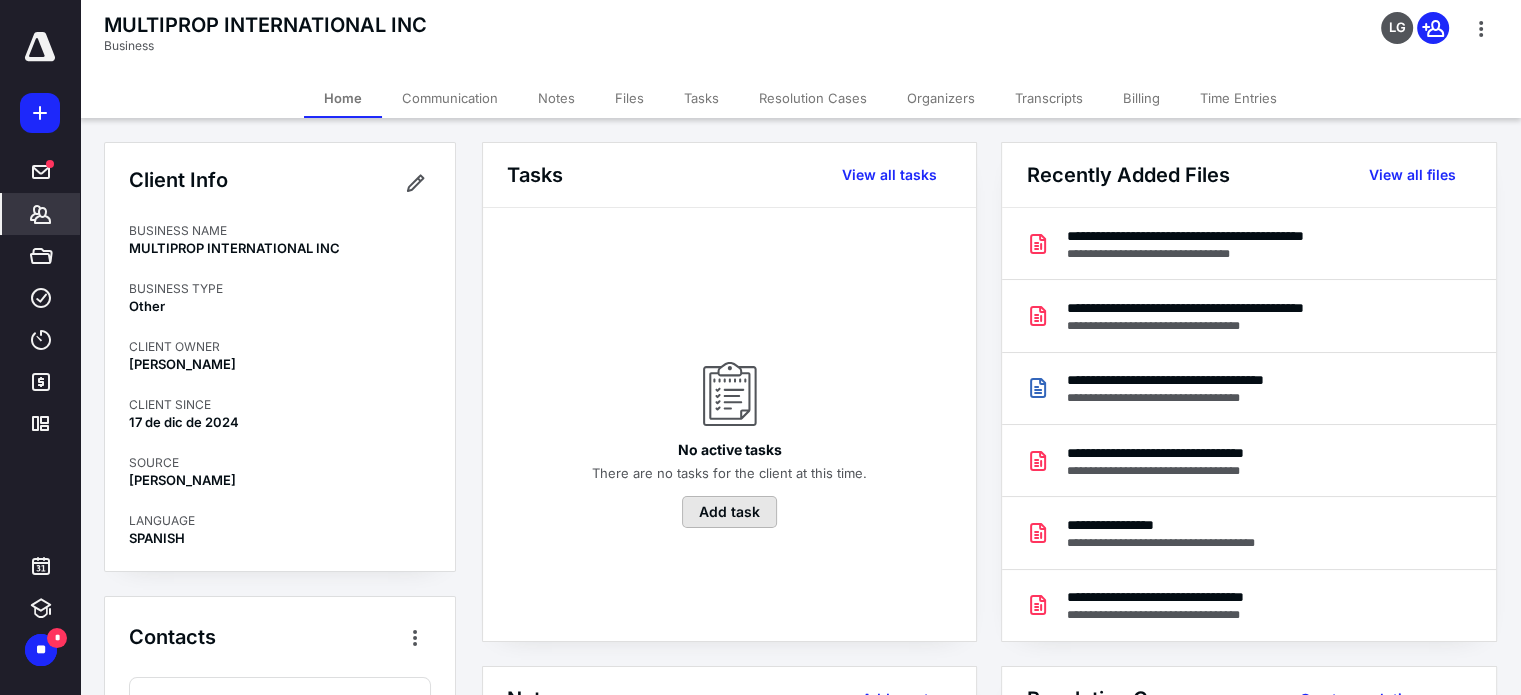 click on "Add task" at bounding box center [729, 512] 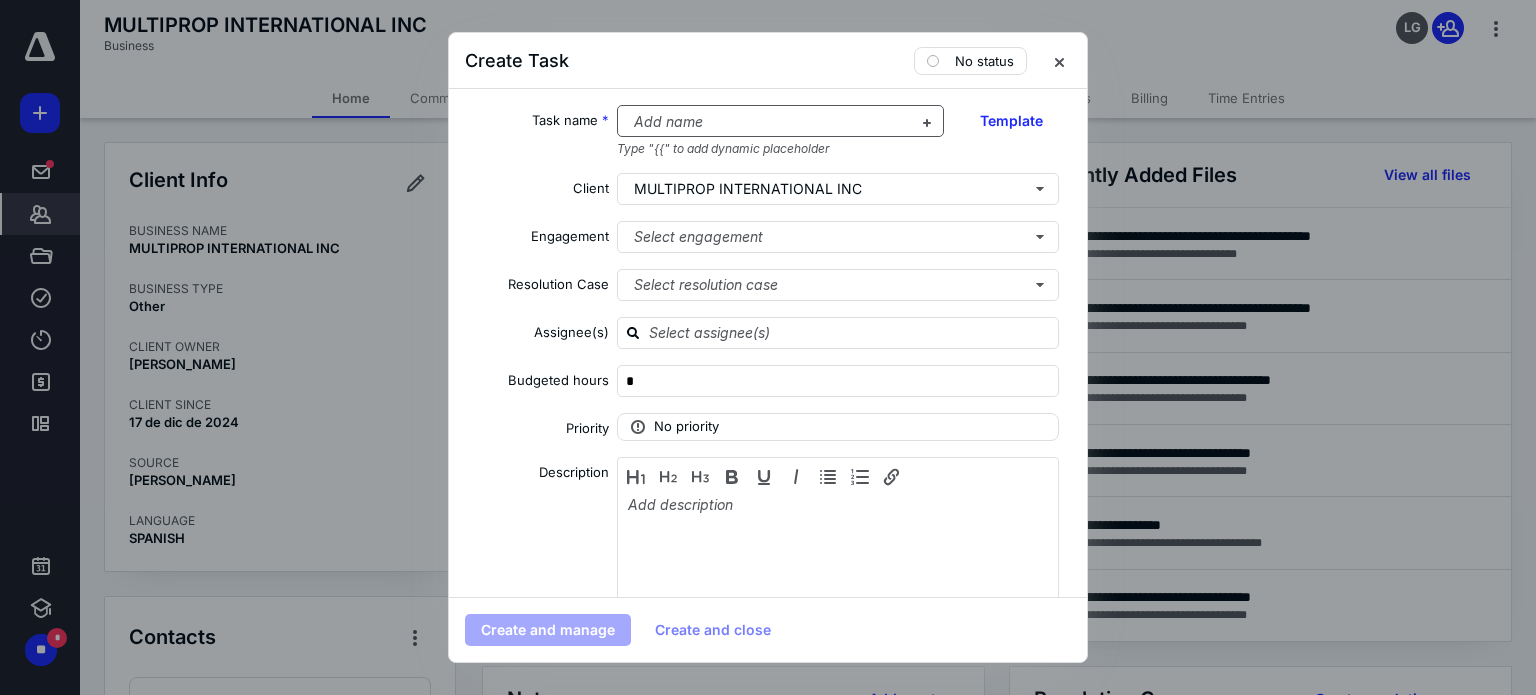 click at bounding box center (769, 122) 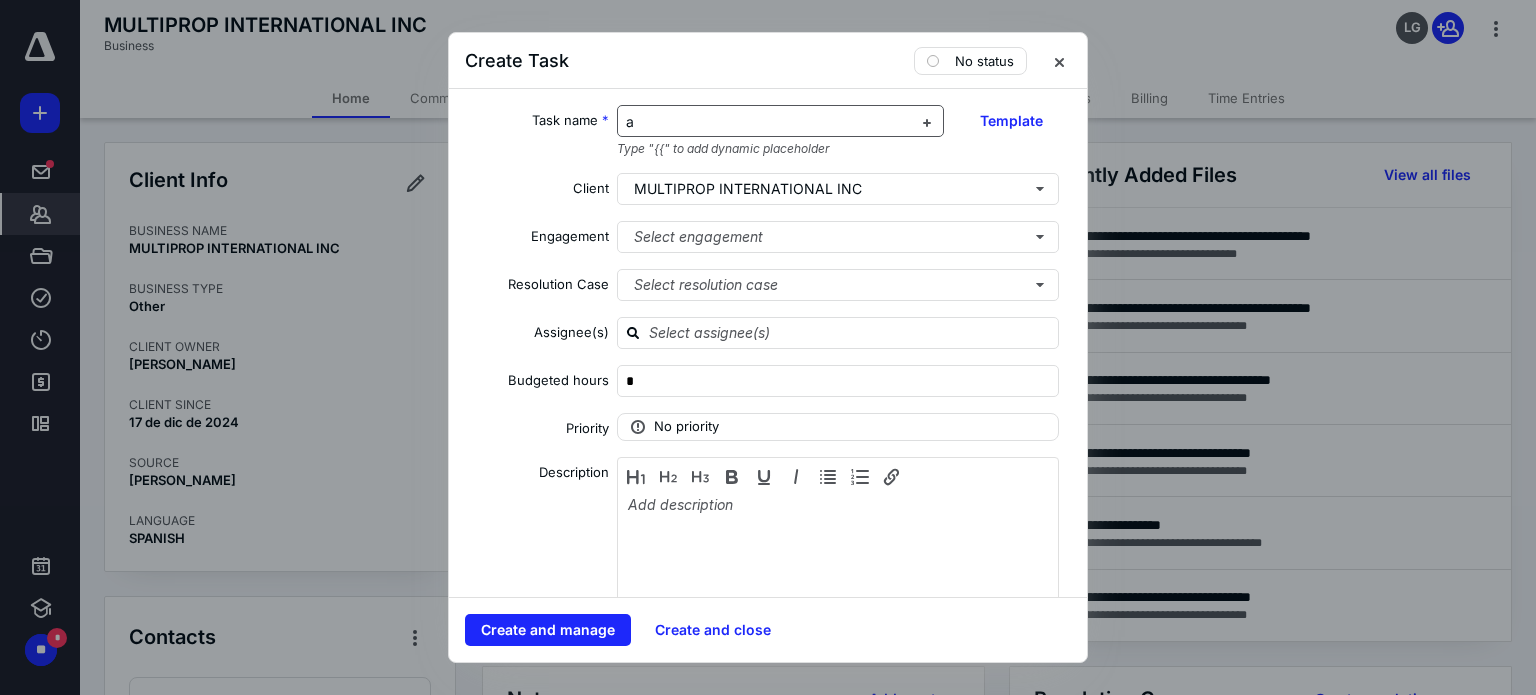 type 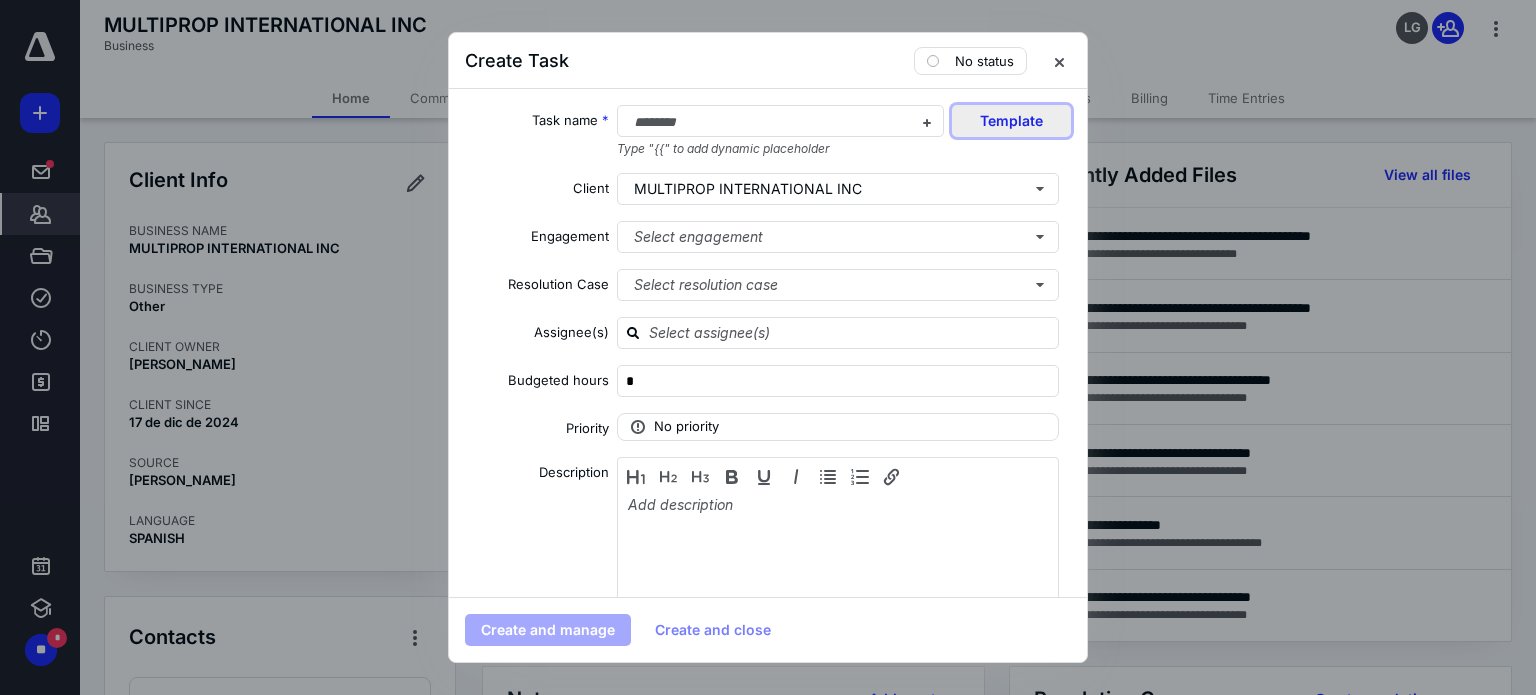 click on "Template" at bounding box center (1011, 121) 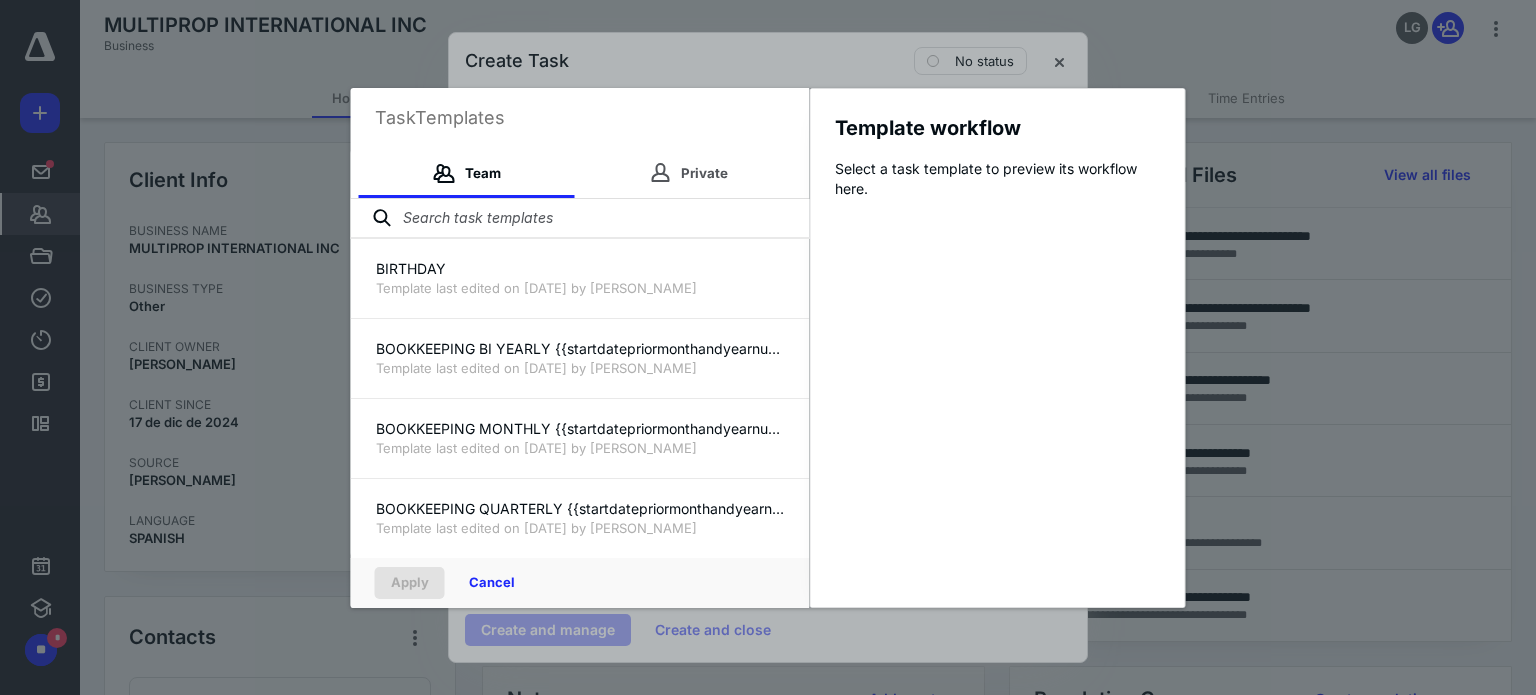 click at bounding box center (580, 219) 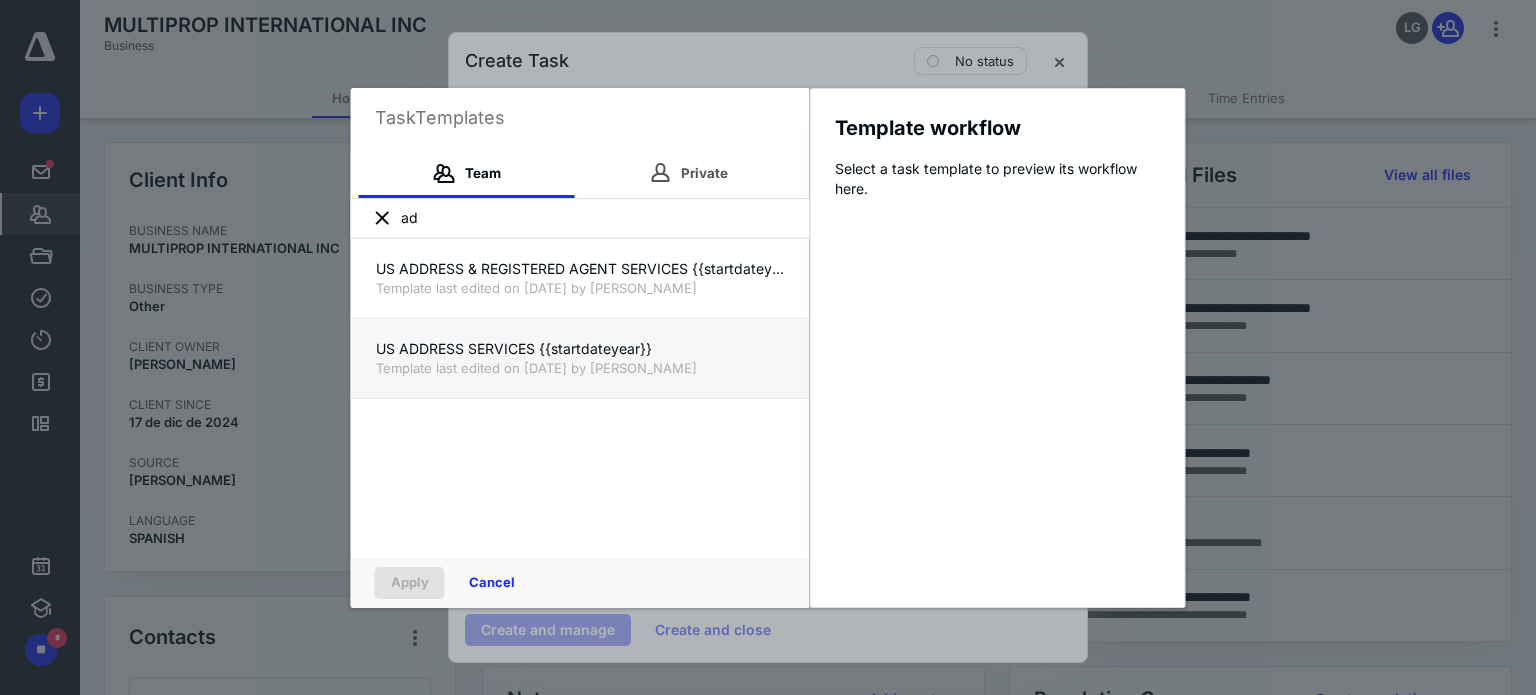 type on "ad" 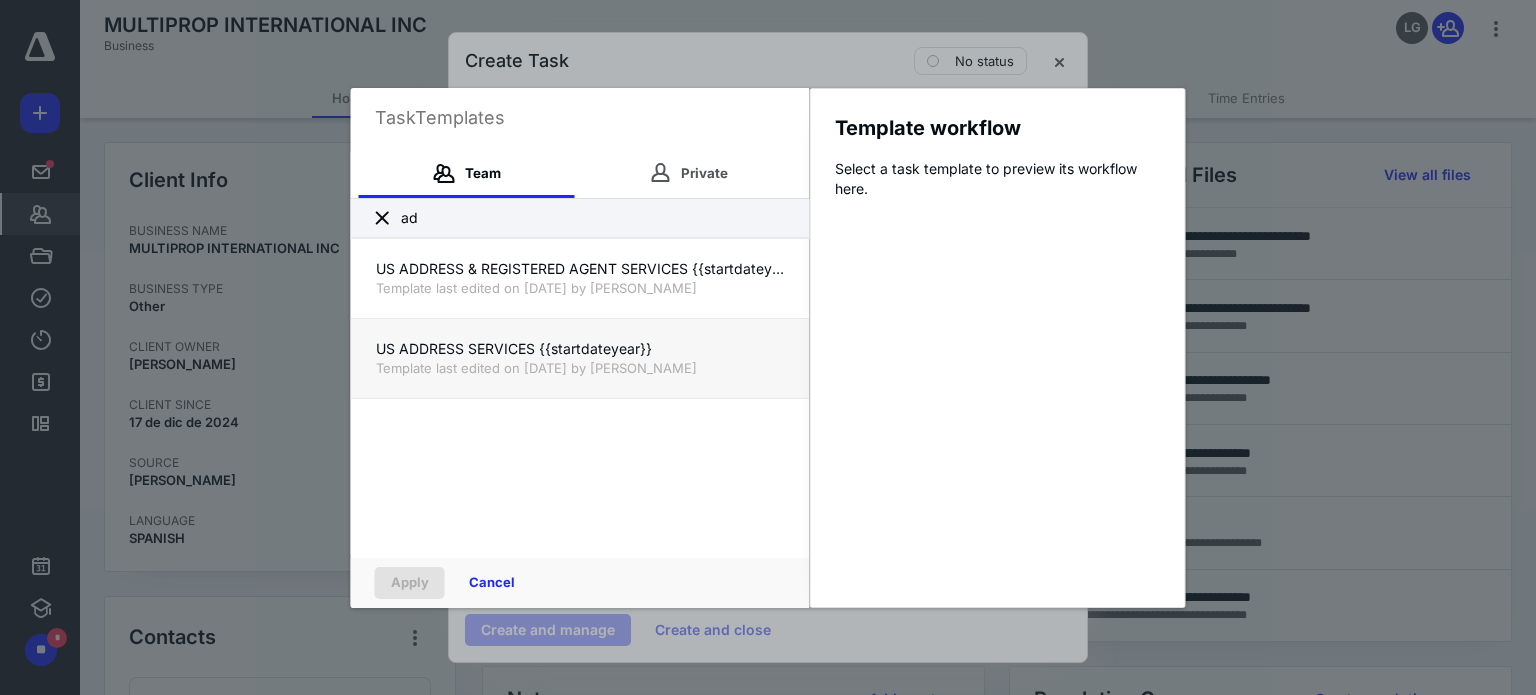 click on "US ADDRESS SERVICES {{startdateyear}}" at bounding box center [580, 349] 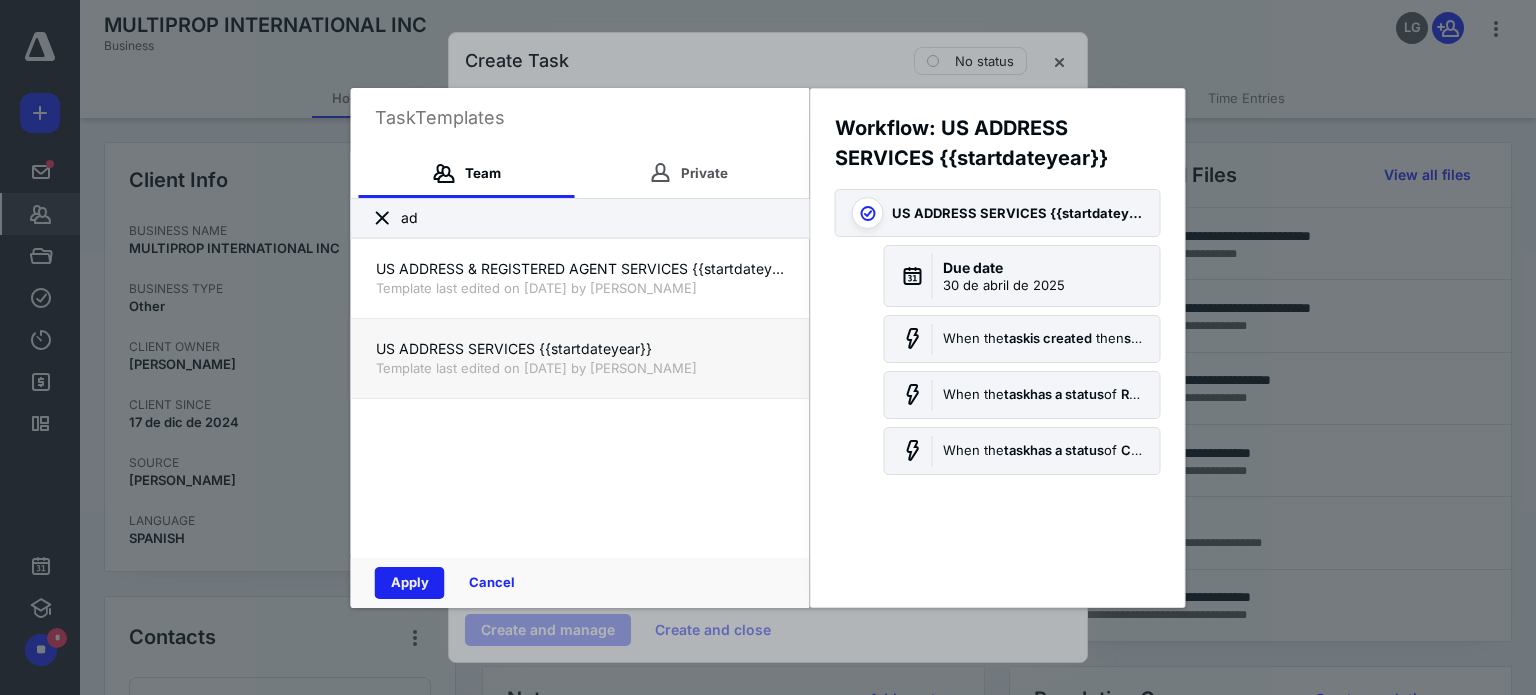 click on "Apply" at bounding box center (410, 583) 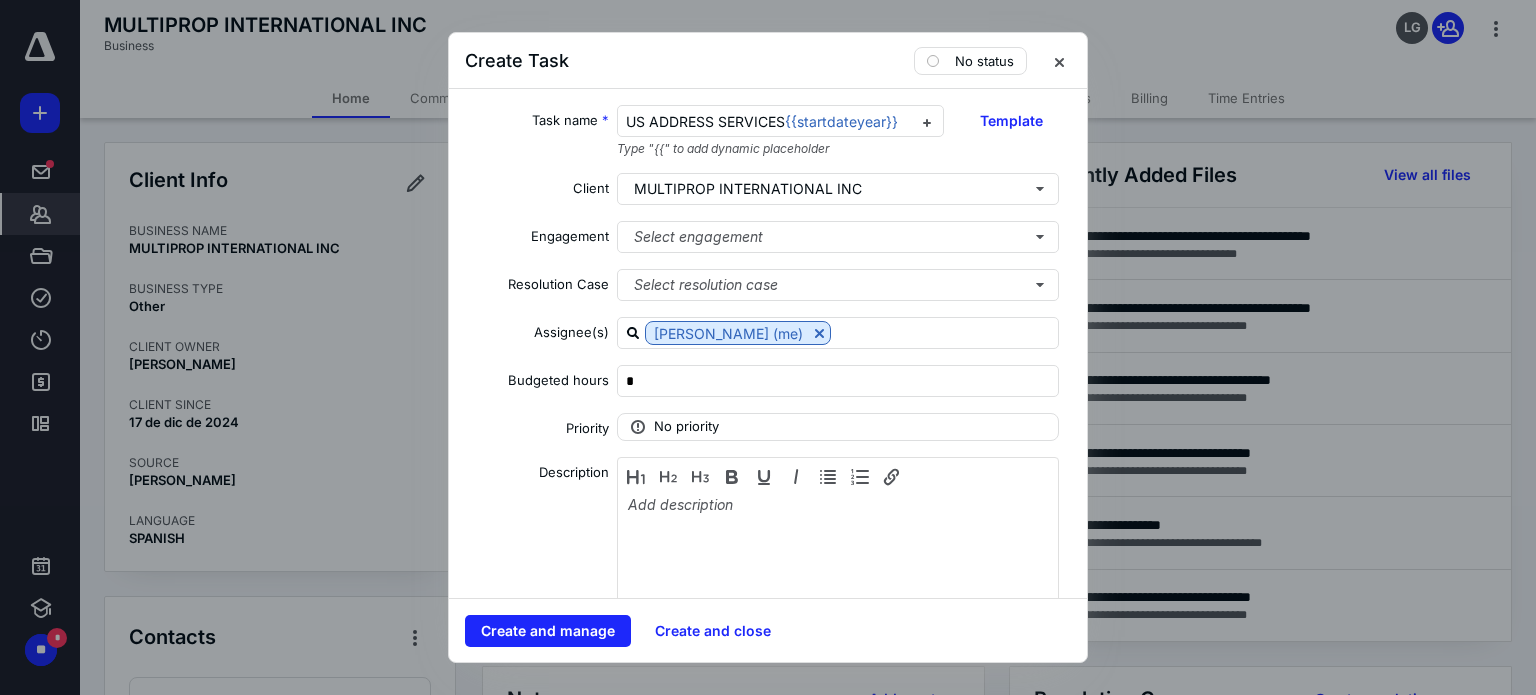scroll, scrollTop: 1180, scrollLeft: 0, axis: vertical 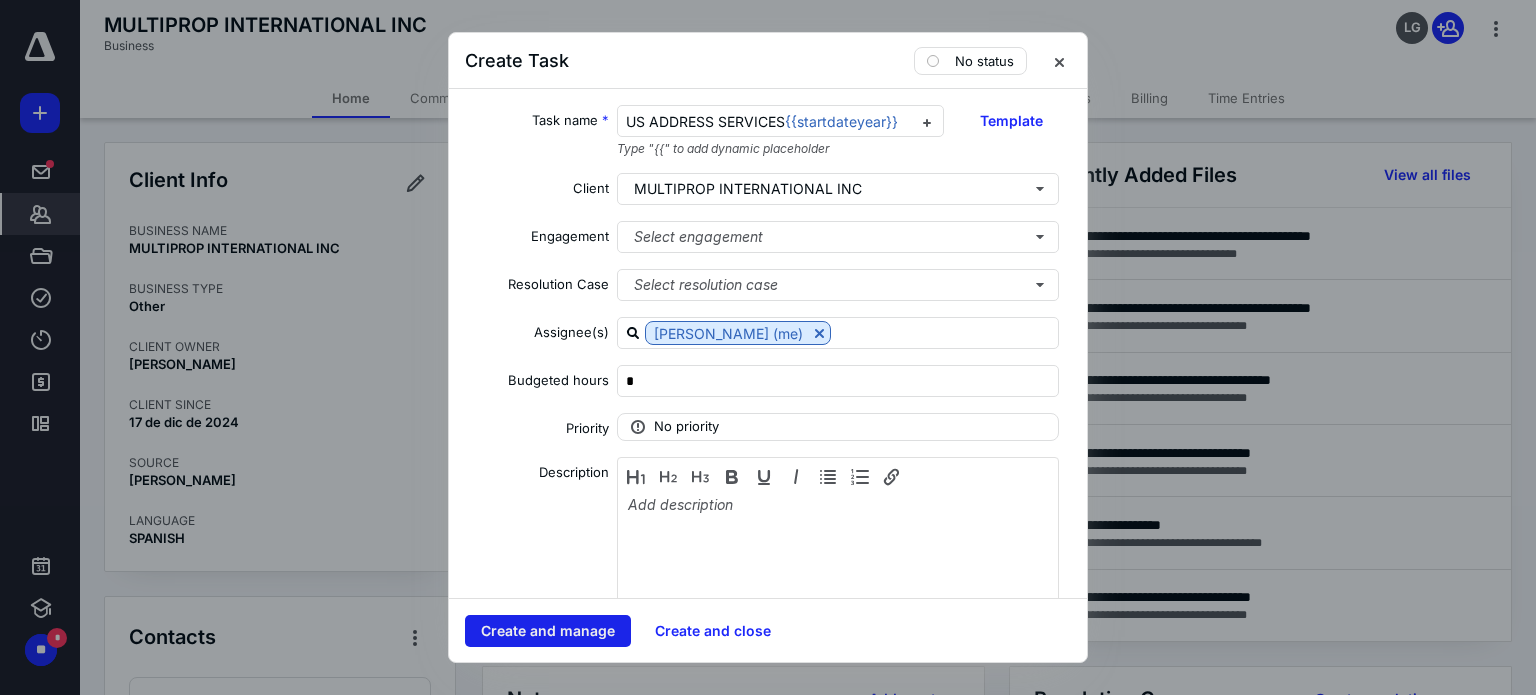 click on "Create and manage" at bounding box center (548, 631) 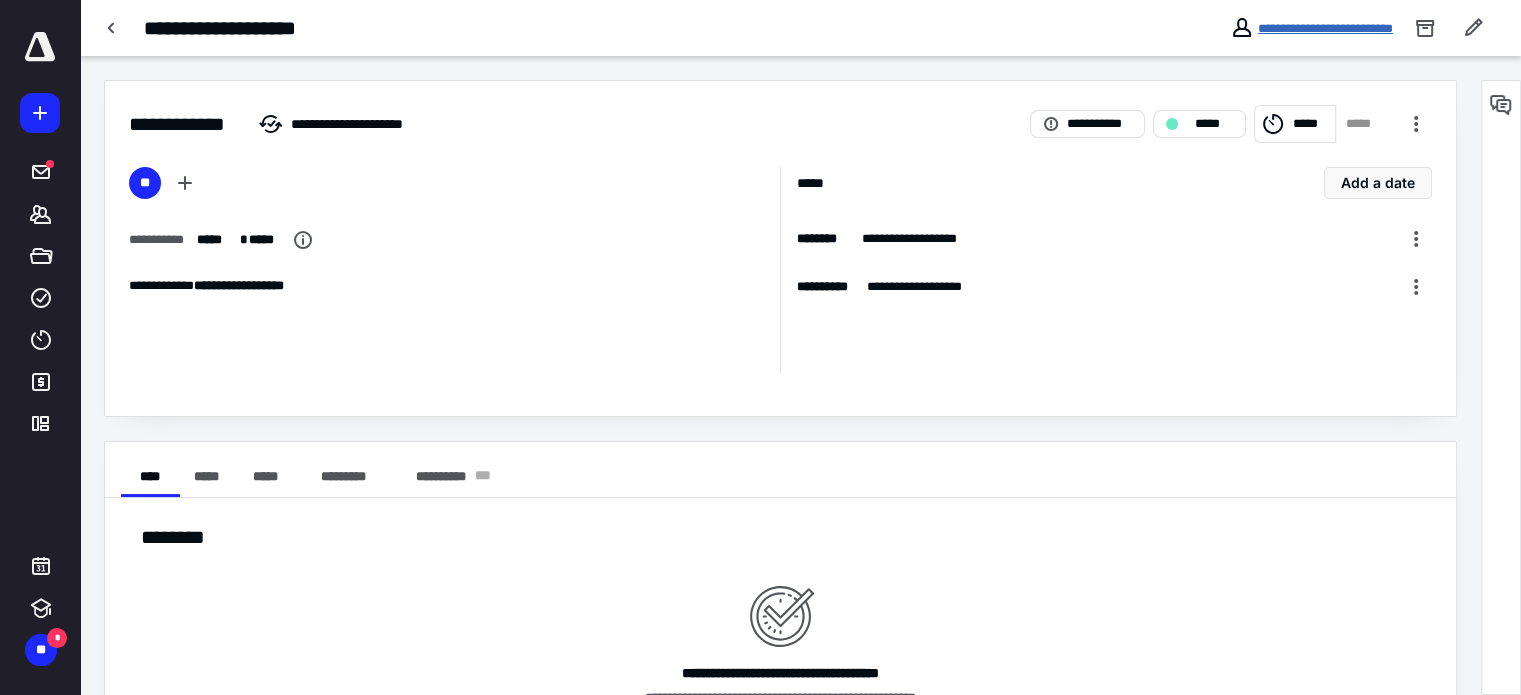 click on "**********" at bounding box center (1325, 28) 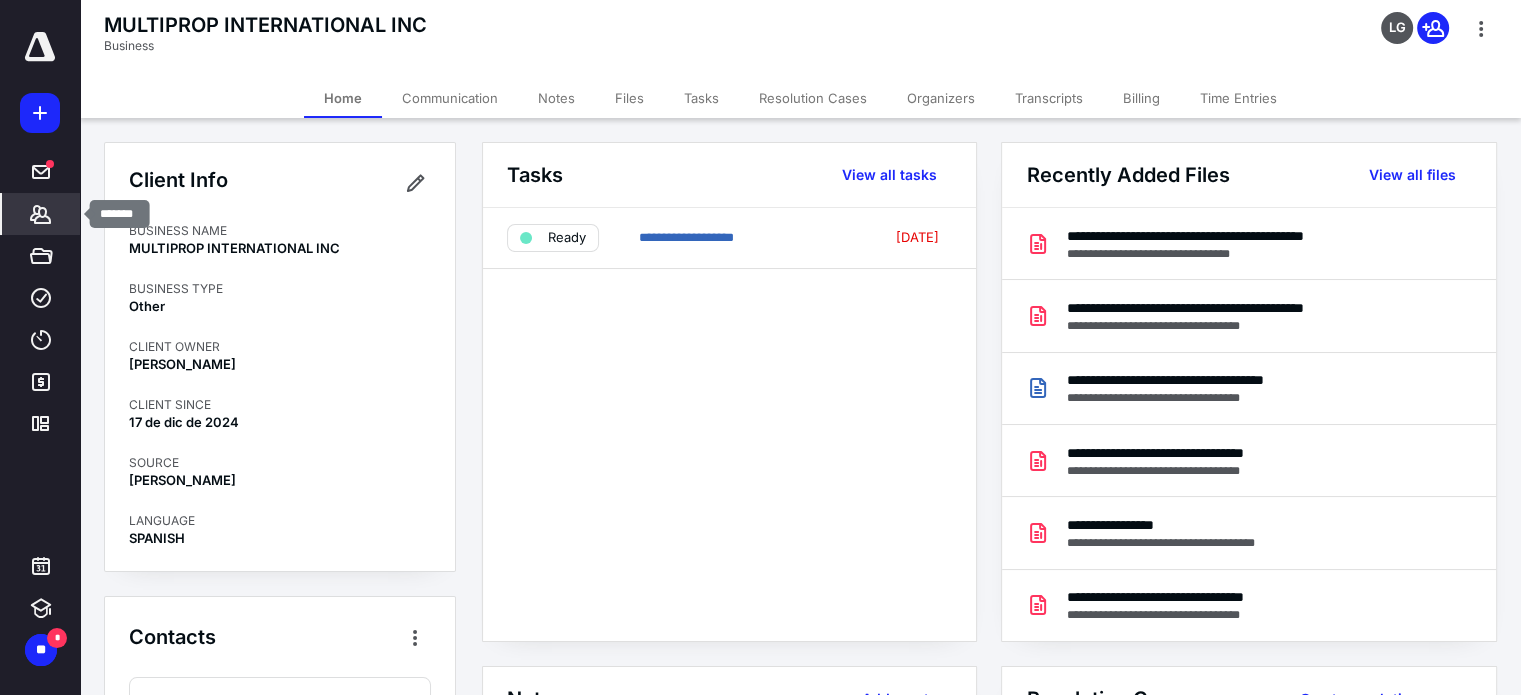 click 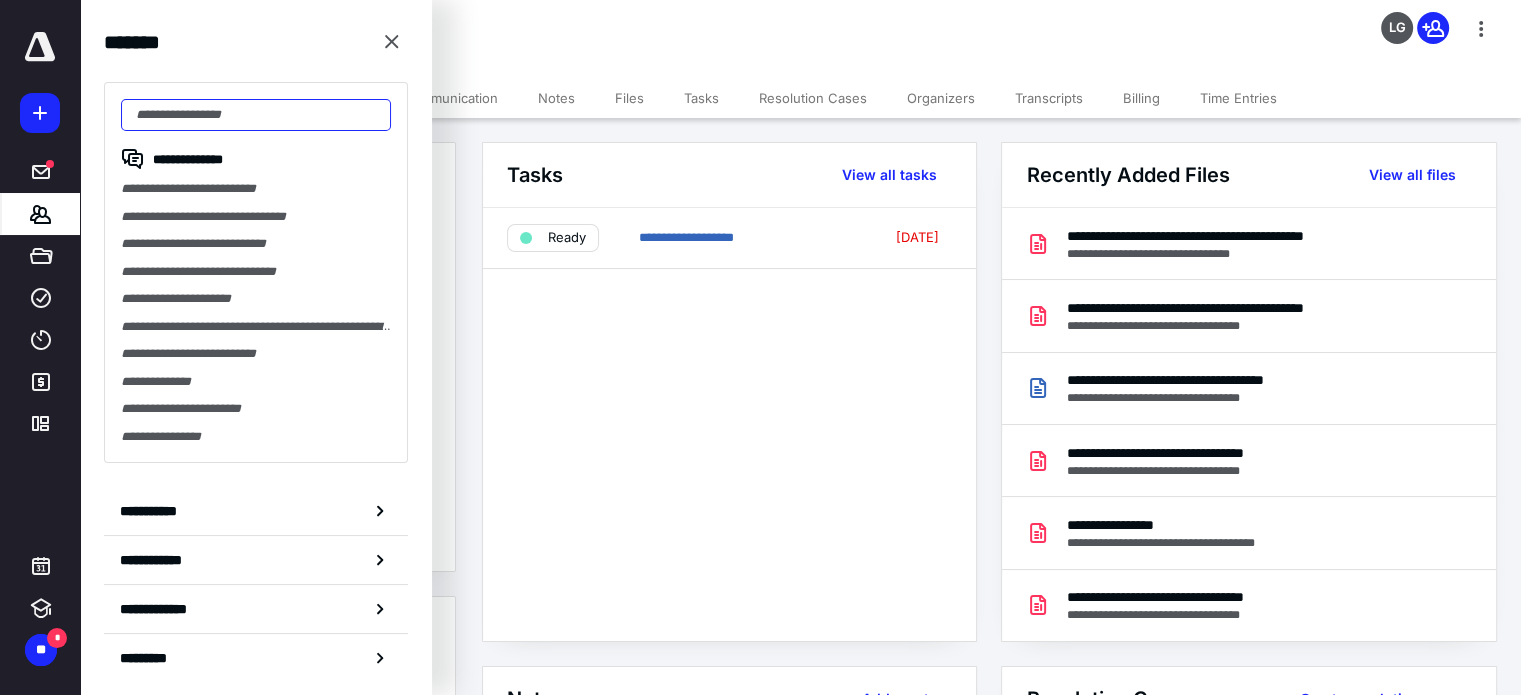 click at bounding box center (256, 115) 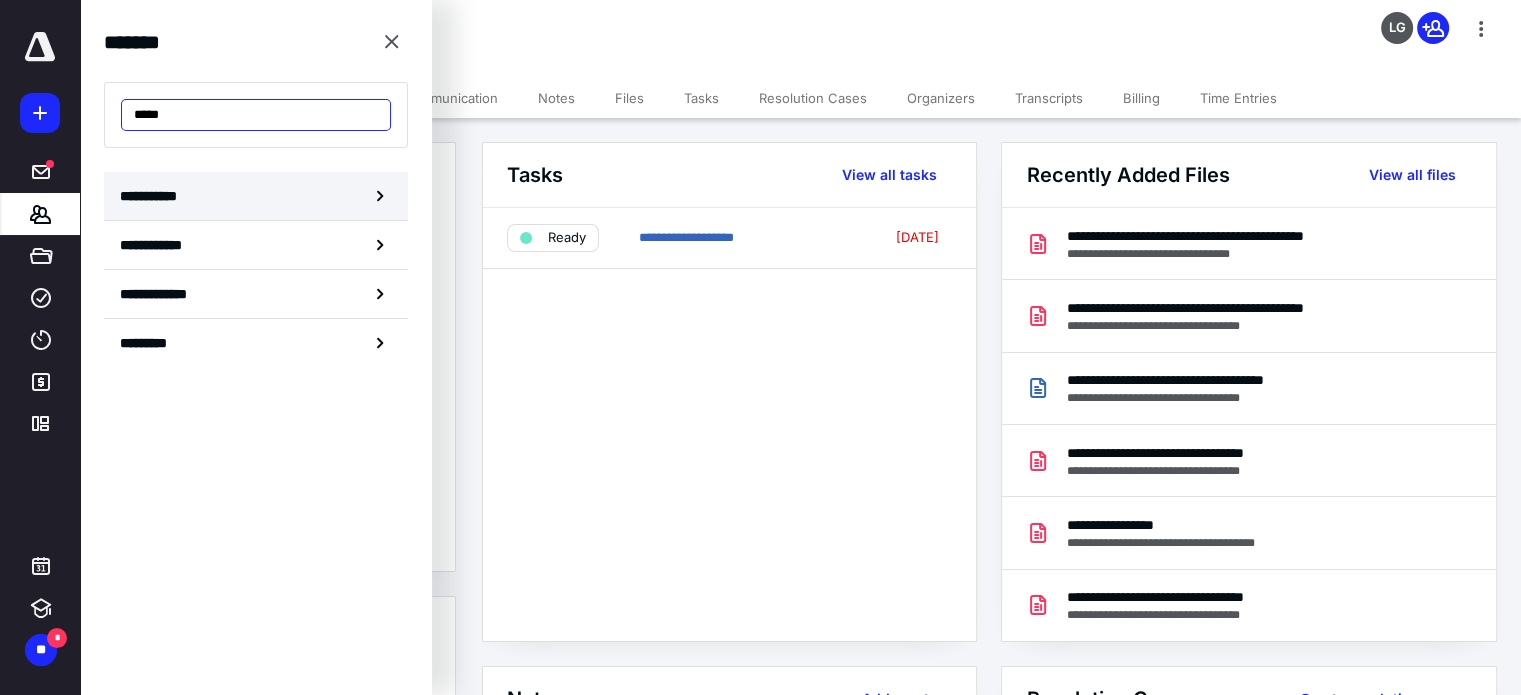 type on "*****" 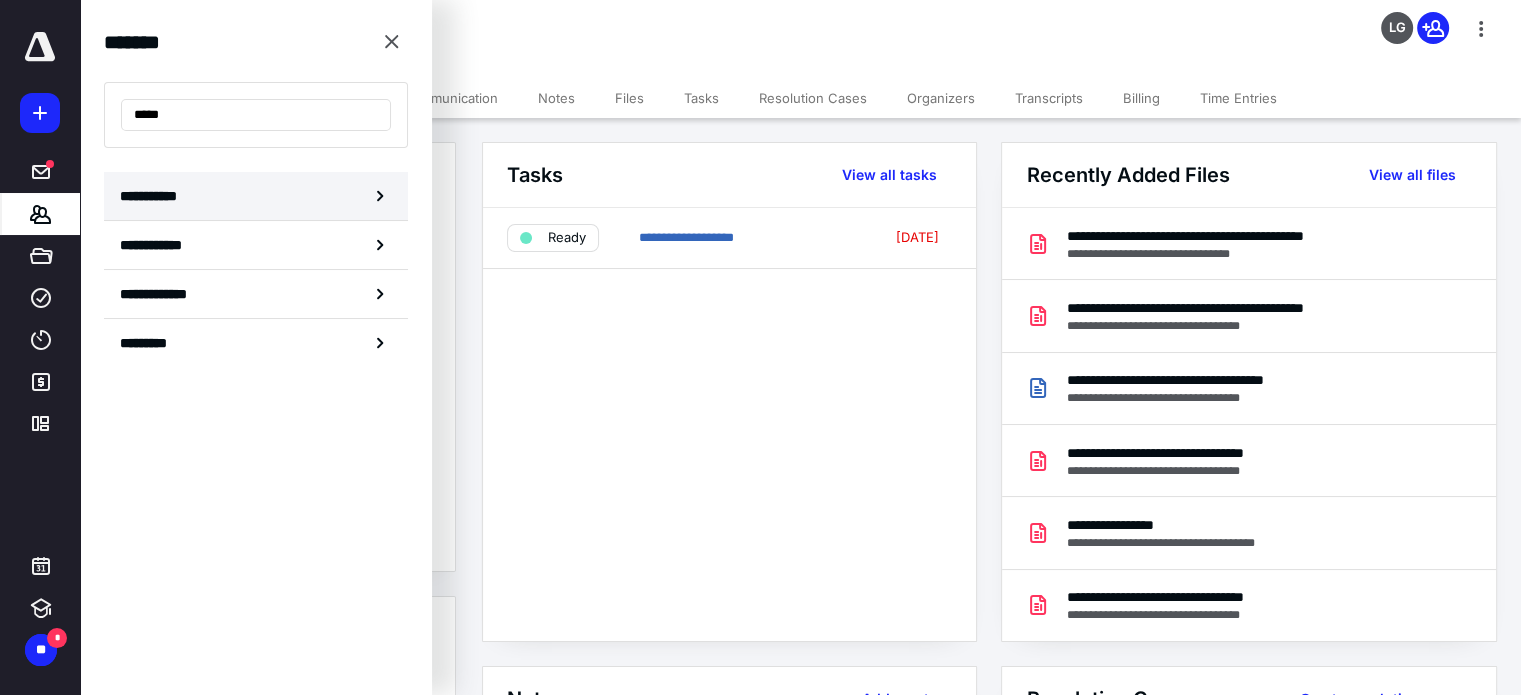 click on "**********" at bounding box center (153, 196) 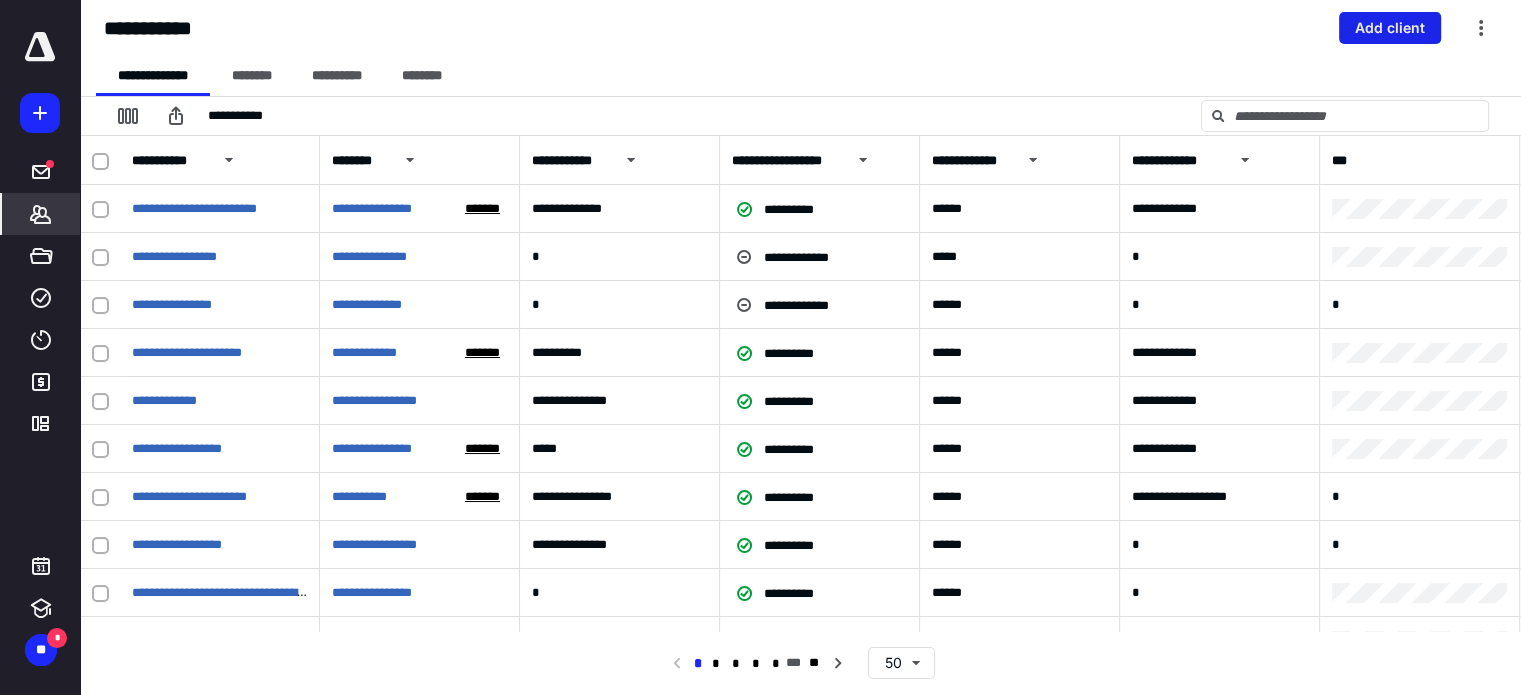 click on "Add client" at bounding box center [1390, 28] 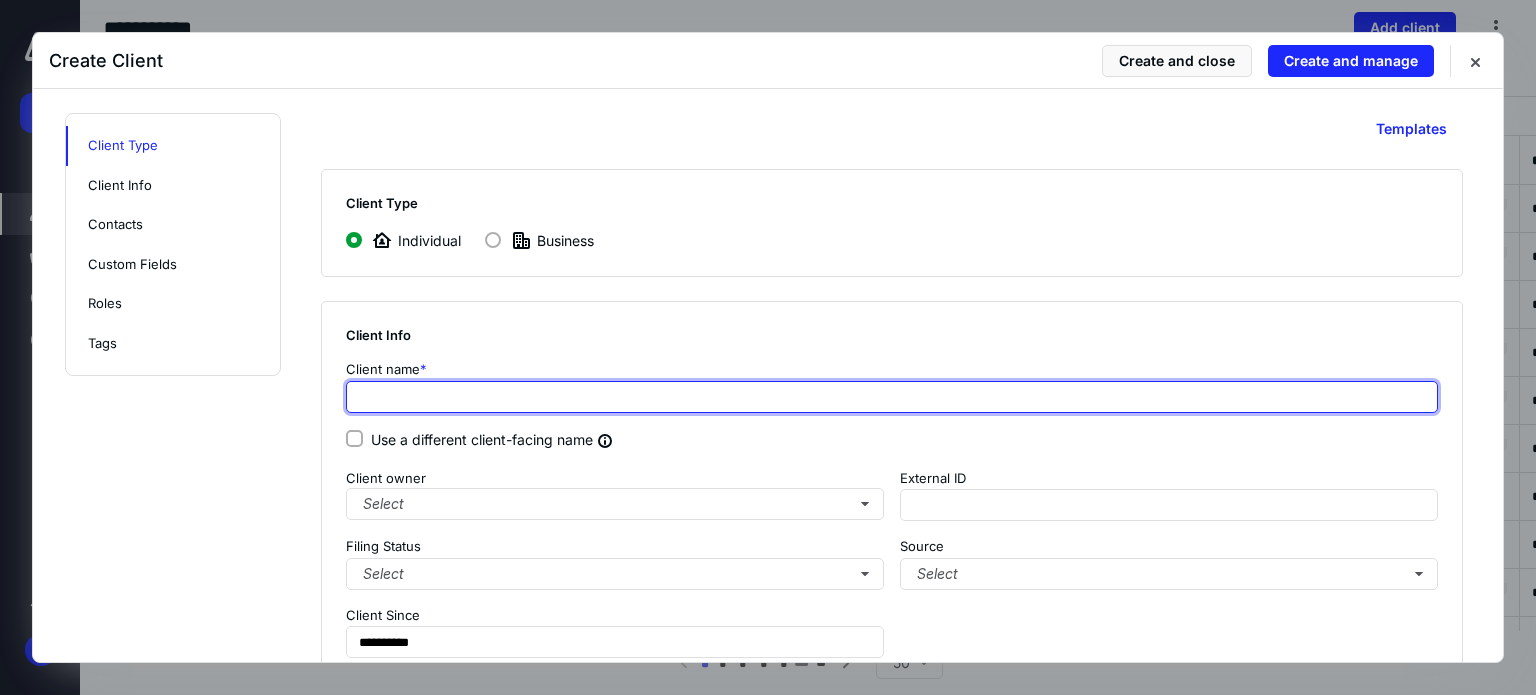 click at bounding box center [892, 397] 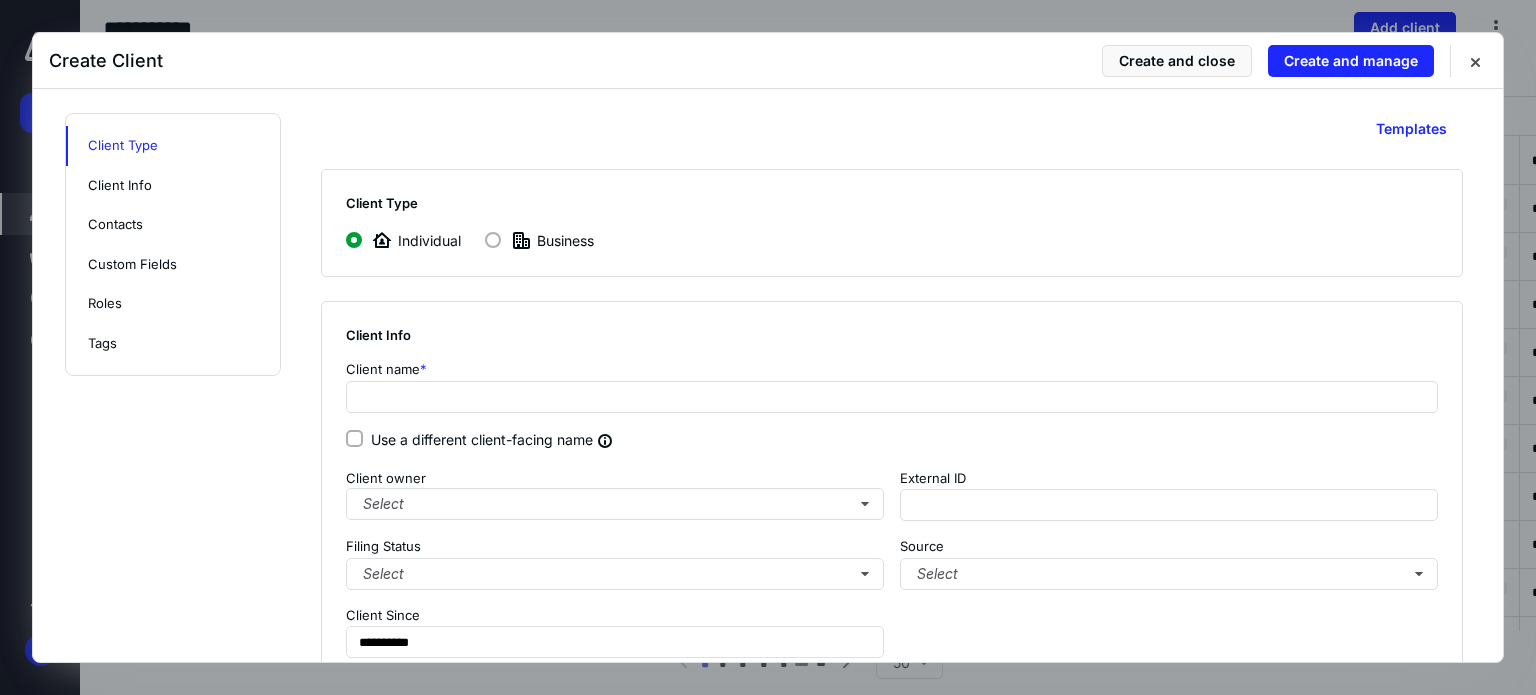 click at bounding box center (493, 240) 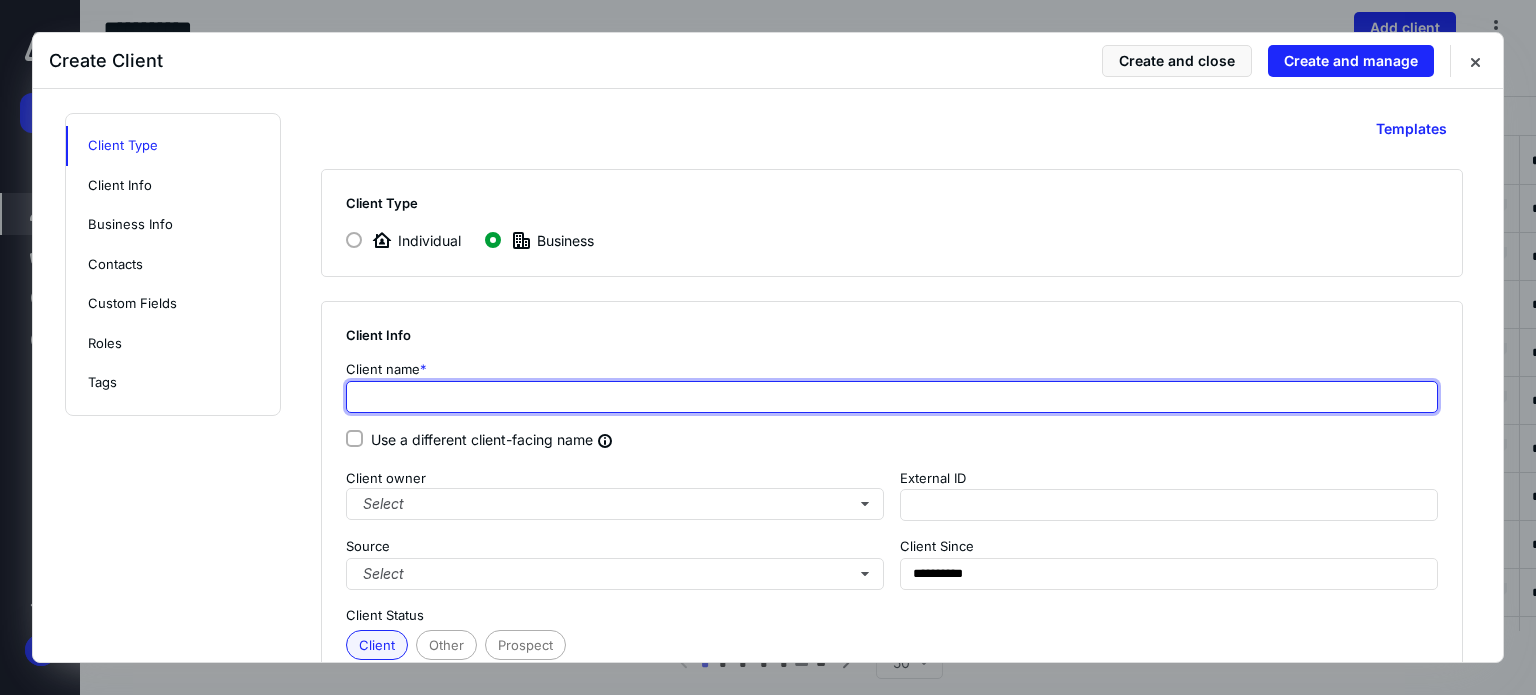 click at bounding box center [892, 397] 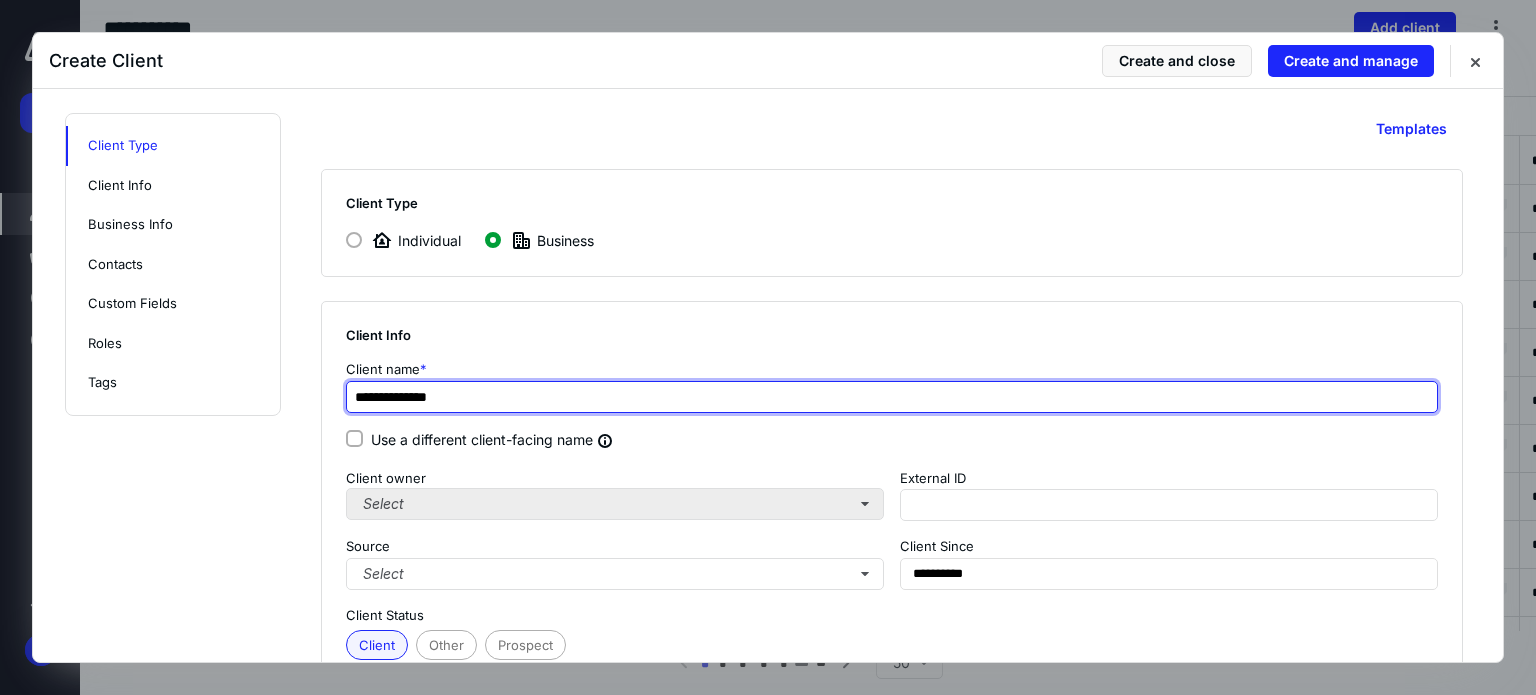 type on "**********" 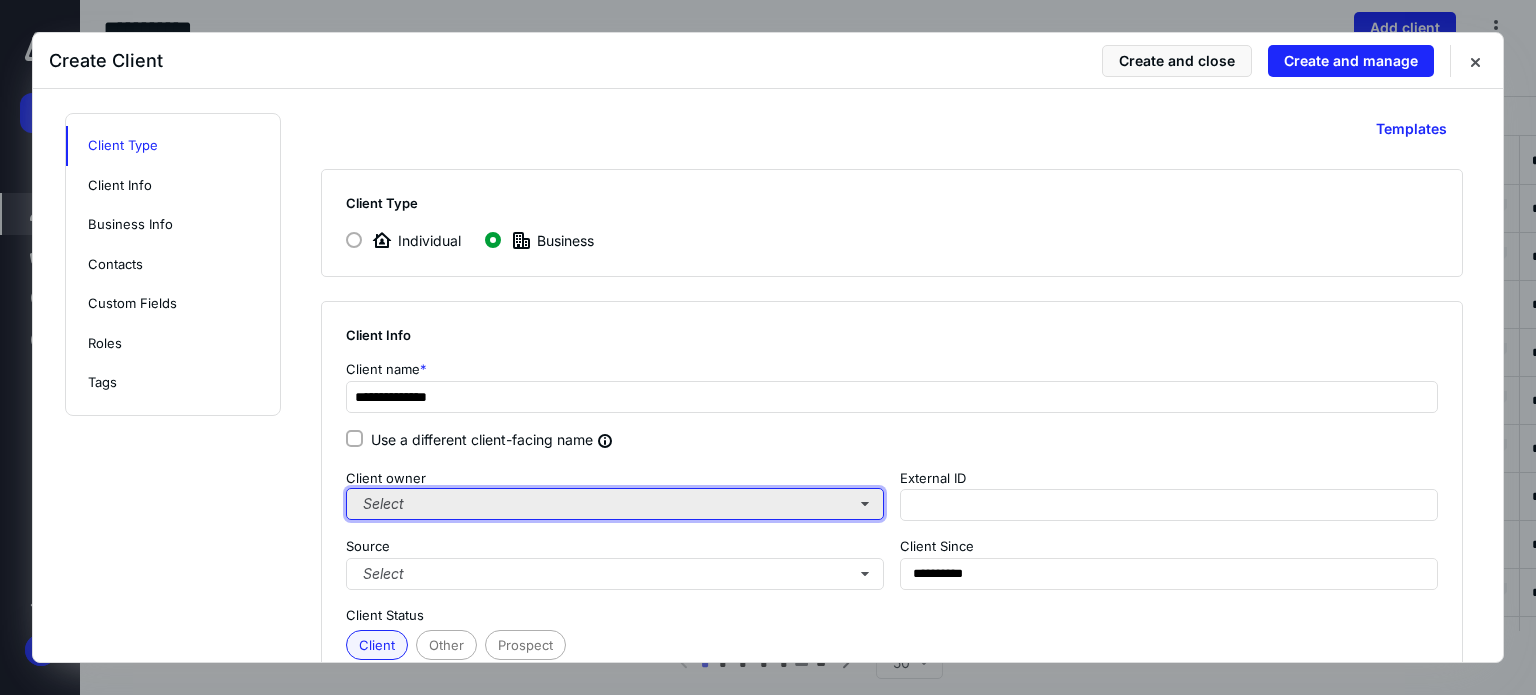 type on "**********" 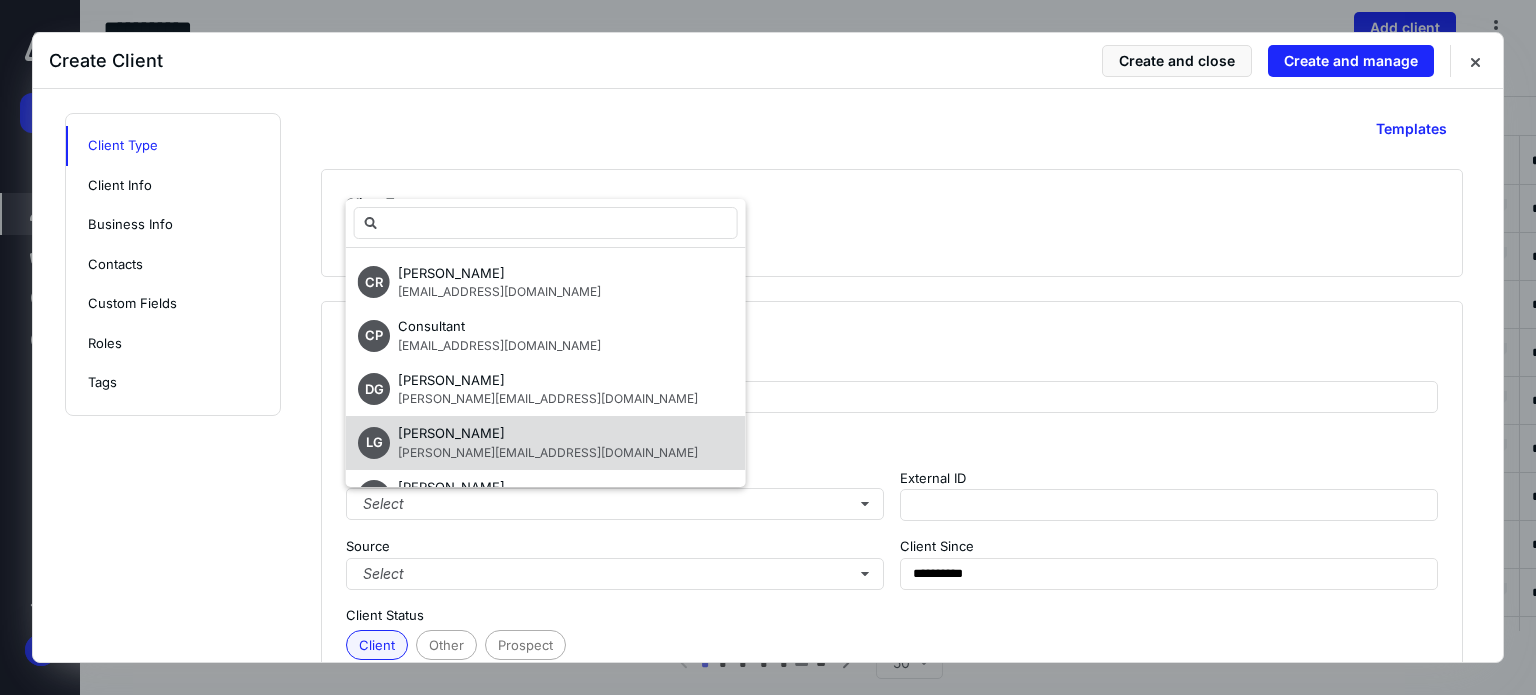 click on "LG [PERSON_NAME] [PERSON_NAME][EMAIL_ADDRESS][DOMAIN_NAME]" at bounding box center (546, 443) 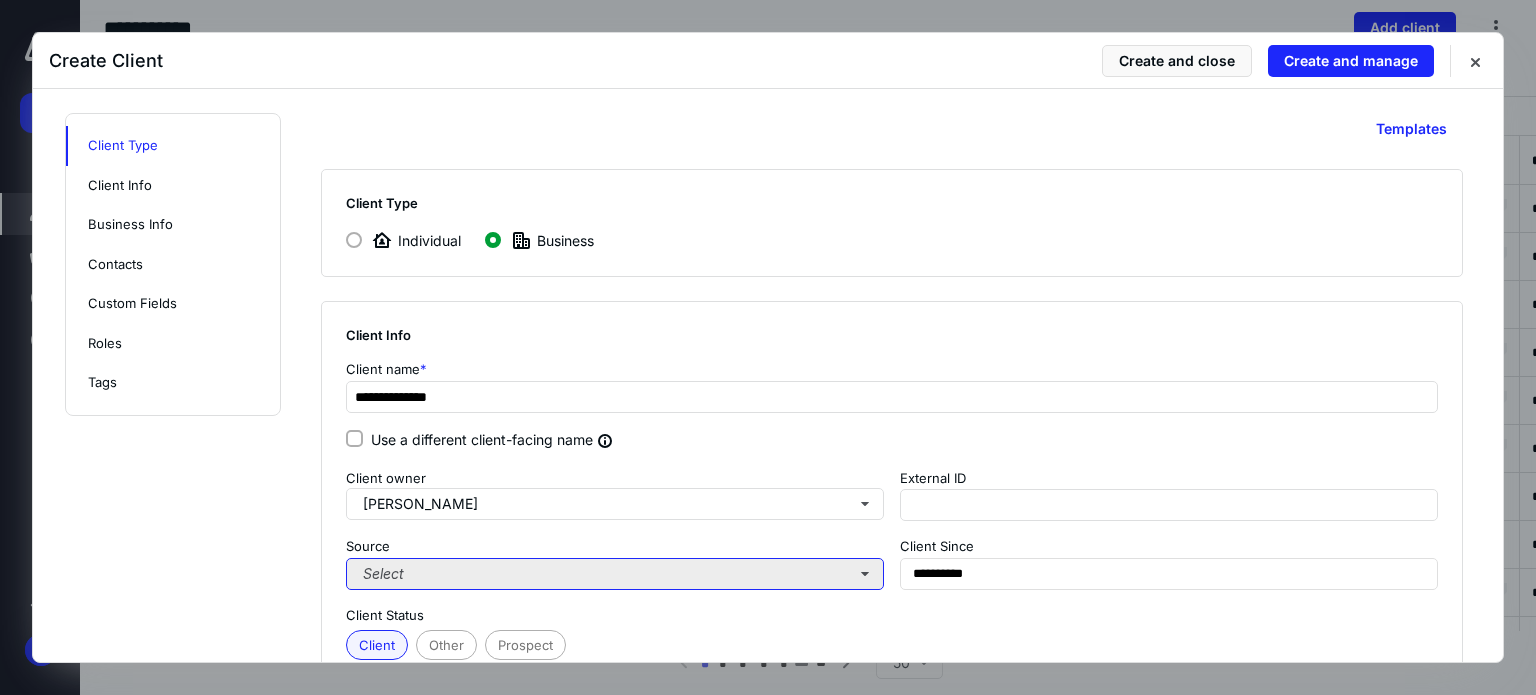 click on "Select" at bounding box center (615, 574) 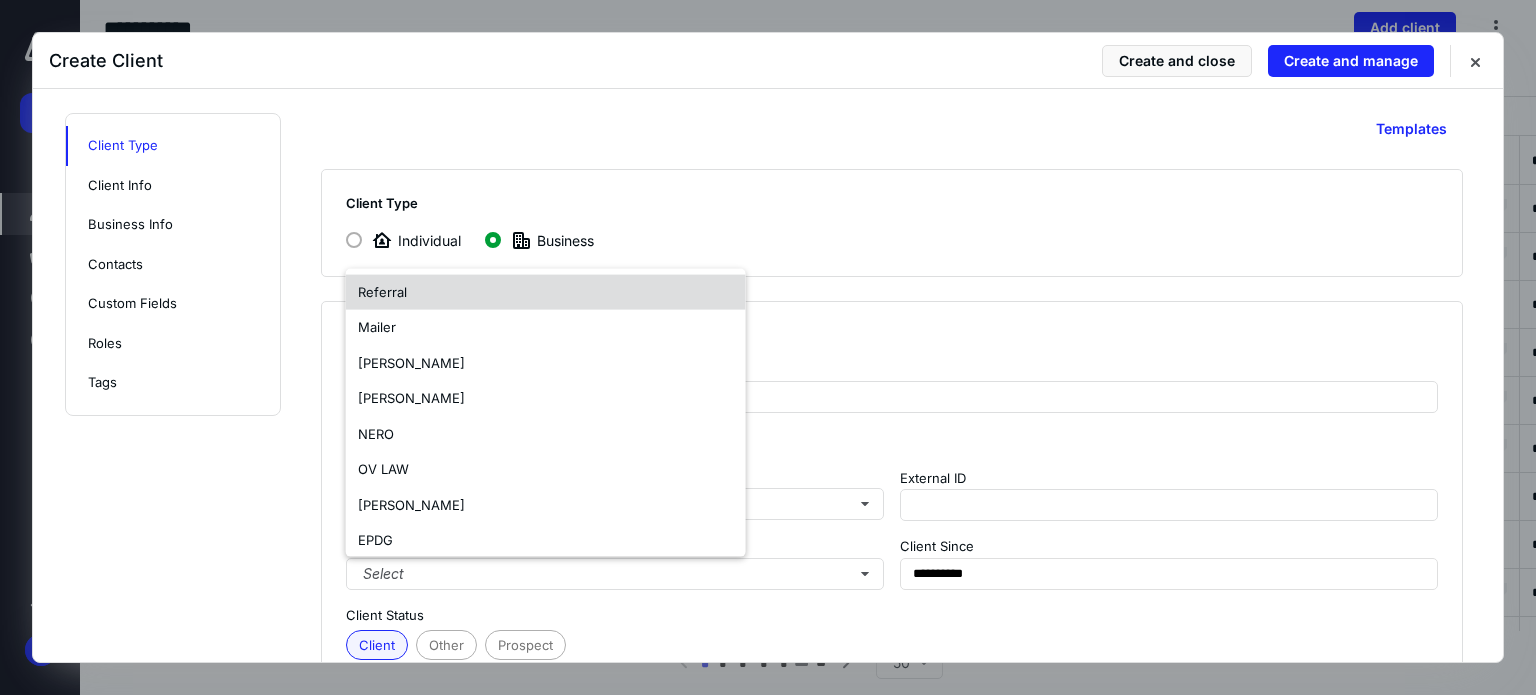 scroll, scrollTop: 68, scrollLeft: 0, axis: vertical 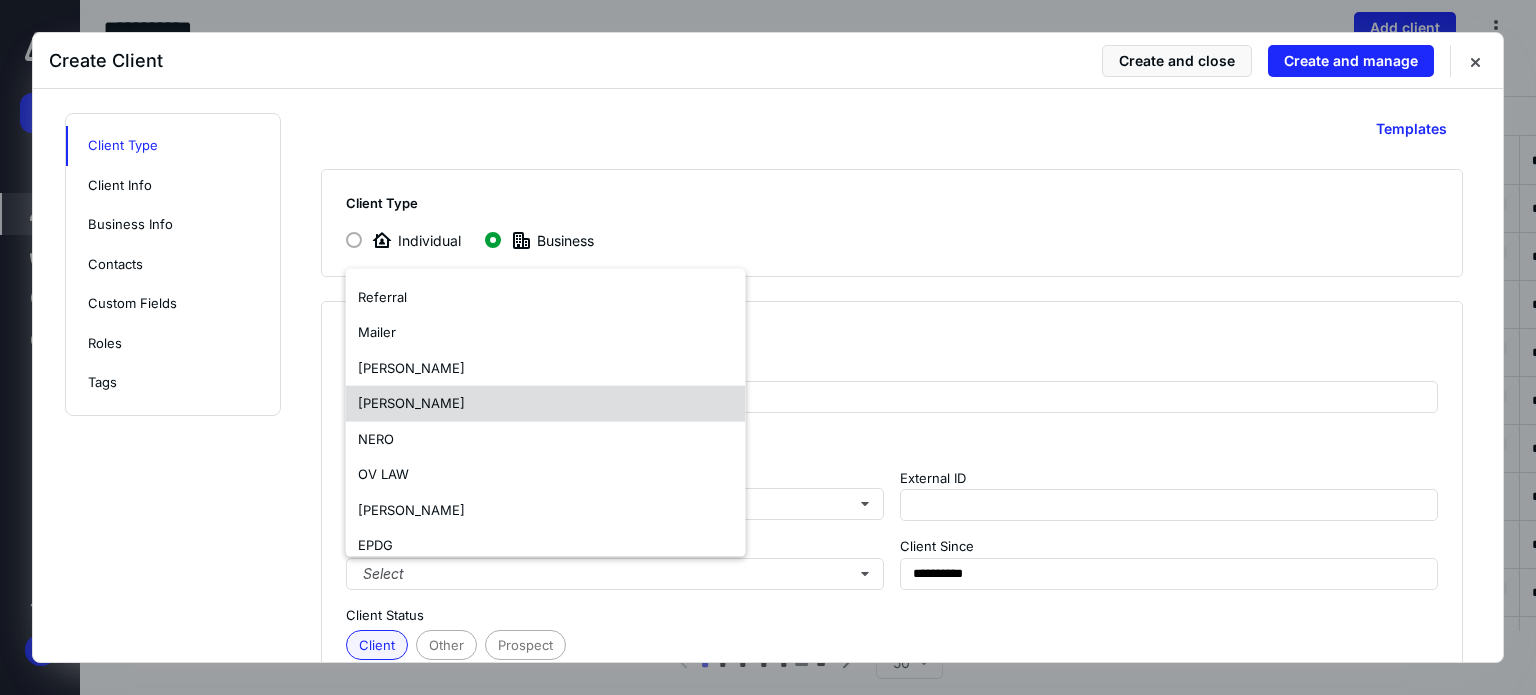 click on "[PERSON_NAME]" at bounding box center (546, 404) 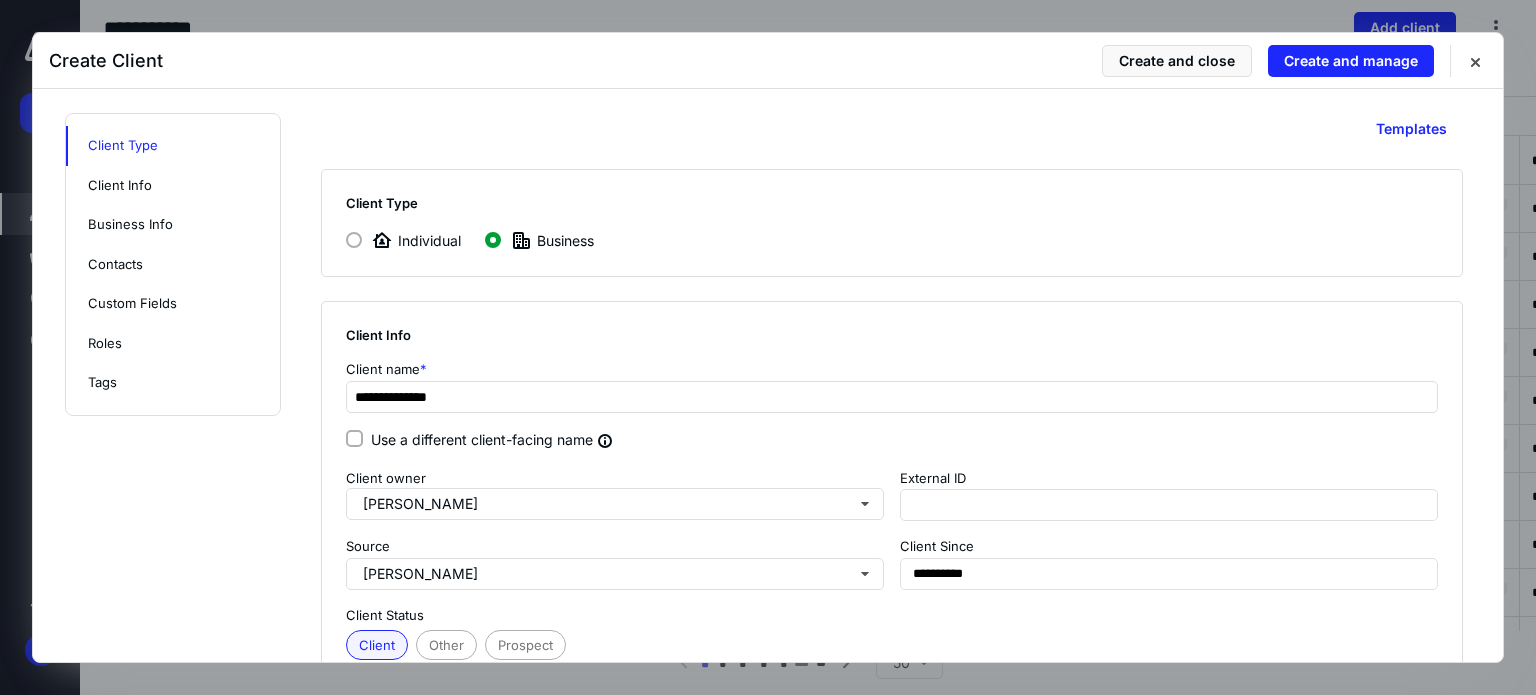 scroll, scrollTop: 0, scrollLeft: 0, axis: both 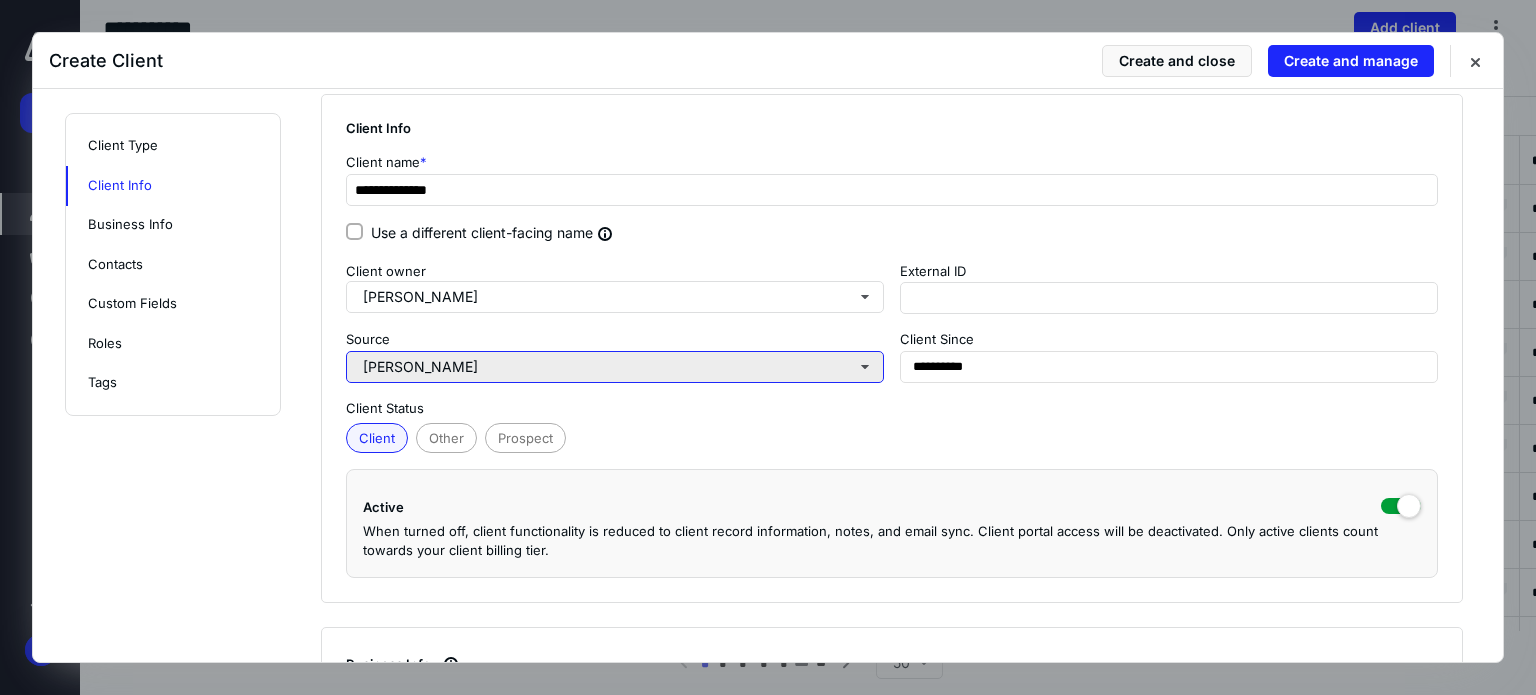 click on "[PERSON_NAME]" at bounding box center (615, 367) 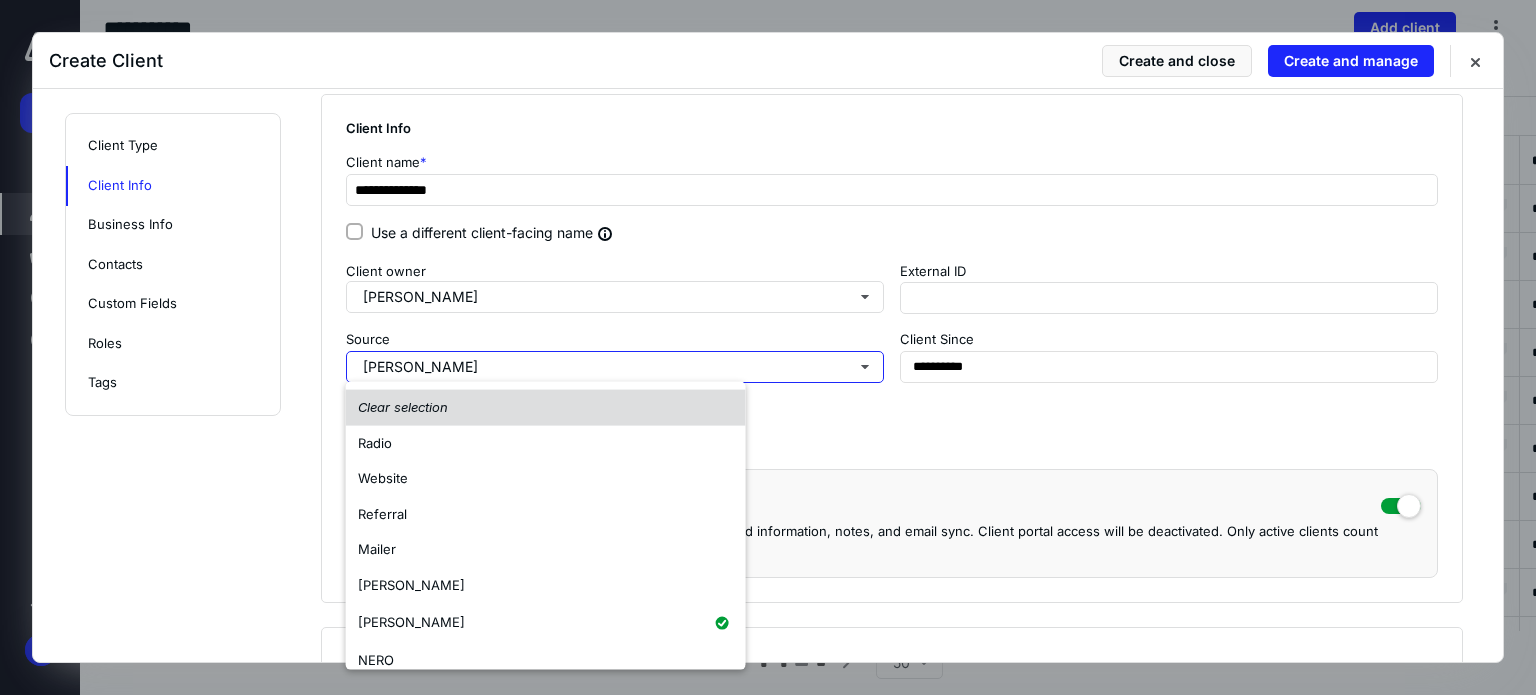 click on "Clear selection" at bounding box center [546, 408] 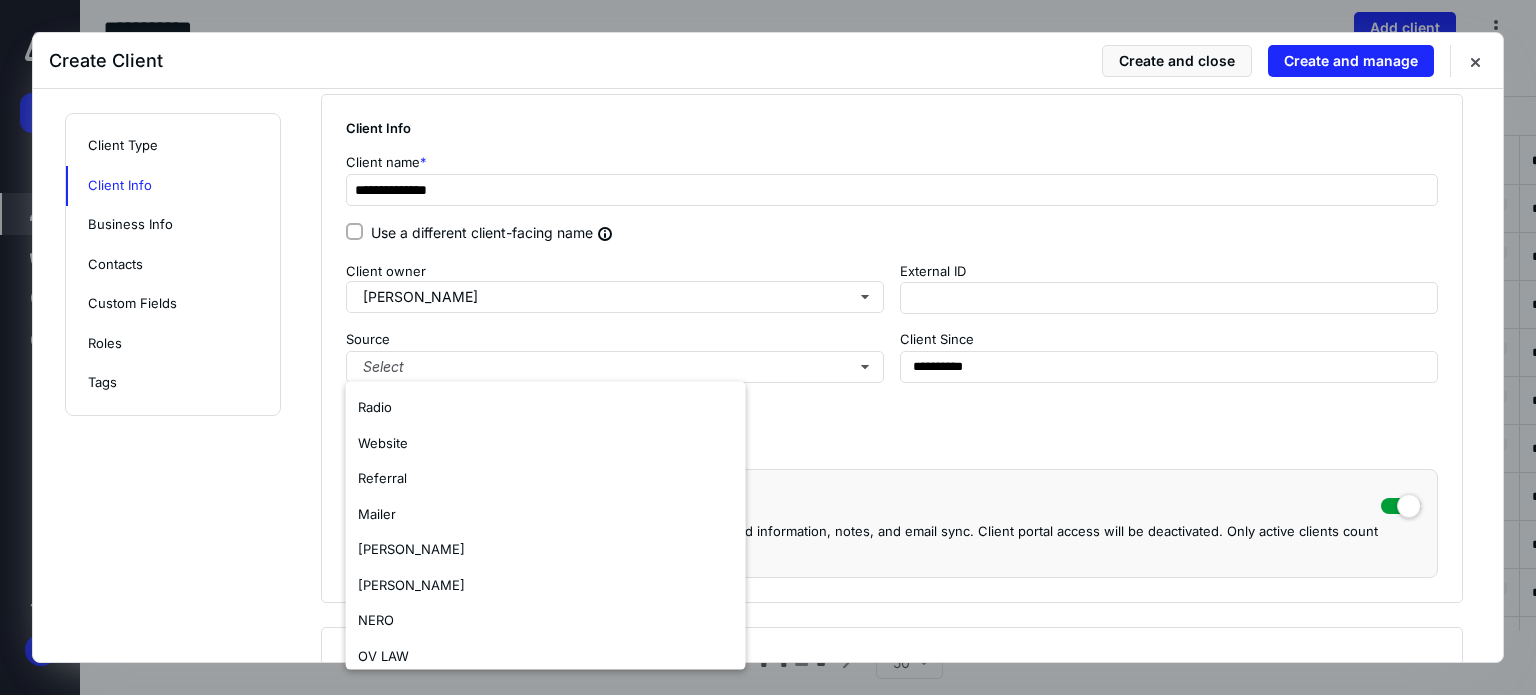 click on "Client Status" at bounding box center [892, 409] 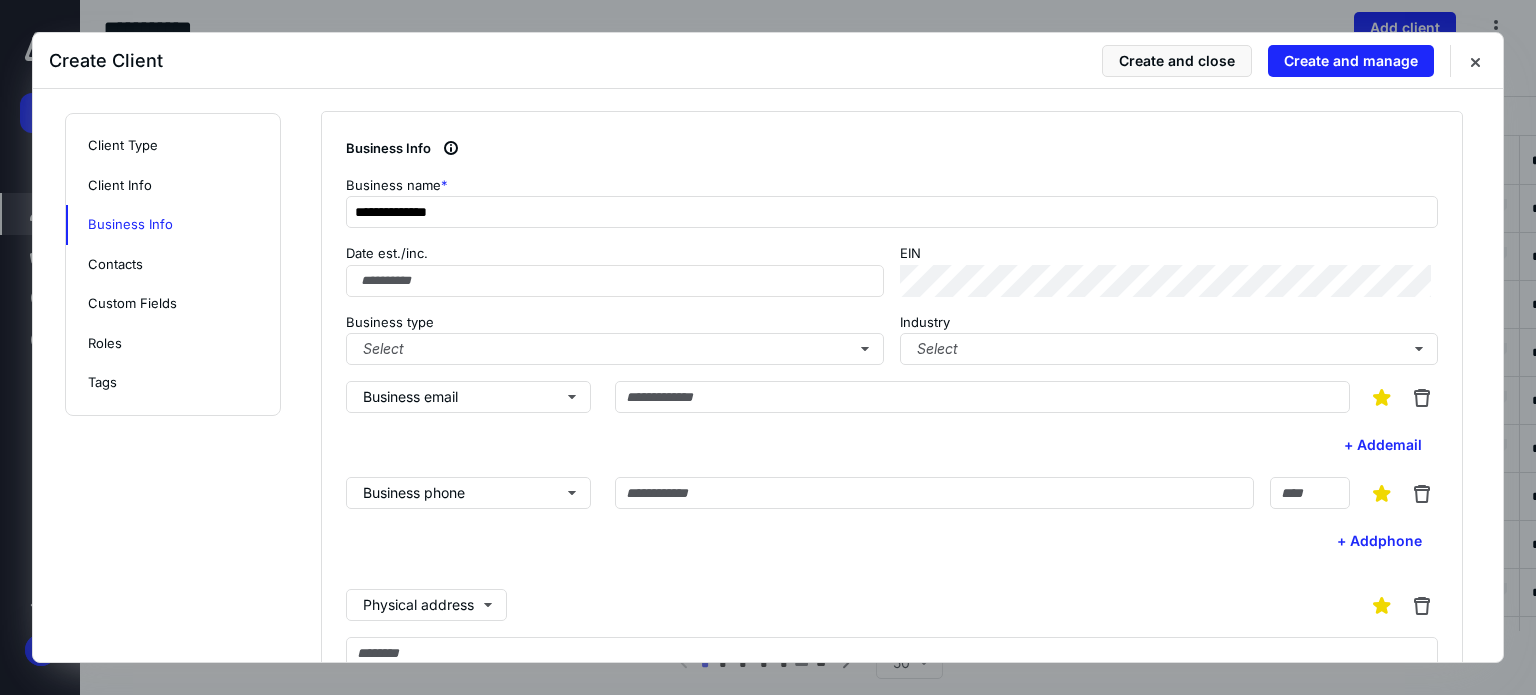 scroll, scrollTop: 730, scrollLeft: 0, axis: vertical 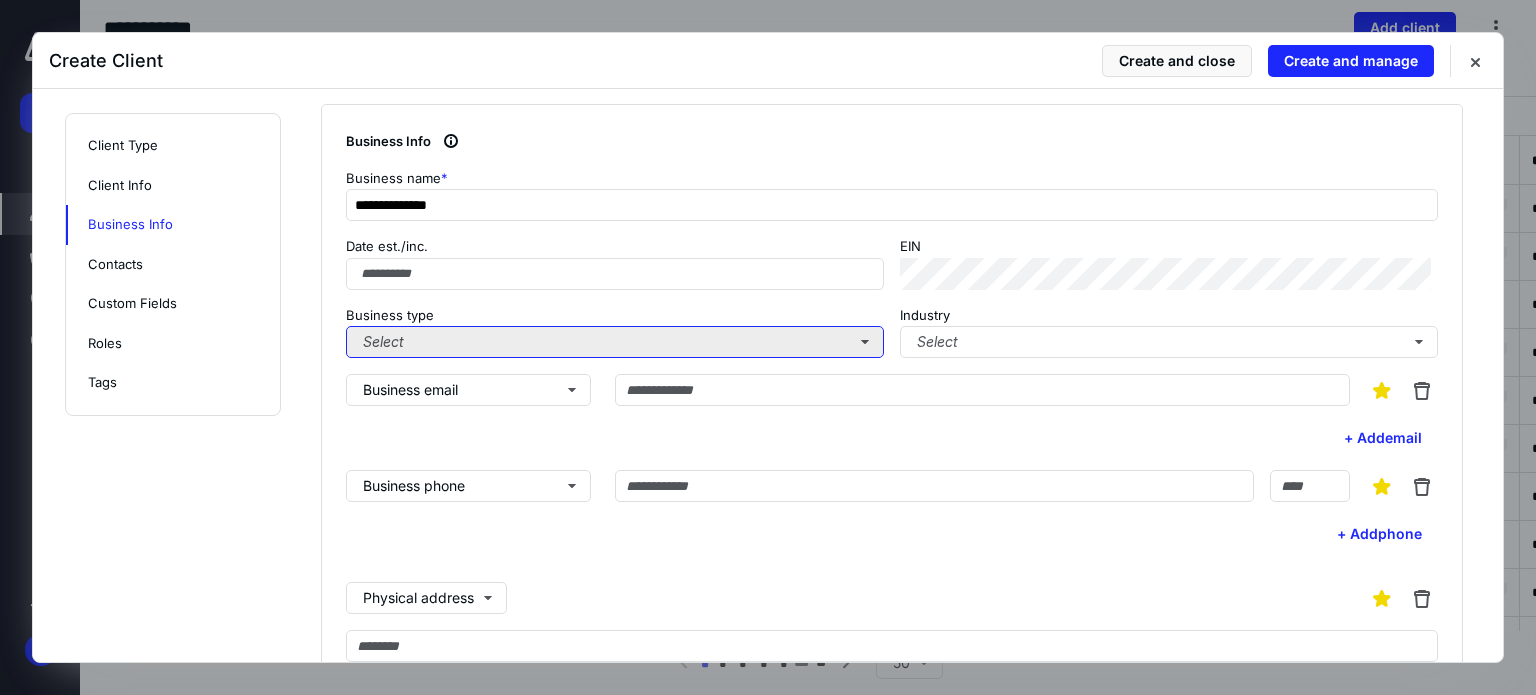 click on "Select" at bounding box center (615, 342) 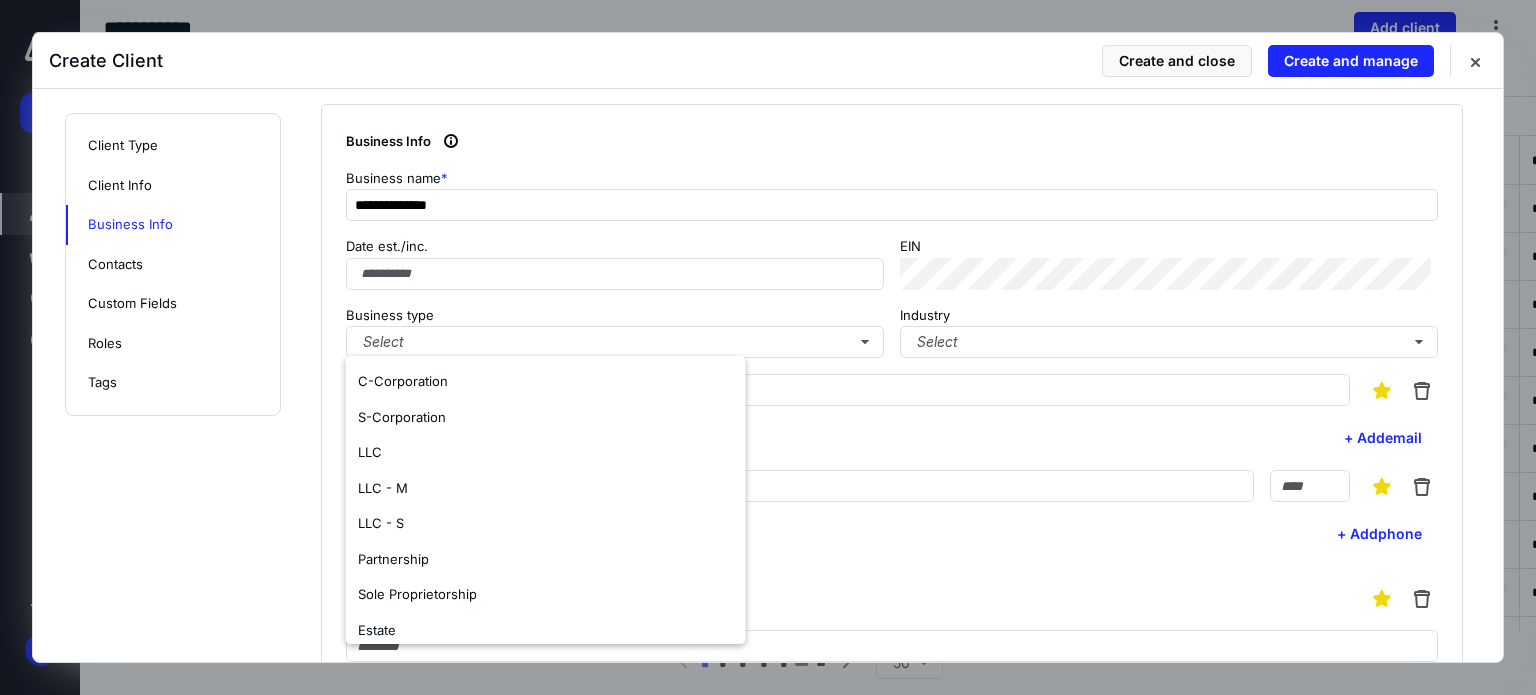 scroll, scrollTop: 118, scrollLeft: 0, axis: vertical 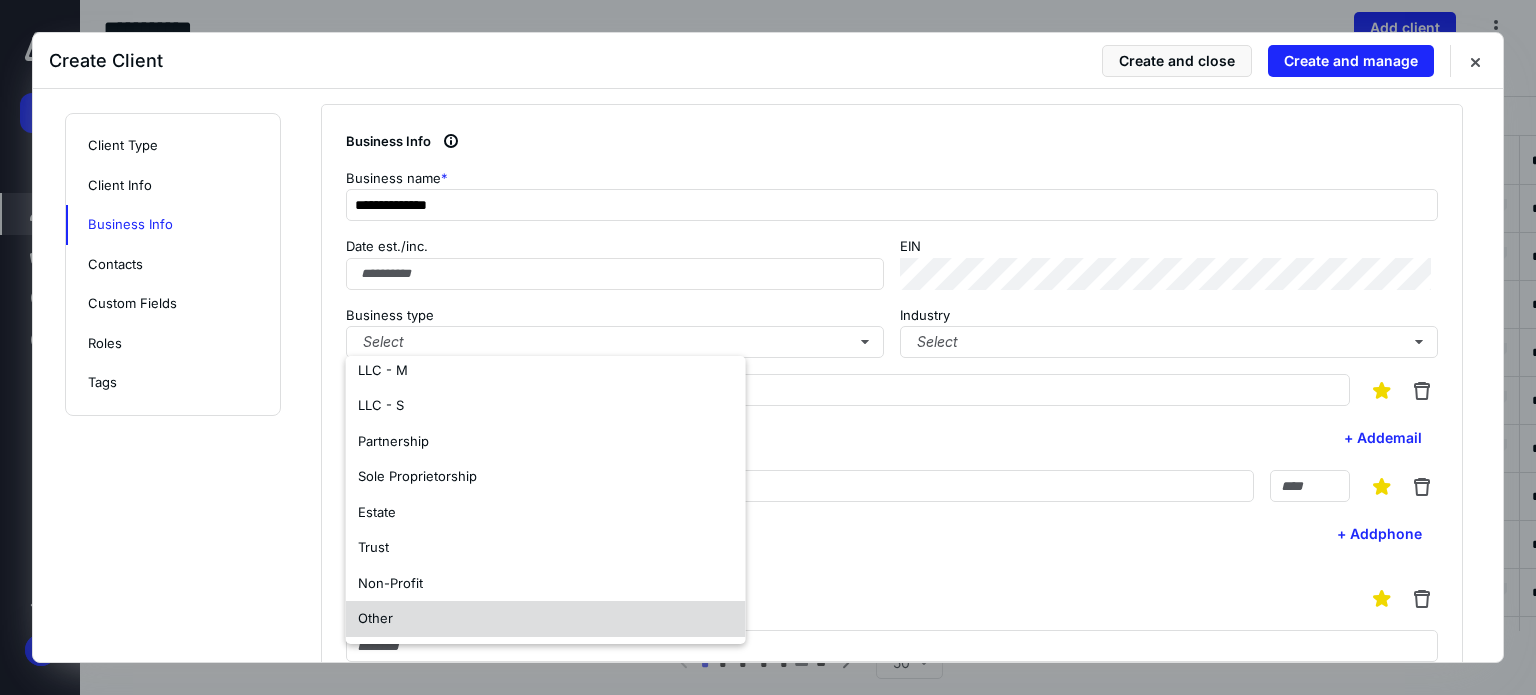 click on "Other" at bounding box center [546, 619] 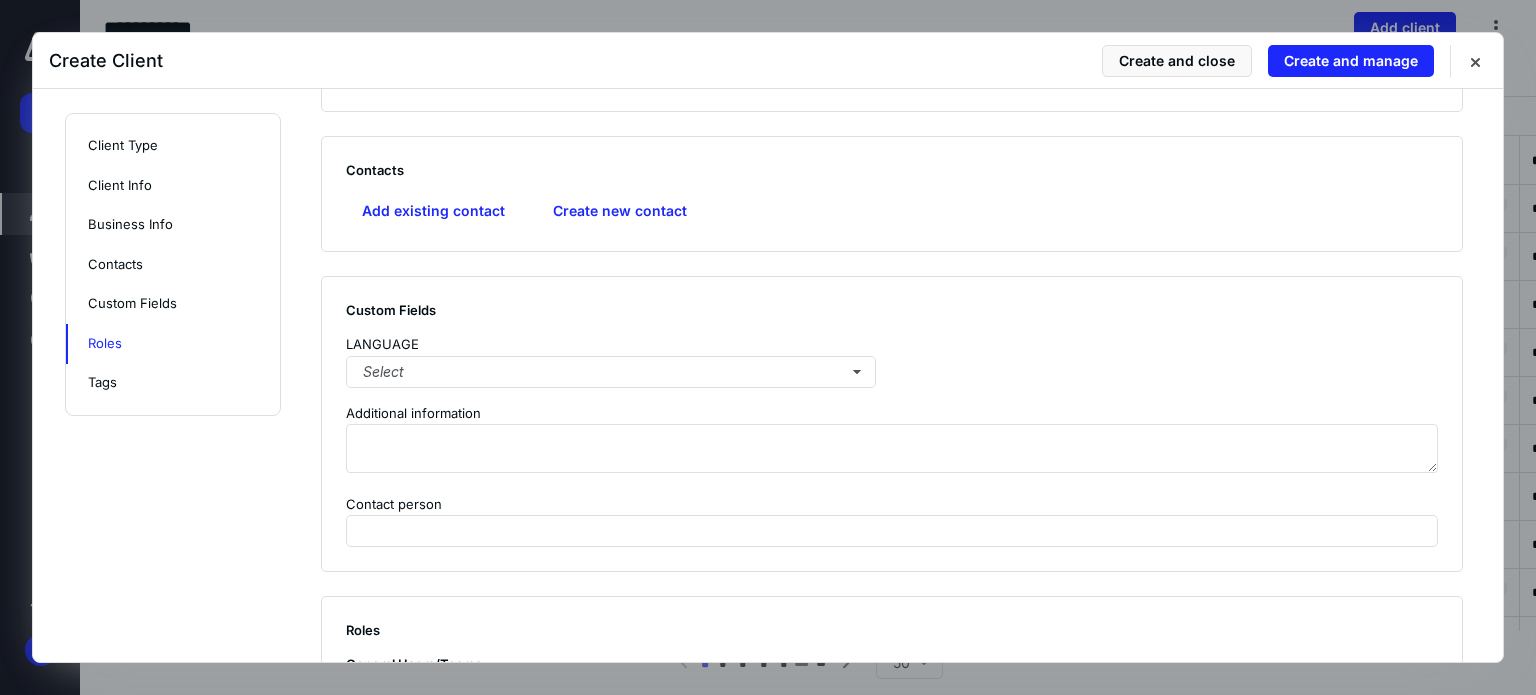 scroll, scrollTop: 1518, scrollLeft: 0, axis: vertical 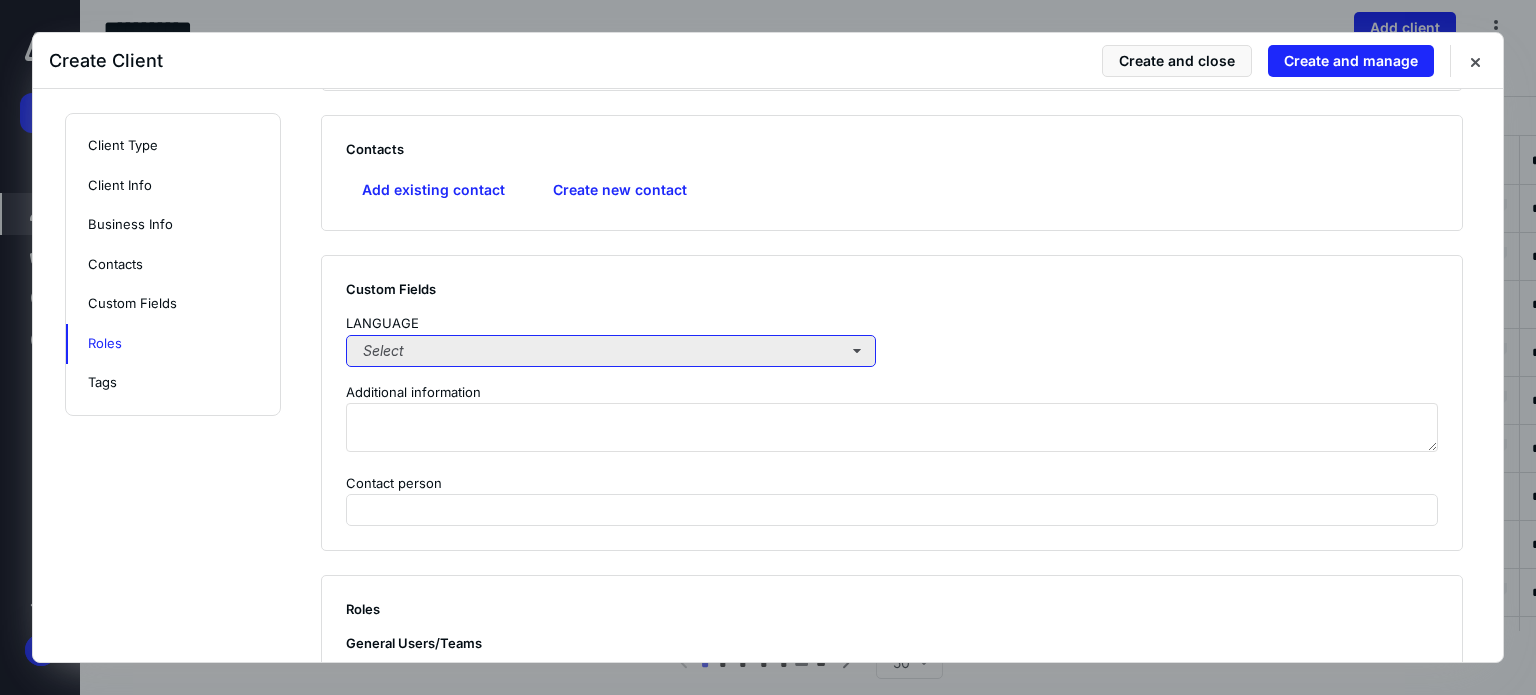 click on "Select" at bounding box center [611, 351] 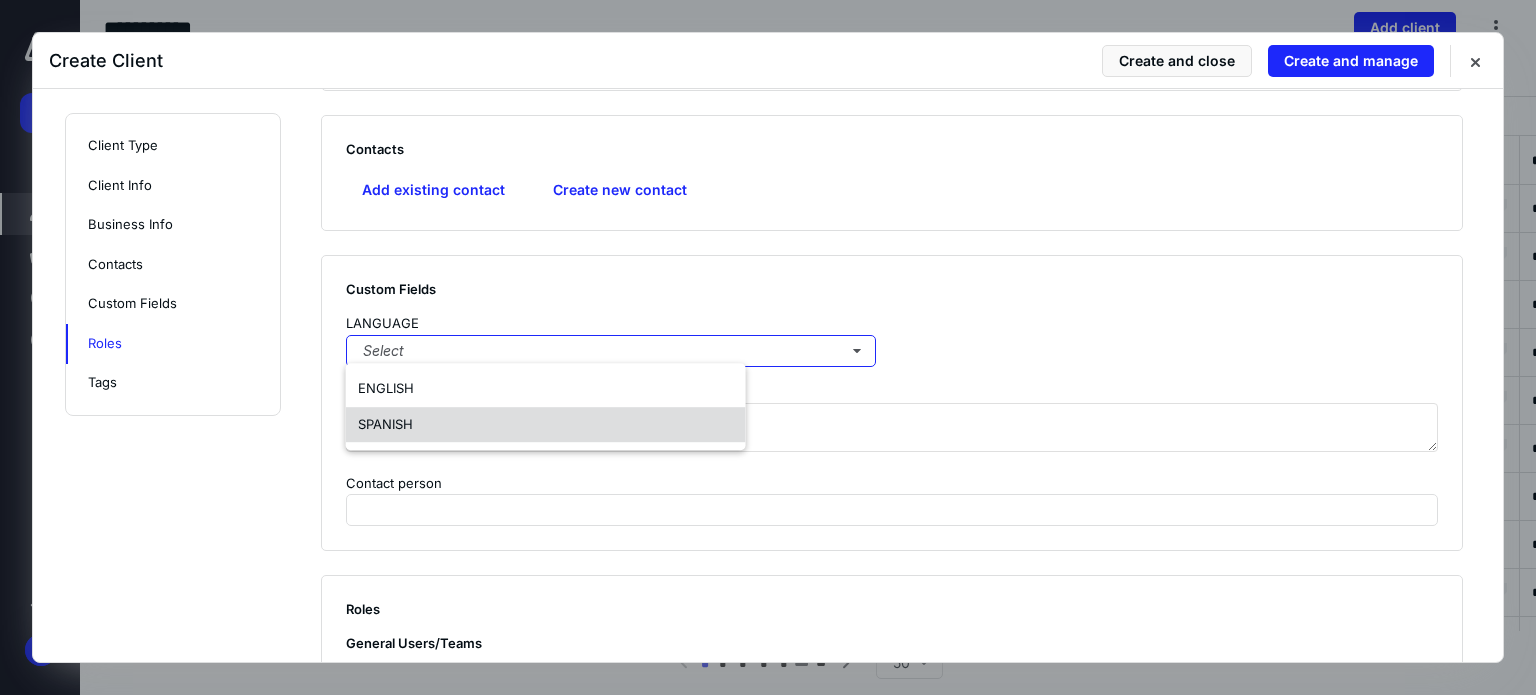 click on "SPANISH" at bounding box center [546, 425] 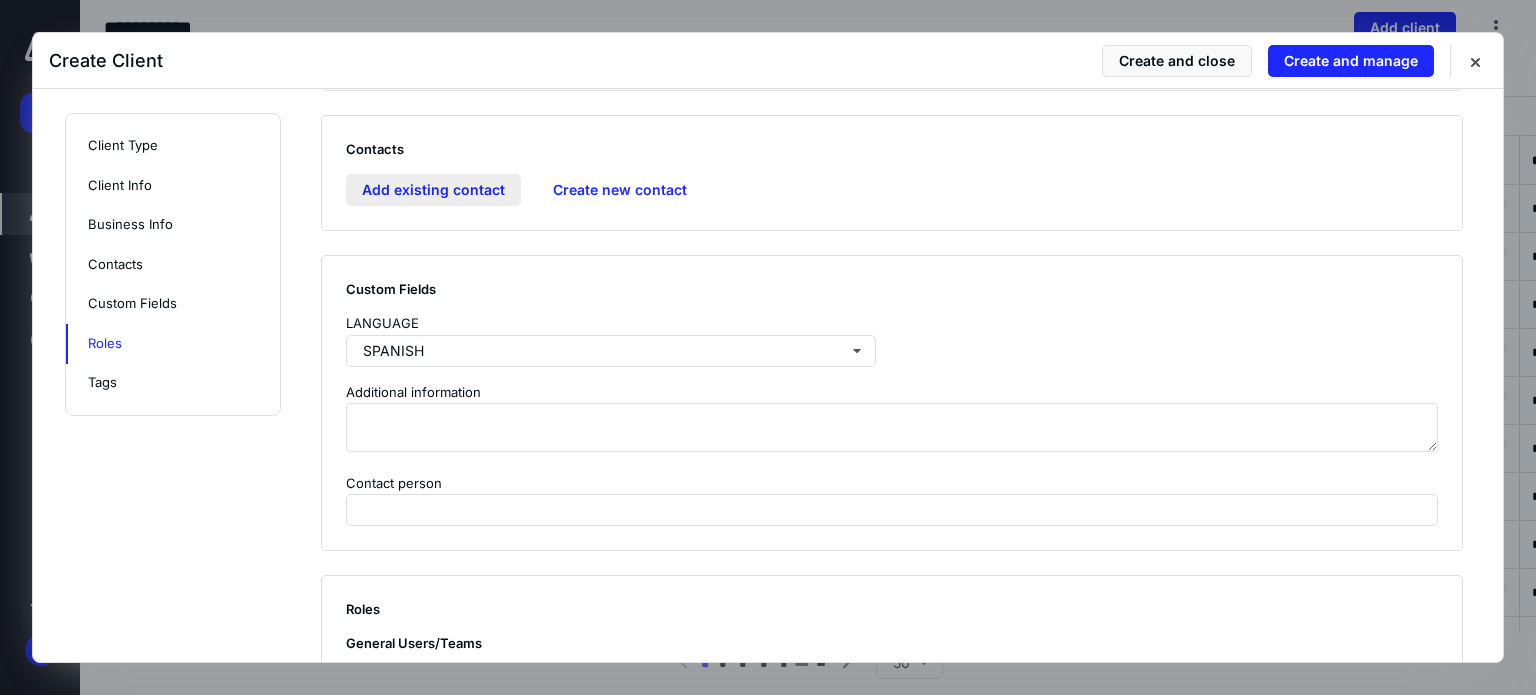 click on "Add existing contact" at bounding box center [433, 190] 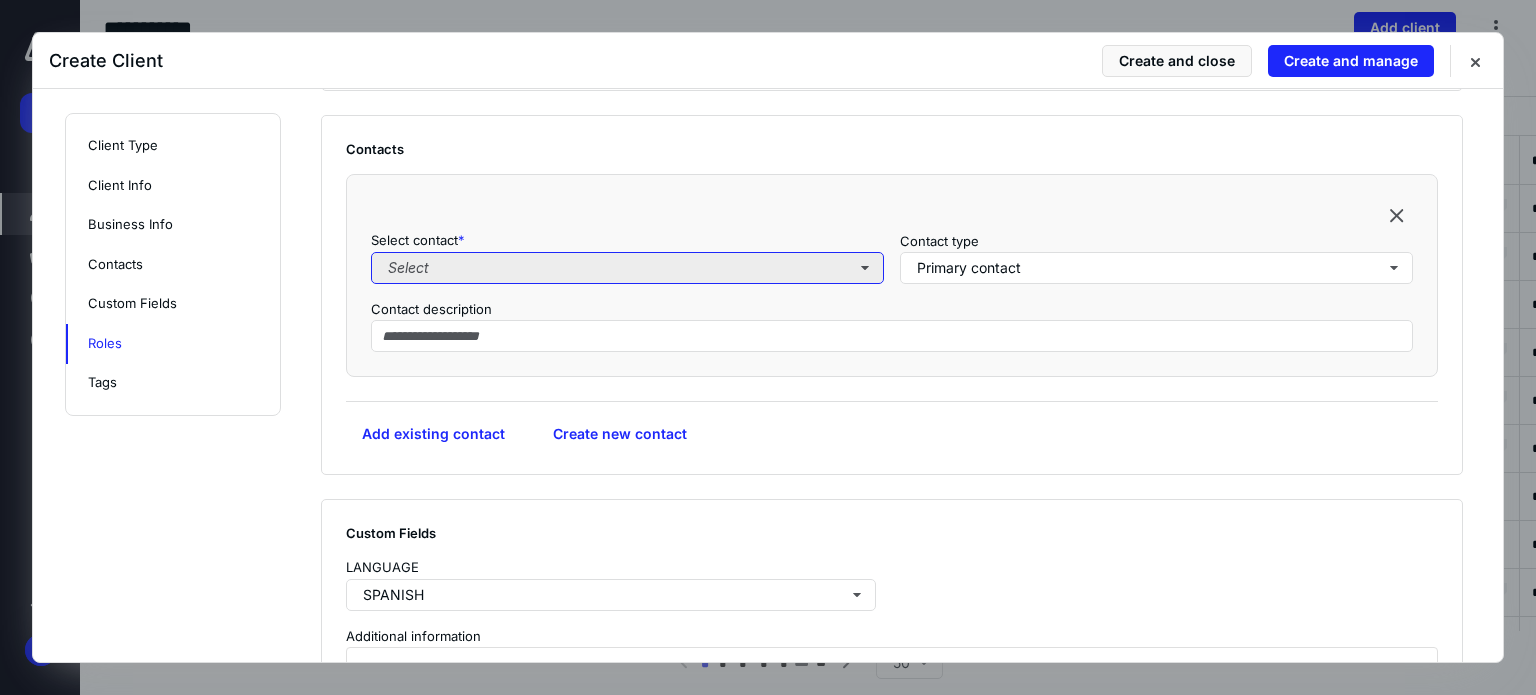 click on "Select" at bounding box center (627, 268) 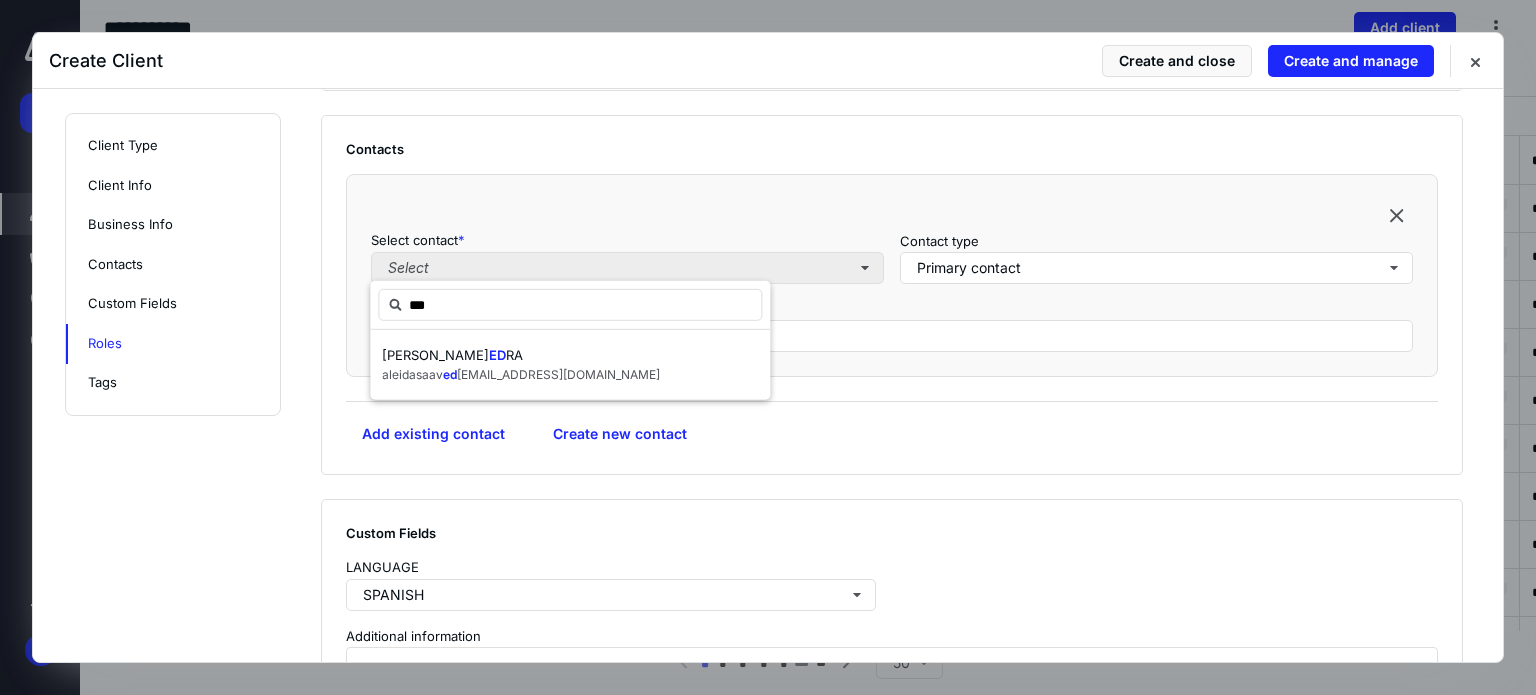 type on "****" 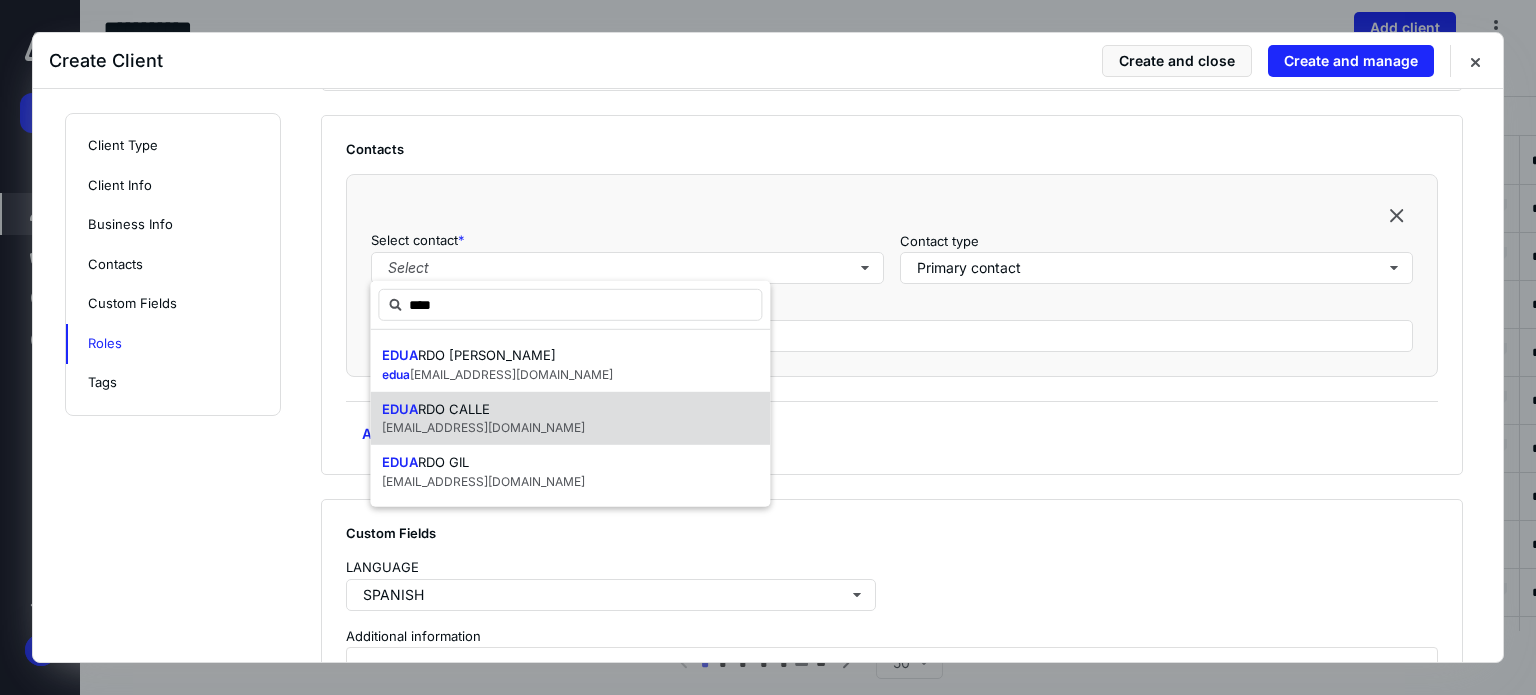click on "[EMAIL_ADDRESS][DOMAIN_NAME]" at bounding box center (483, 428) 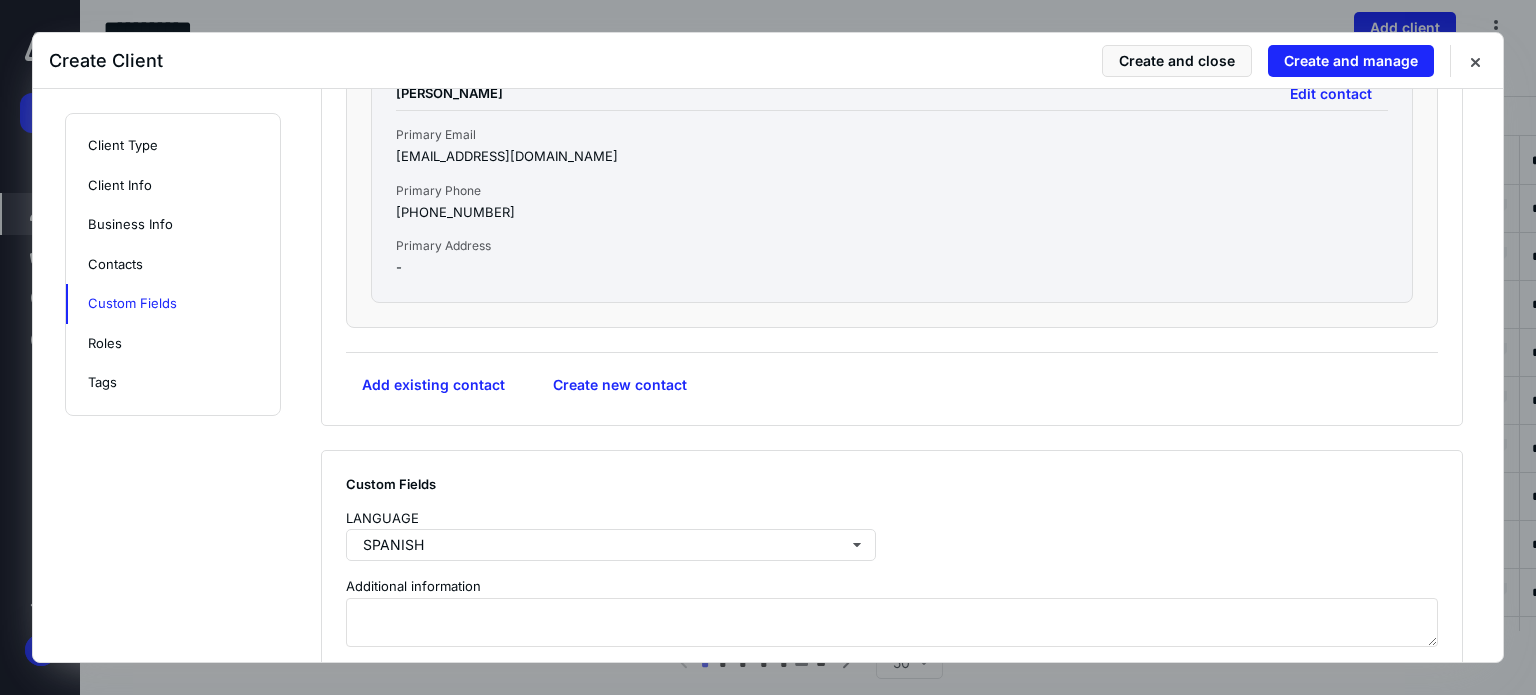 scroll, scrollTop: 1829, scrollLeft: 0, axis: vertical 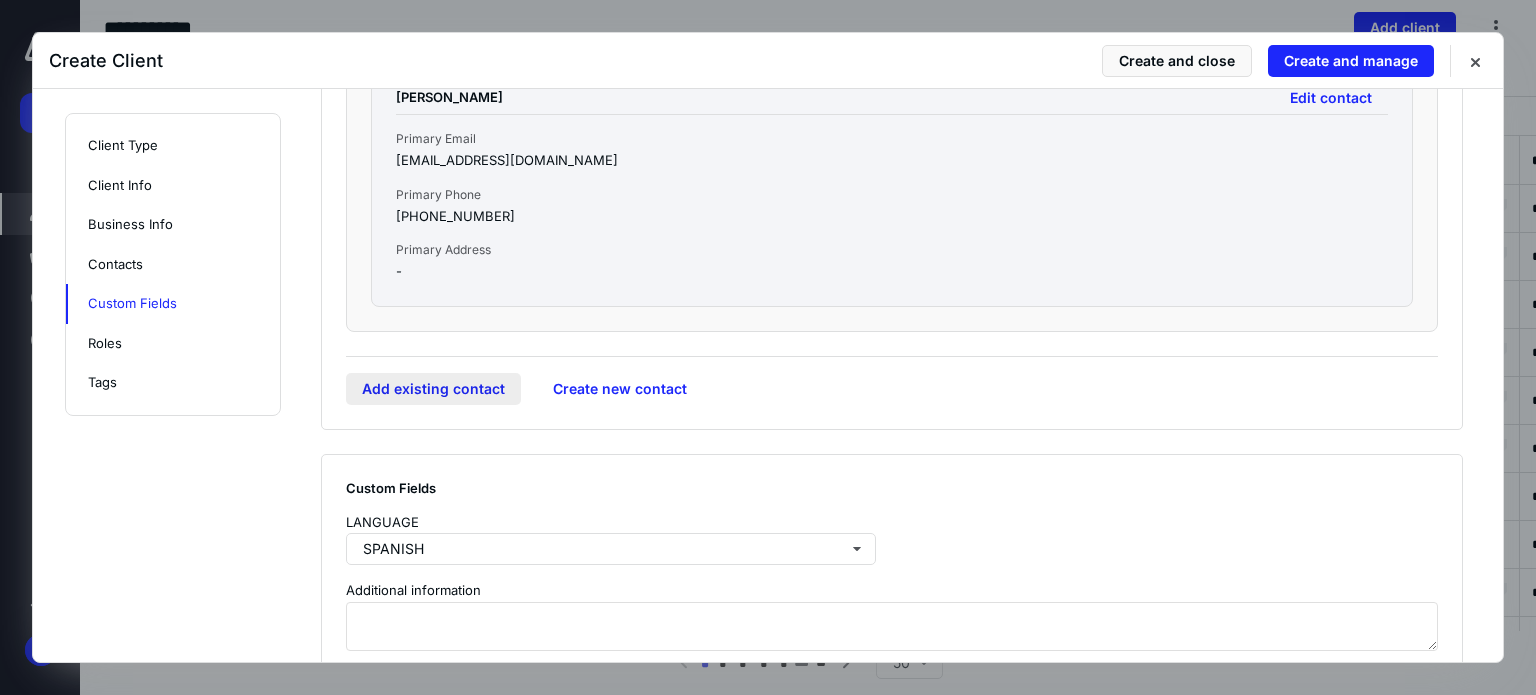 click on "Add existing contact" at bounding box center (433, 389) 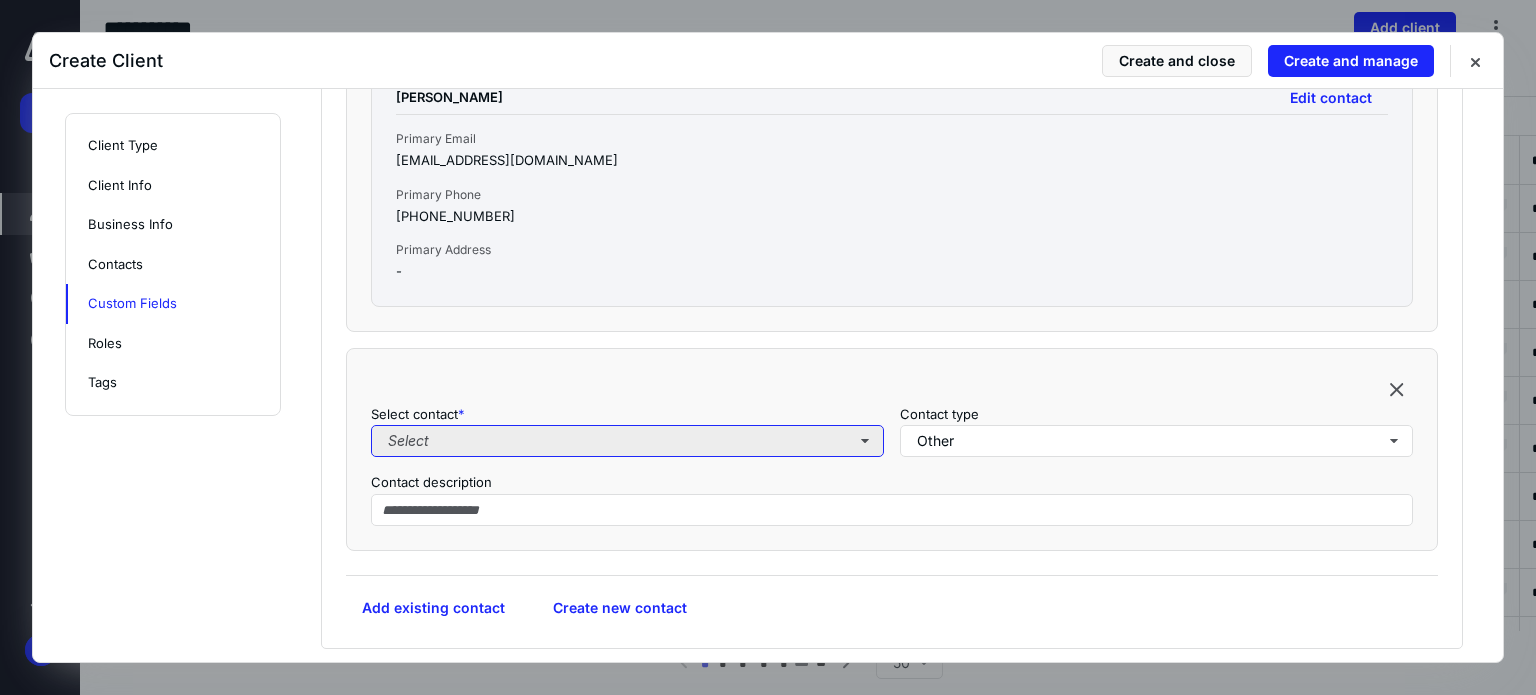 click on "Select" at bounding box center (627, 441) 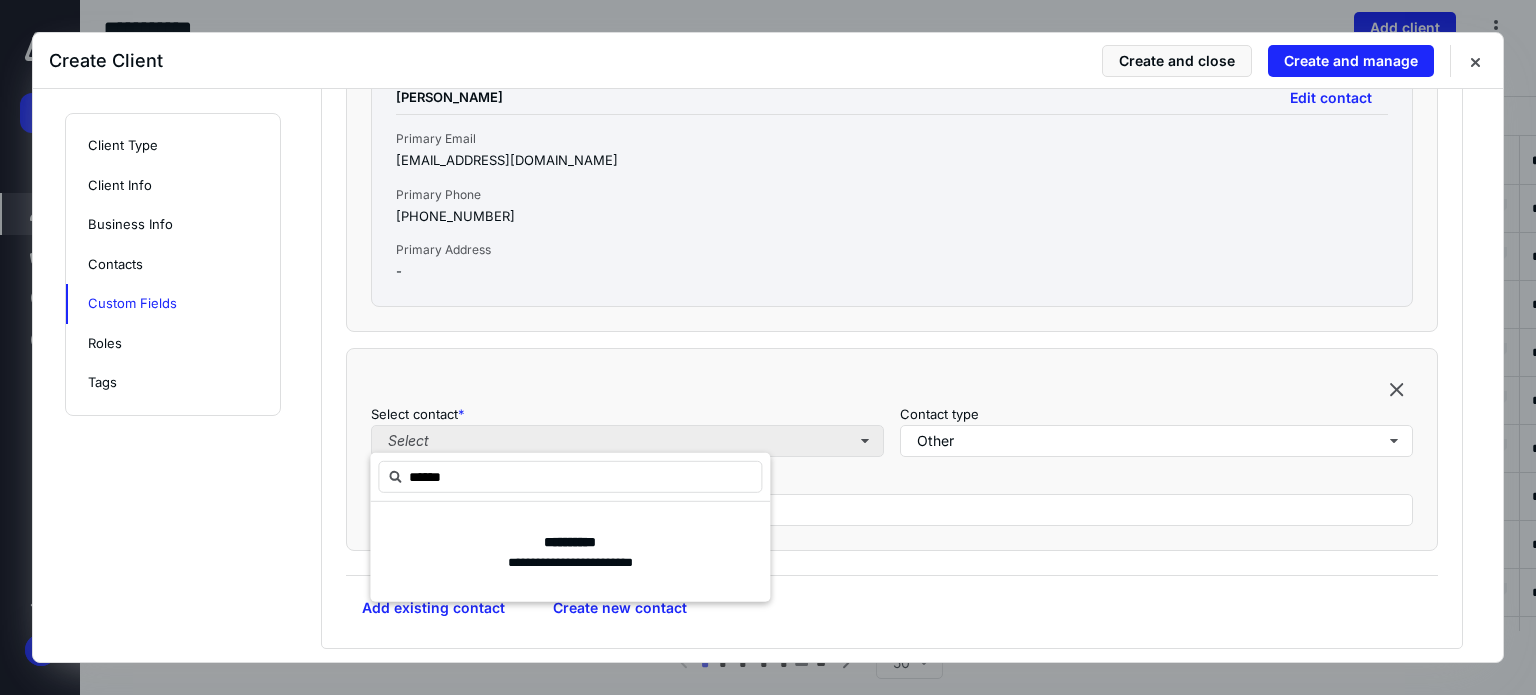 type on "*******" 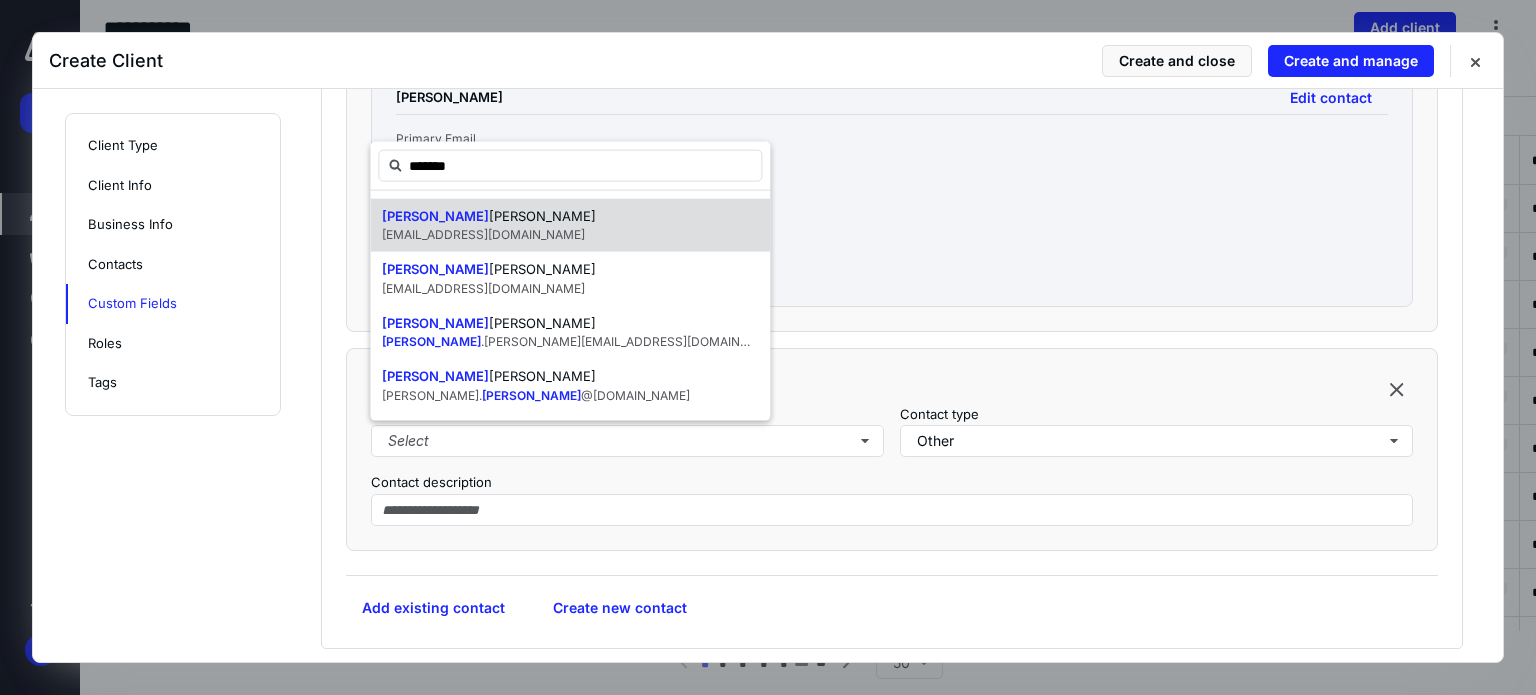 click on "[PERSON_NAME] [EMAIL_ADDRESS][DOMAIN_NAME]" at bounding box center [570, 225] 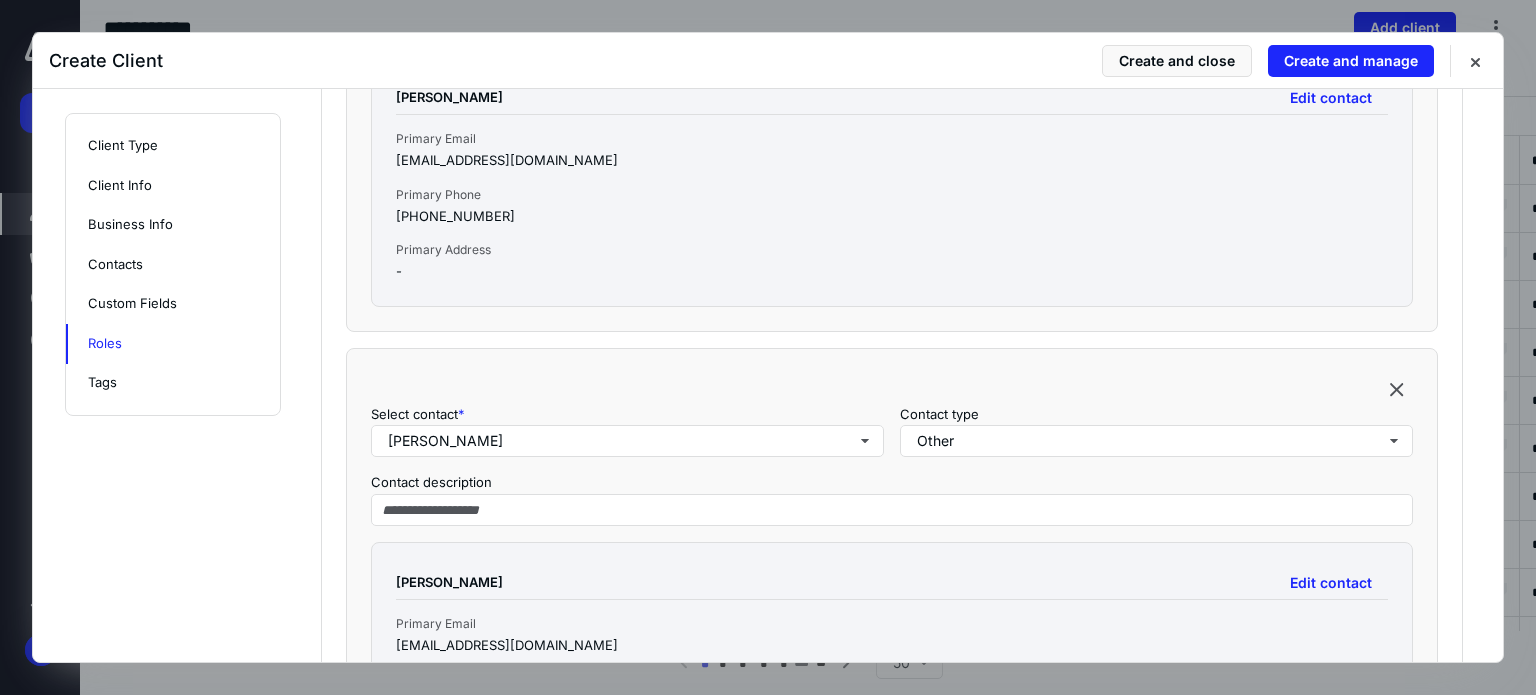 scroll, scrollTop: 2724, scrollLeft: 0, axis: vertical 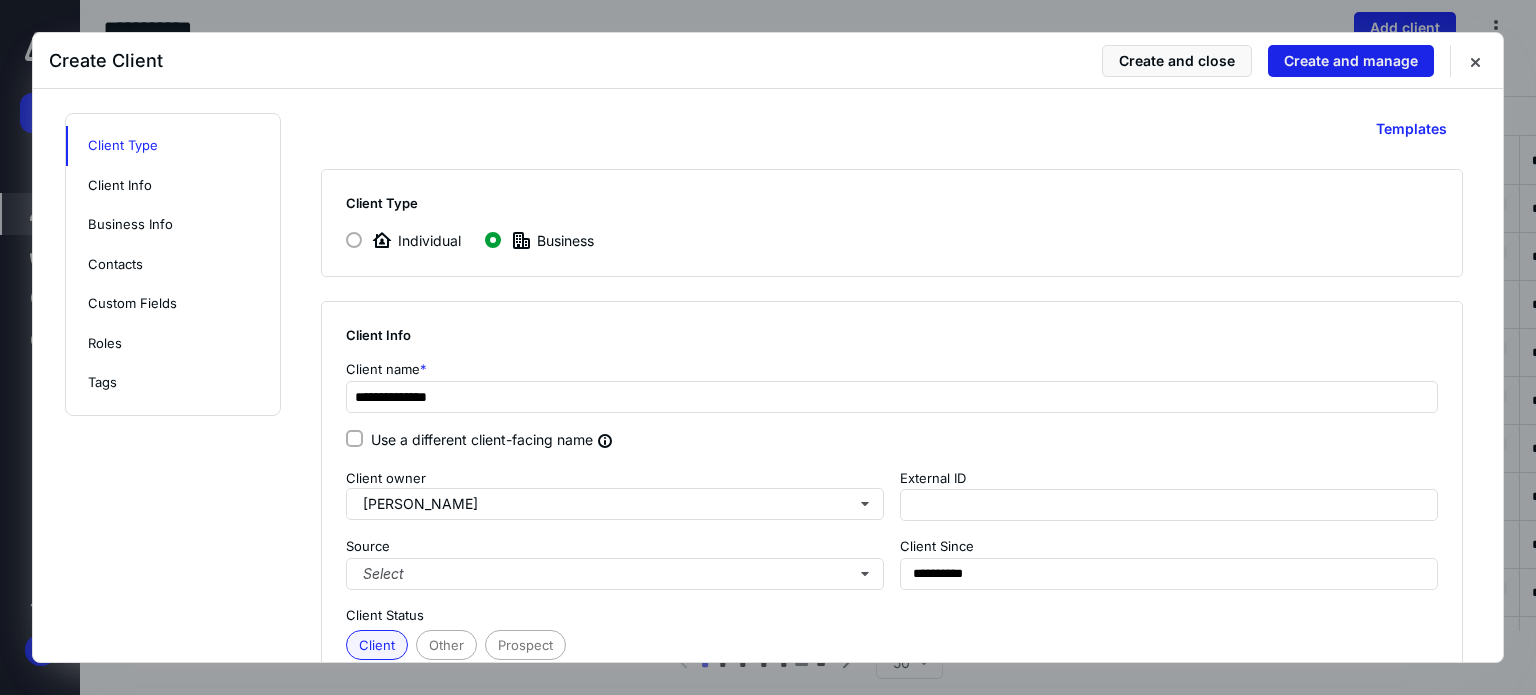 click on "Create and manage" at bounding box center [1351, 61] 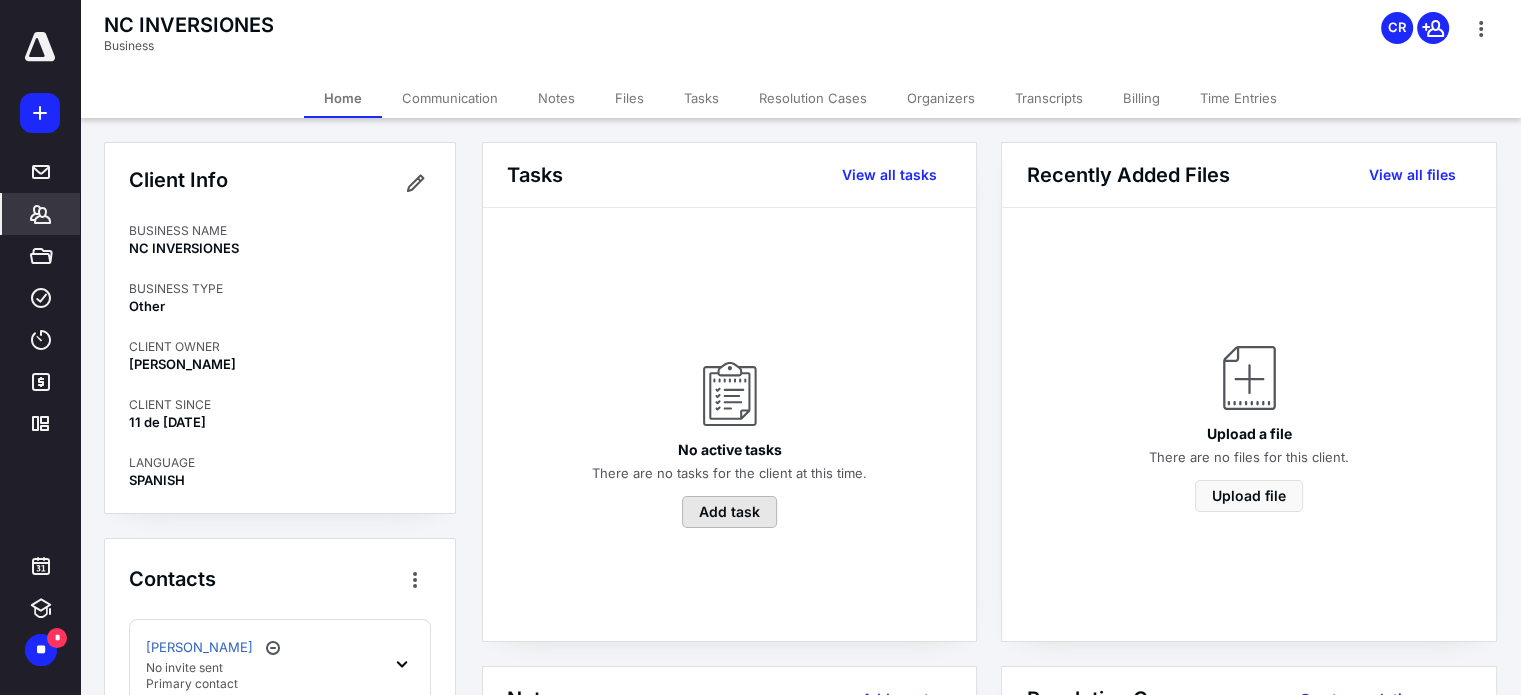 click on "Add task" at bounding box center [729, 512] 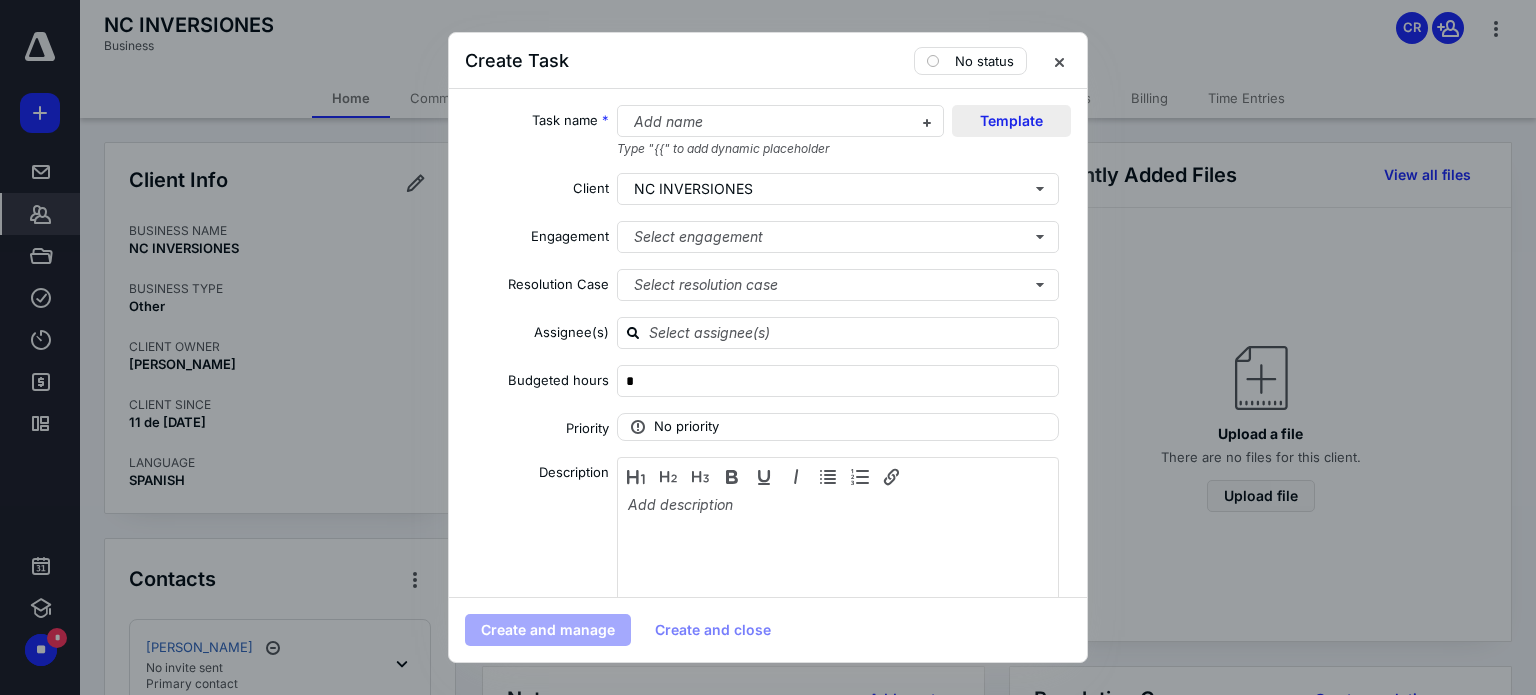 click on "Template" at bounding box center [1011, 121] 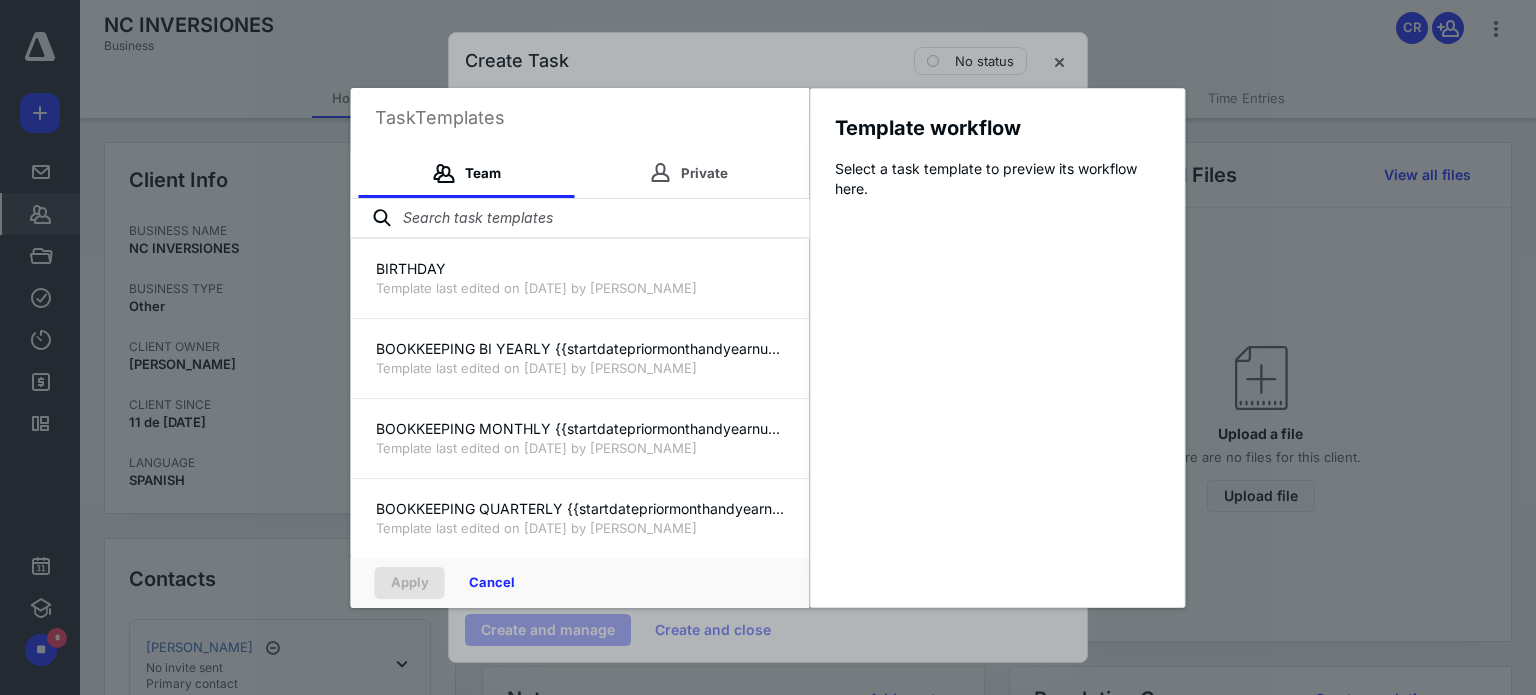 click at bounding box center (580, 219) 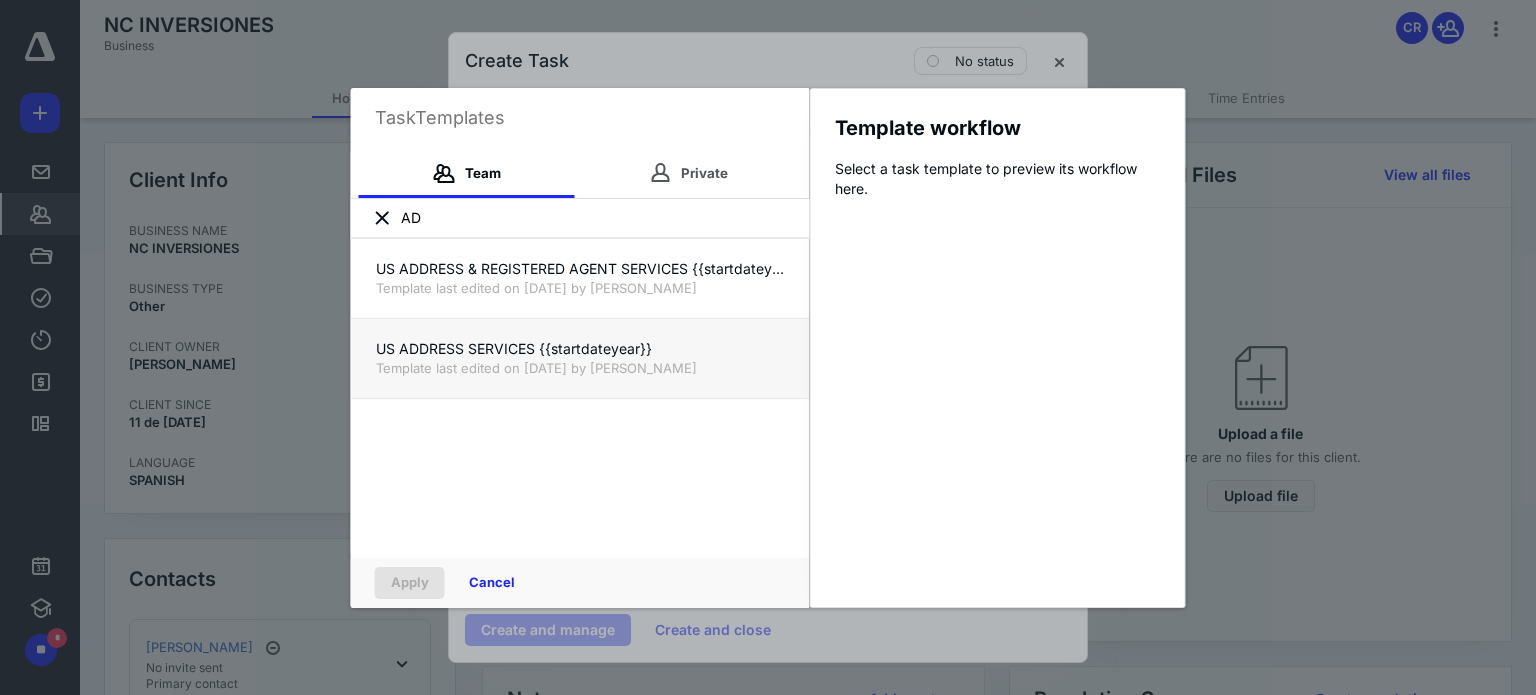 type on "AD" 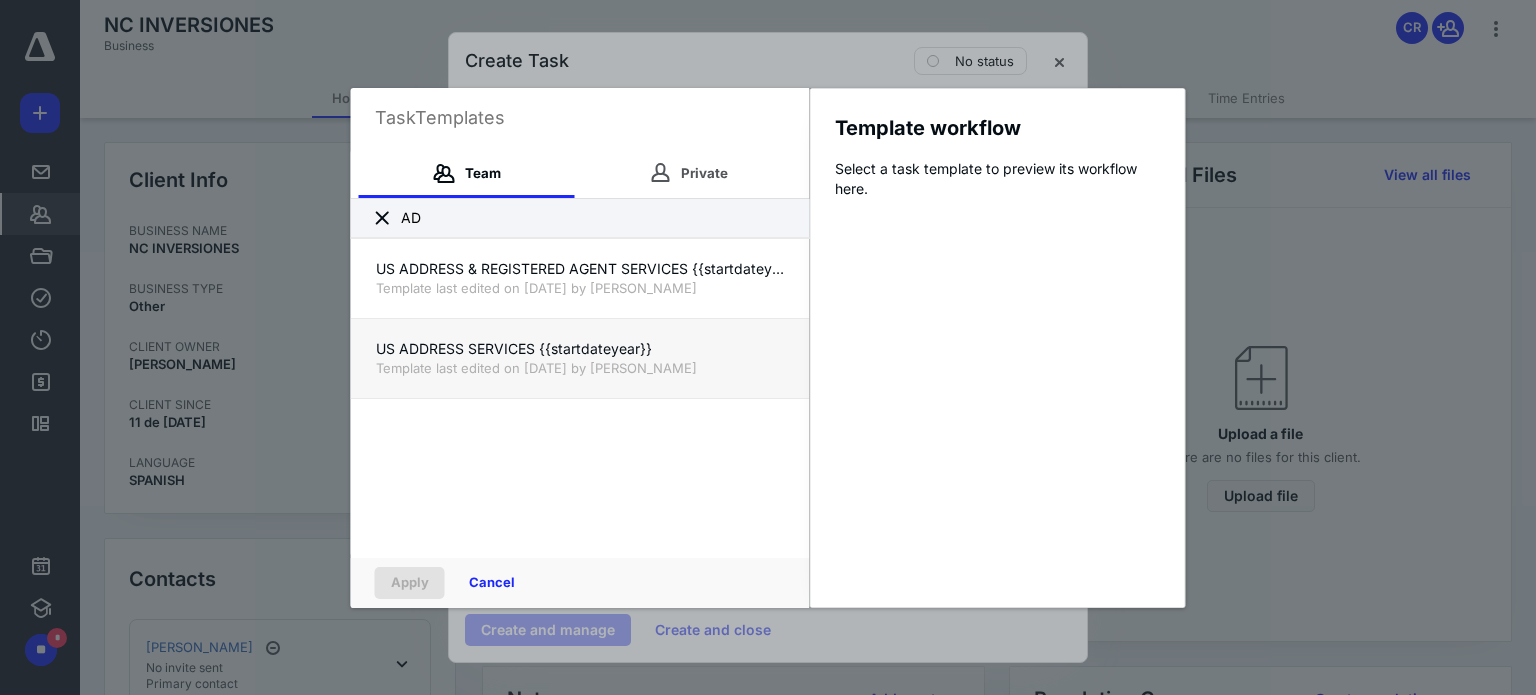 click on "US ADDRESS SERVICES {{startdateyear}}" at bounding box center (580, 349) 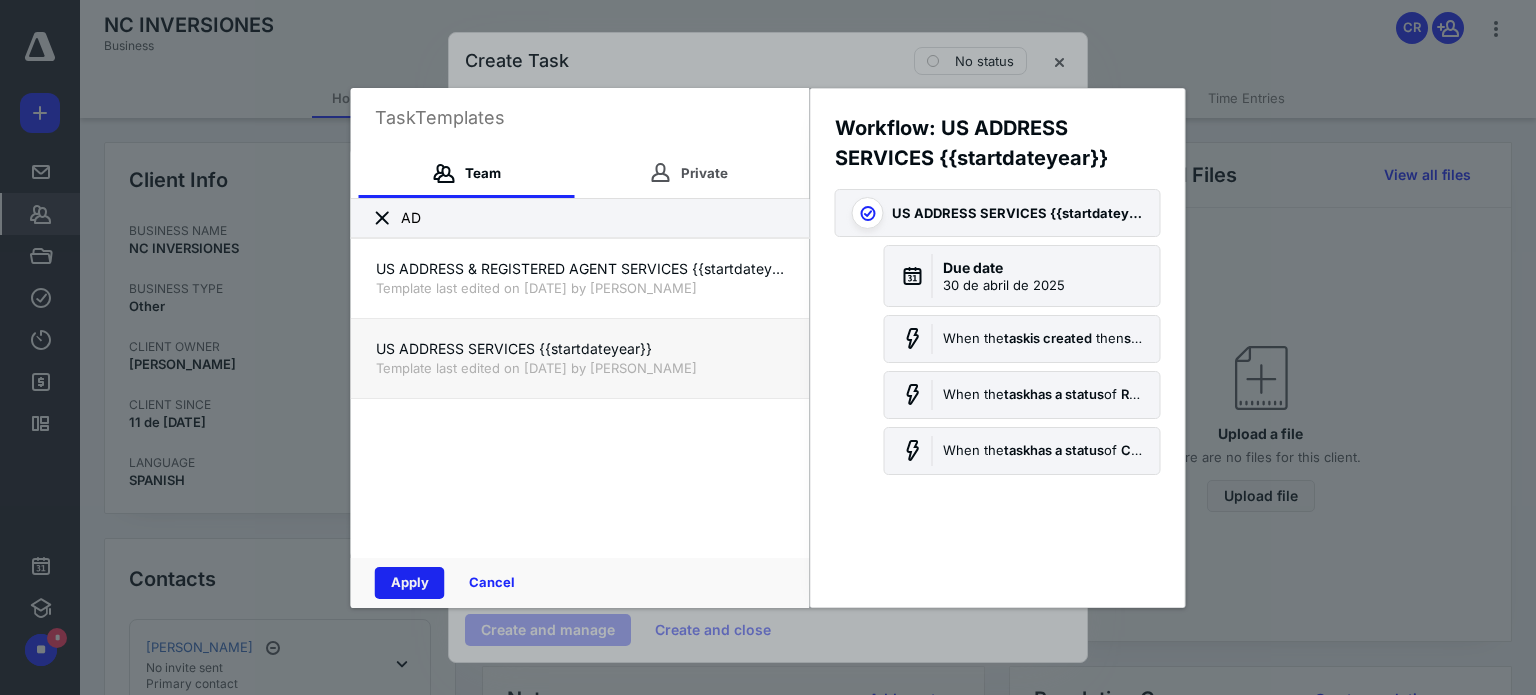 click on "Apply" at bounding box center [410, 583] 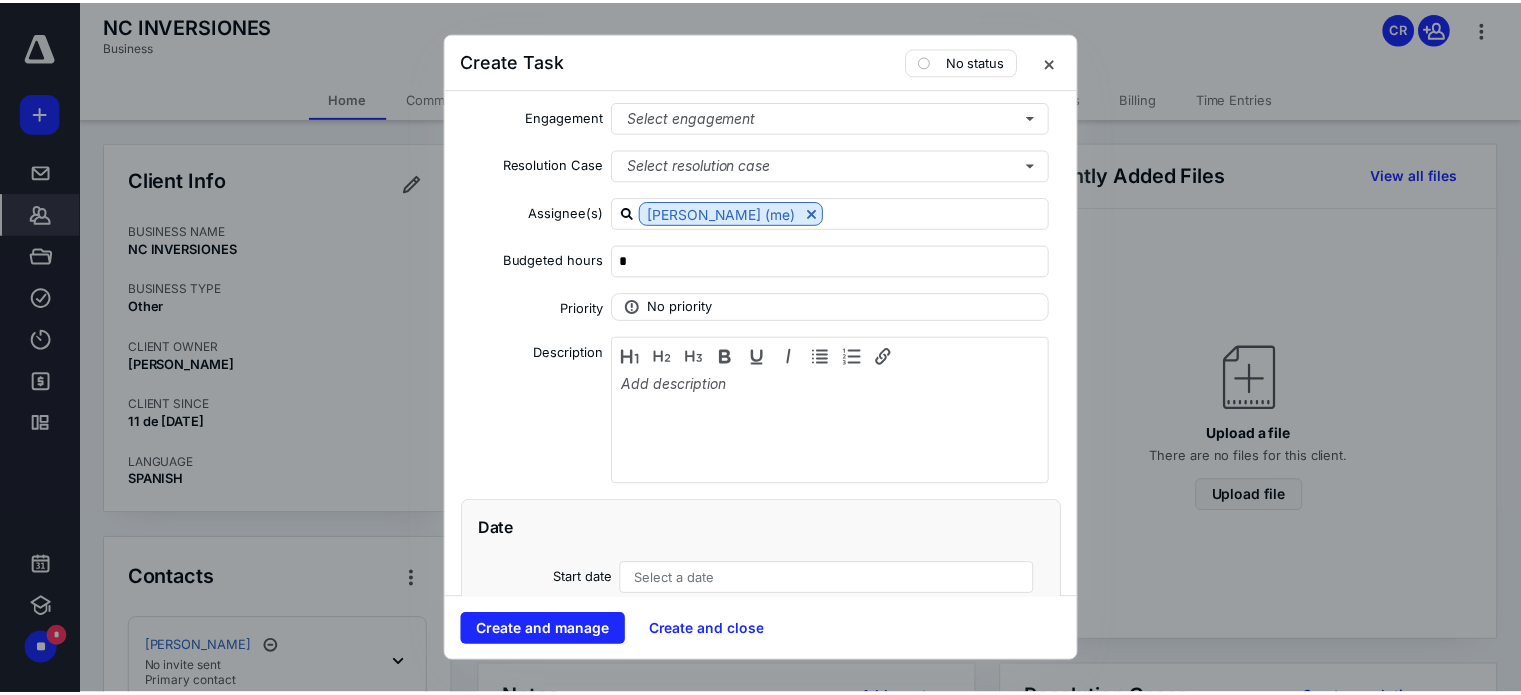 scroll, scrollTop: 0, scrollLeft: 0, axis: both 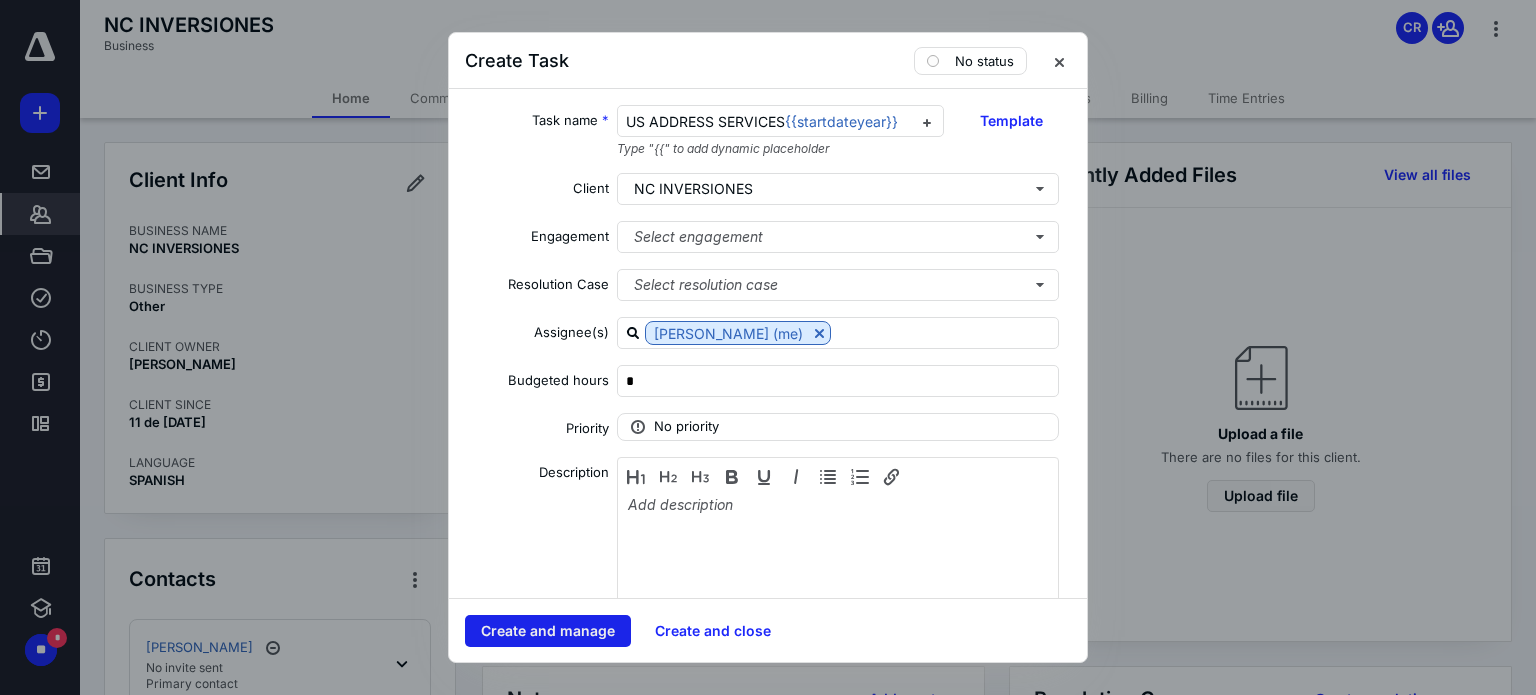 click on "Create and manage" at bounding box center (548, 631) 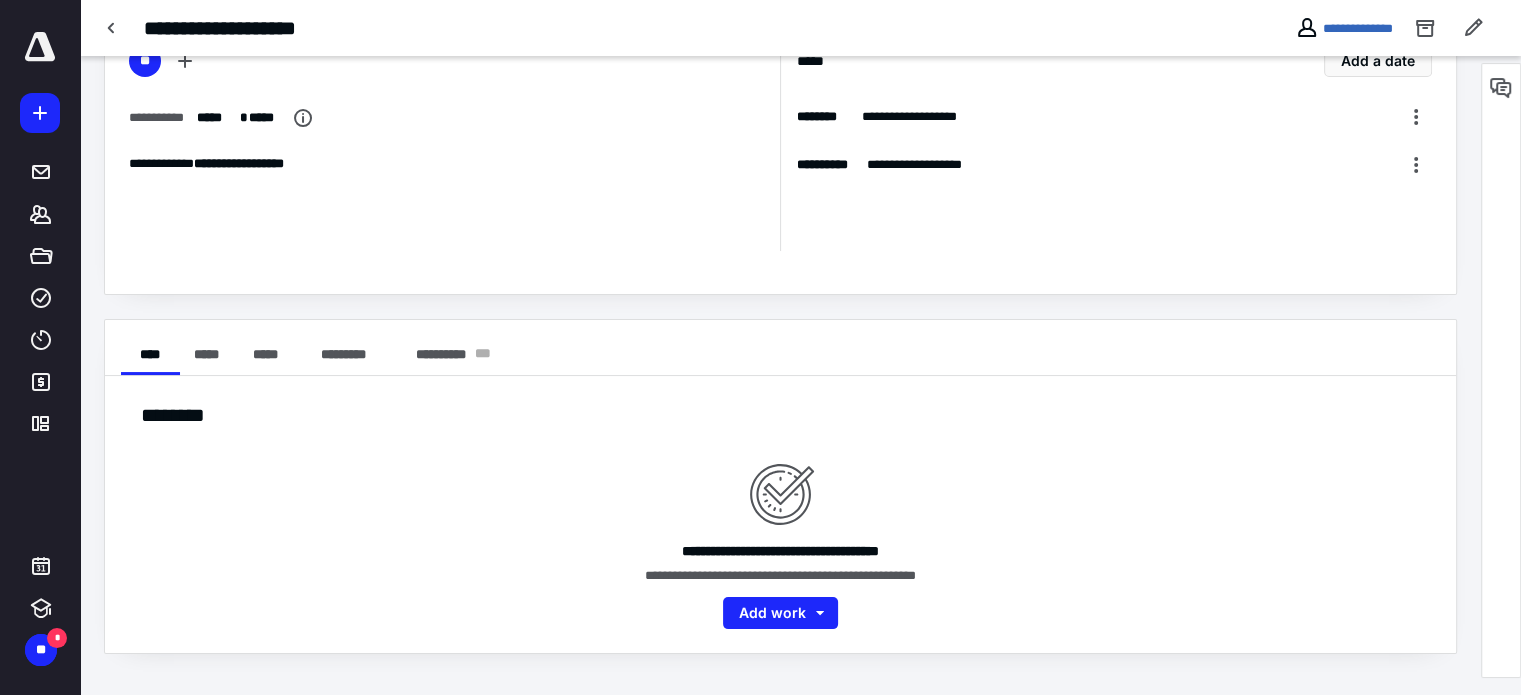 scroll, scrollTop: 0, scrollLeft: 0, axis: both 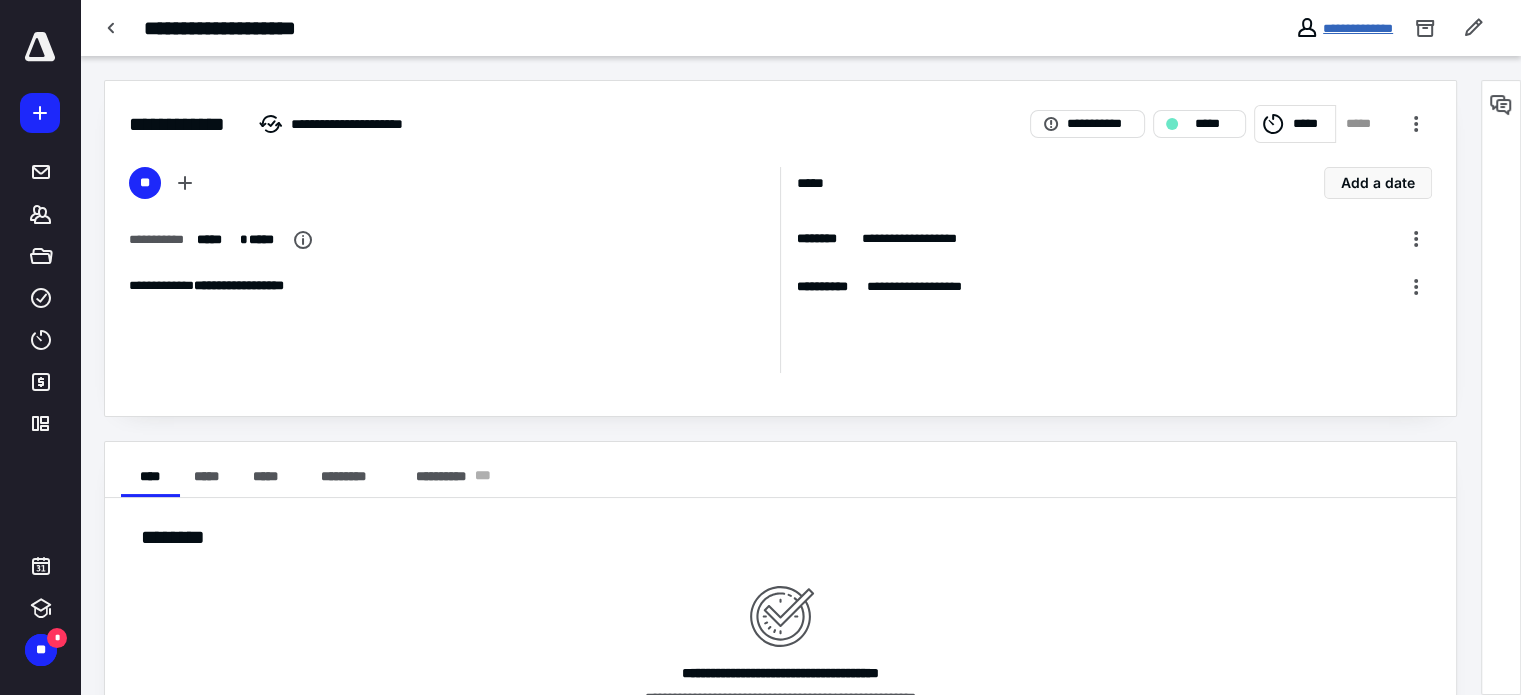 click on "**********" at bounding box center (1358, 28) 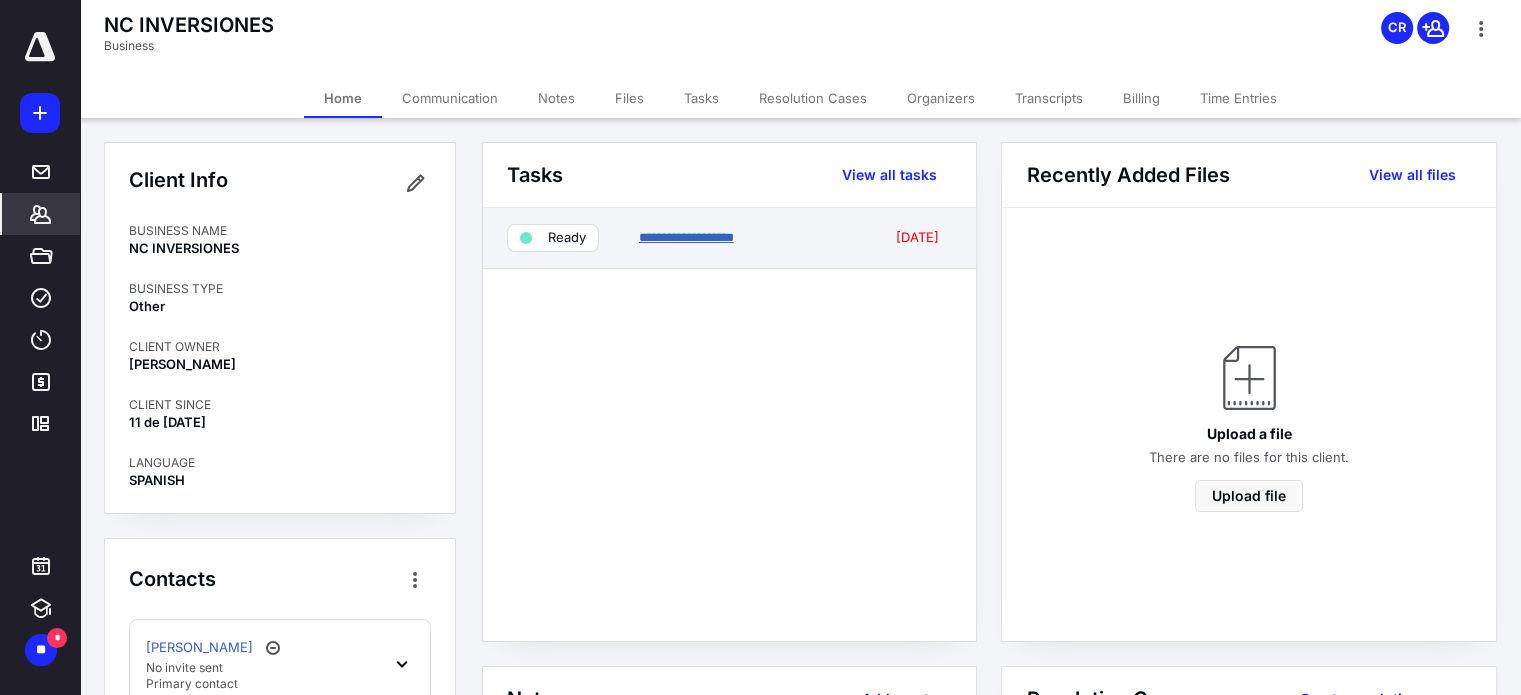 click on "**********" at bounding box center [686, 237] 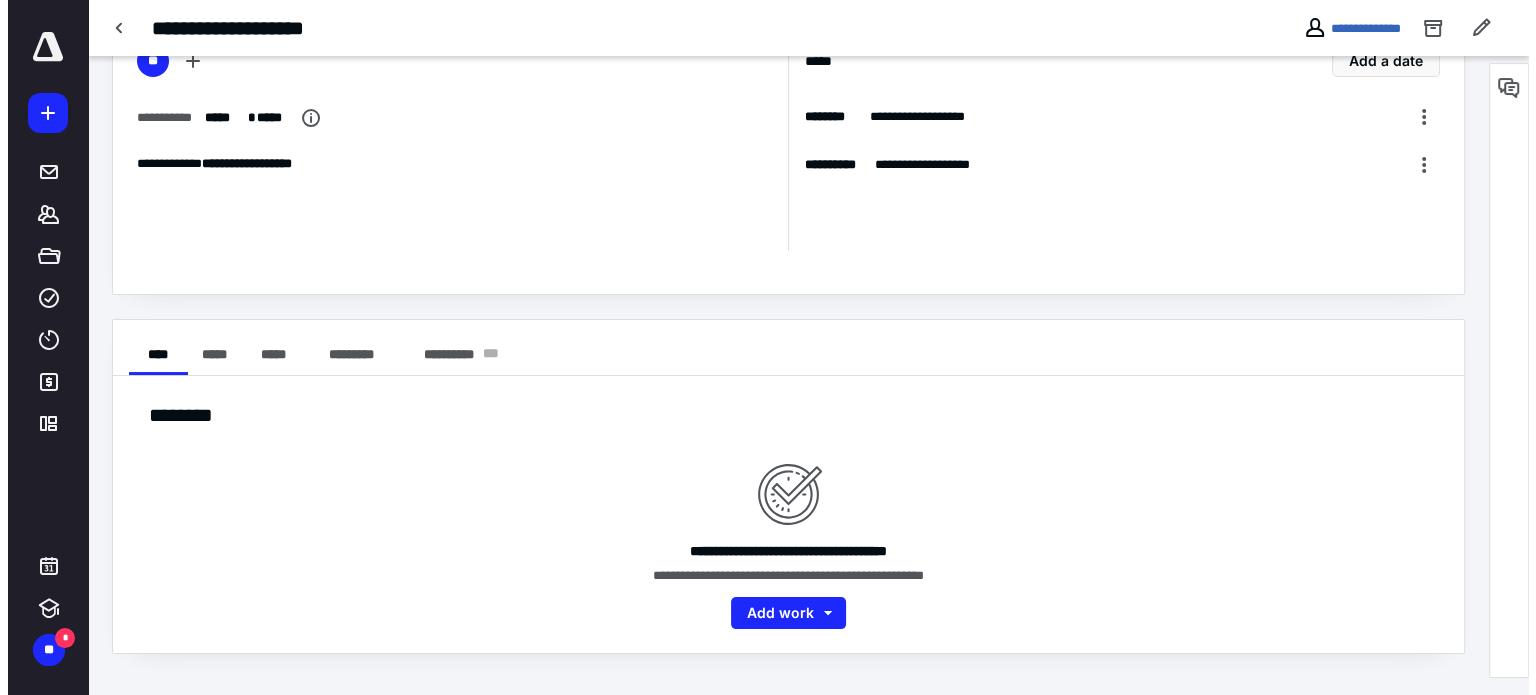 scroll, scrollTop: 0, scrollLeft: 0, axis: both 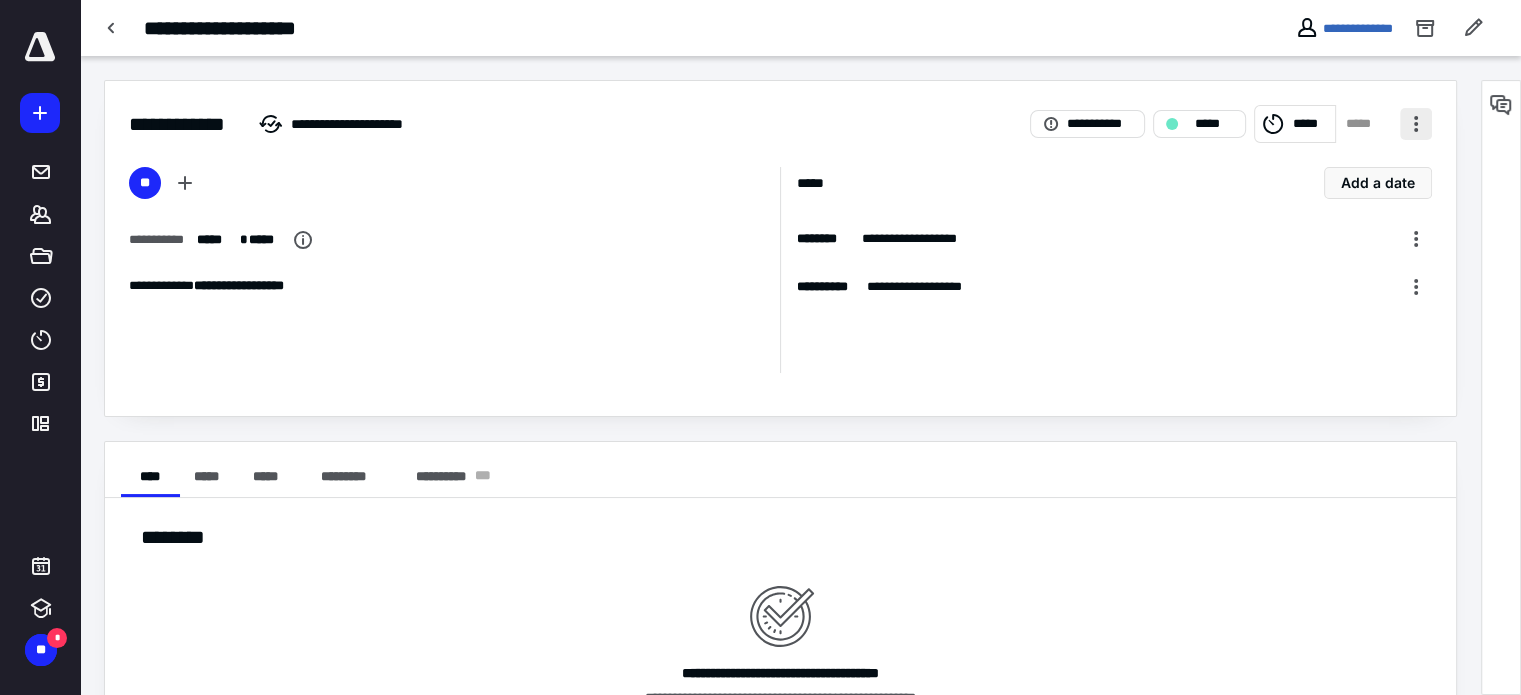 click at bounding box center [1416, 124] 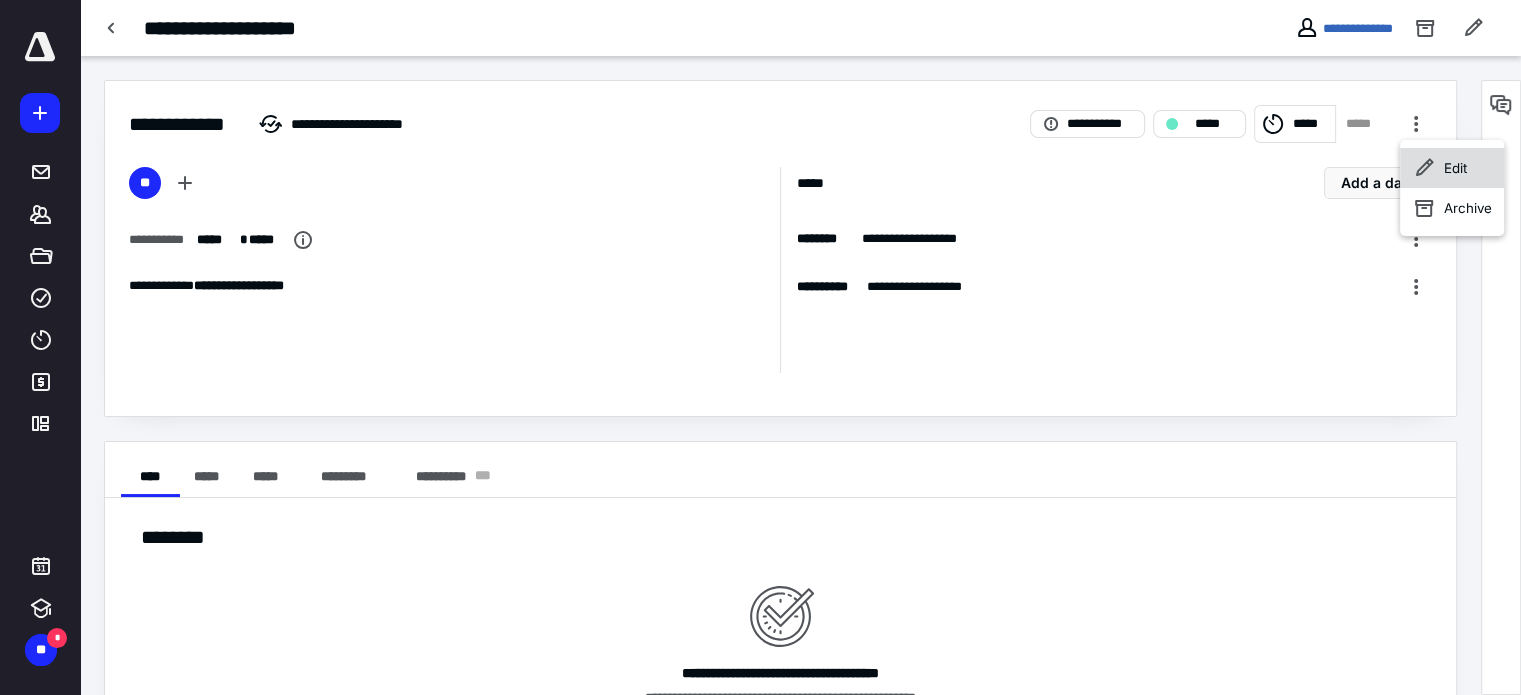 click on "Edit" at bounding box center [1452, 168] 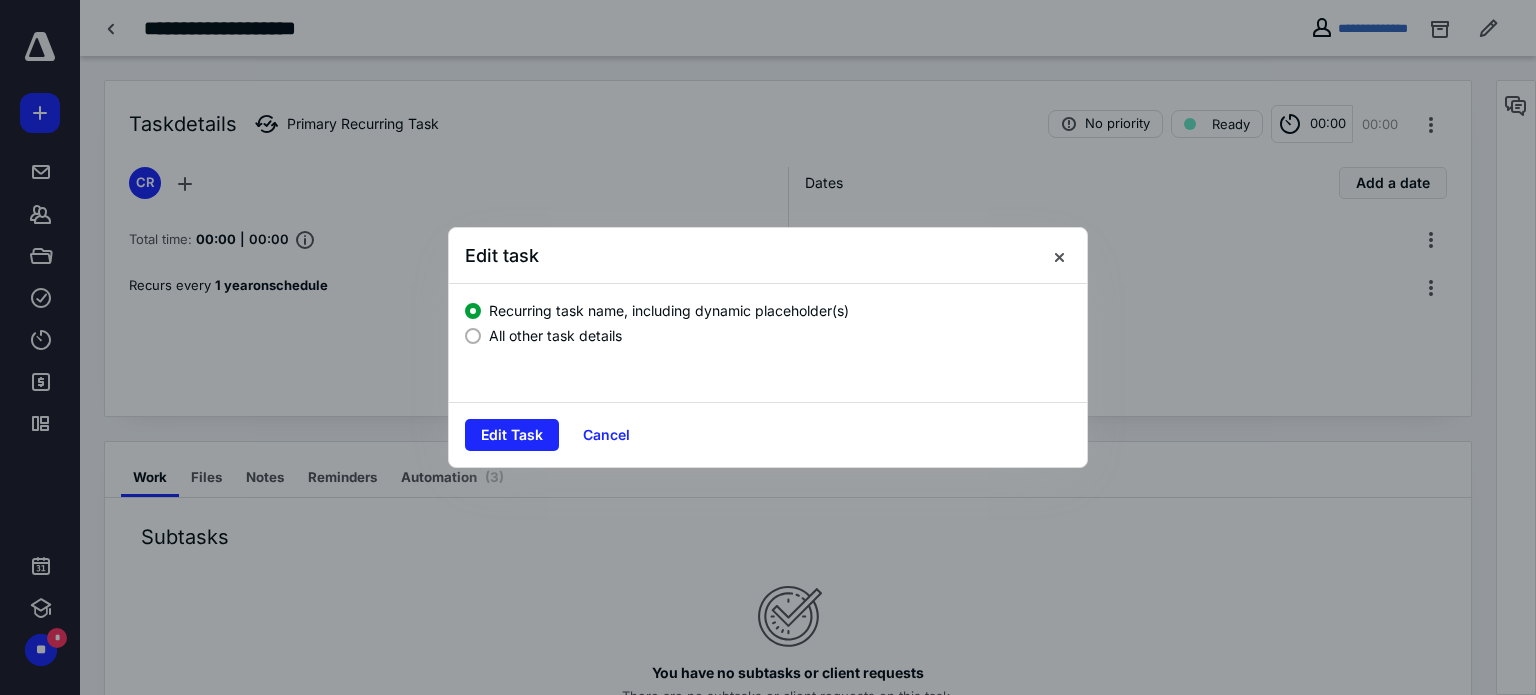 click on "All other task details" at bounding box center (768, 333) 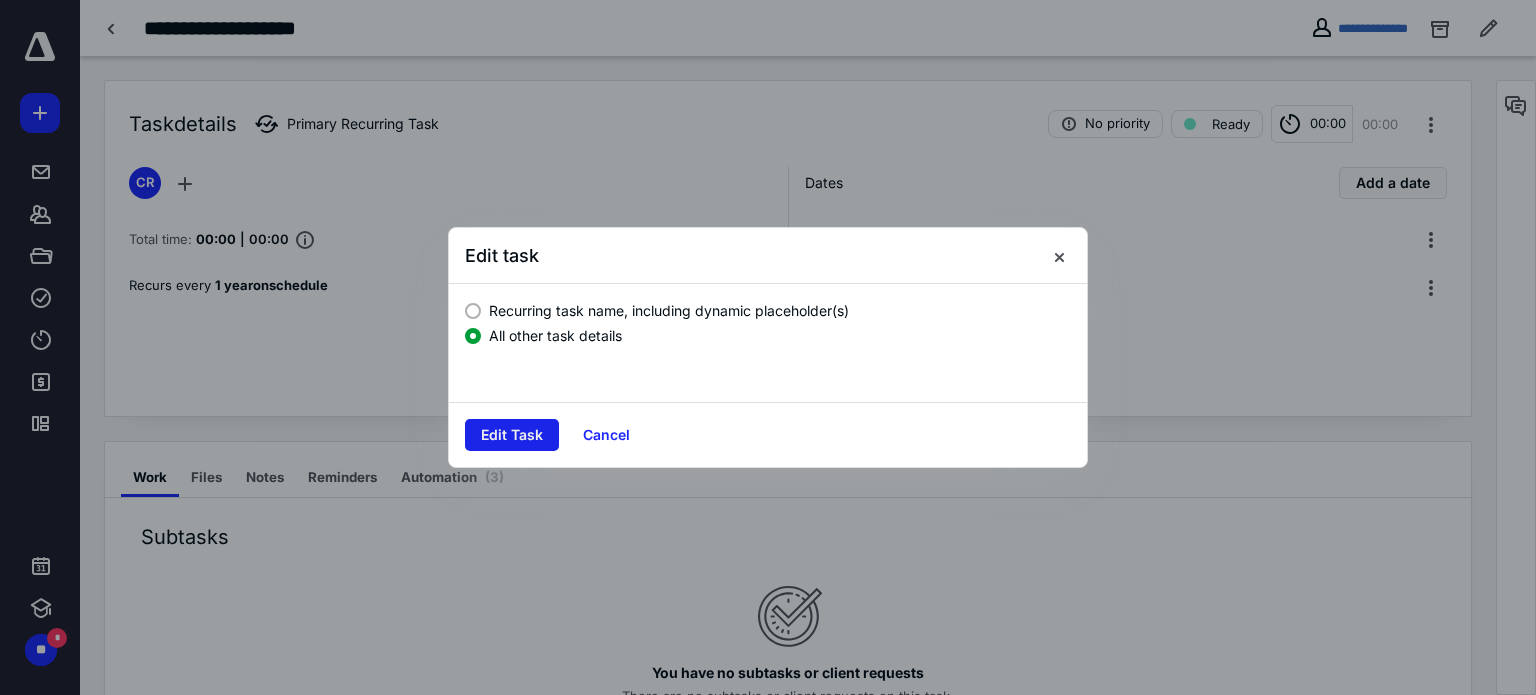 click on "Edit Task" at bounding box center [512, 435] 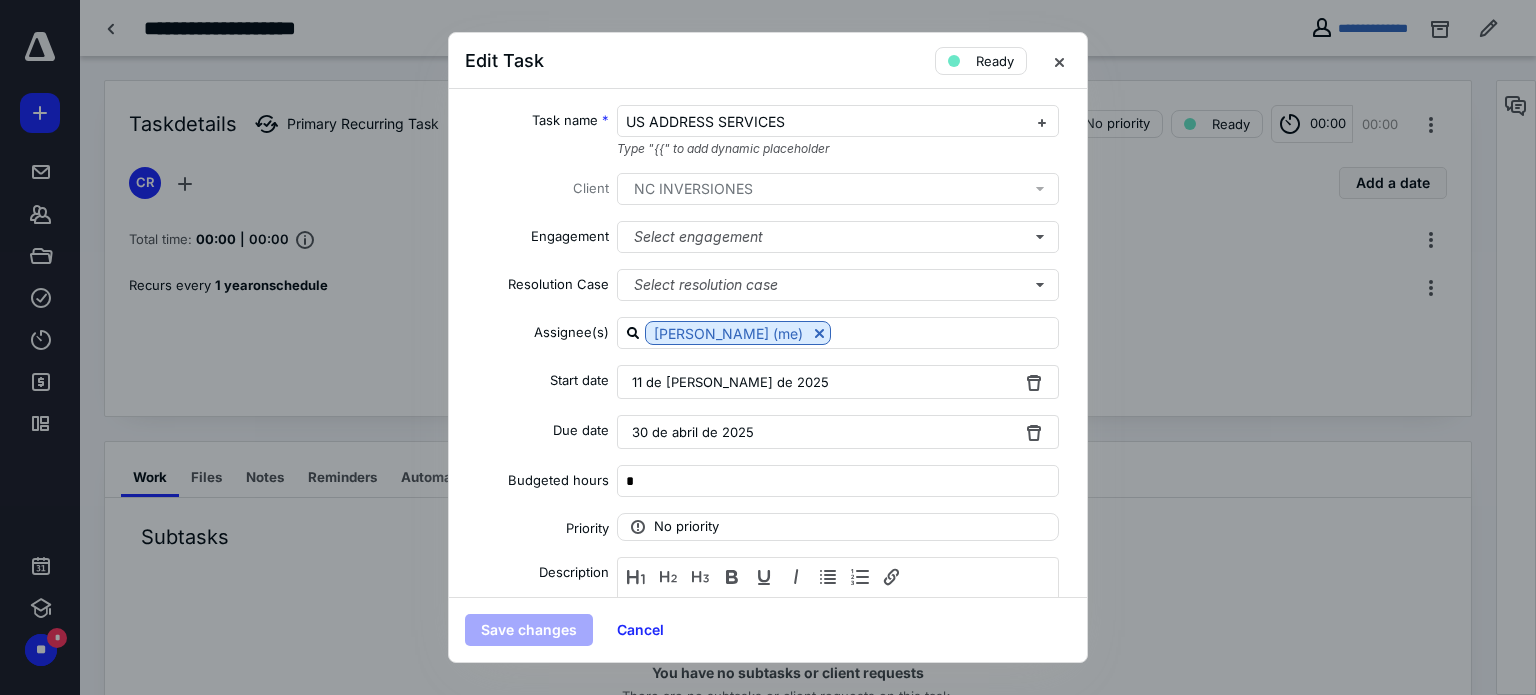 click on "30 de abril de 2025" at bounding box center [838, 432] 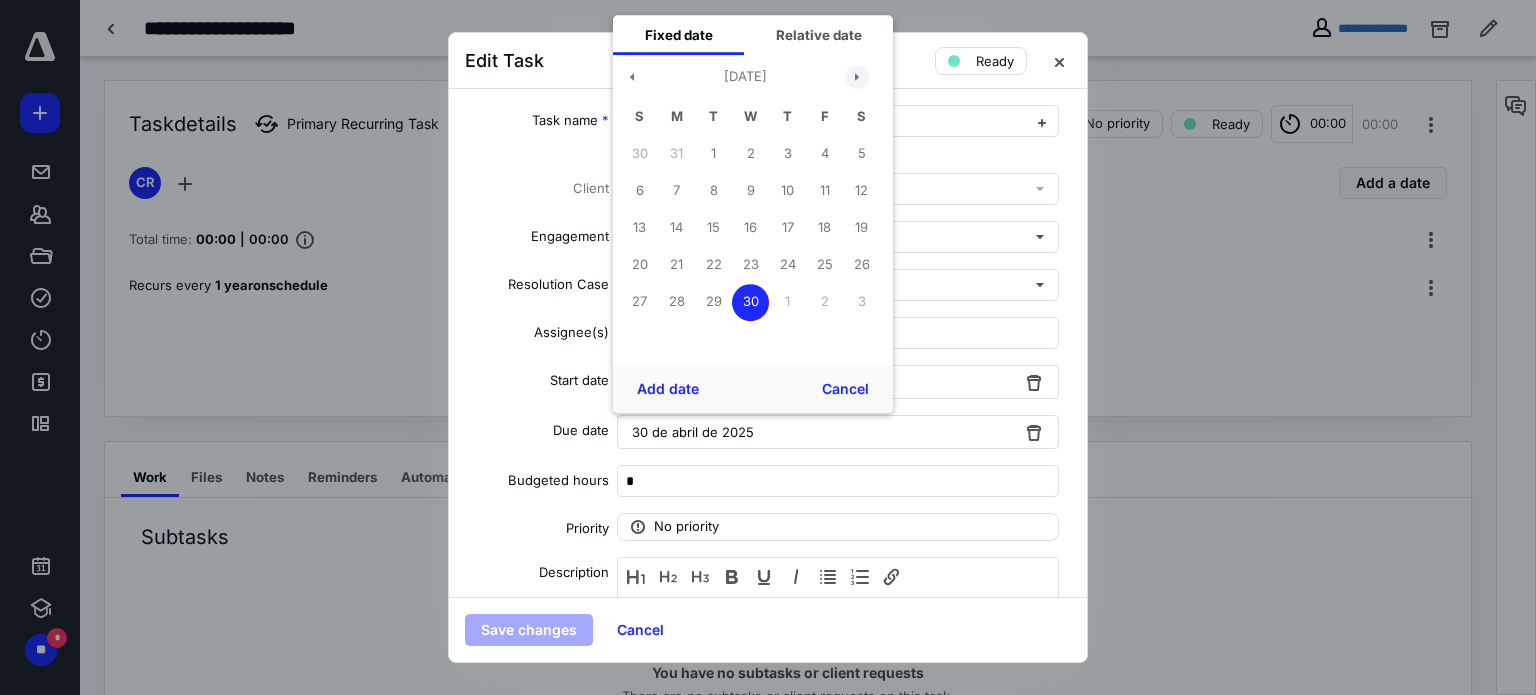 click at bounding box center [857, 77] 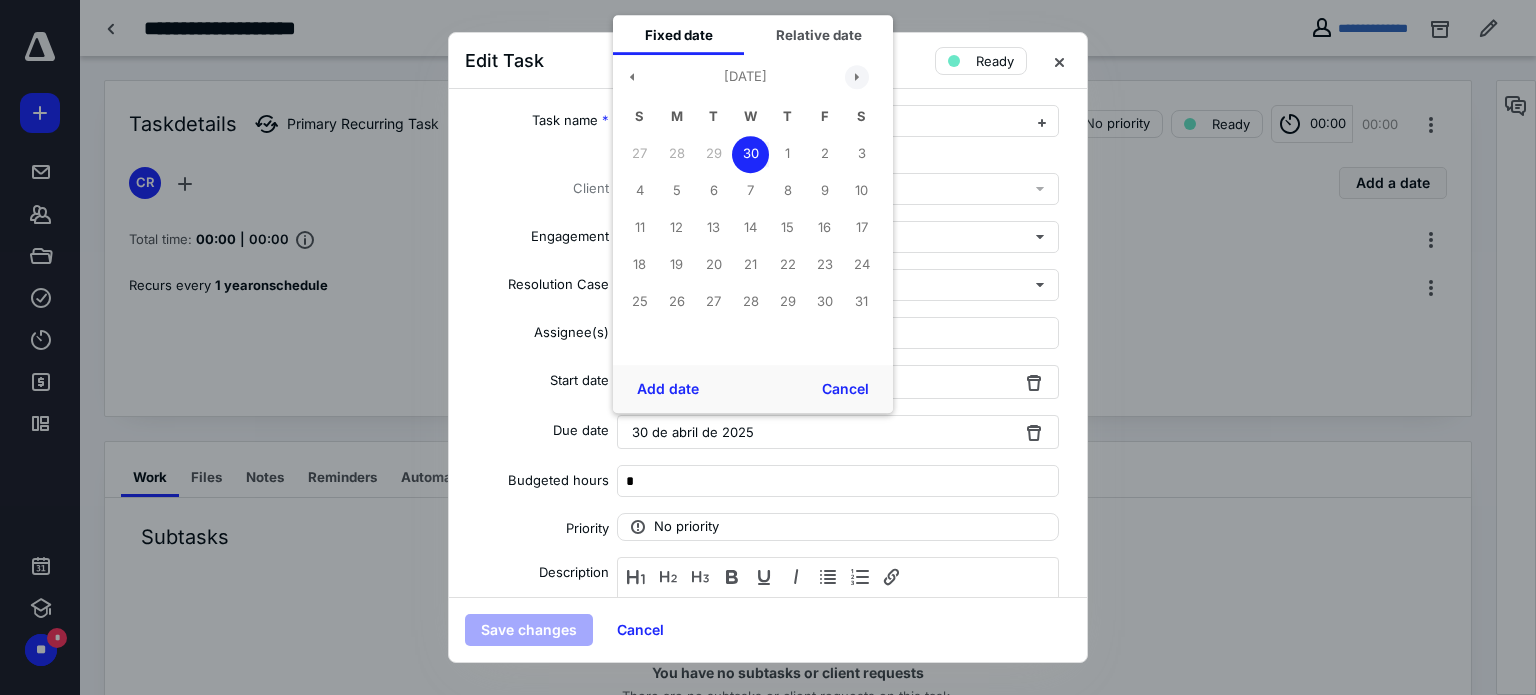 click at bounding box center (857, 77) 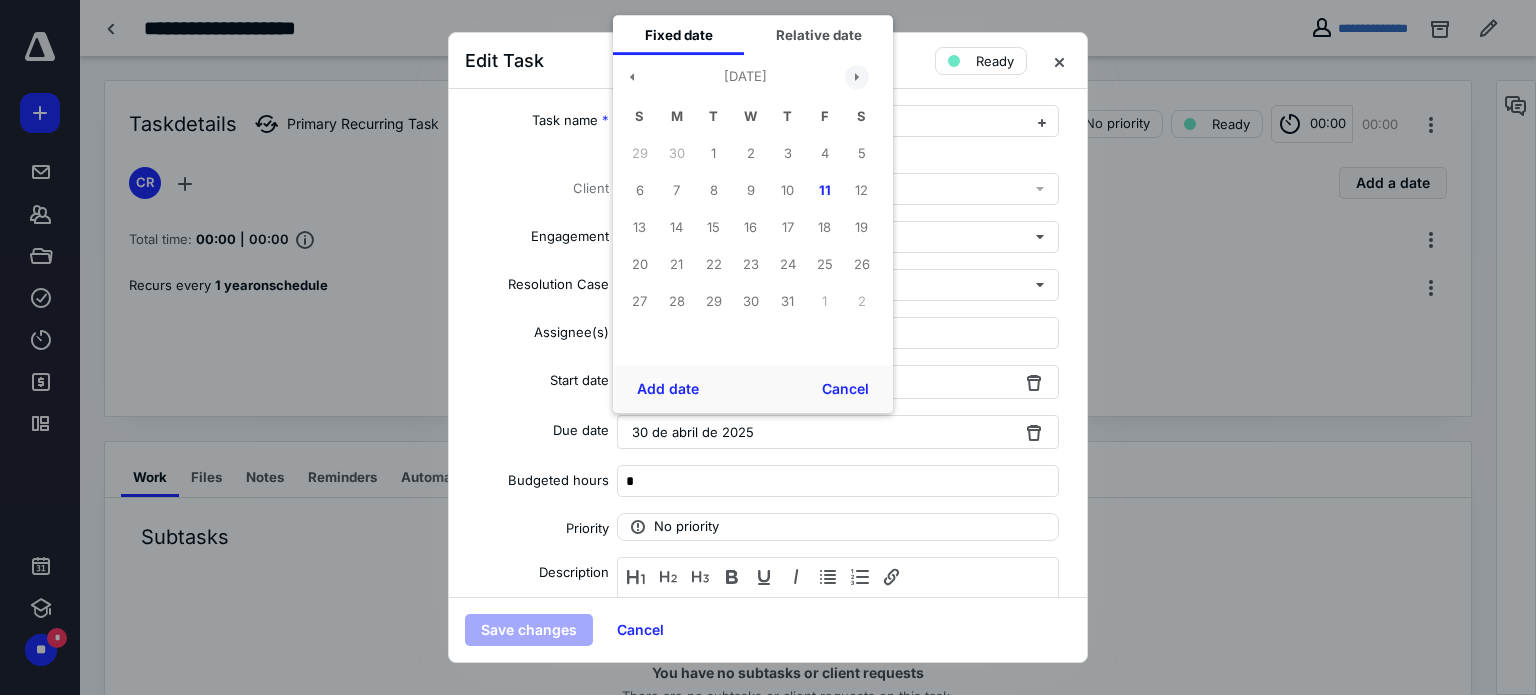 click at bounding box center [857, 77] 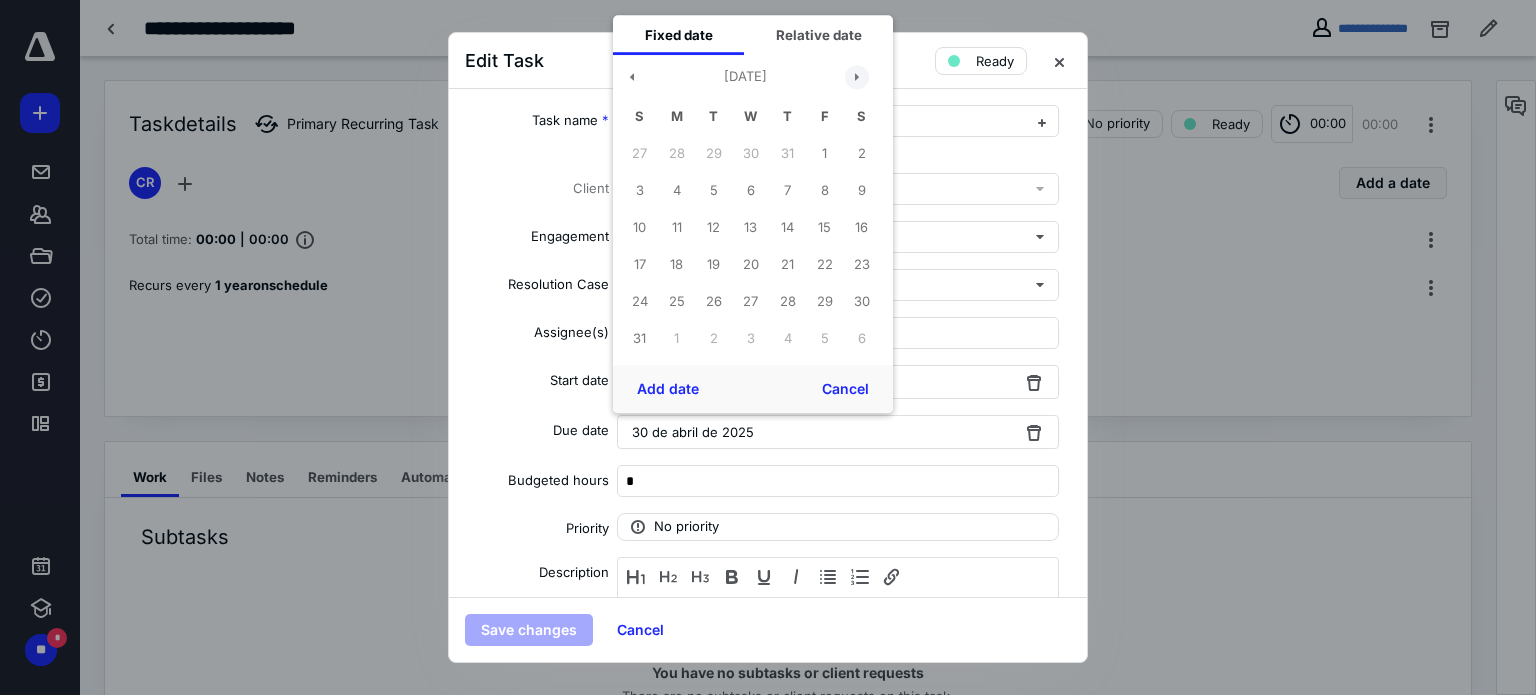 click at bounding box center (857, 77) 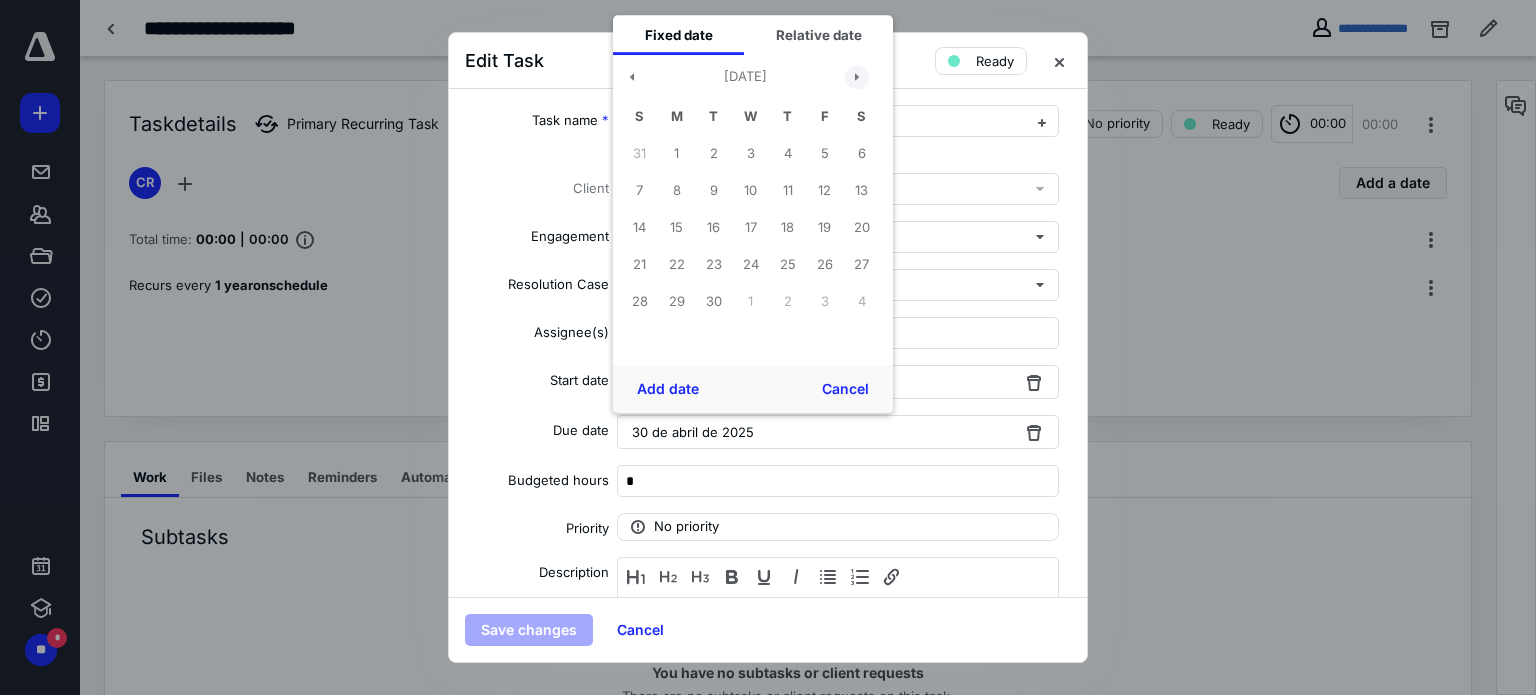 click at bounding box center [857, 77] 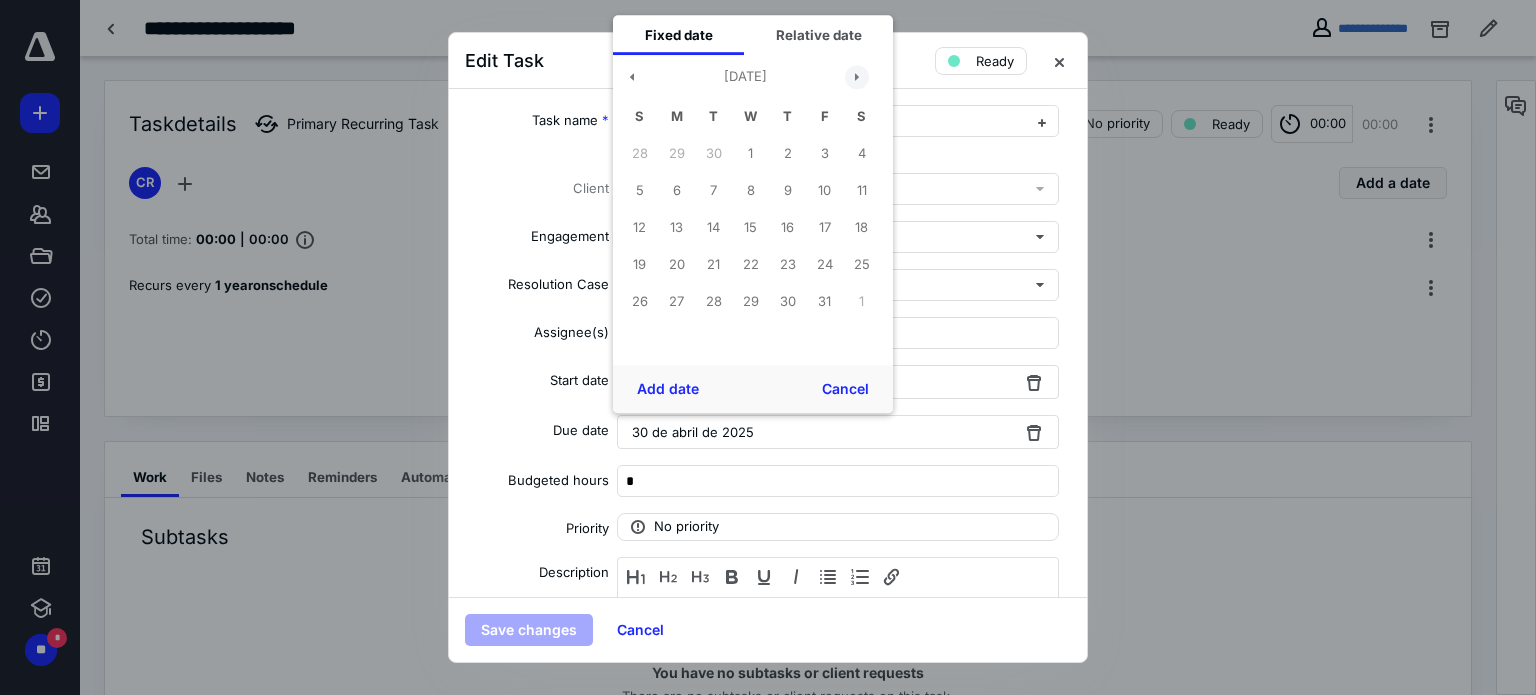 click at bounding box center [857, 77] 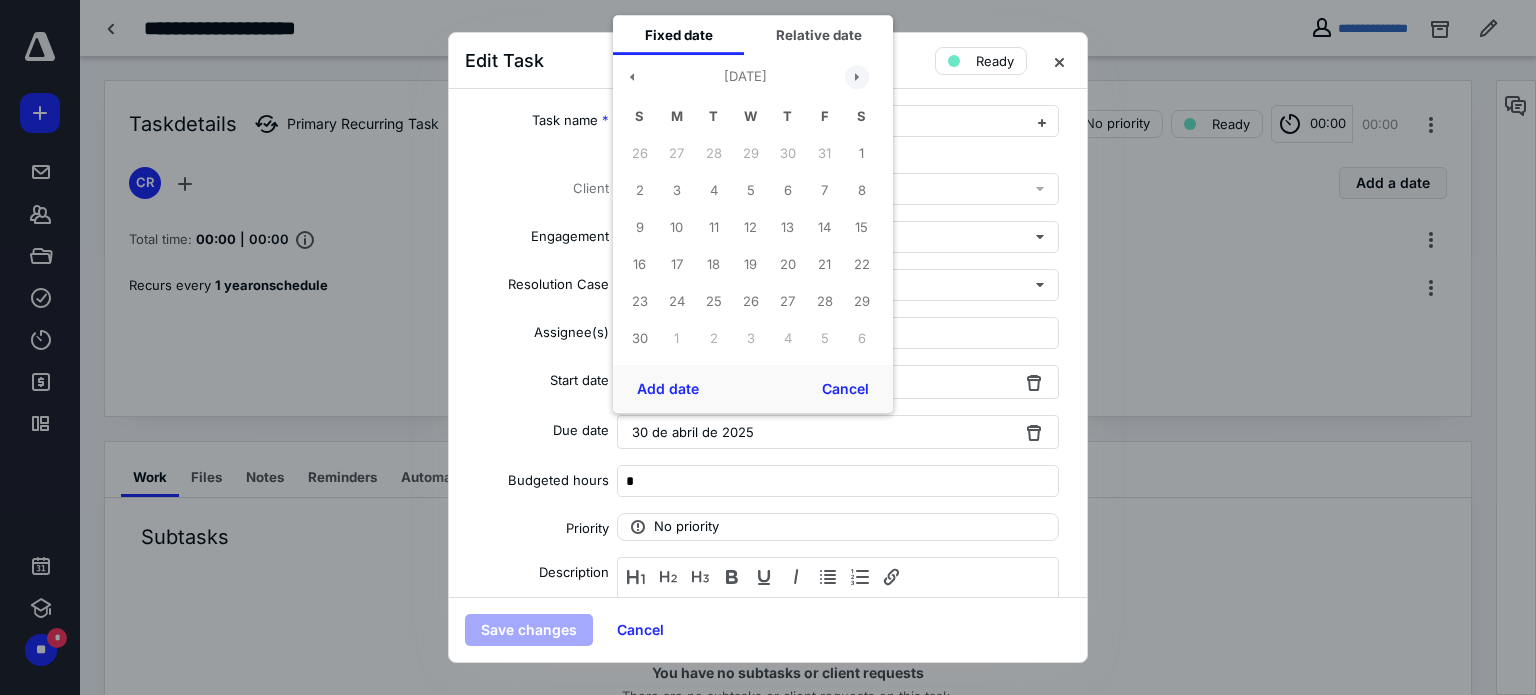 click at bounding box center (857, 77) 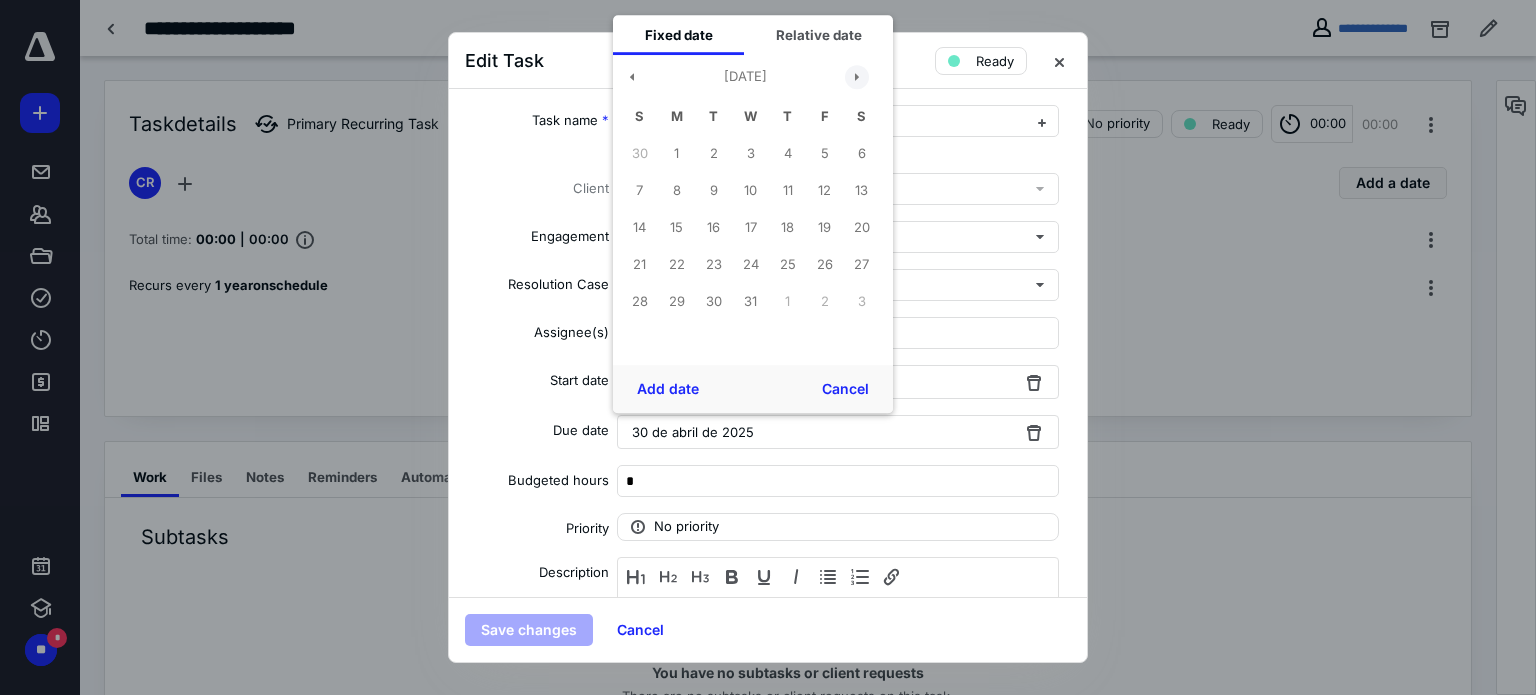click at bounding box center [857, 77] 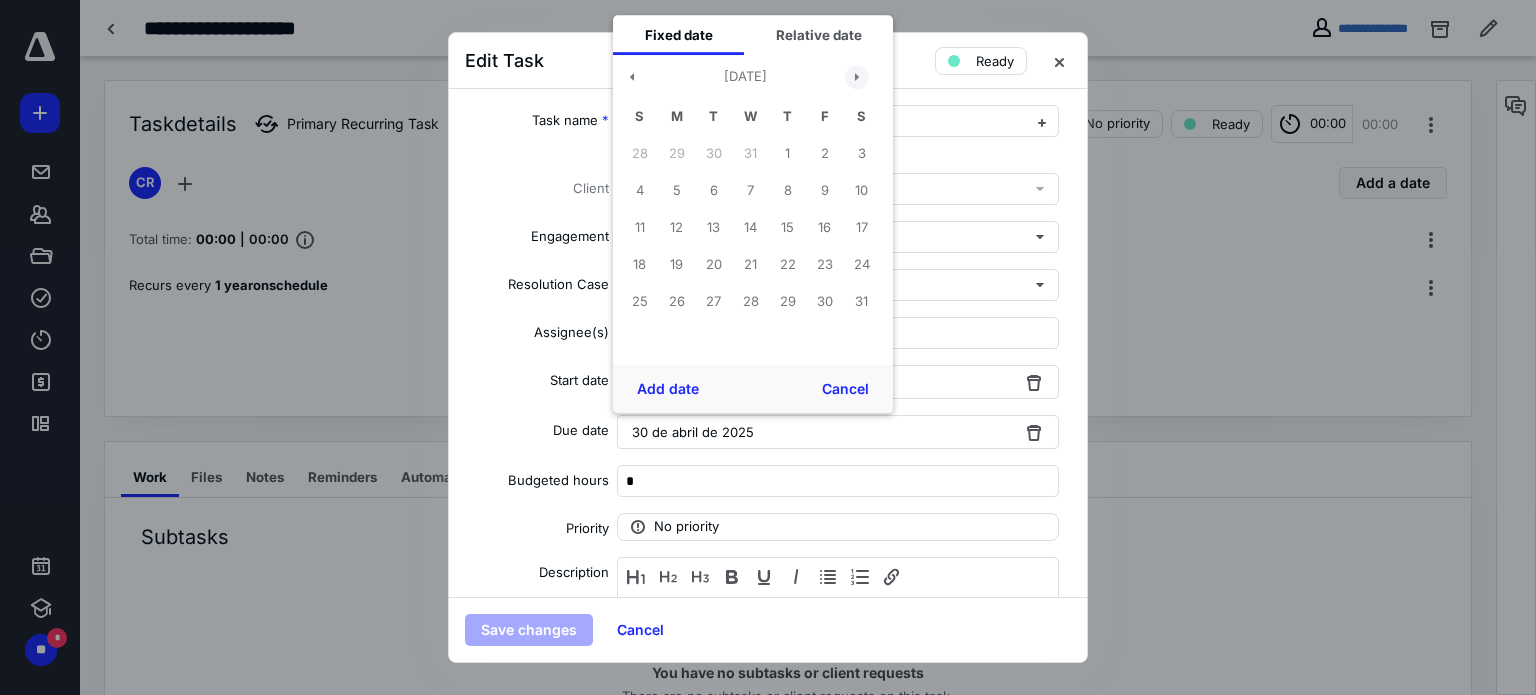 click at bounding box center [857, 77] 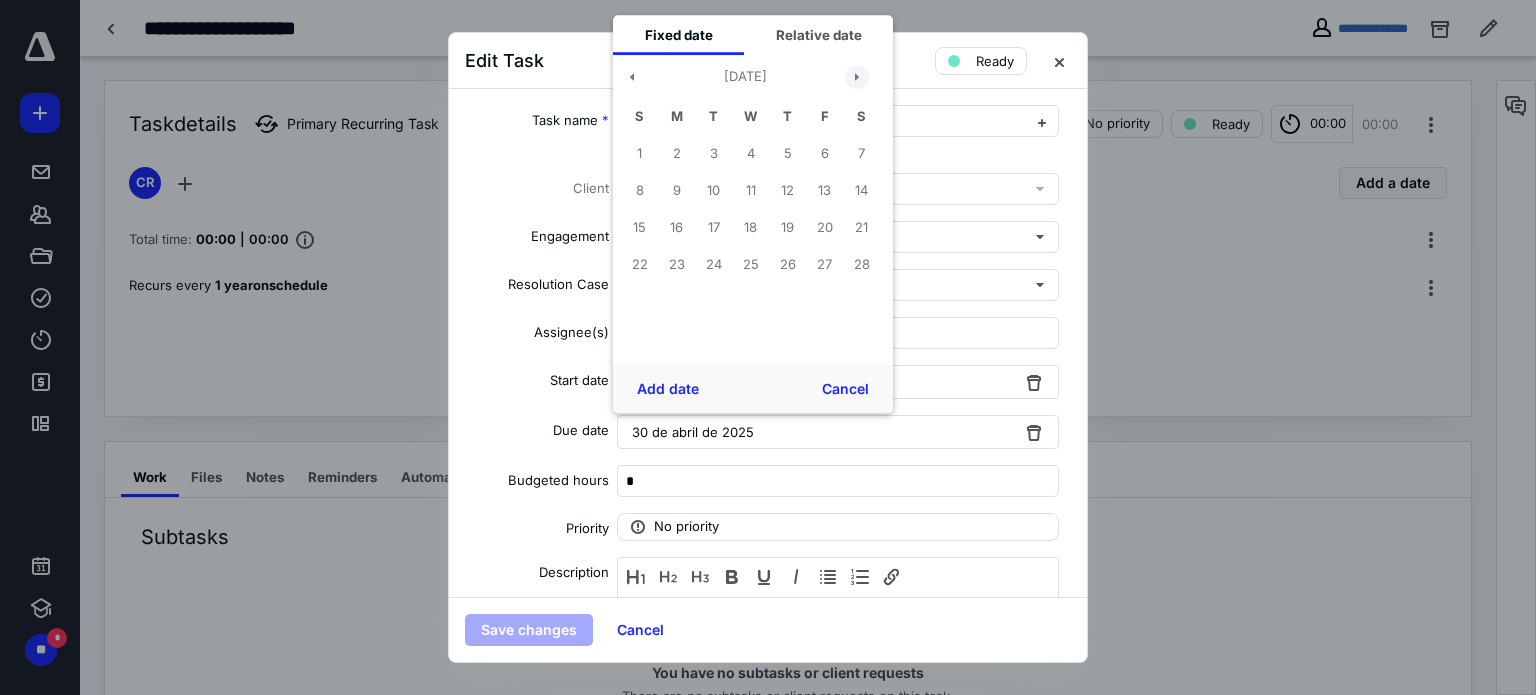 click at bounding box center (857, 77) 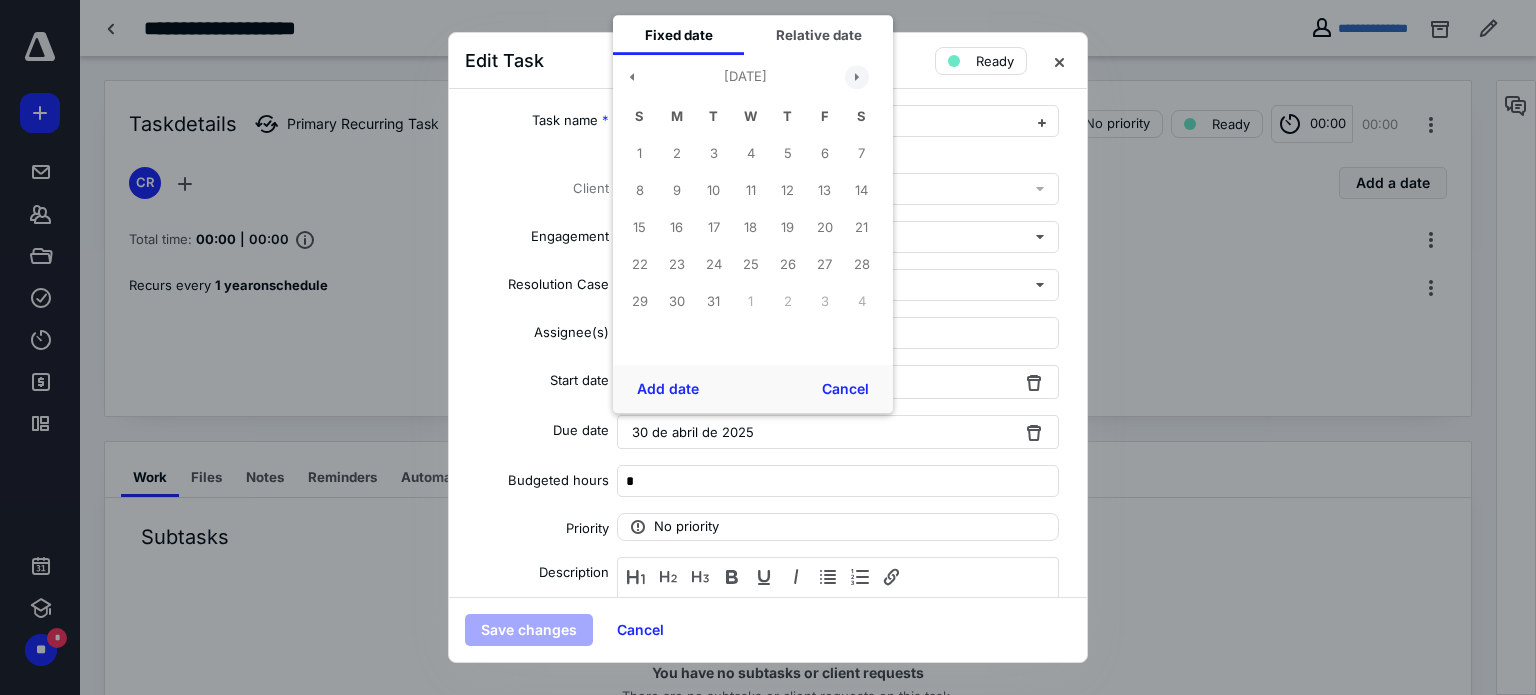 click at bounding box center [857, 77] 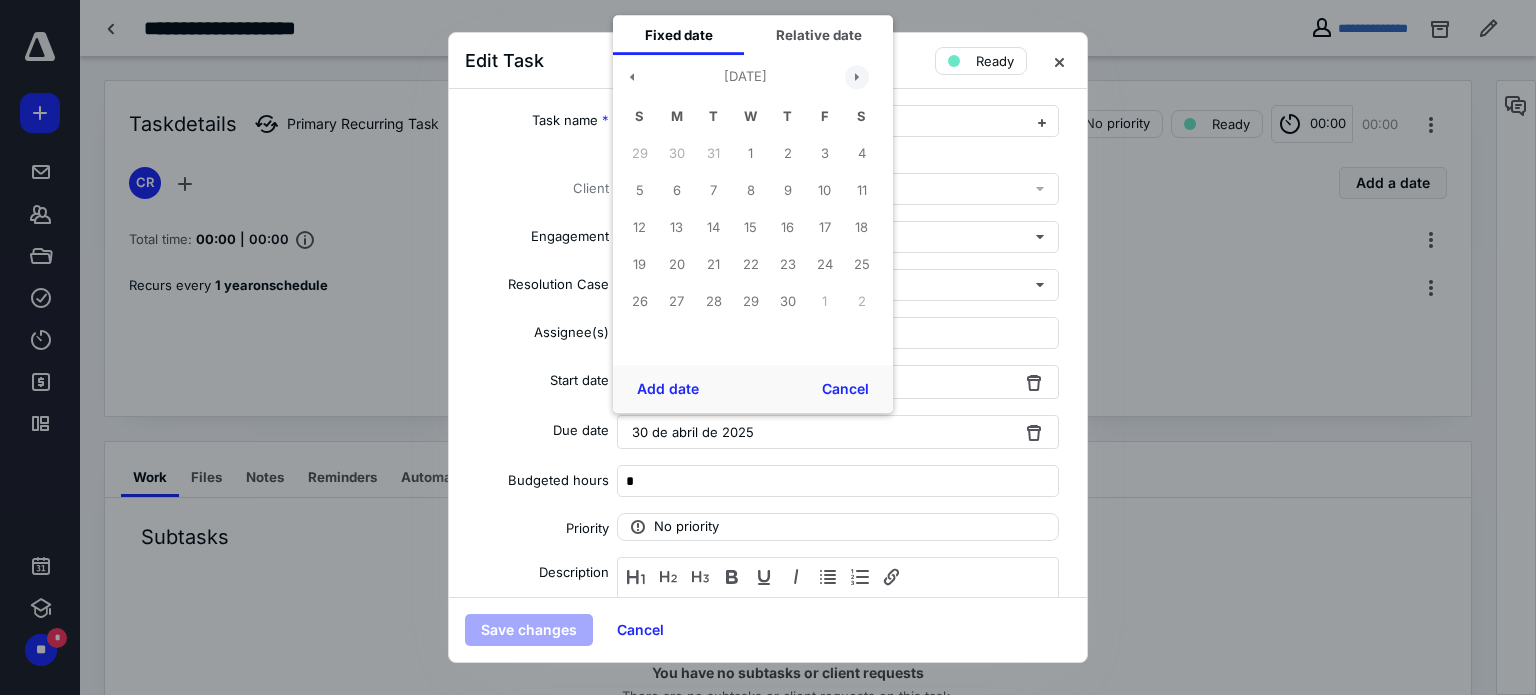 click at bounding box center (857, 77) 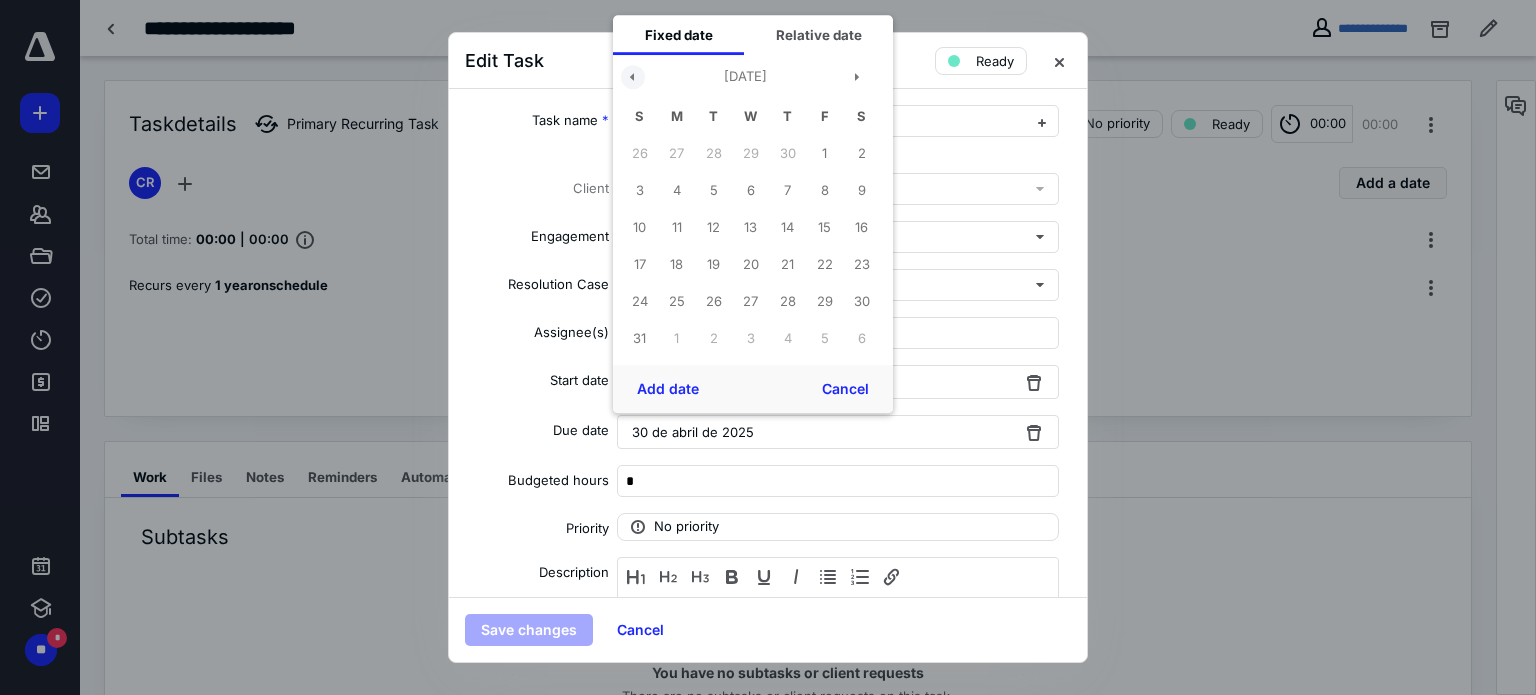 click at bounding box center (633, 77) 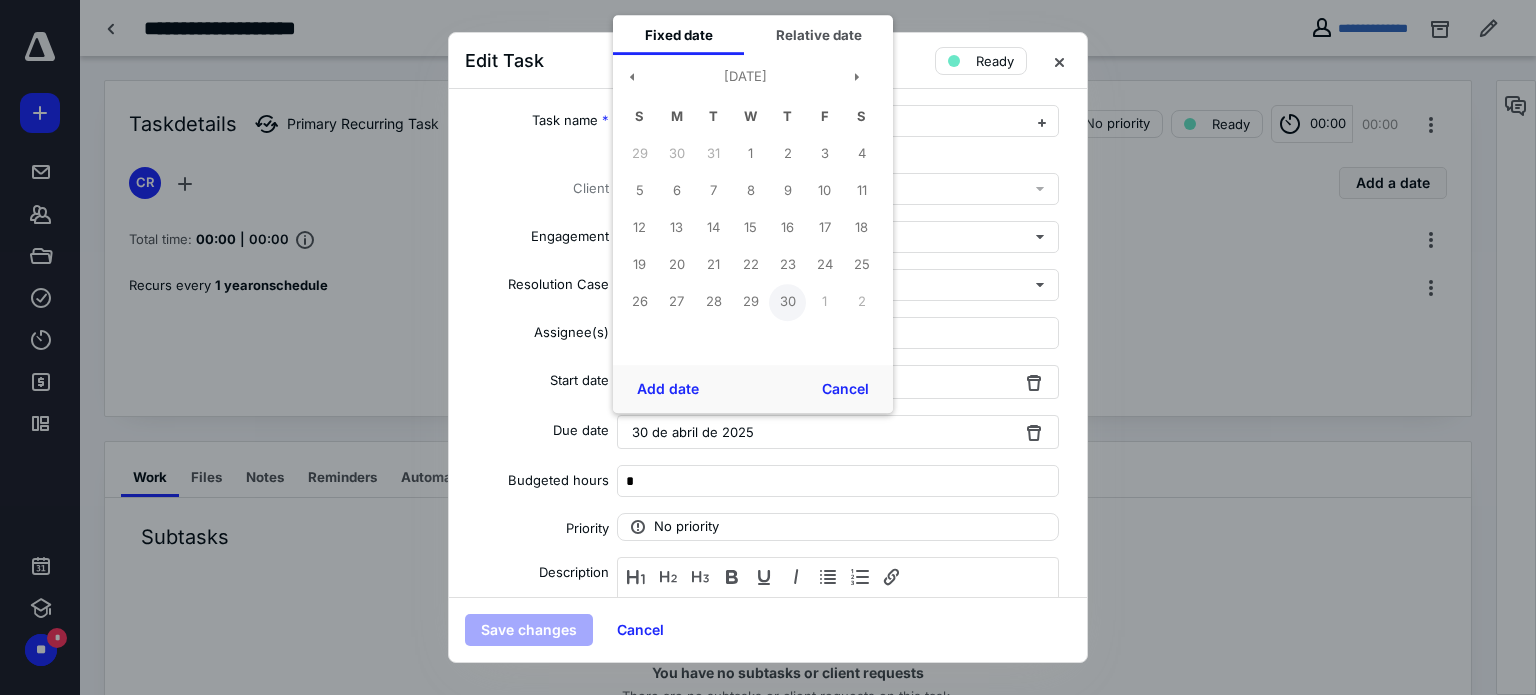 click on "30" at bounding box center (787, 302) 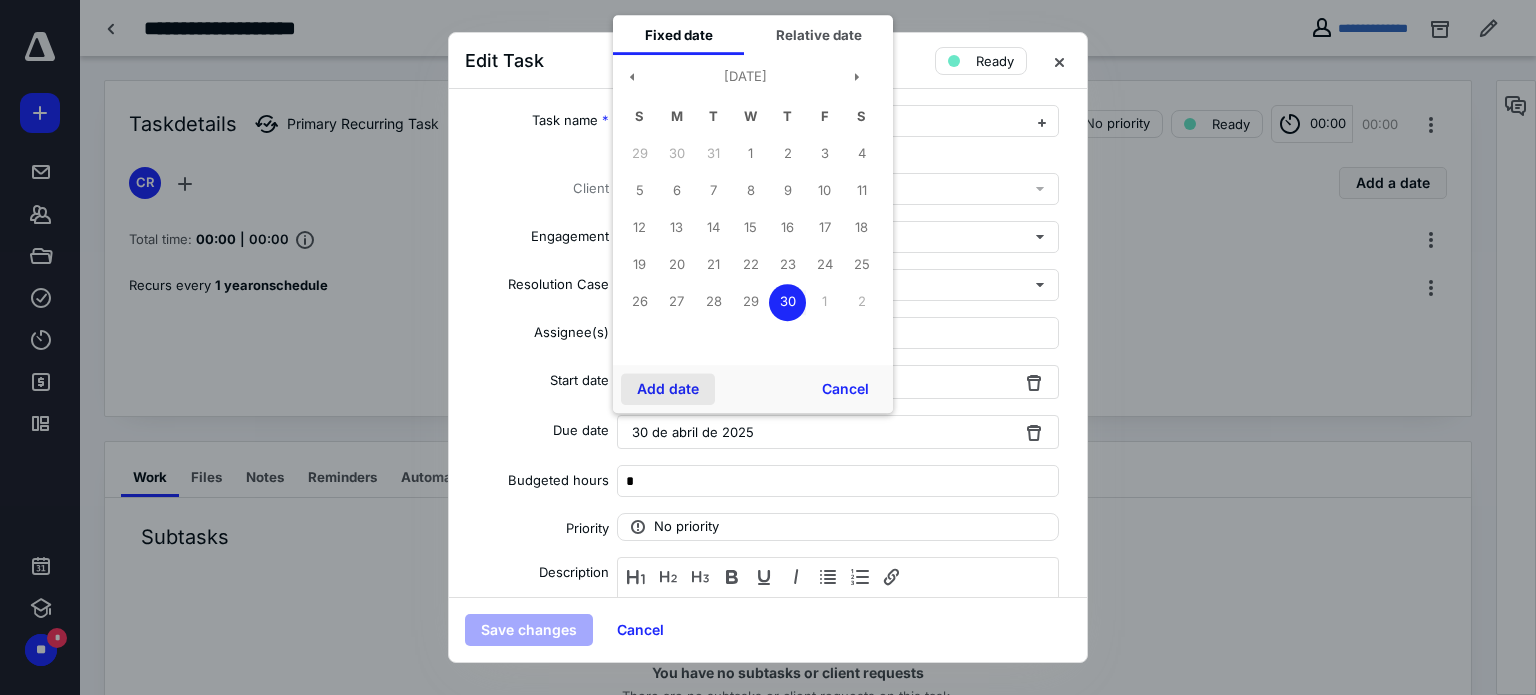 click on "Add date" at bounding box center [668, 389] 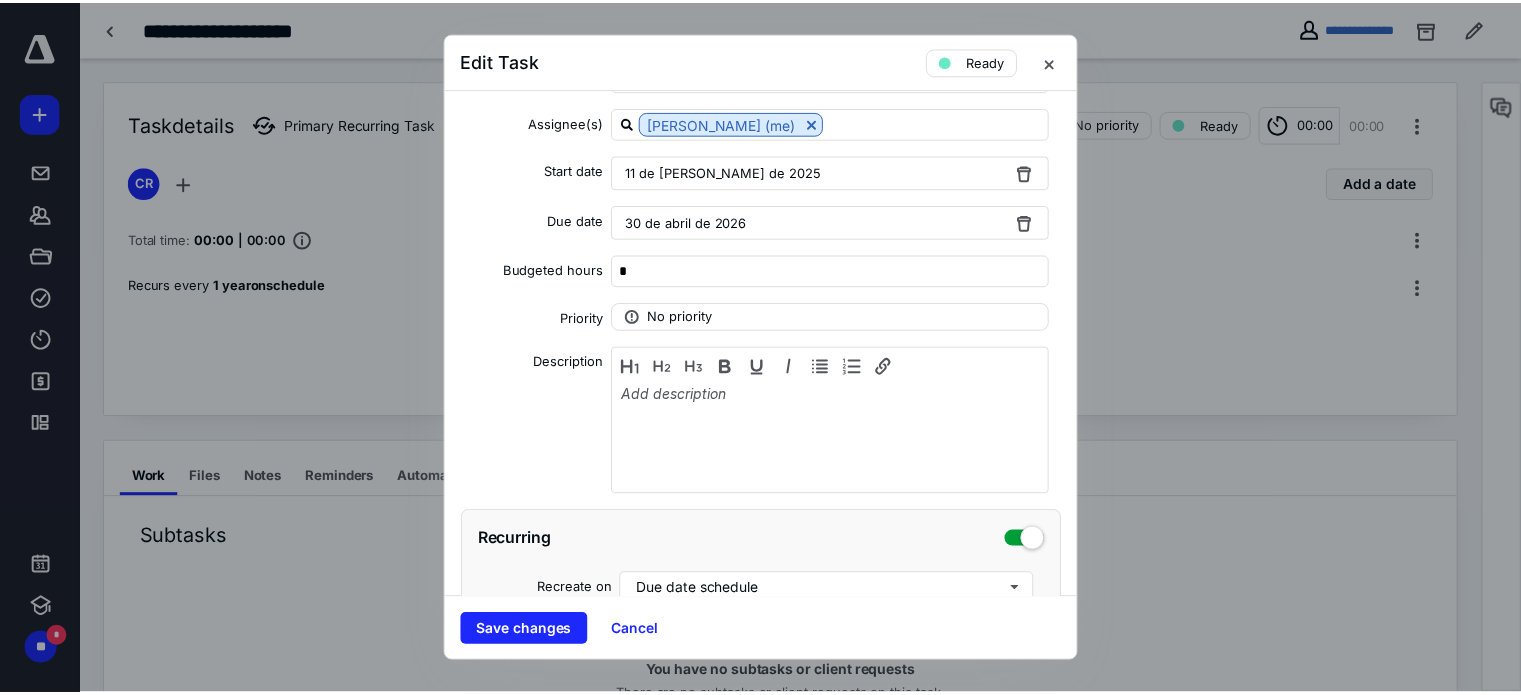 scroll, scrollTop: 452, scrollLeft: 0, axis: vertical 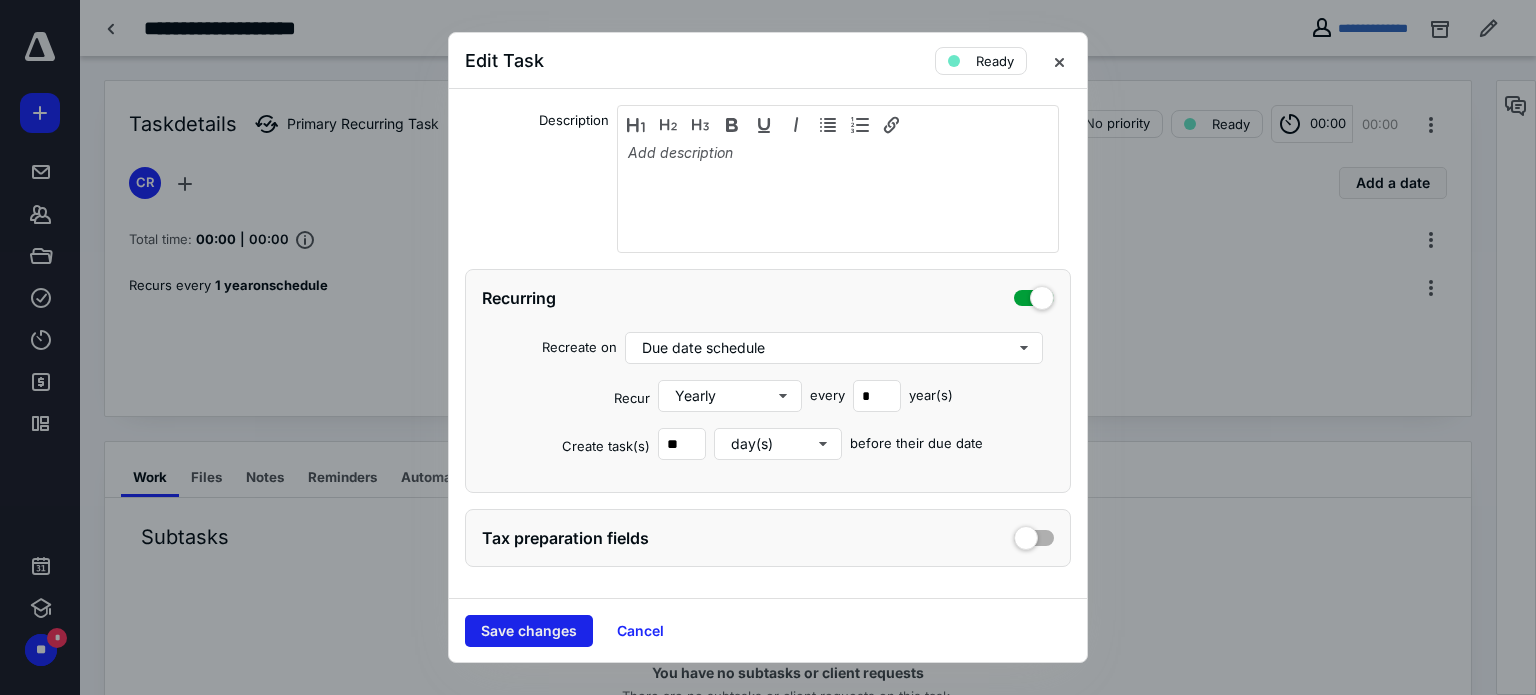 click on "Save changes" at bounding box center (529, 631) 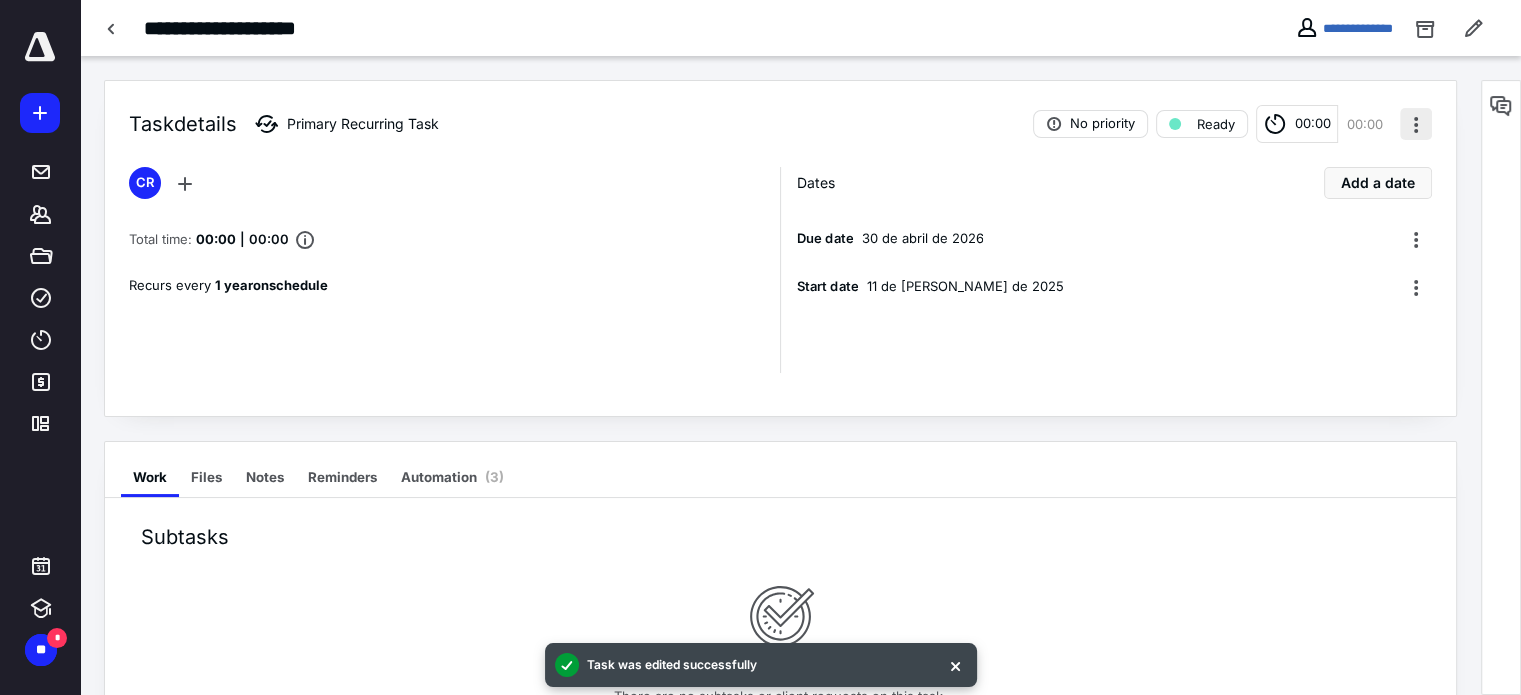 click at bounding box center [1416, 124] 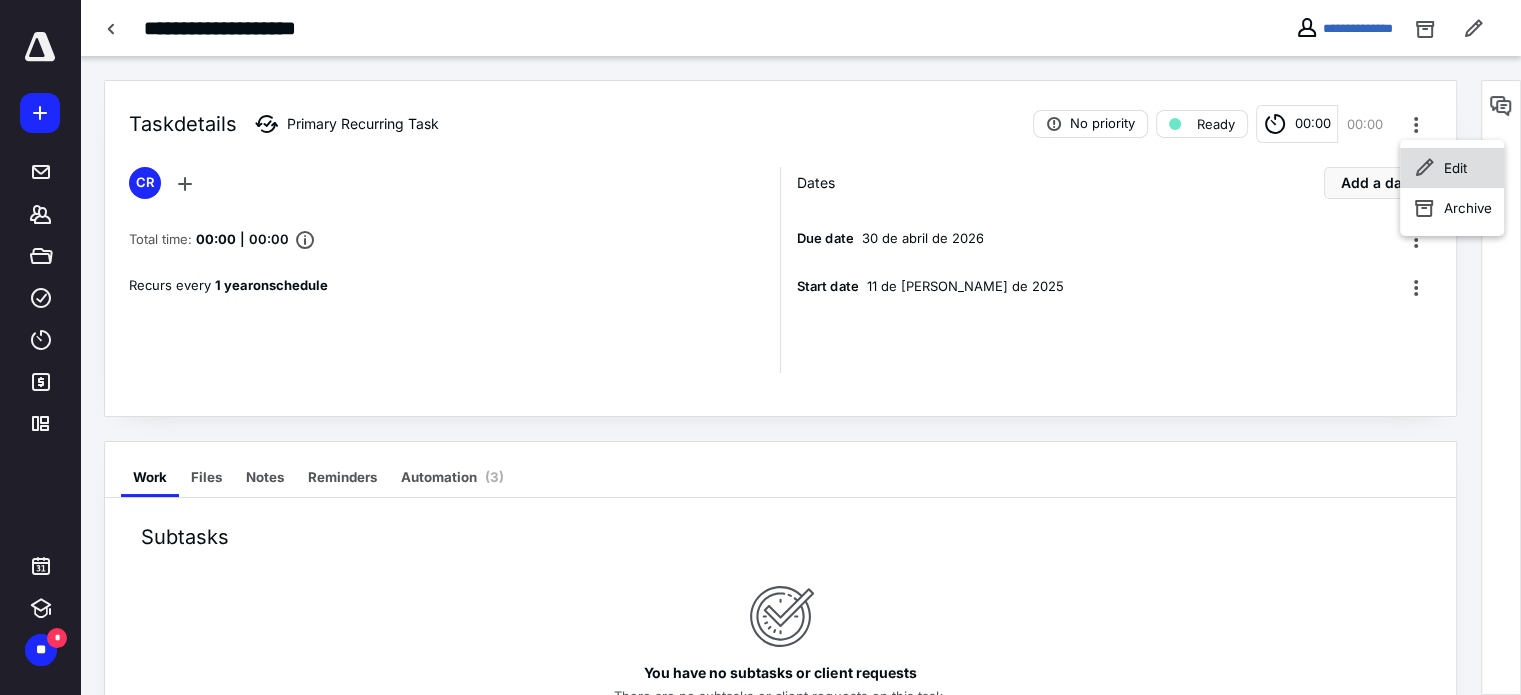 click on "Edit" at bounding box center (1455, 168) 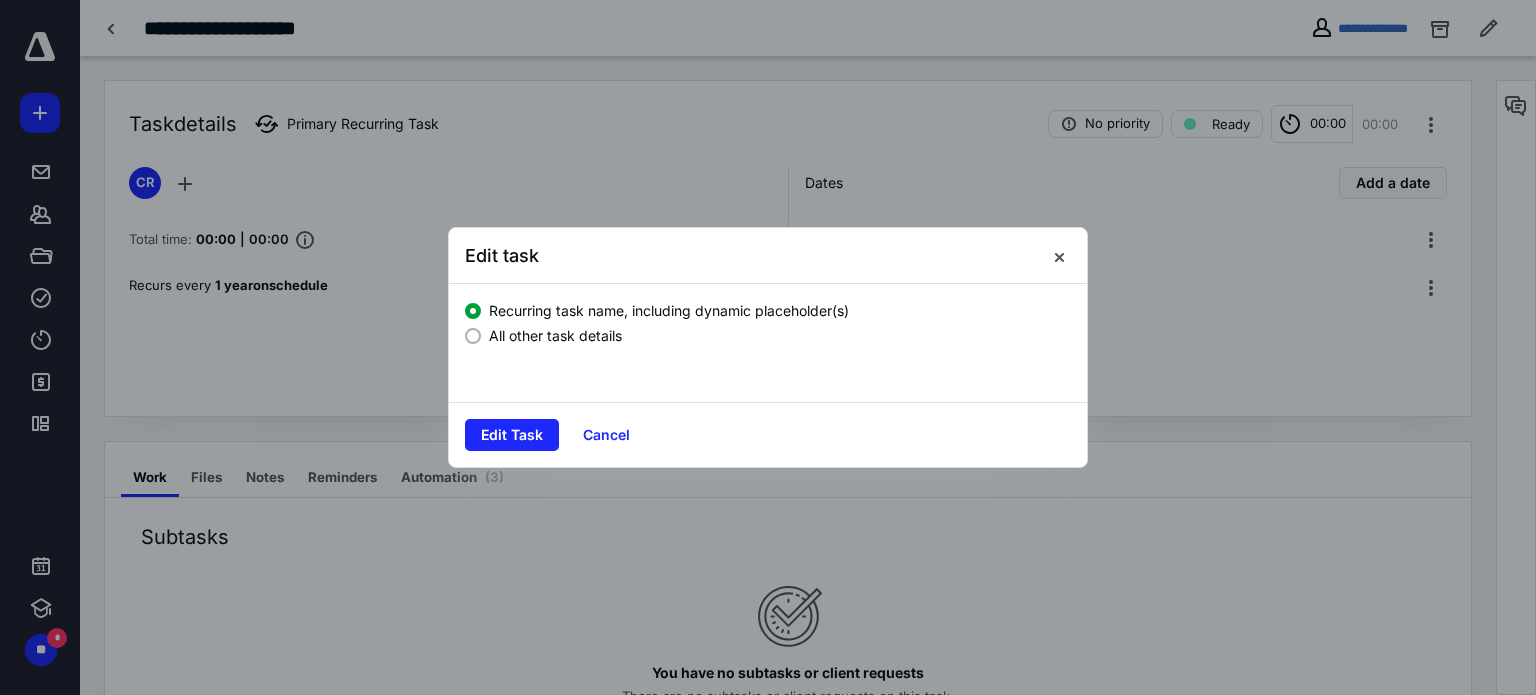 click on "All other task details" at bounding box center [555, 335] 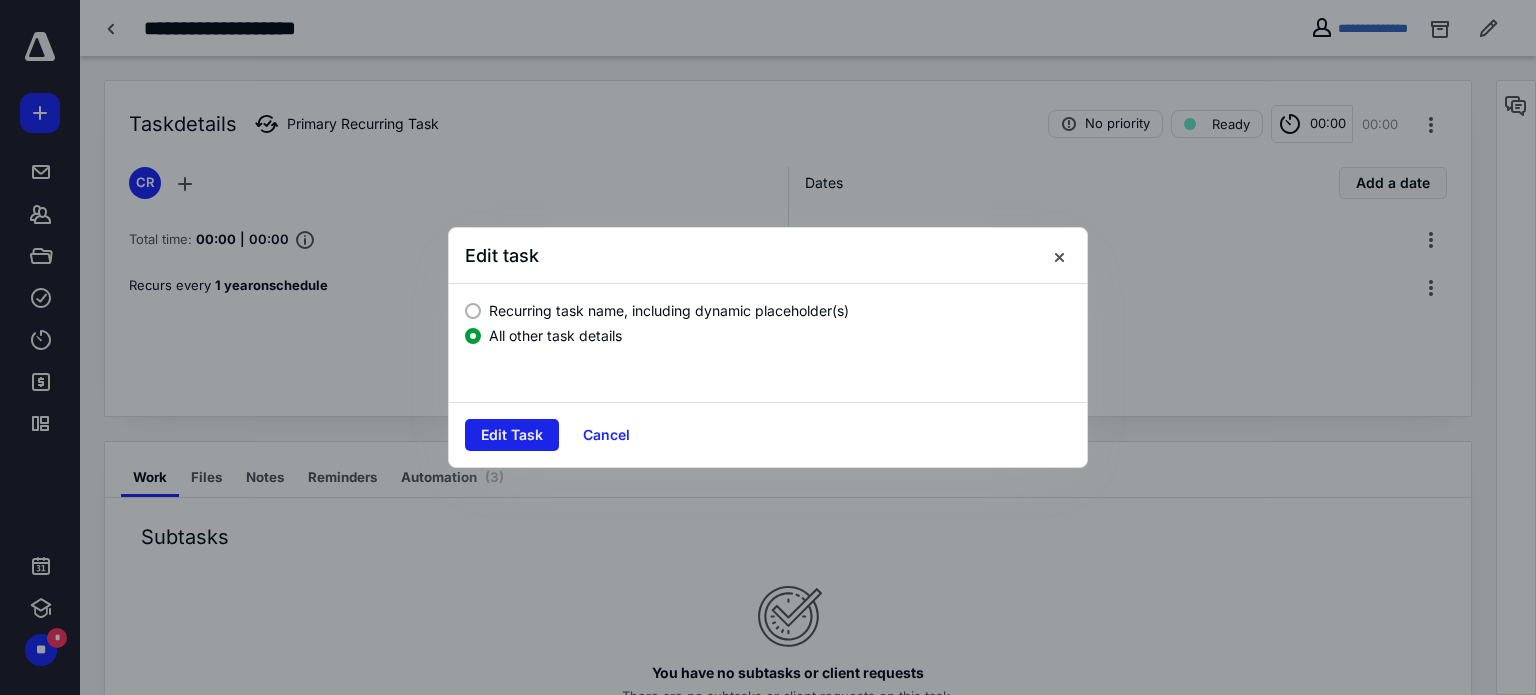 click on "Edit Task" at bounding box center [512, 435] 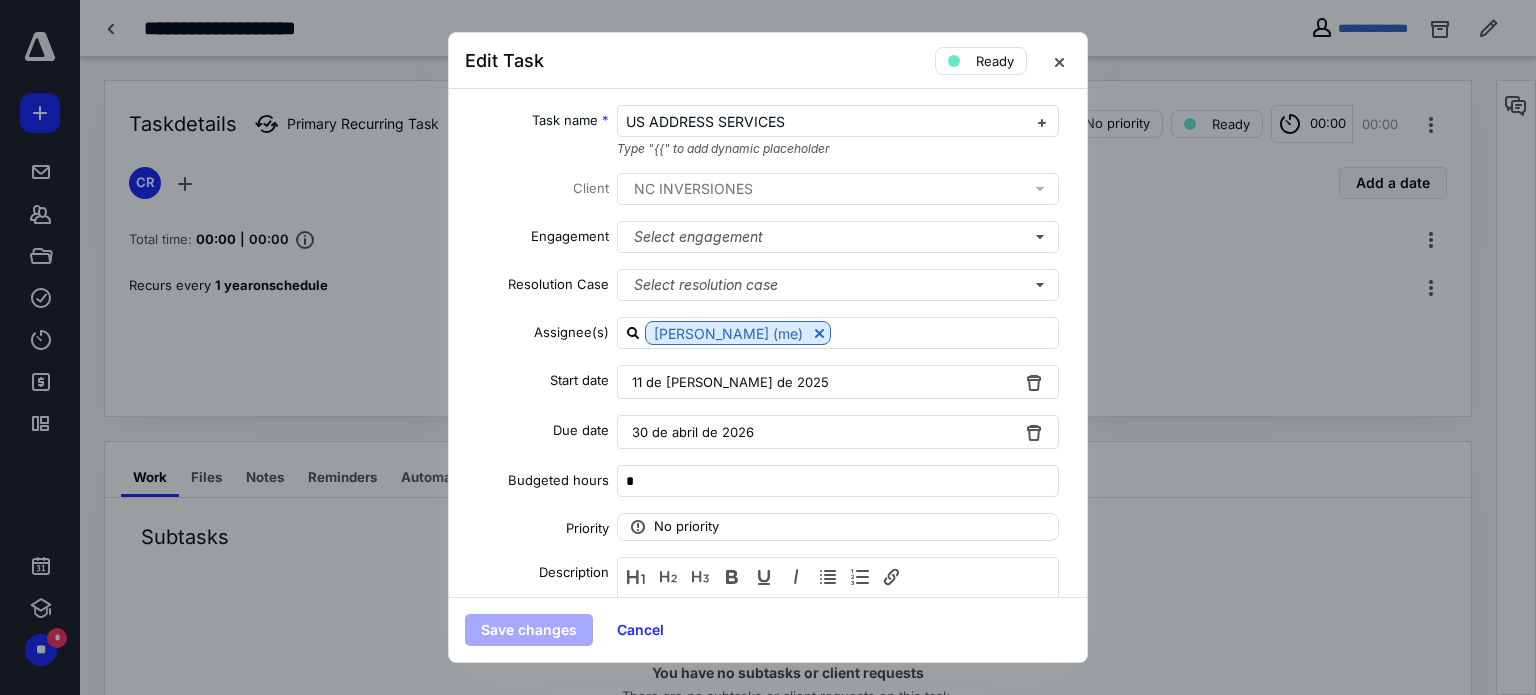 click on "11 de [PERSON_NAME] de 2025" at bounding box center [838, 382] 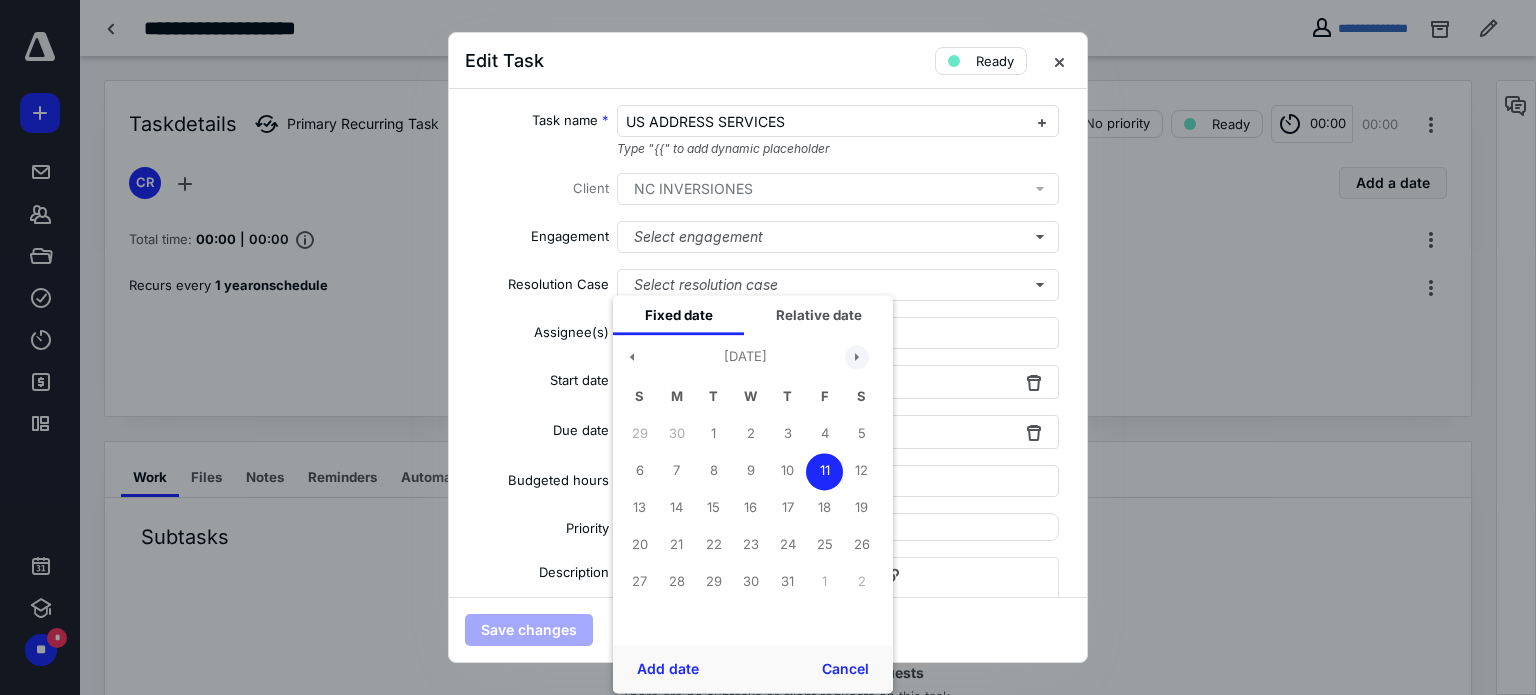 click at bounding box center (857, 357) 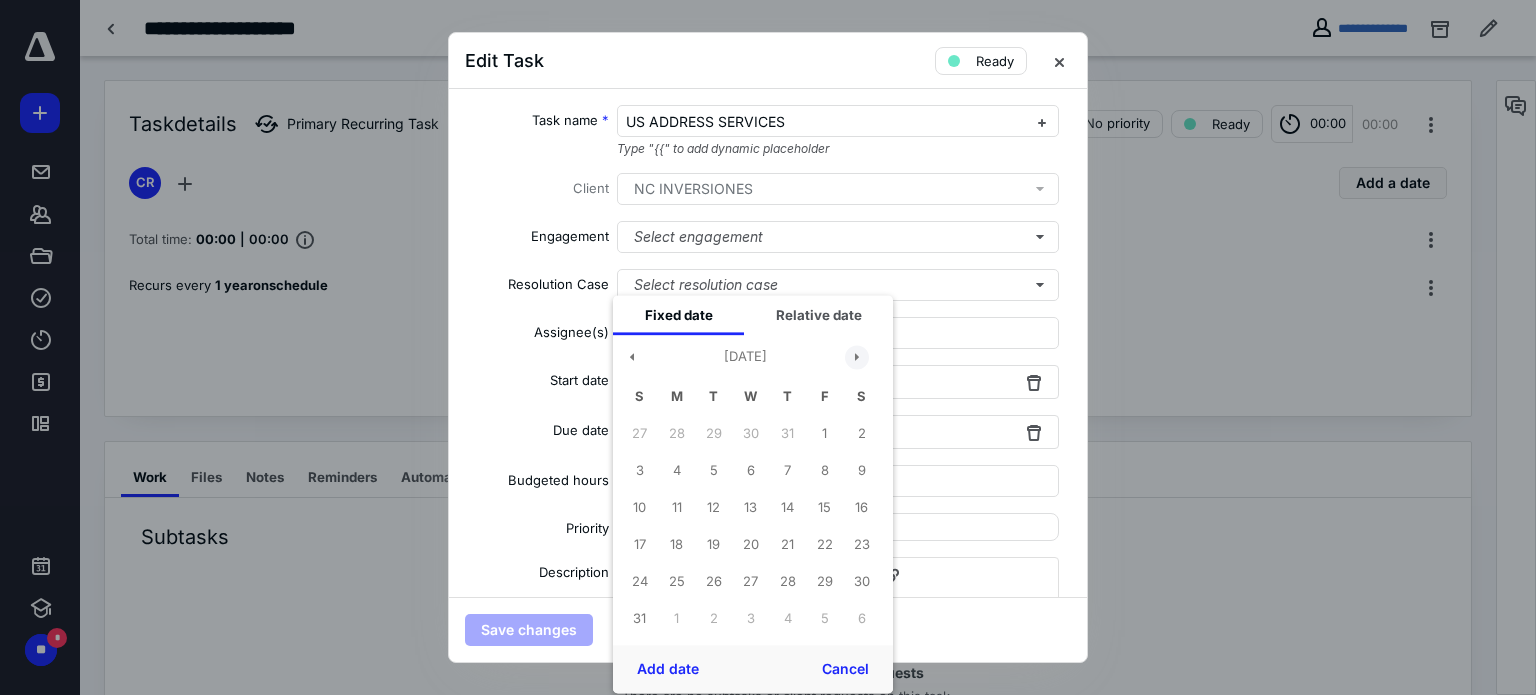 click at bounding box center [857, 357] 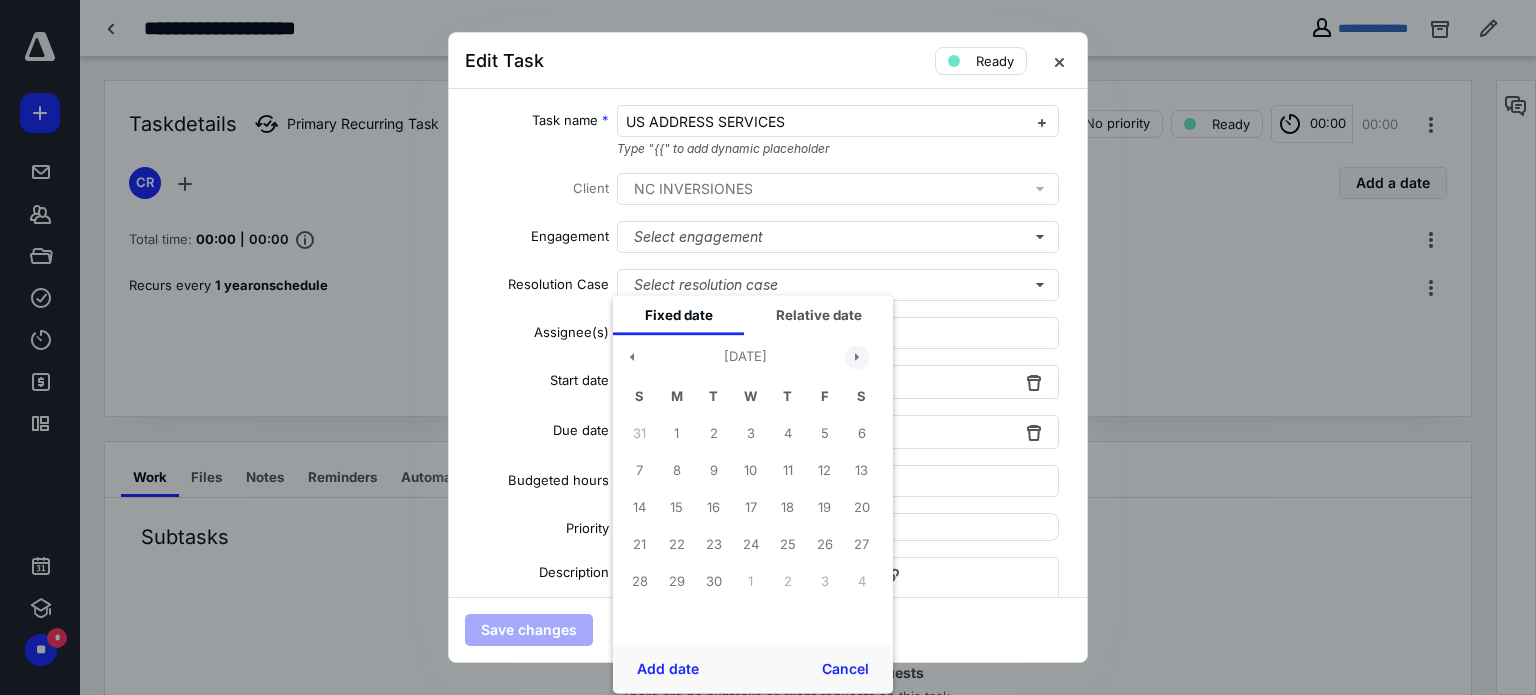 click at bounding box center [857, 357] 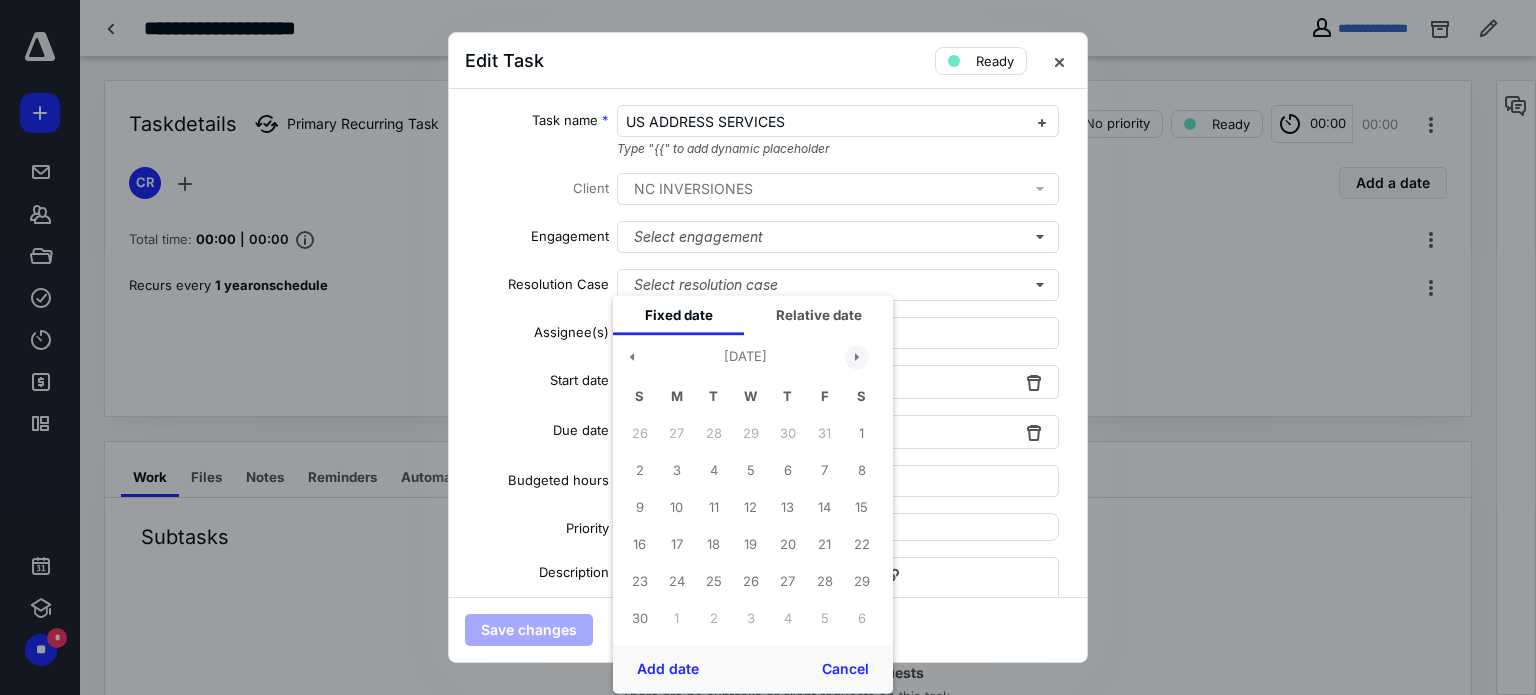 click at bounding box center [857, 357] 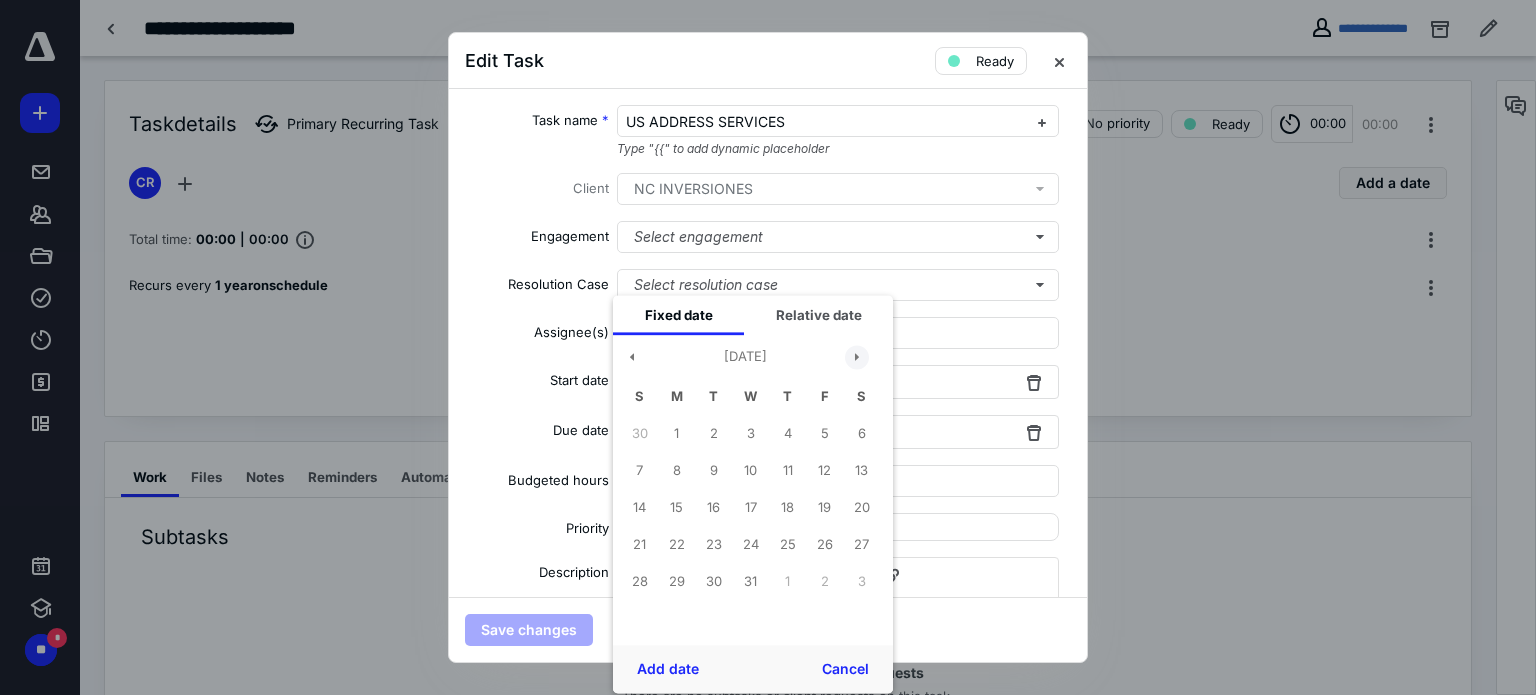 click at bounding box center [857, 357] 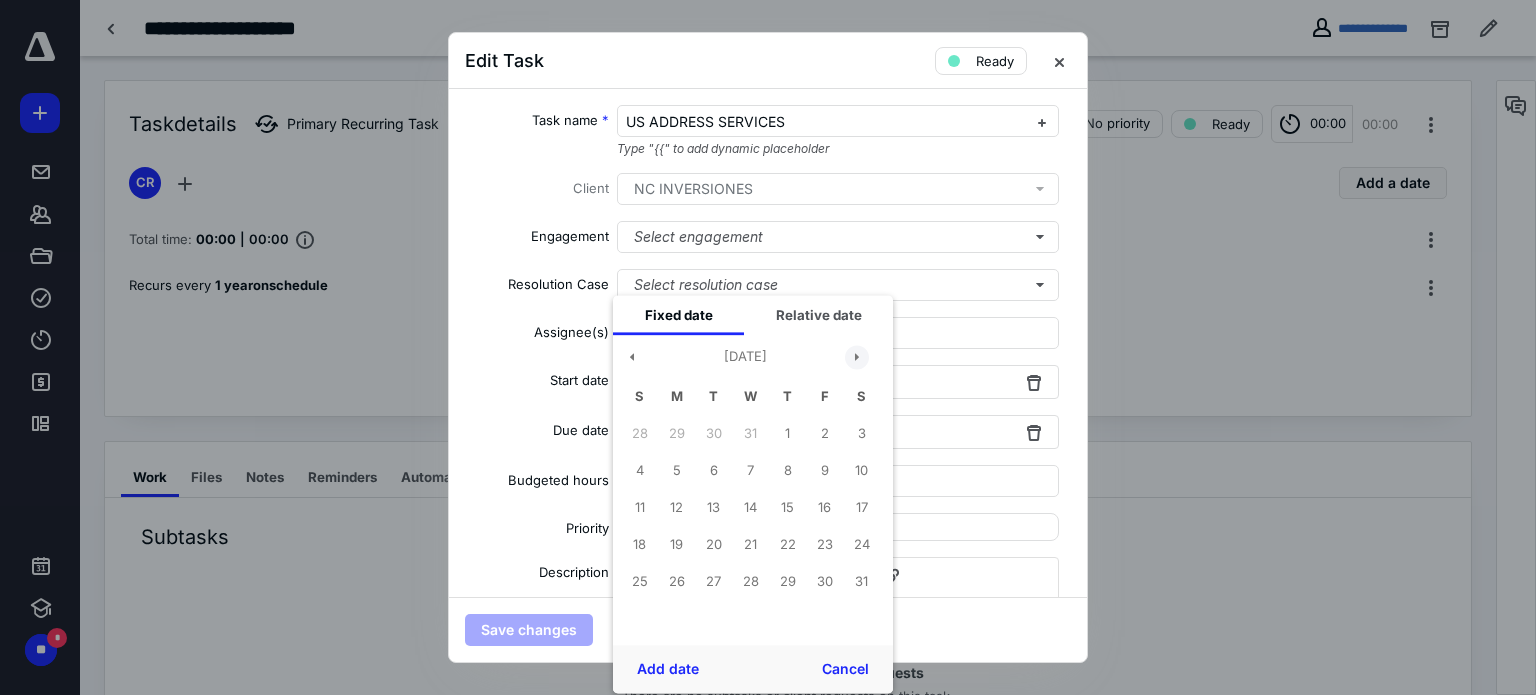 click at bounding box center (857, 357) 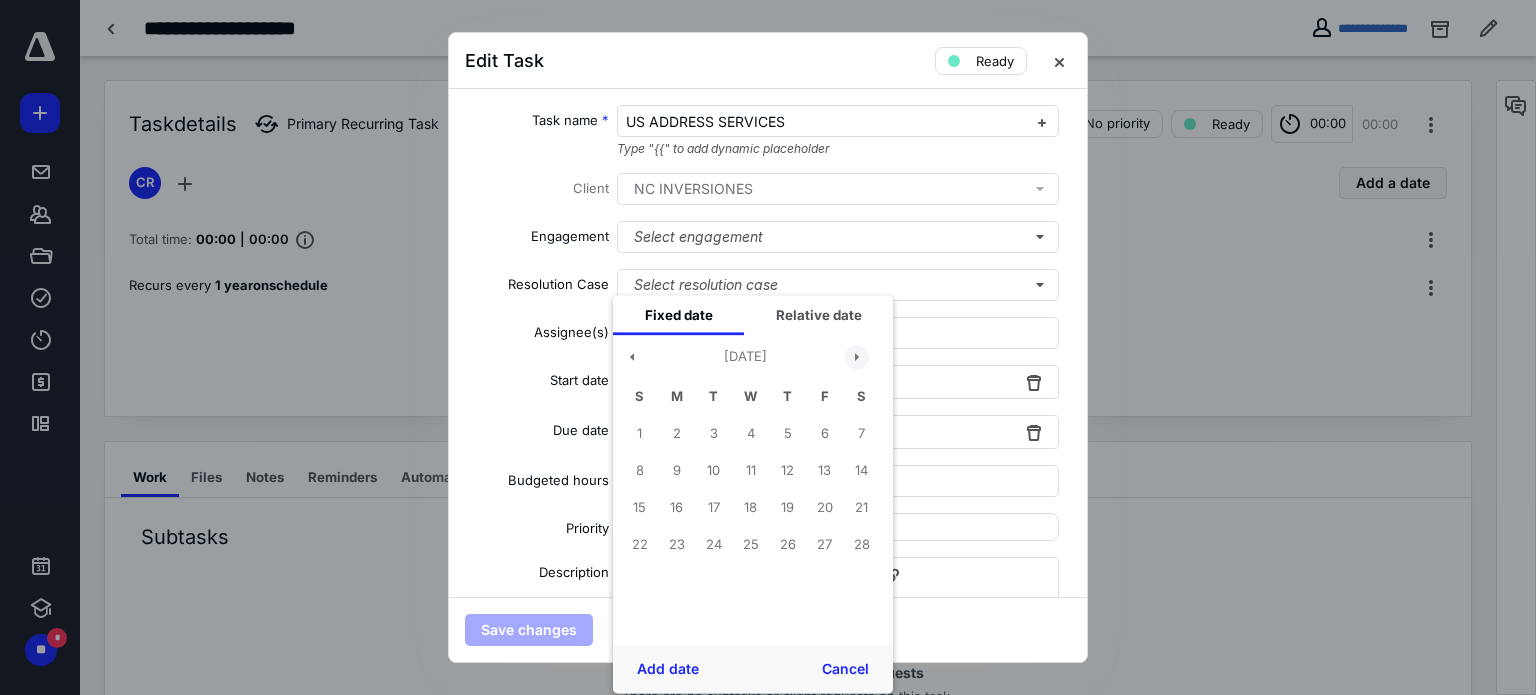 click at bounding box center [857, 357] 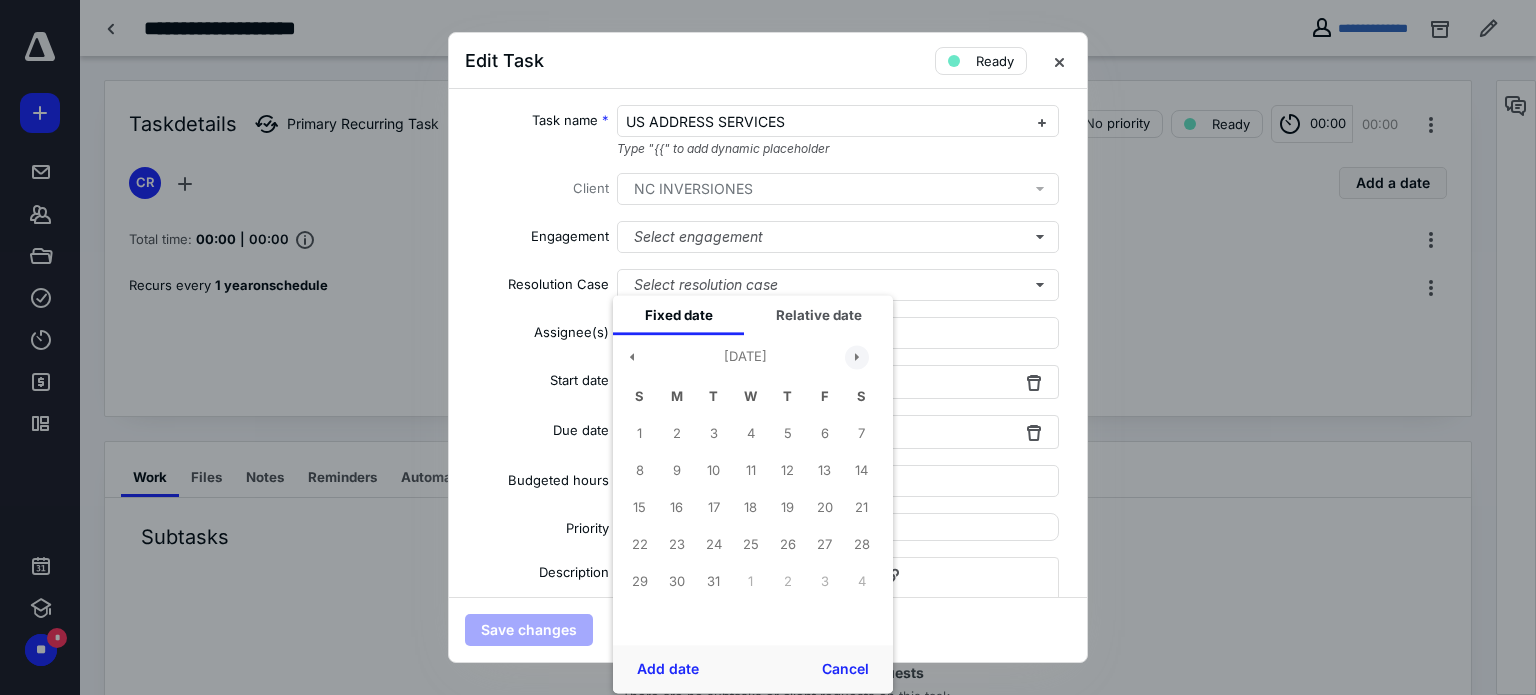 click at bounding box center (857, 357) 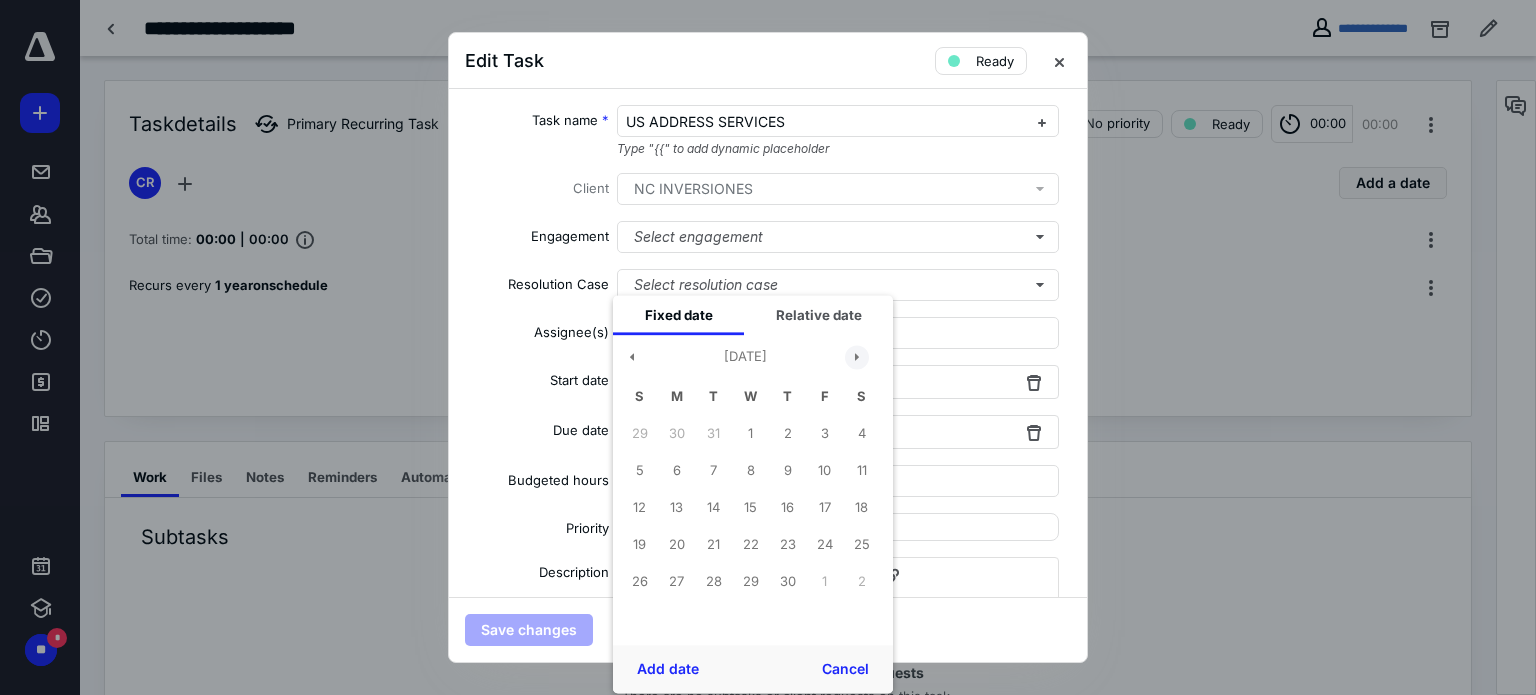 click at bounding box center (857, 357) 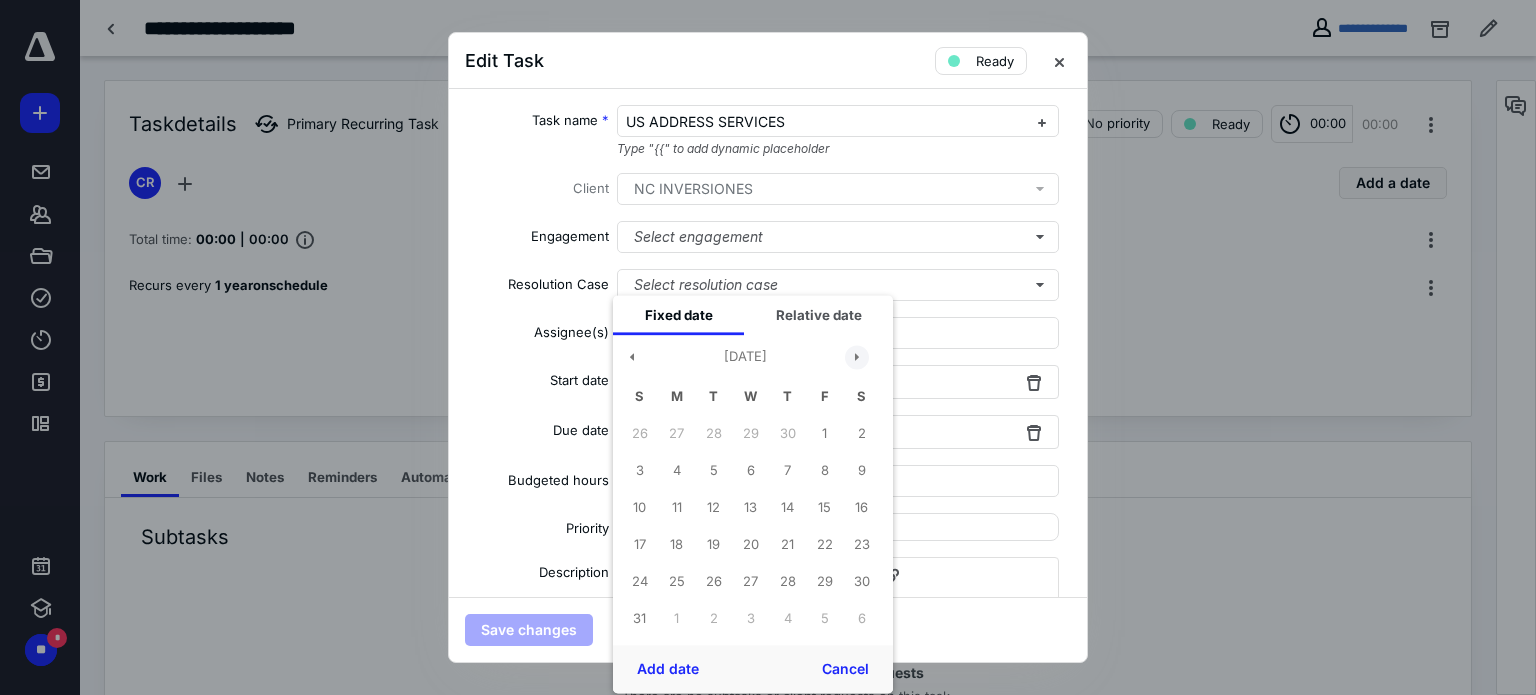 click at bounding box center (857, 357) 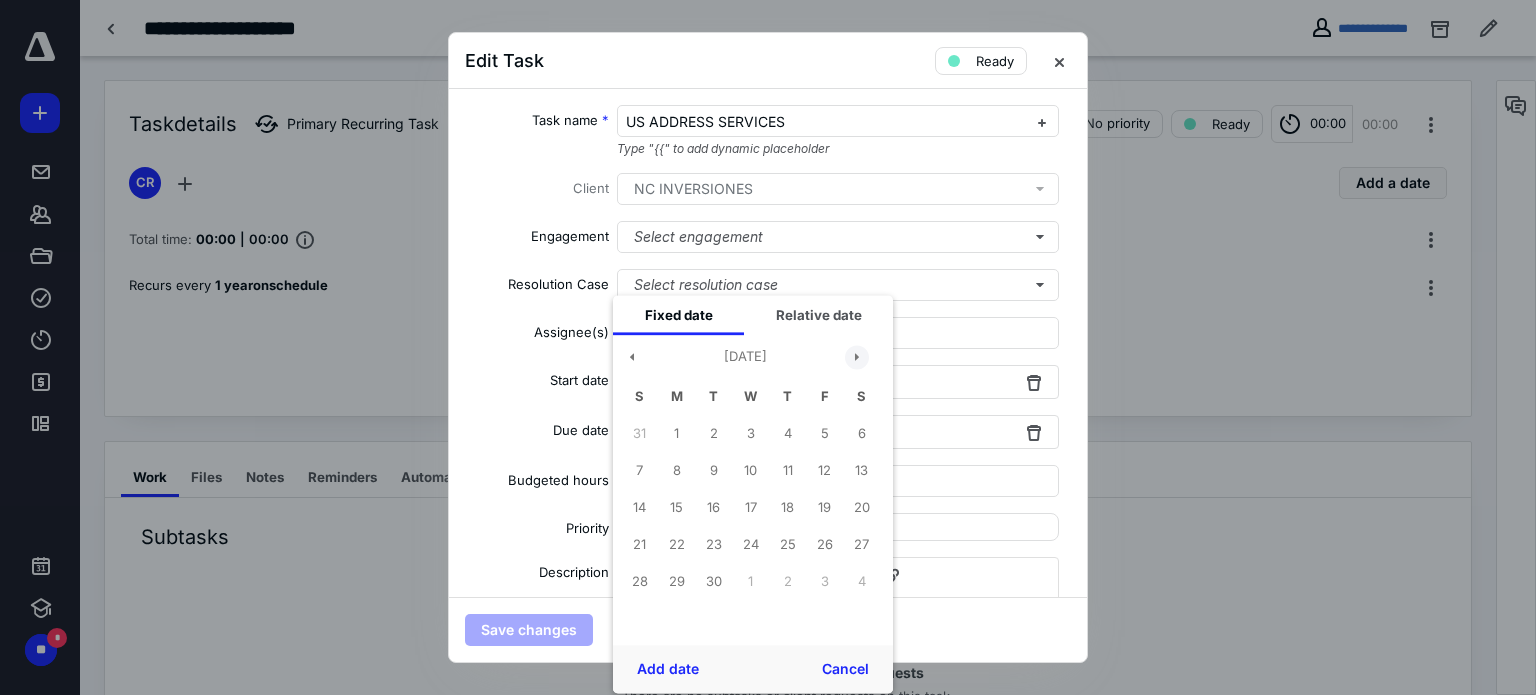 click at bounding box center (857, 357) 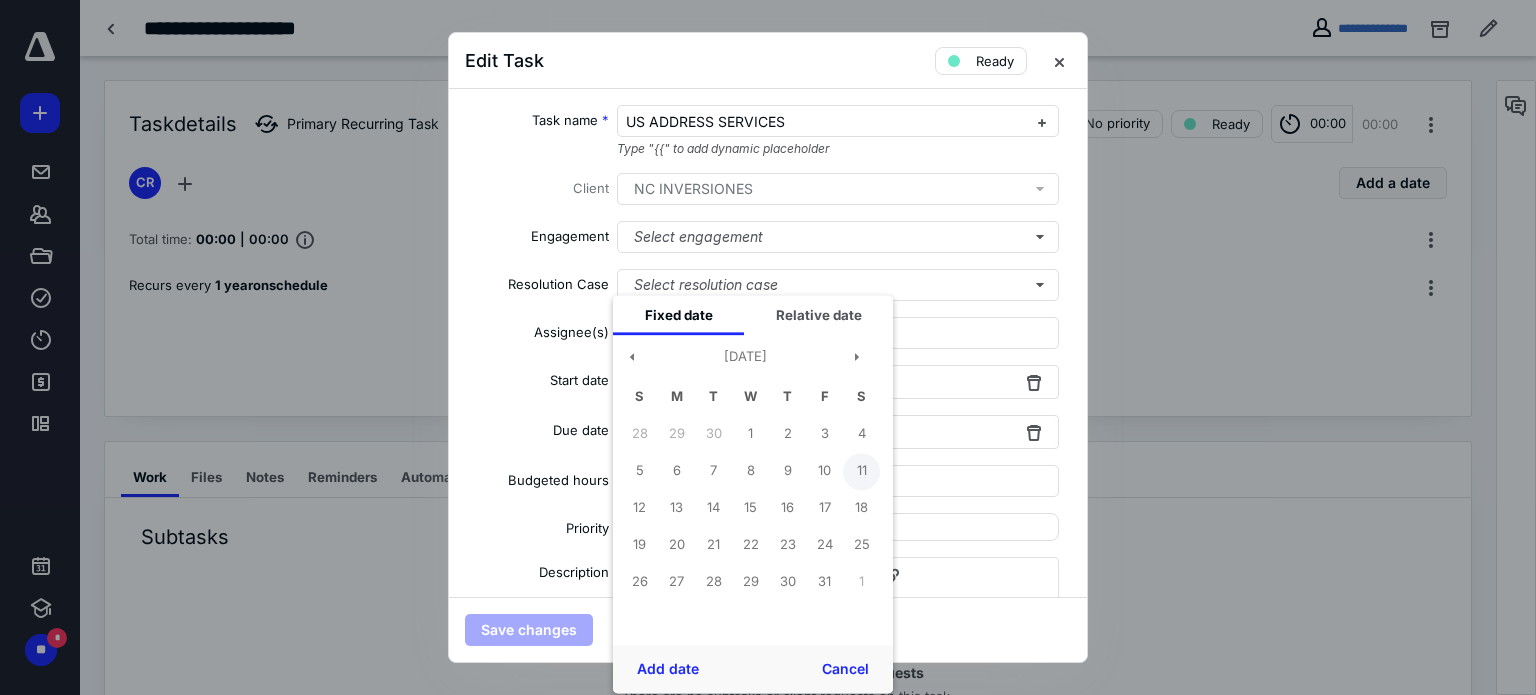 click on "11" at bounding box center [861, 471] 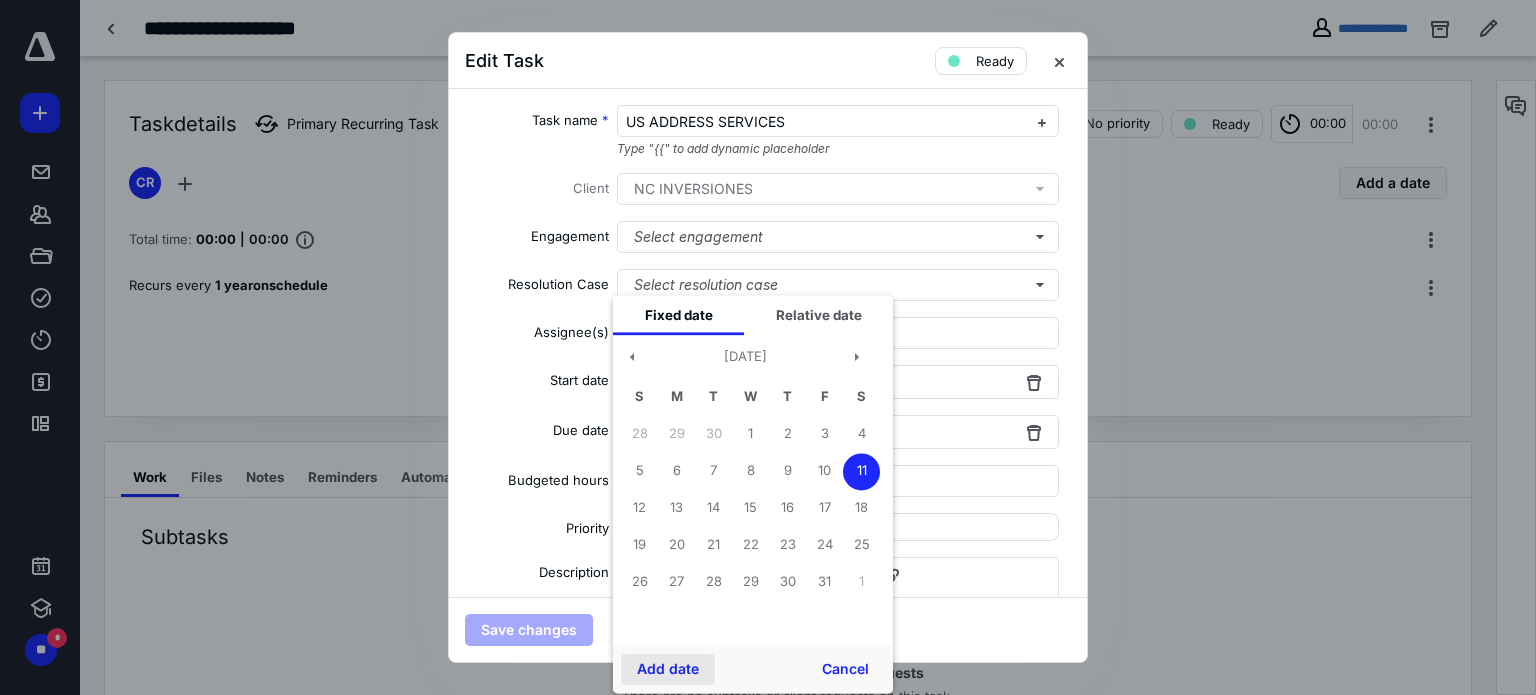 click on "Add date" at bounding box center (668, 669) 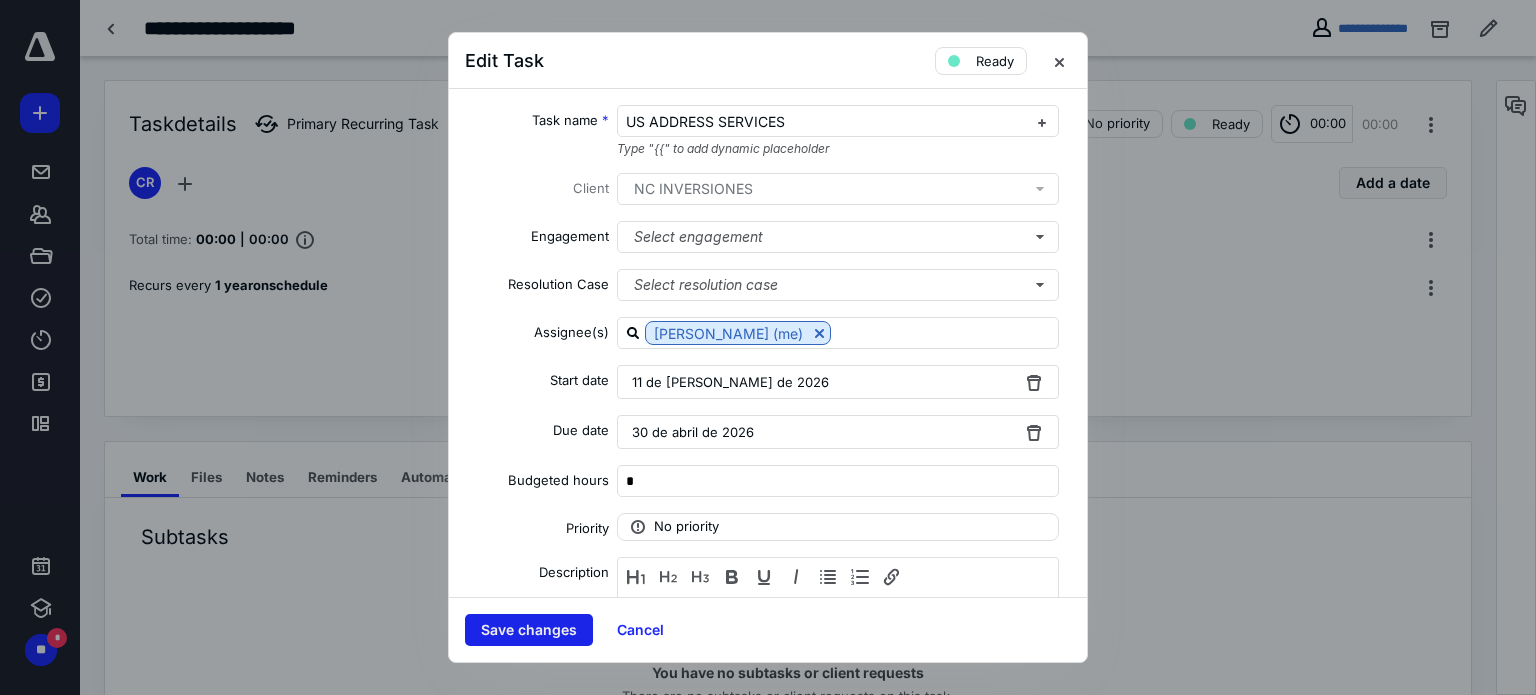 click on "Save changes" at bounding box center [529, 630] 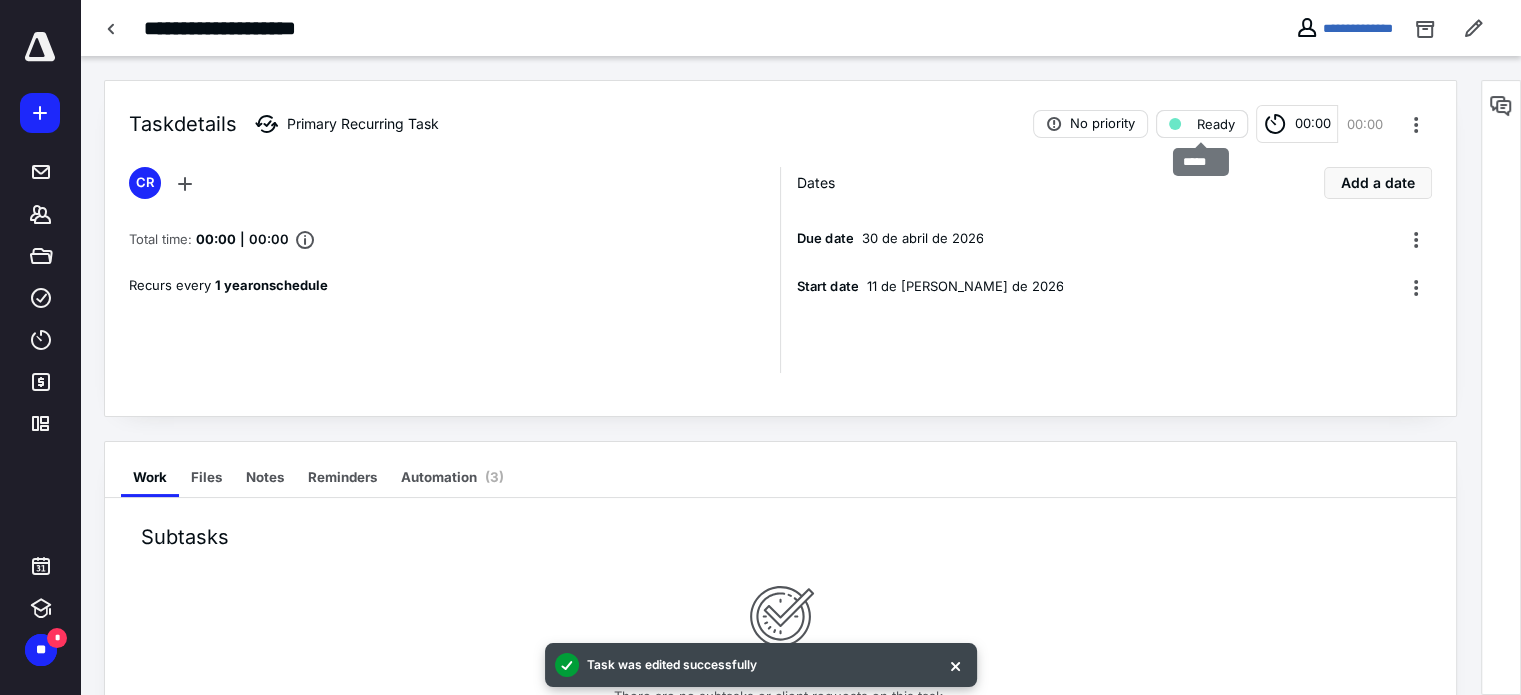 click on "Ready" at bounding box center [1216, 124] 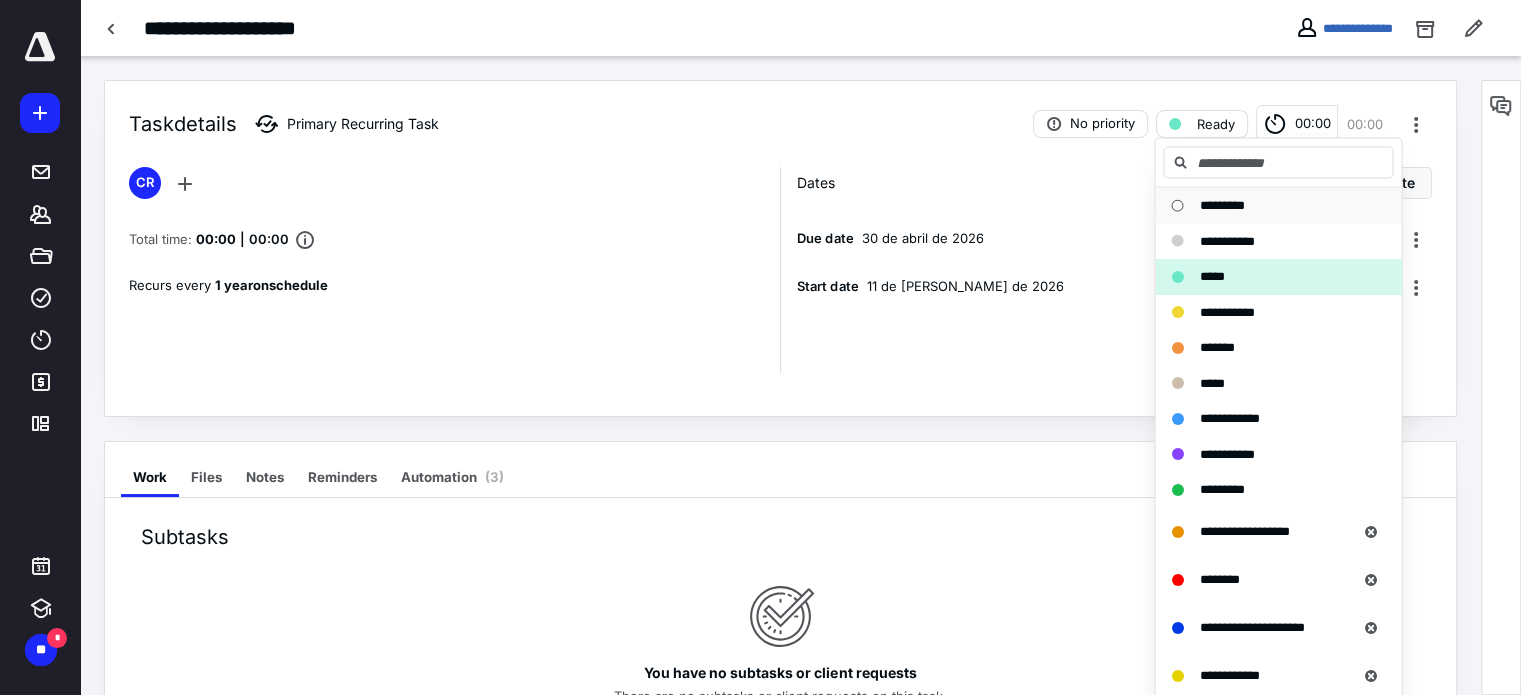 click on "*********" at bounding box center (1221, 205) 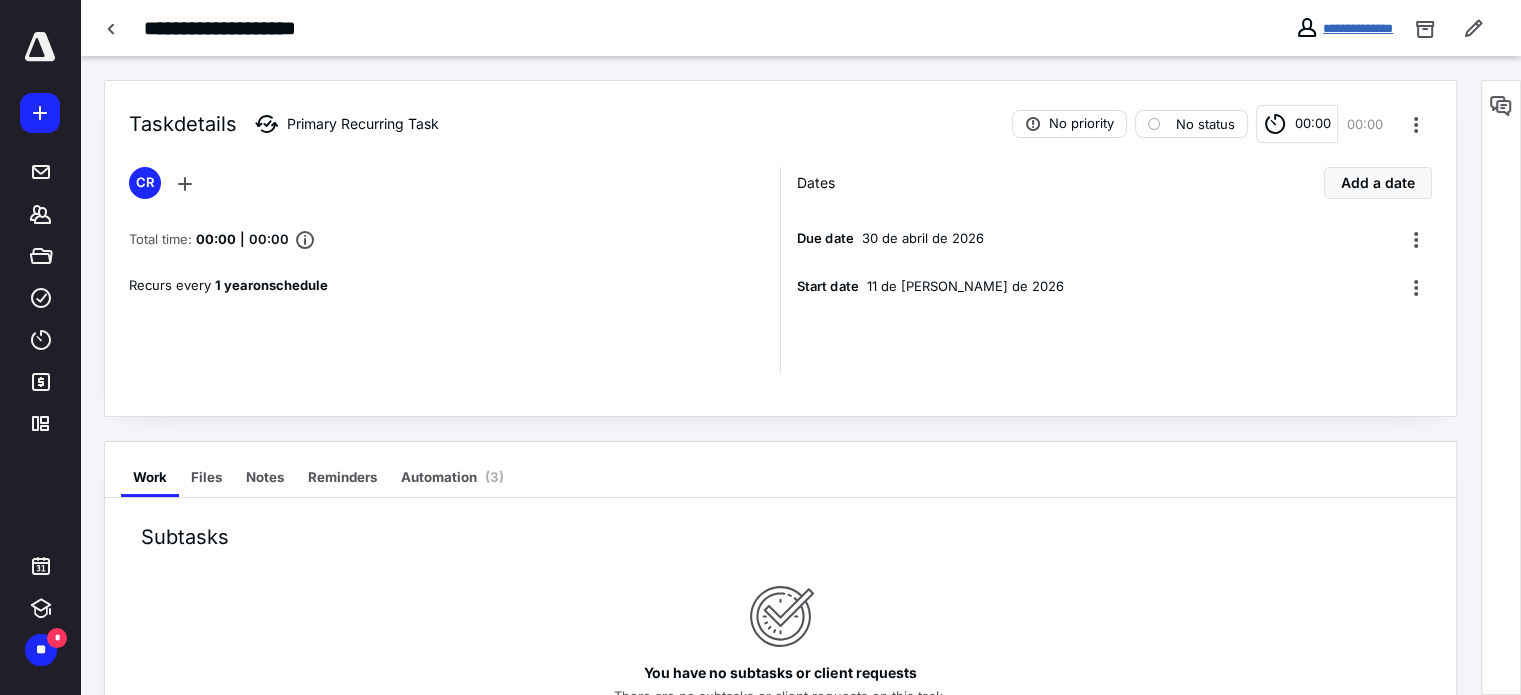 click on "**********" at bounding box center [1358, 28] 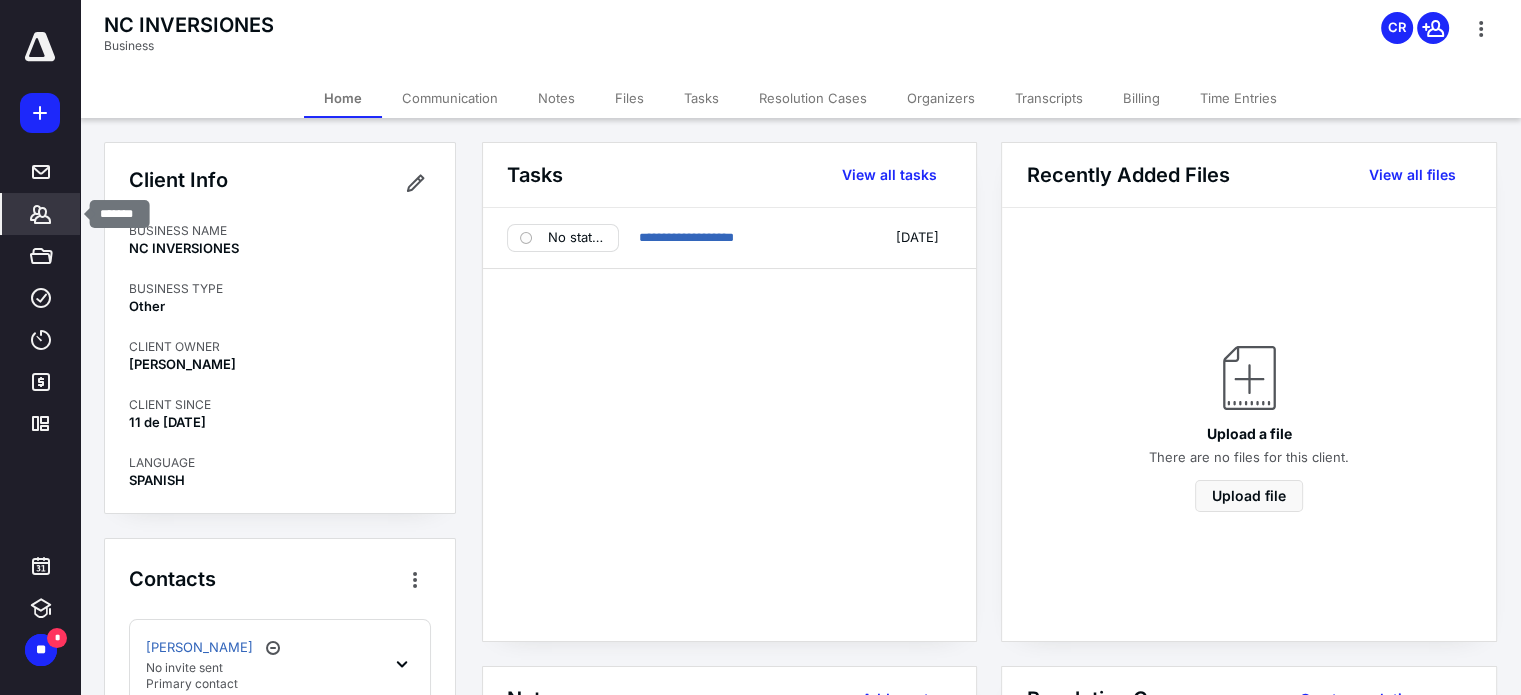 click 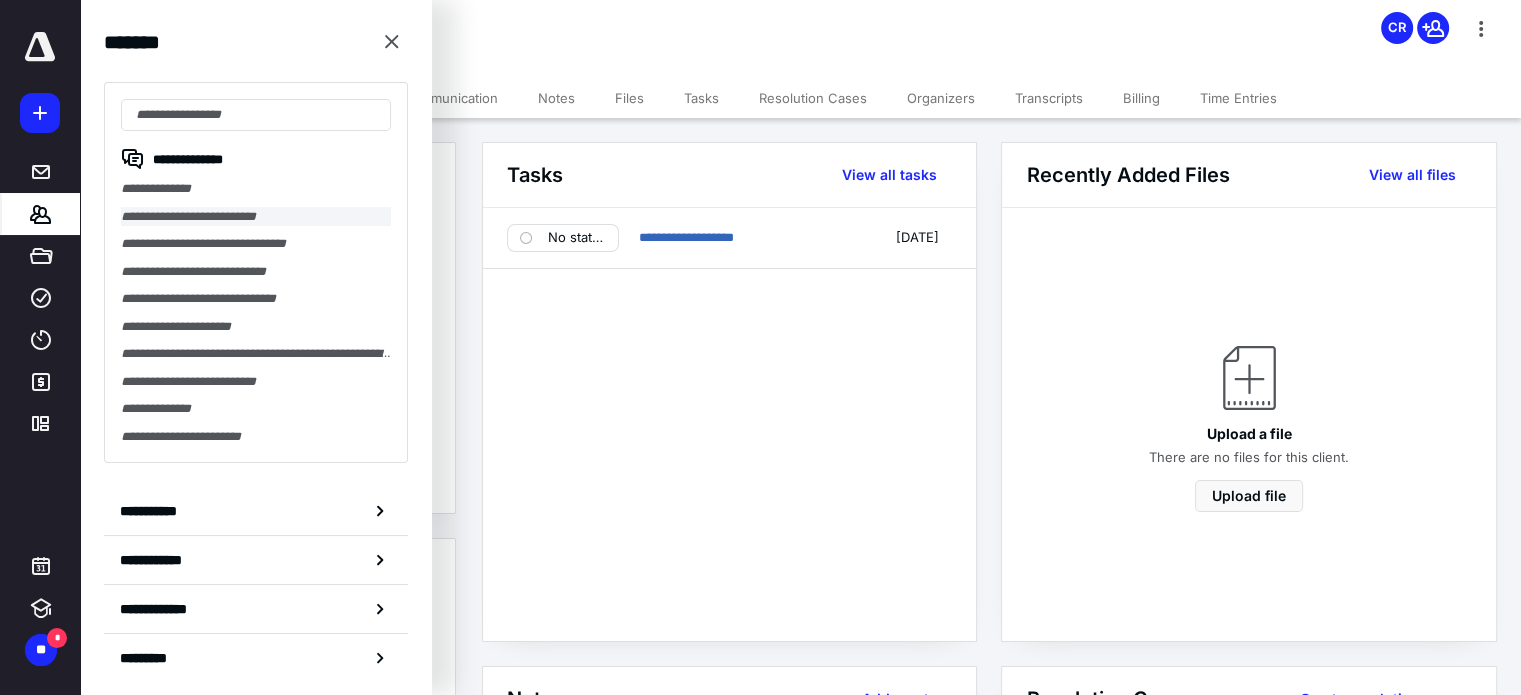 click on "**********" at bounding box center [256, 217] 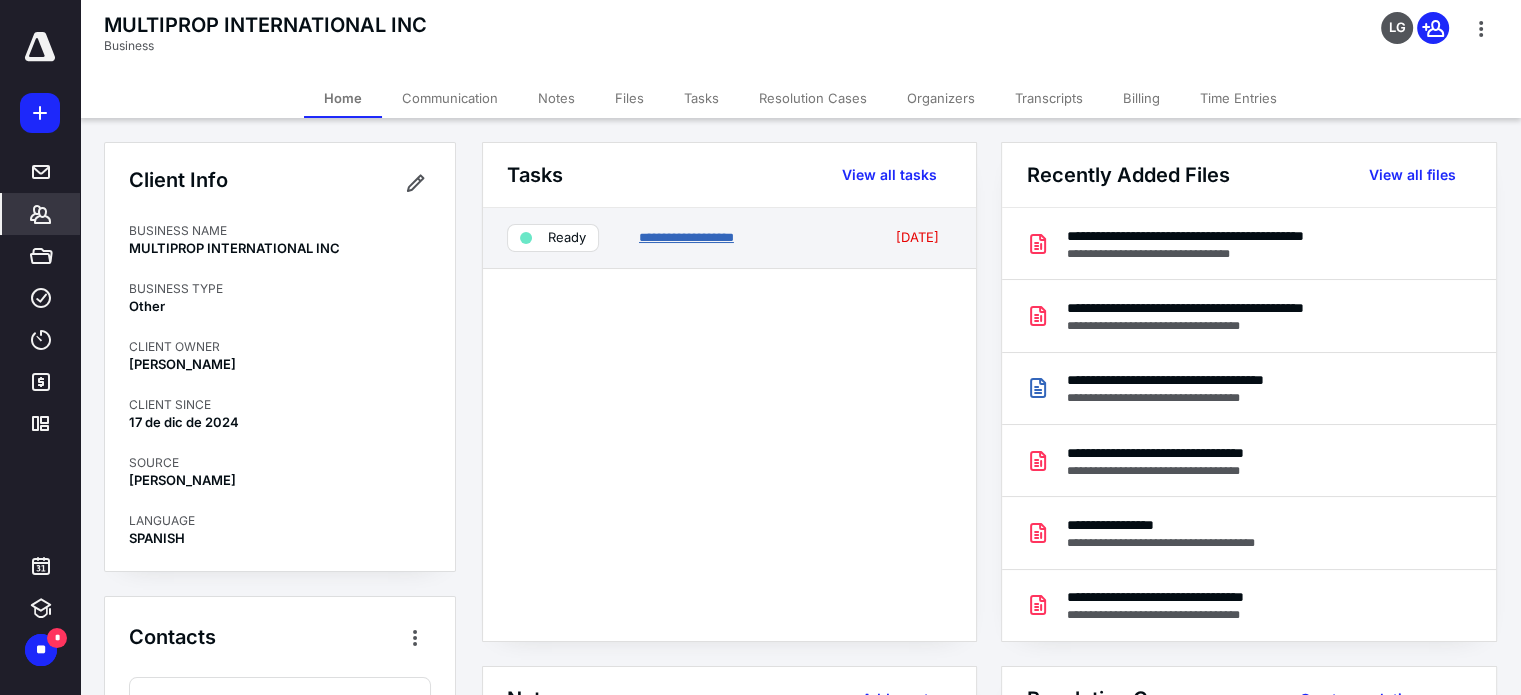 click on "**********" at bounding box center (686, 237) 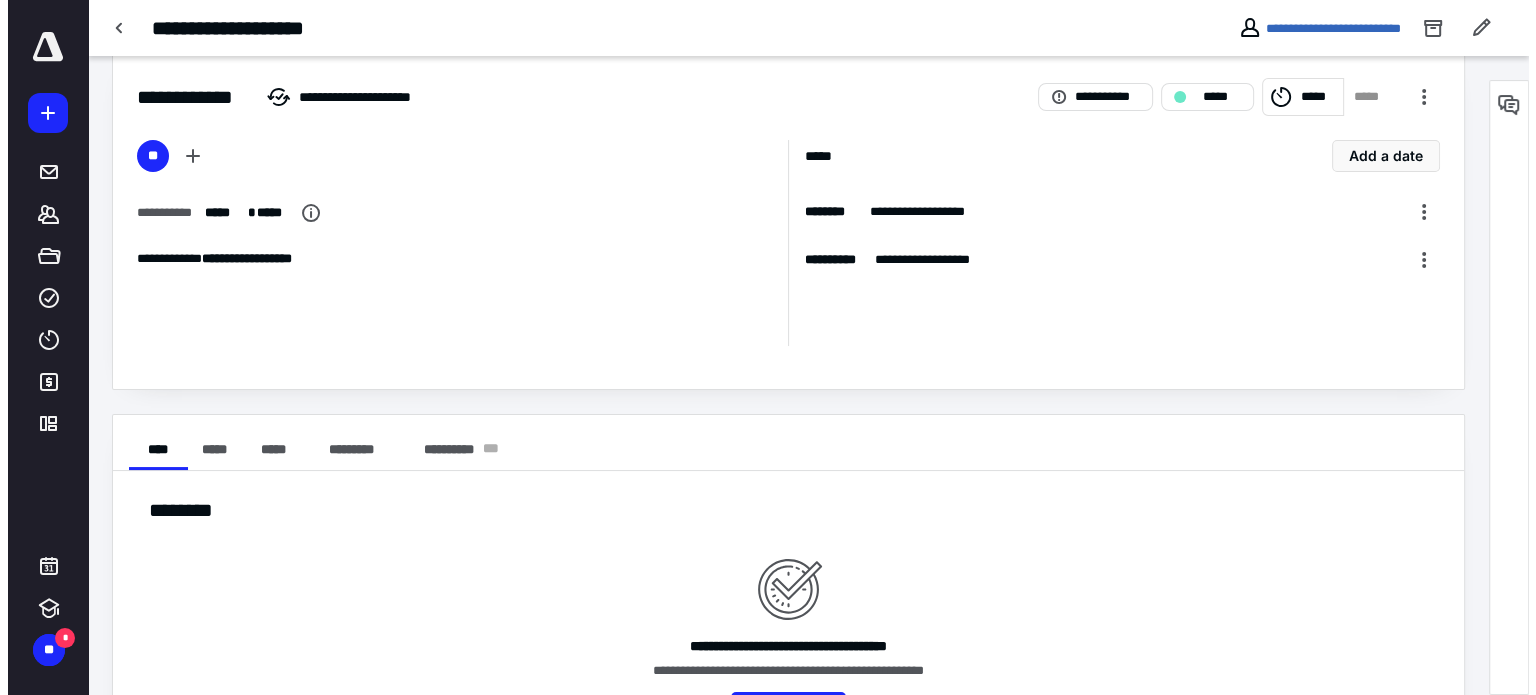 scroll, scrollTop: 0, scrollLeft: 0, axis: both 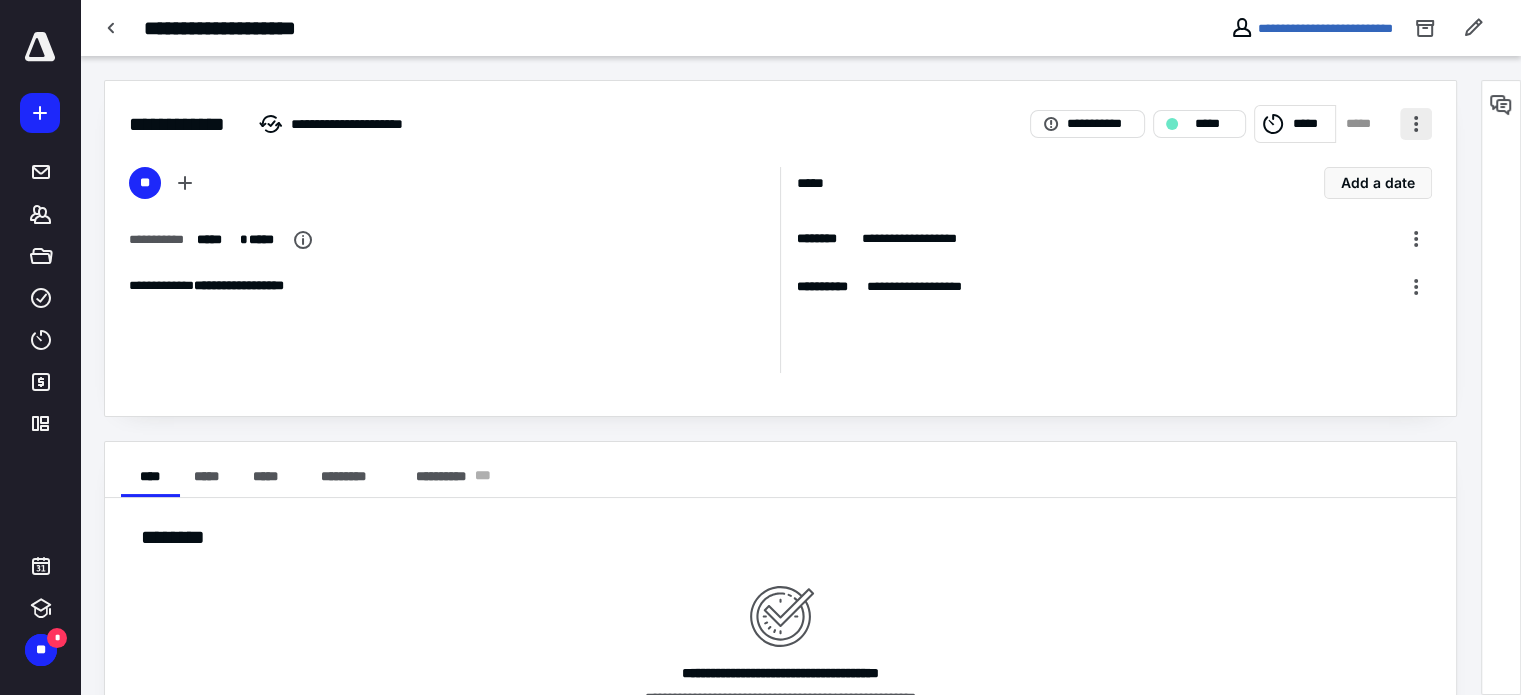 click at bounding box center (1416, 124) 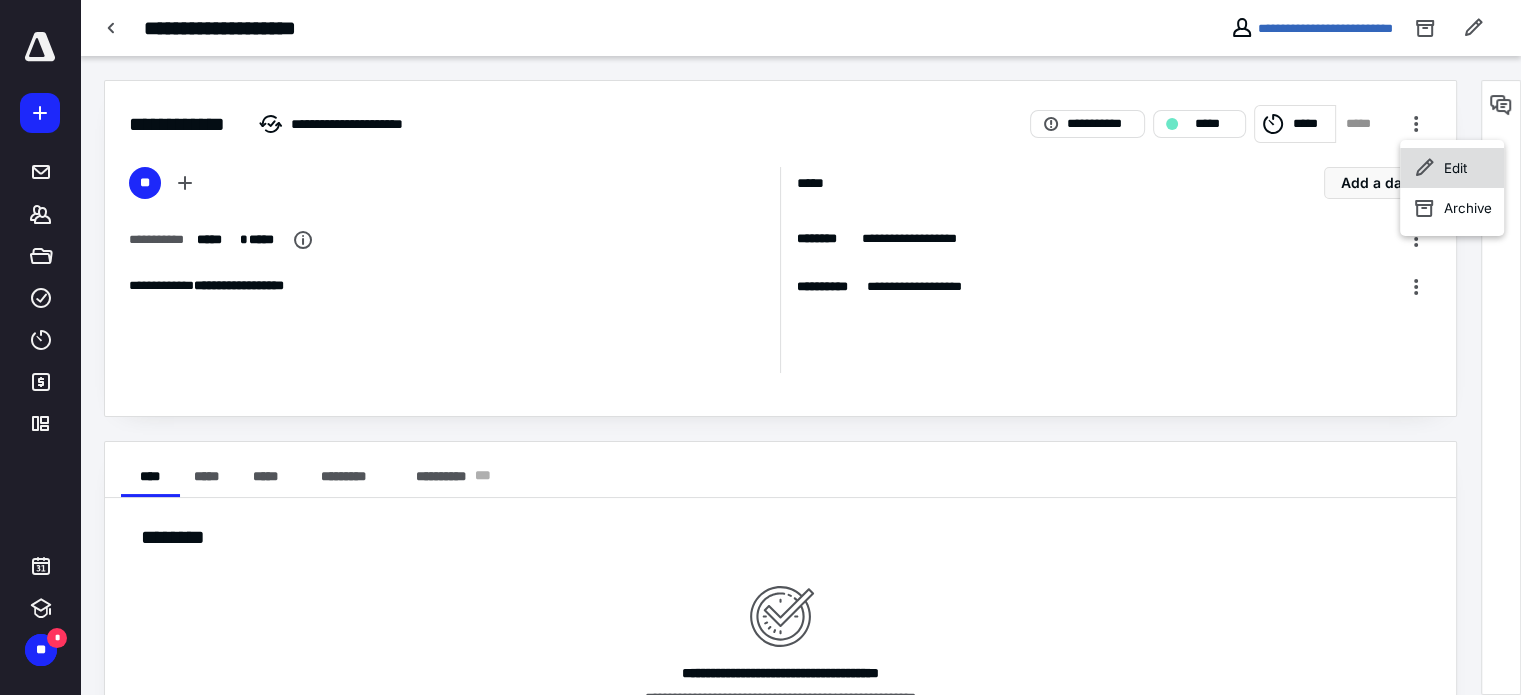 click on "Edit" at bounding box center [1452, 168] 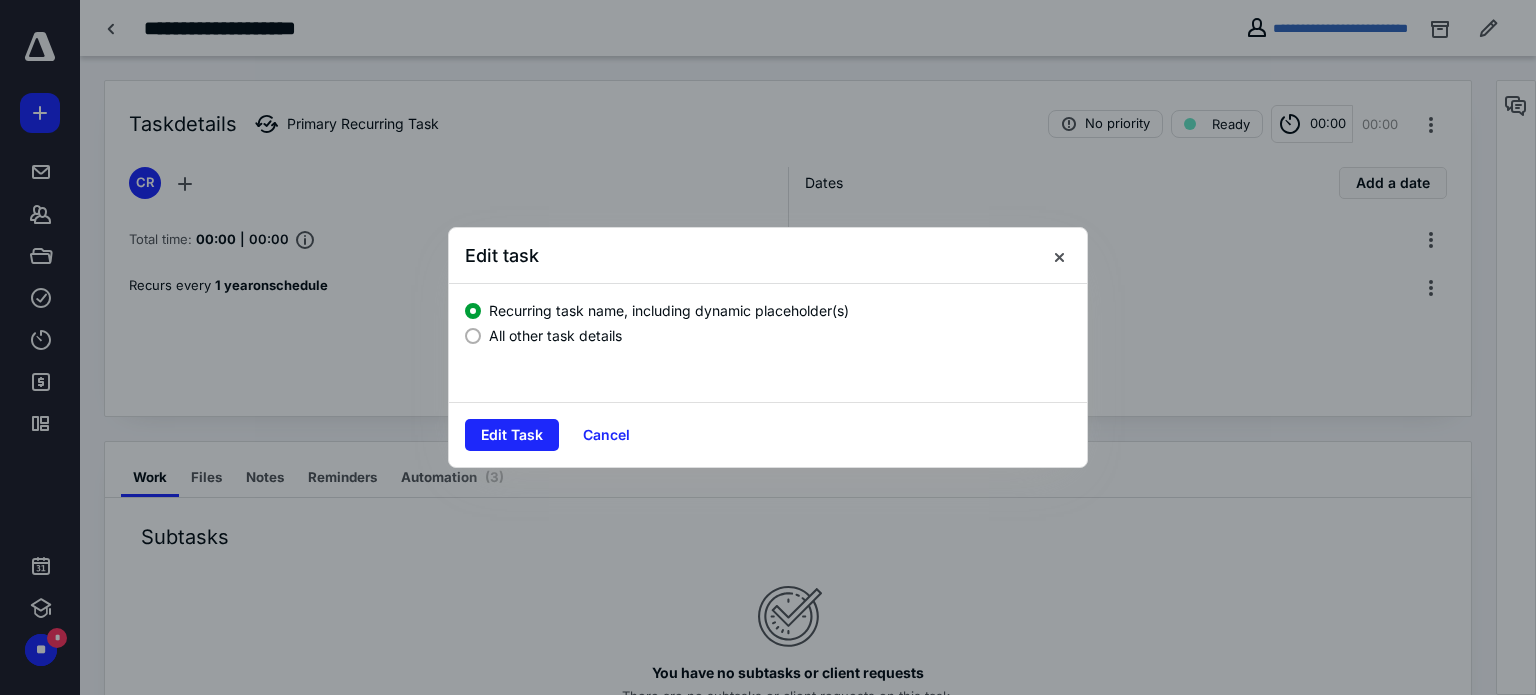 click at bounding box center [473, 336] 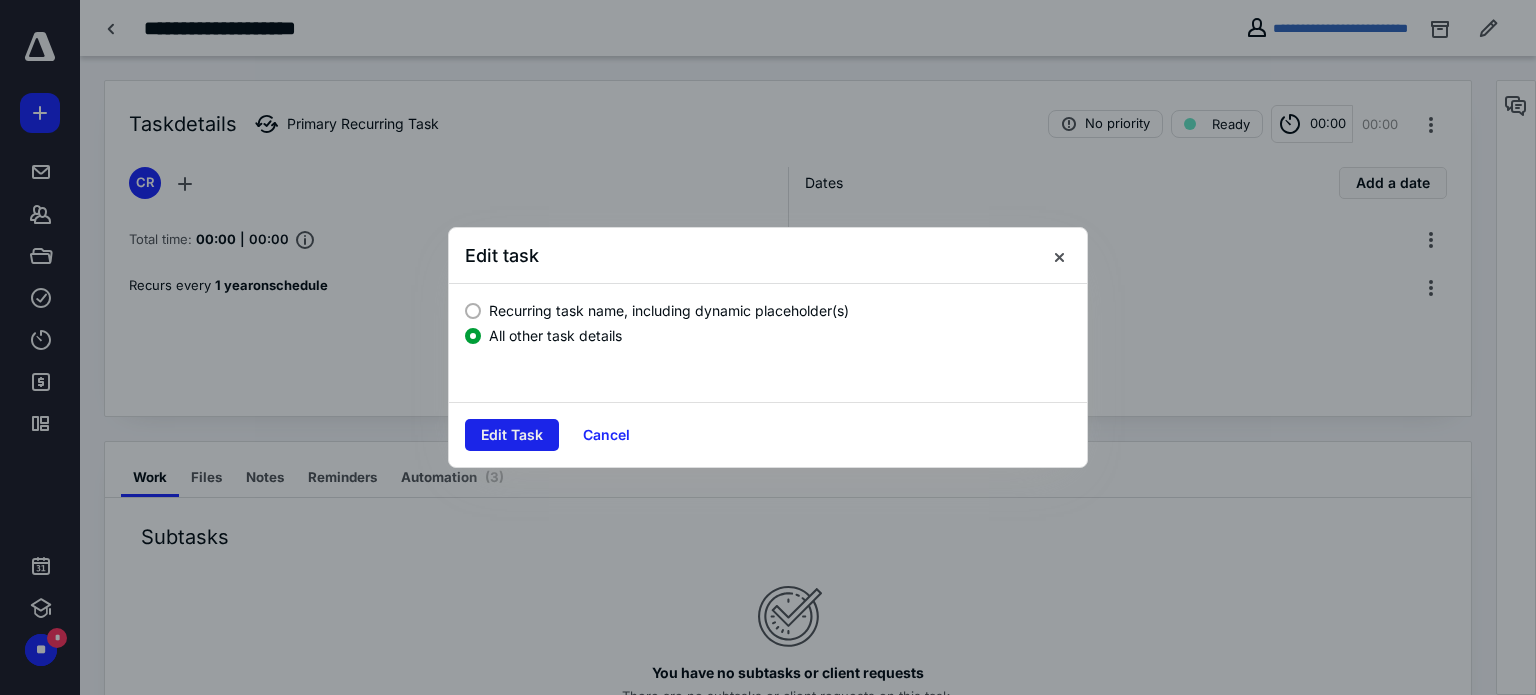 click on "Edit Task" at bounding box center (512, 435) 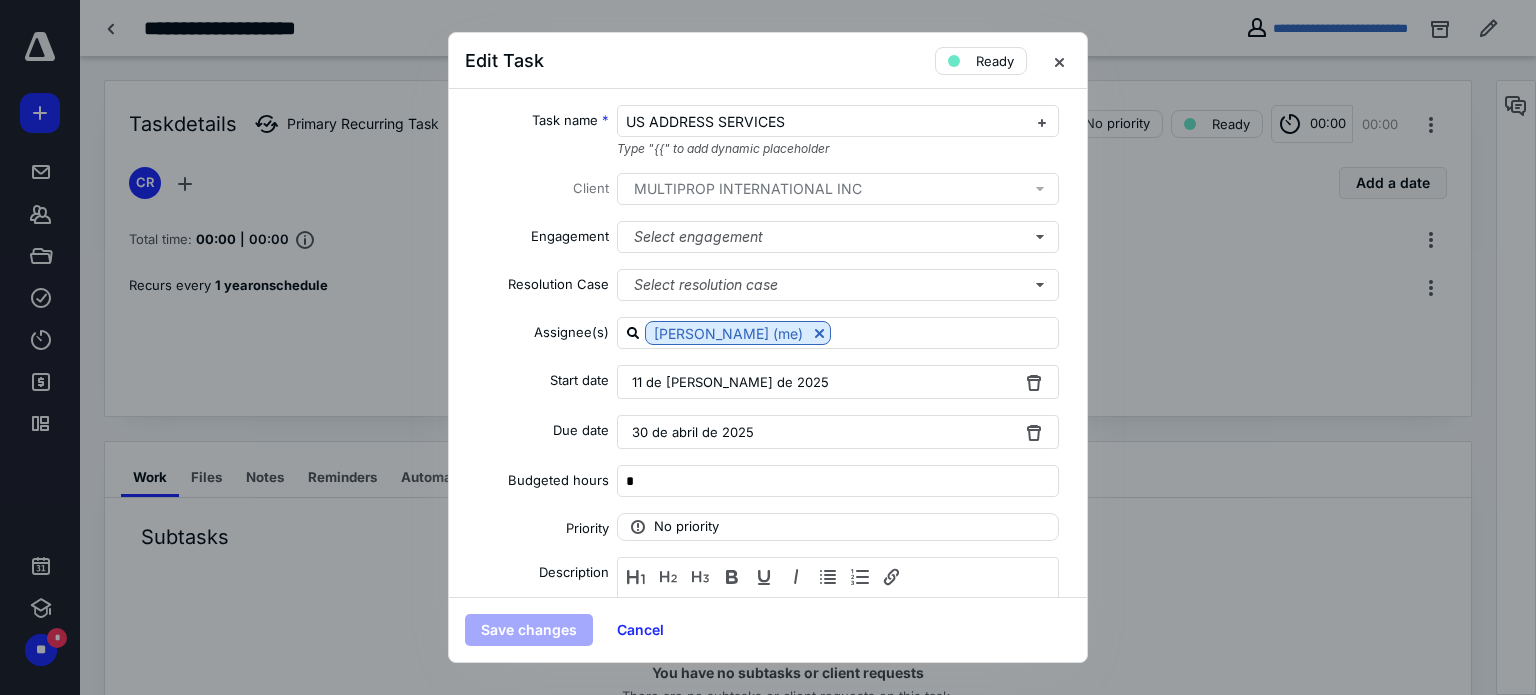 click on "11 de [PERSON_NAME] de 2025" at bounding box center [838, 382] 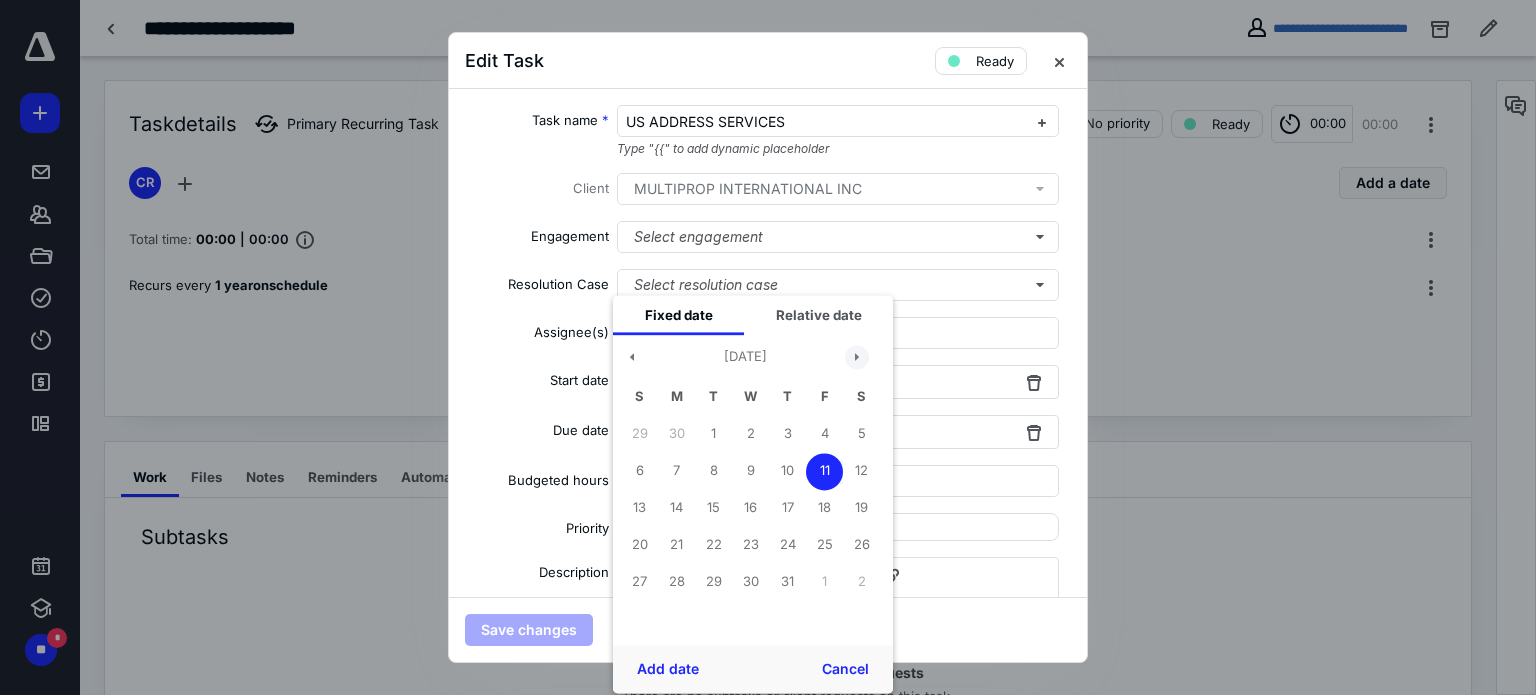 click at bounding box center (857, 357) 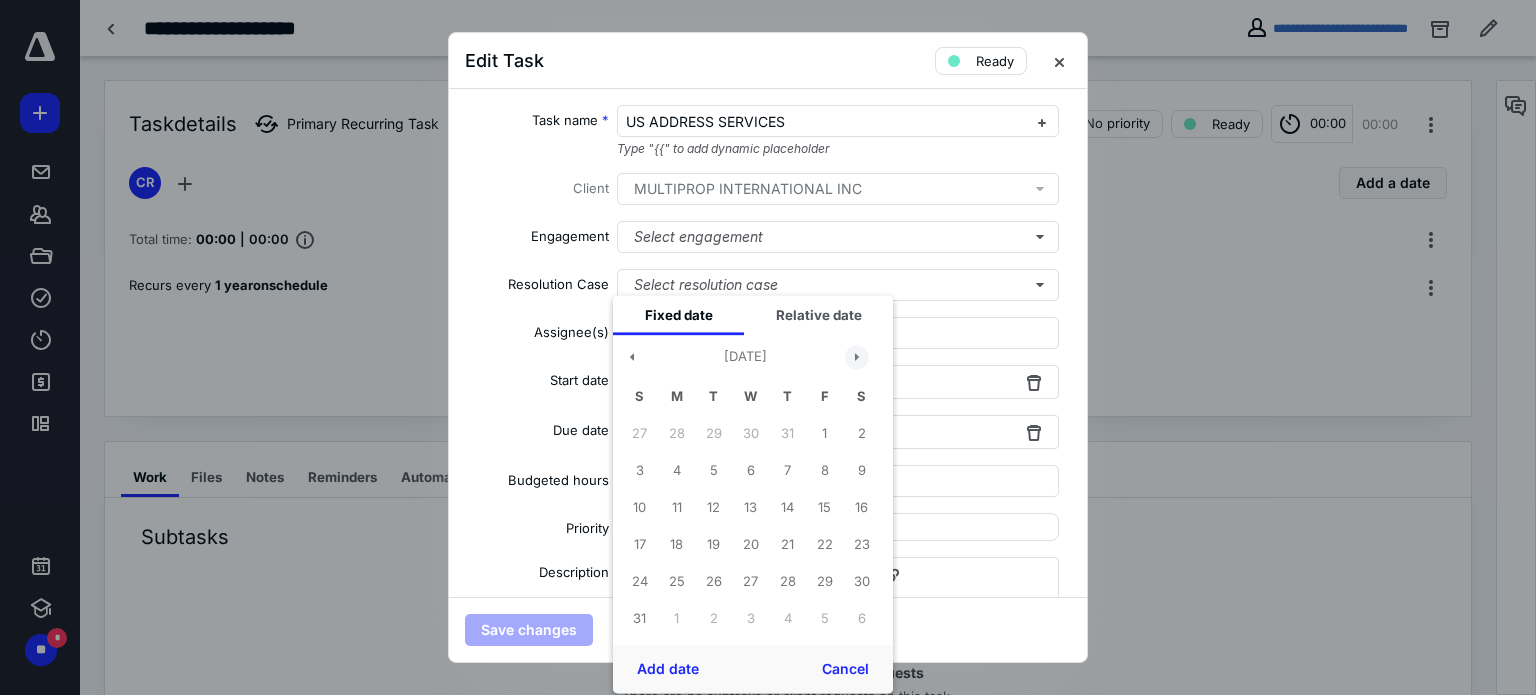 click at bounding box center [857, 357] 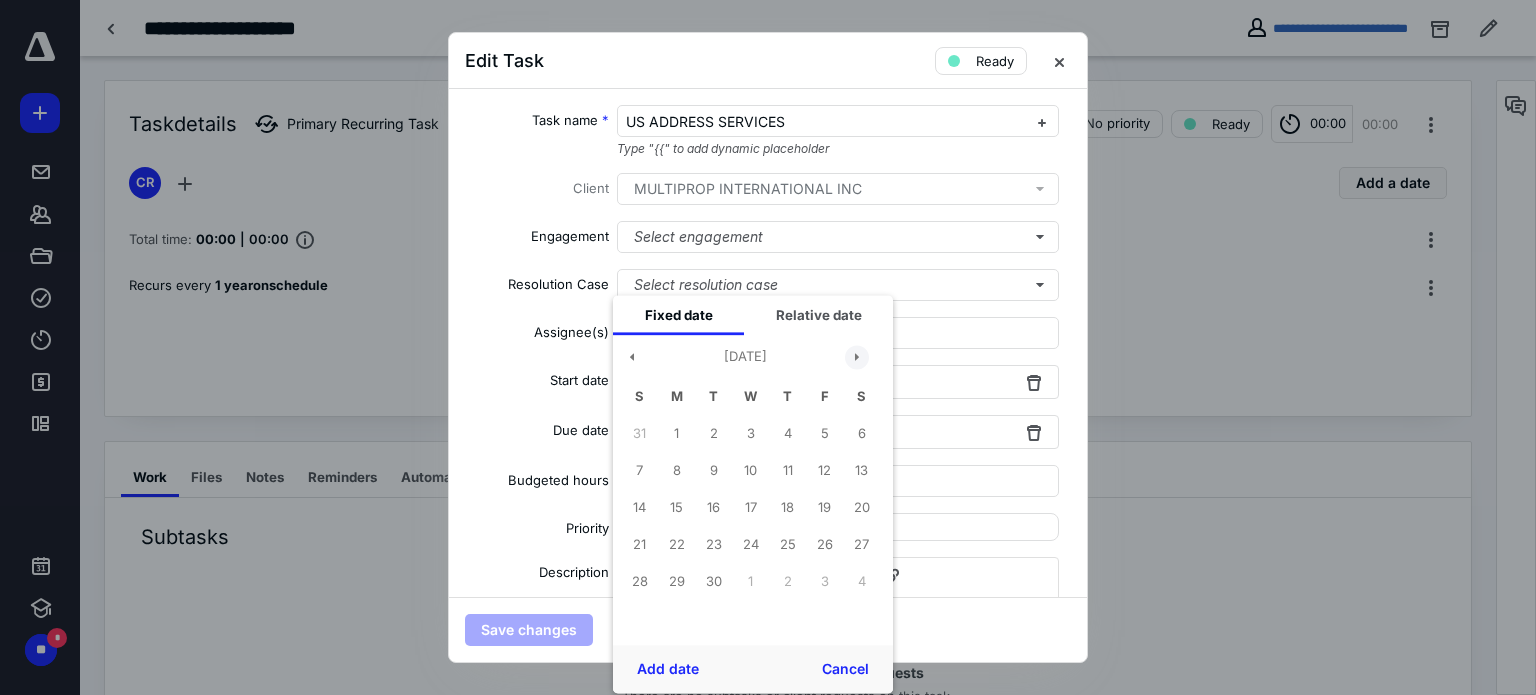 click at bounding box center (857, 357) 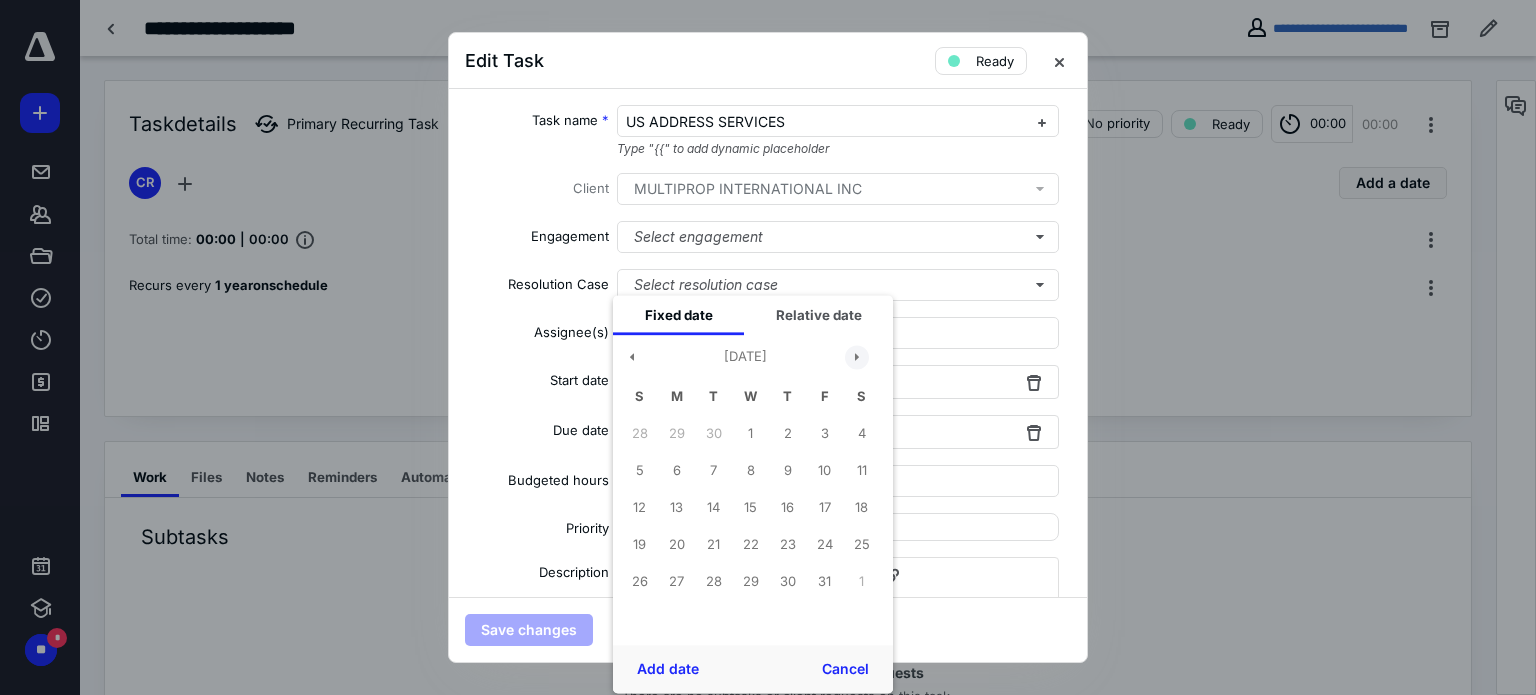 click at bounding box center [857, 357] 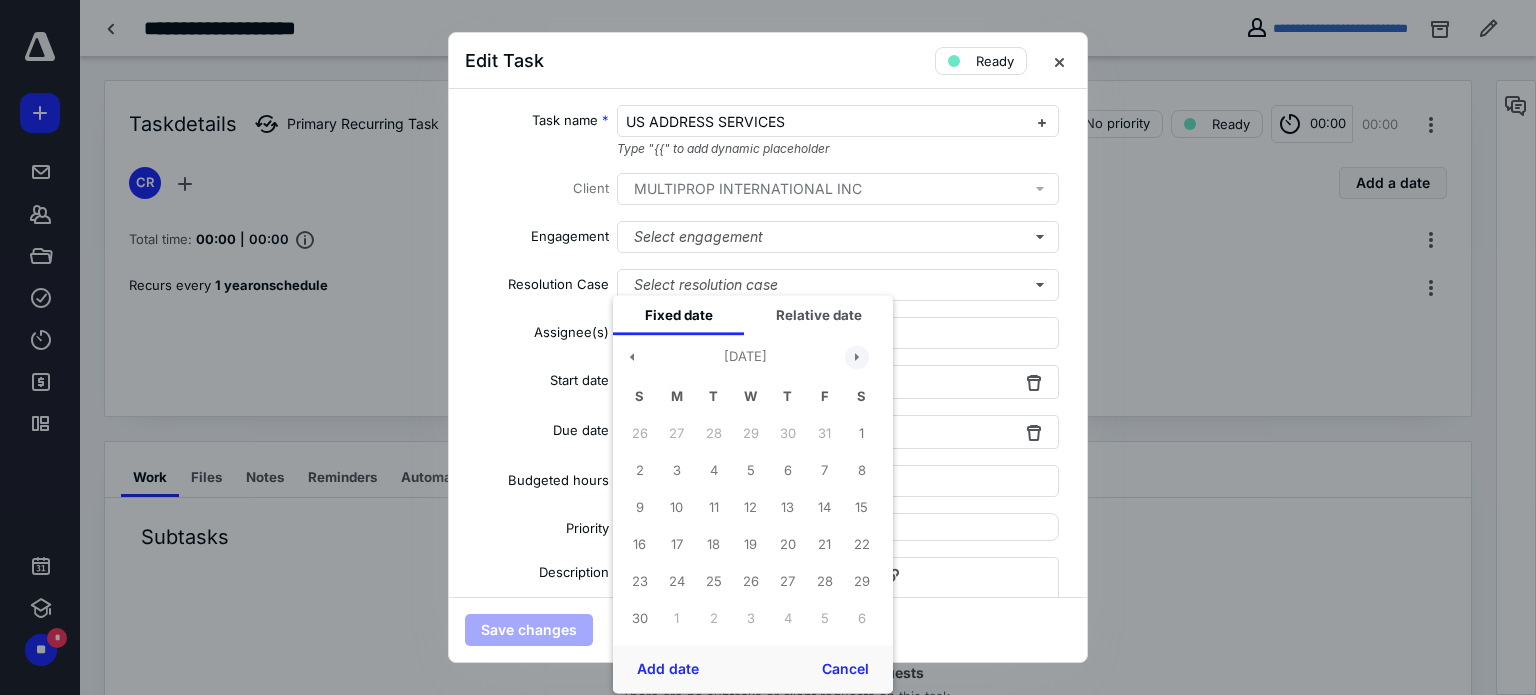 click at bounding box center [857, 357] 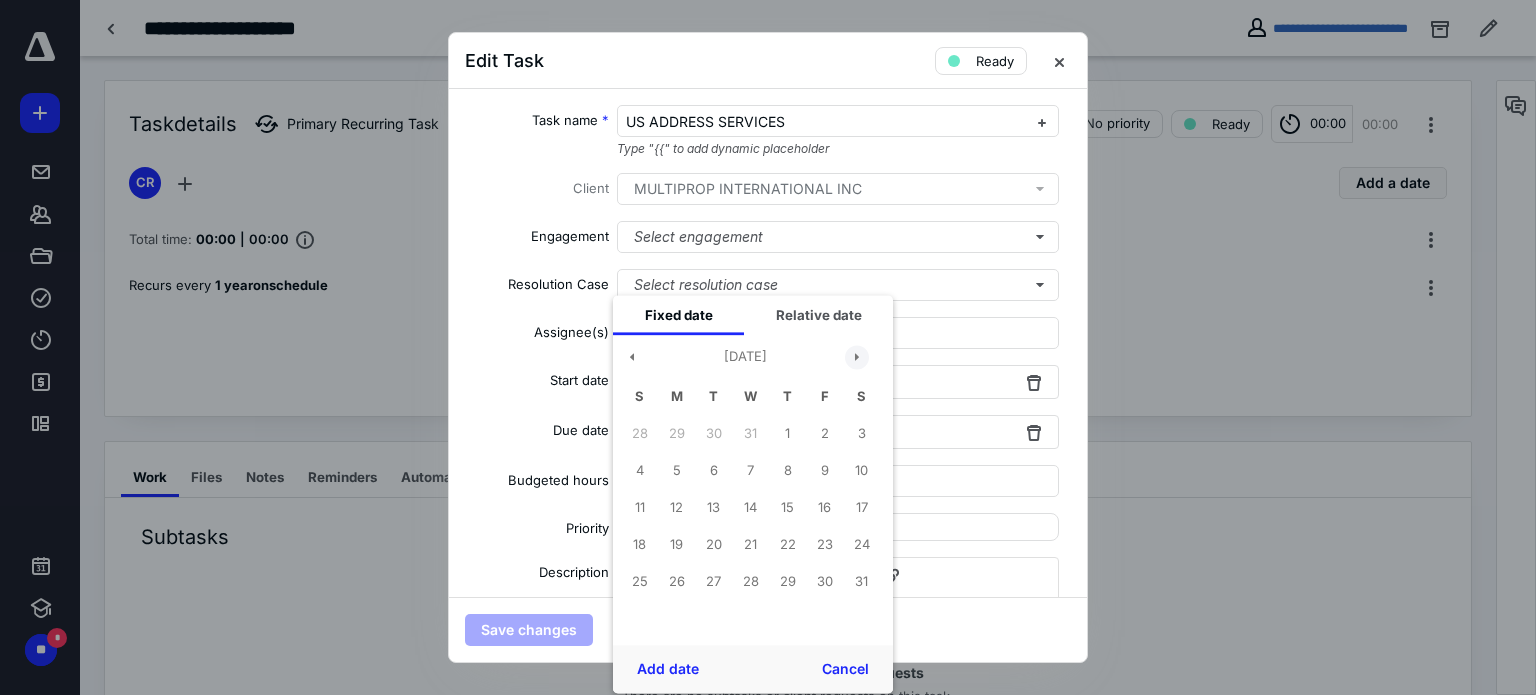 click at bounding box center (857, 357) 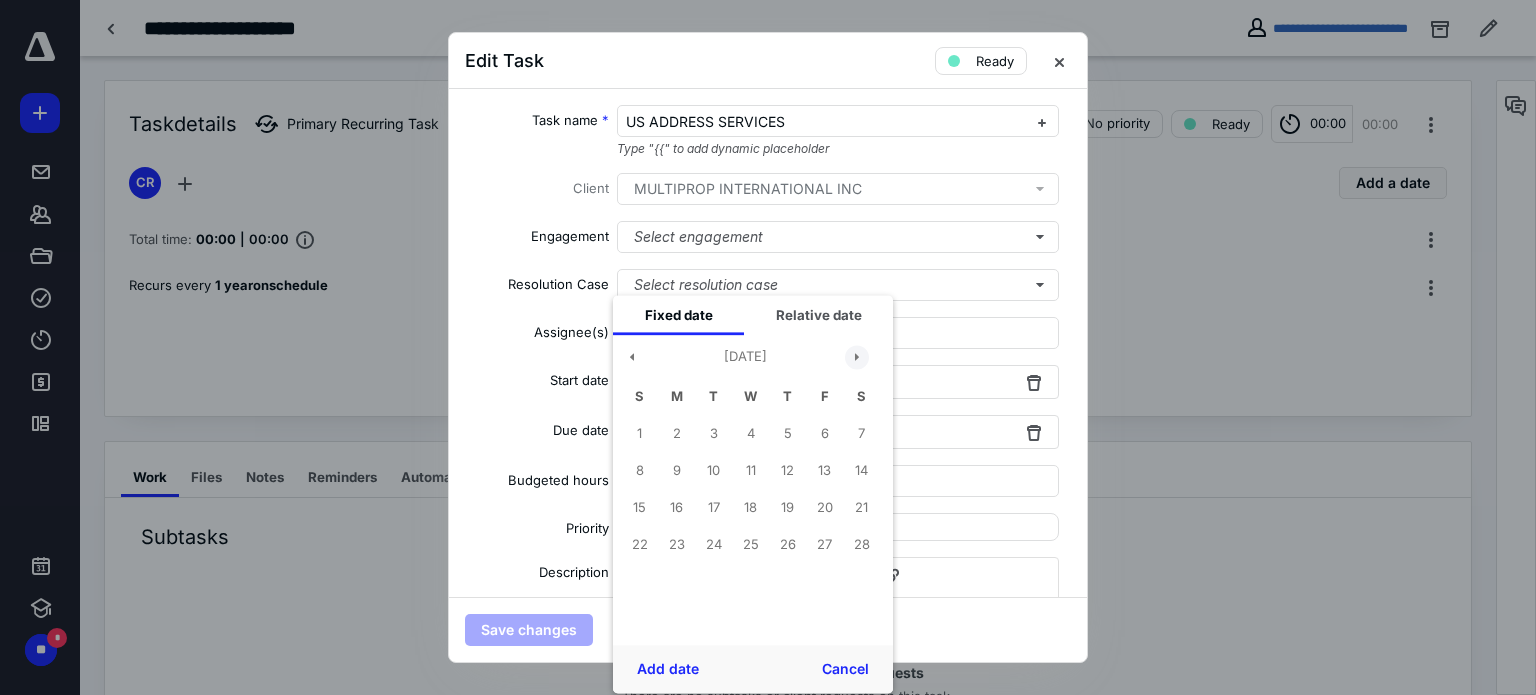 click at bounding box center [857, 357] 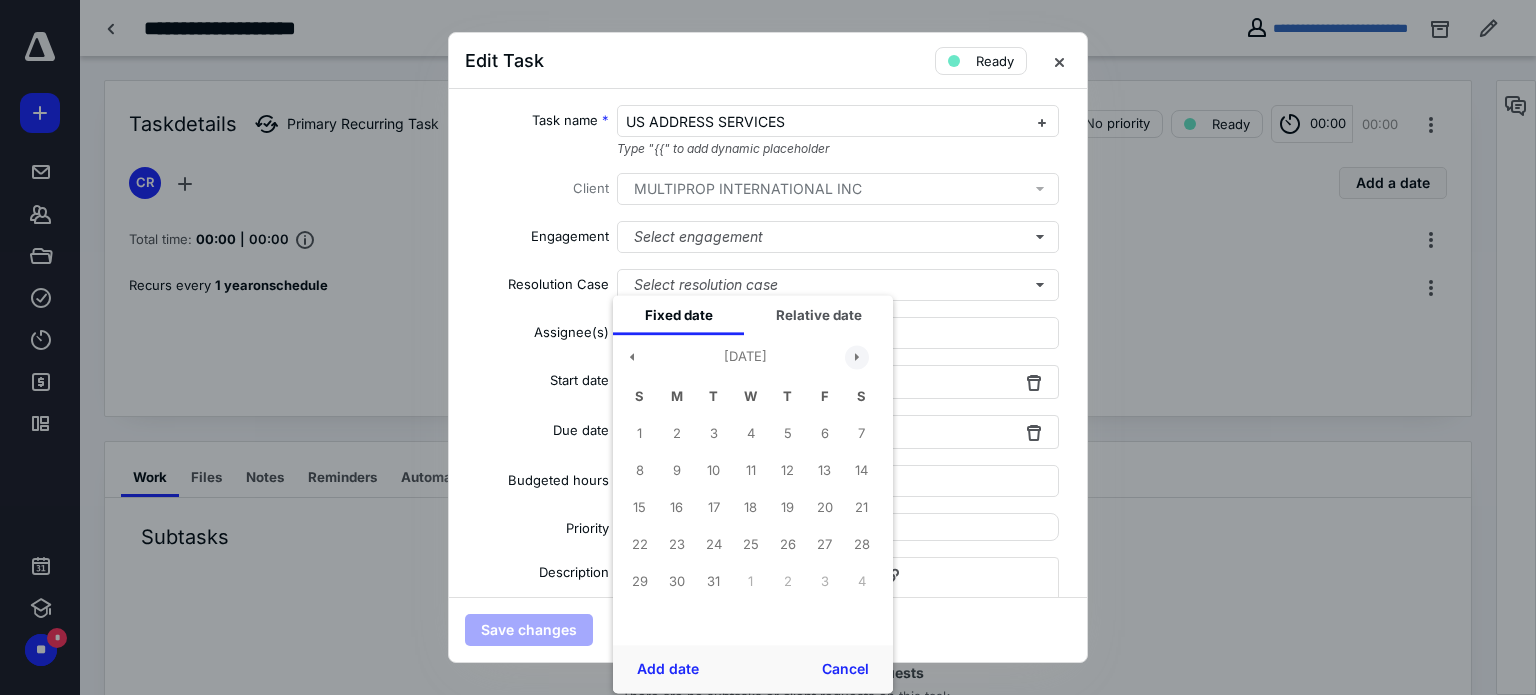 click at bounding box center (857, 357) 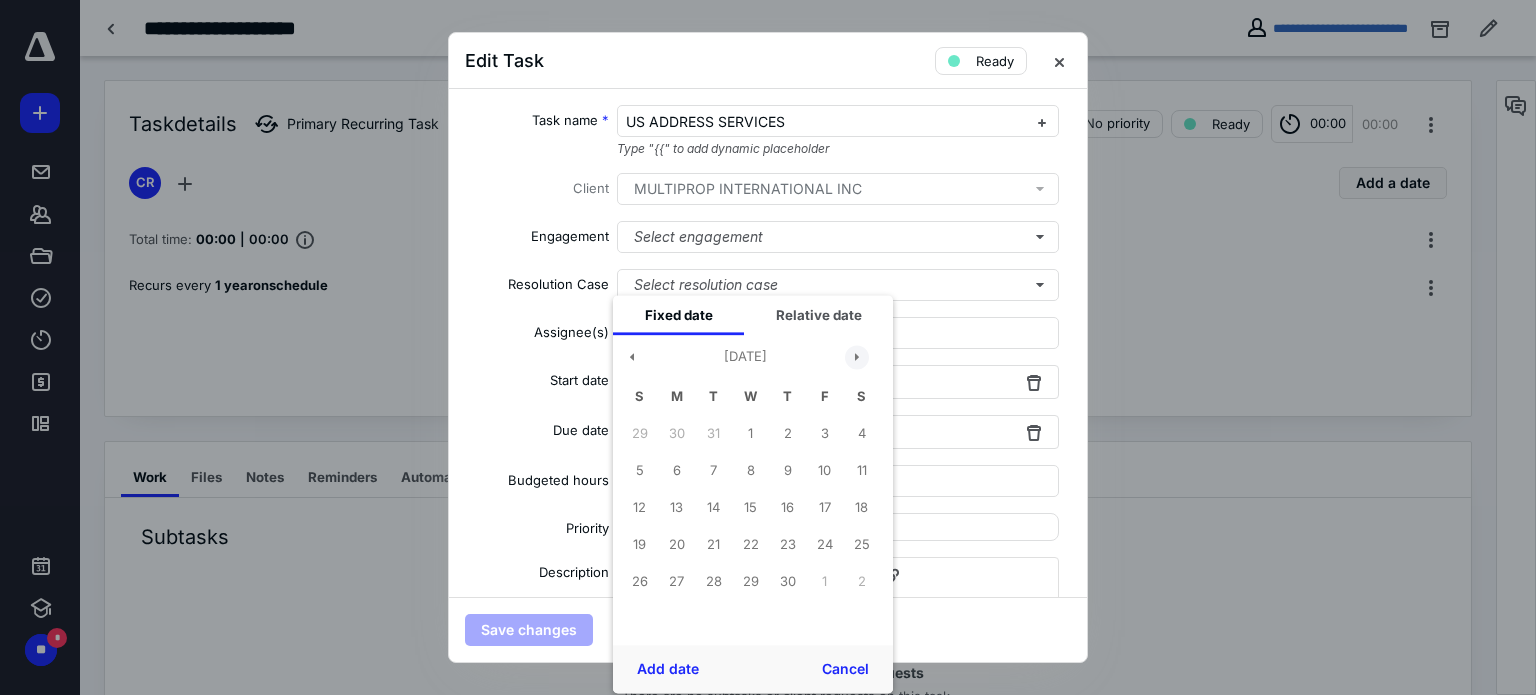 click at bounding box center [857, 357] 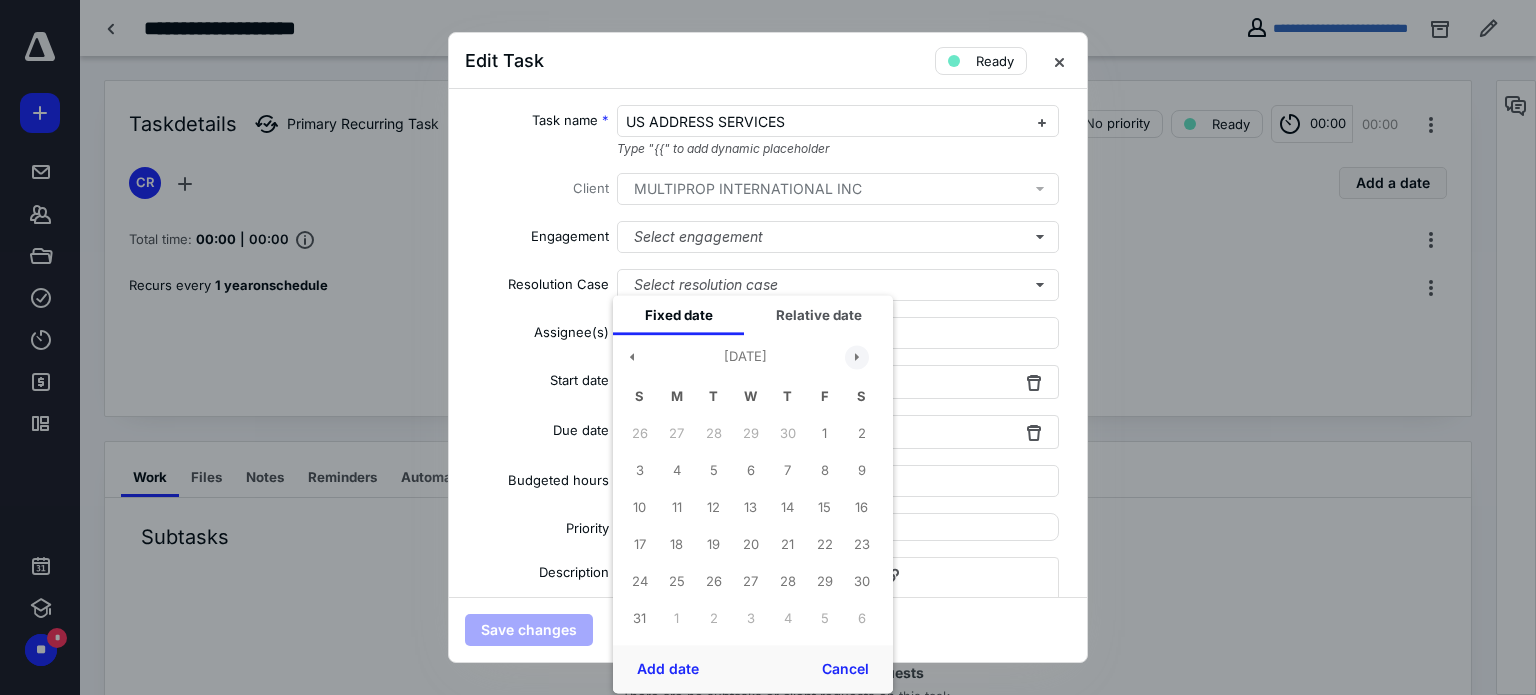 click at bounding box center (857, 357) 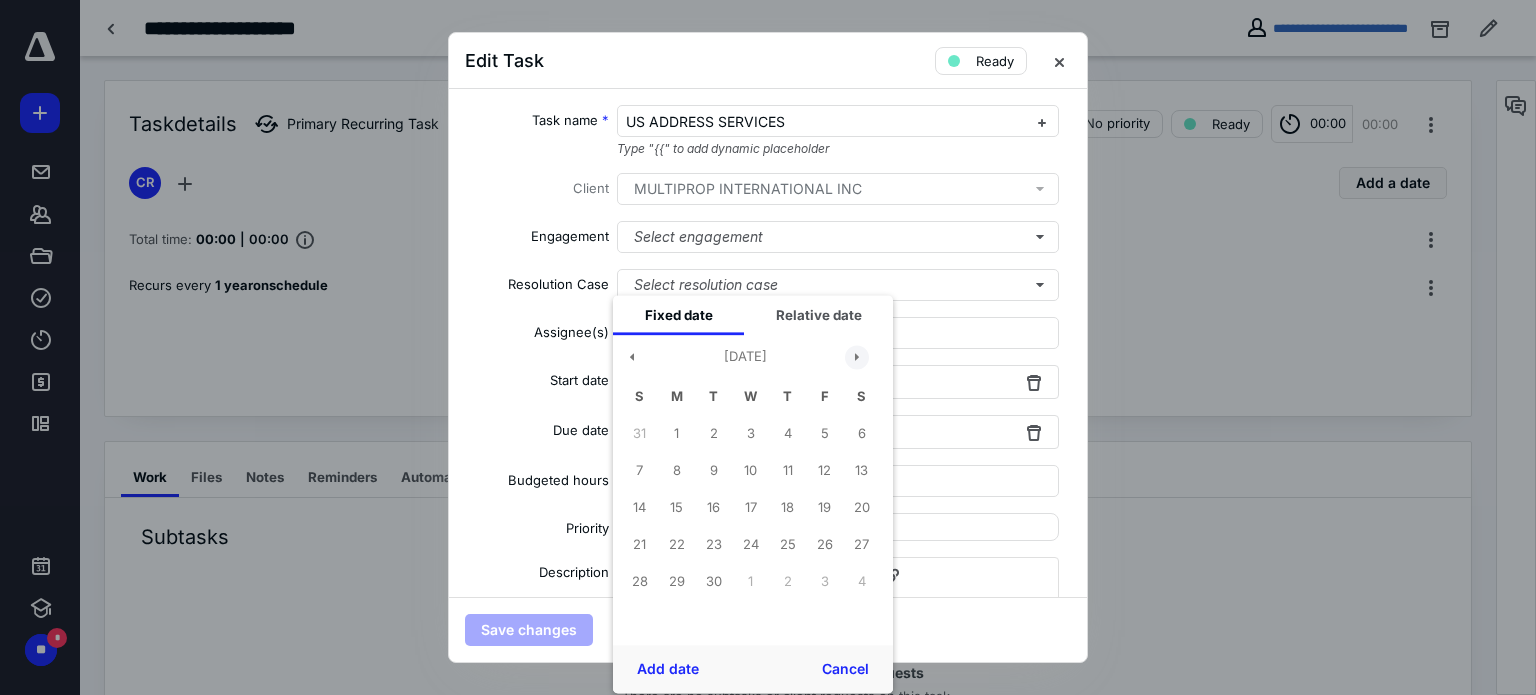 click at bounding box center [857, 357] 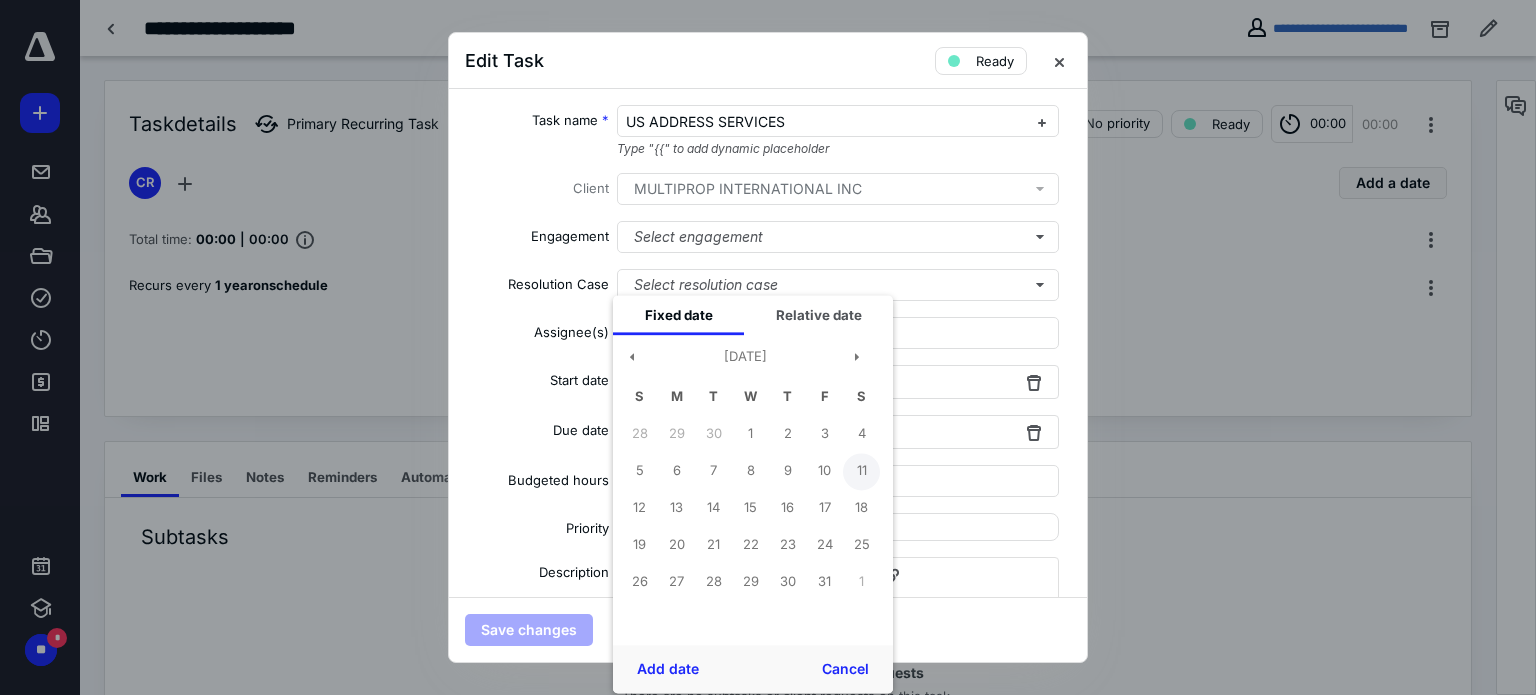 click on "11" at bounding box center [861, 471] 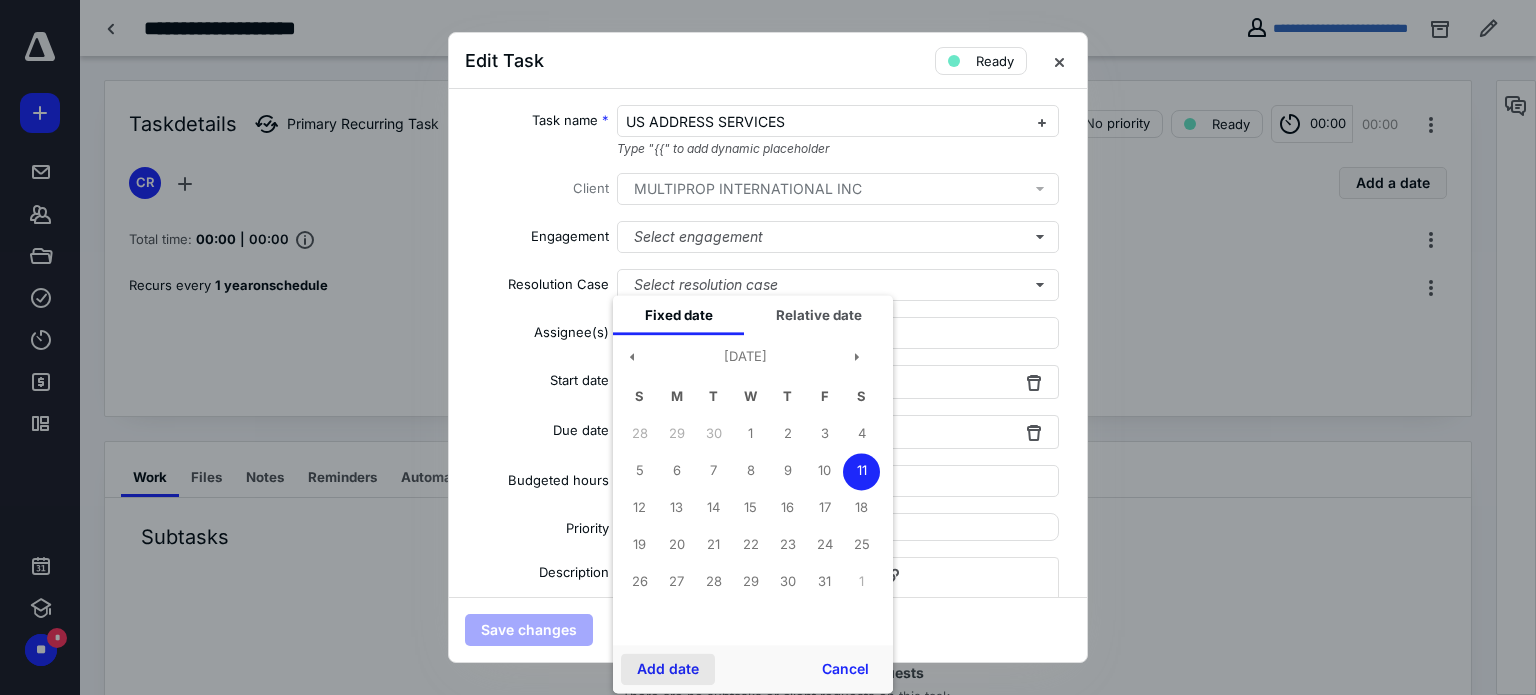click on "Add date" at bounding box center (668, 669) 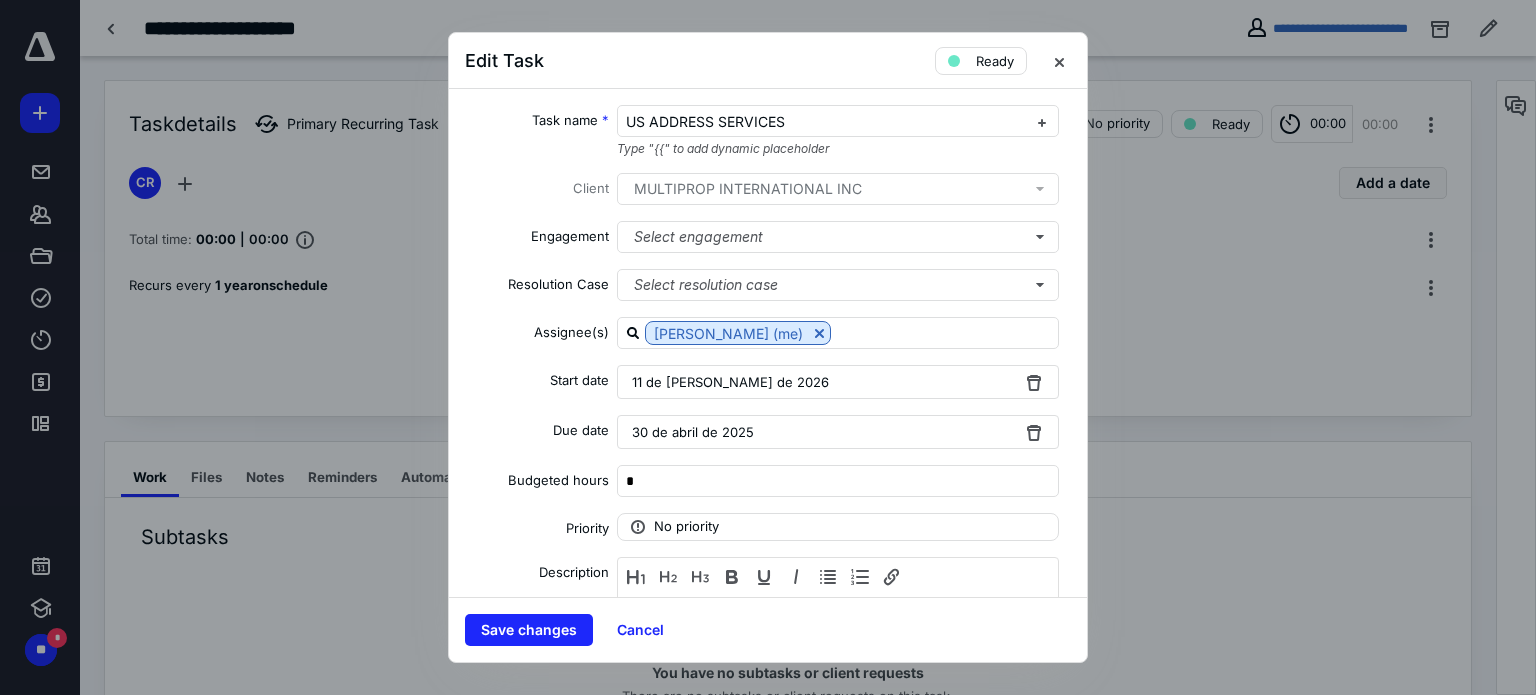 click on "30 de abril de 2025" at bounding box center (838, 432) 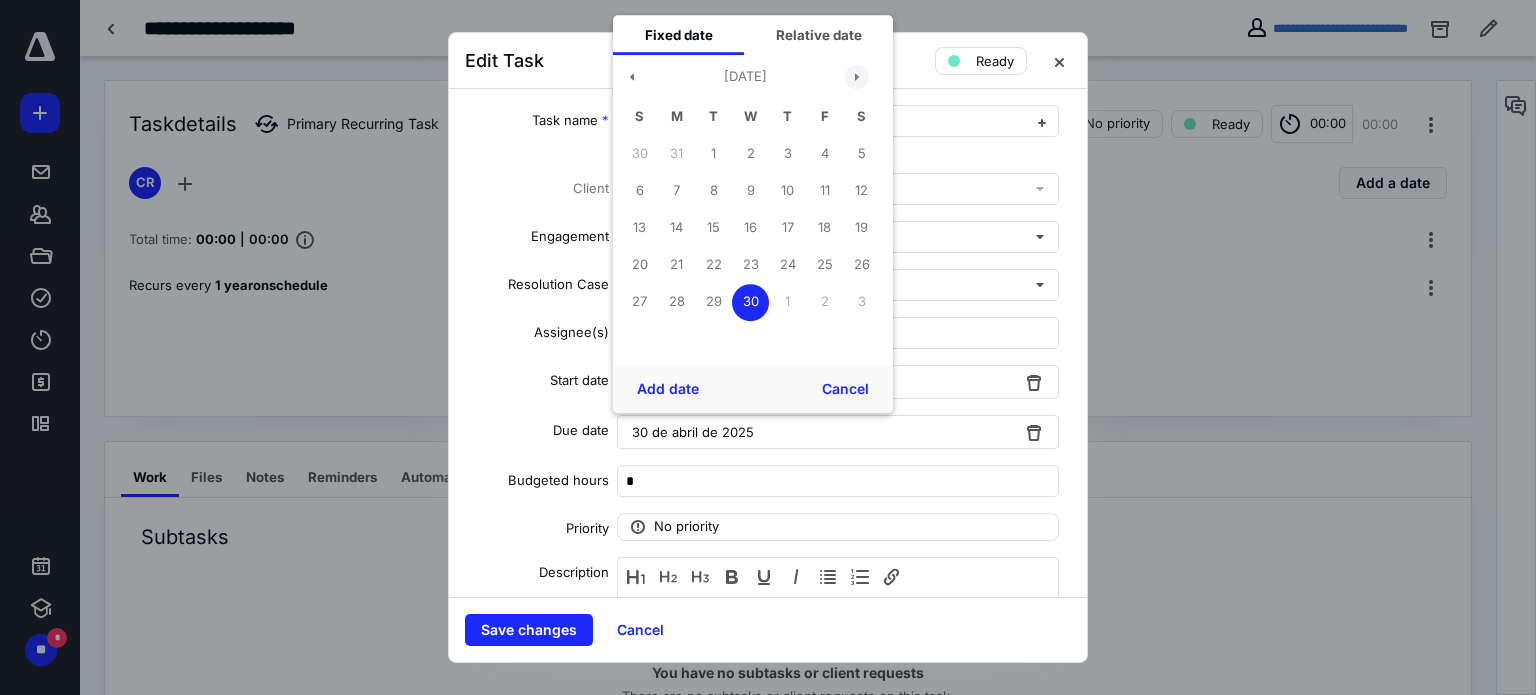 click at bounding box center [857, 77] 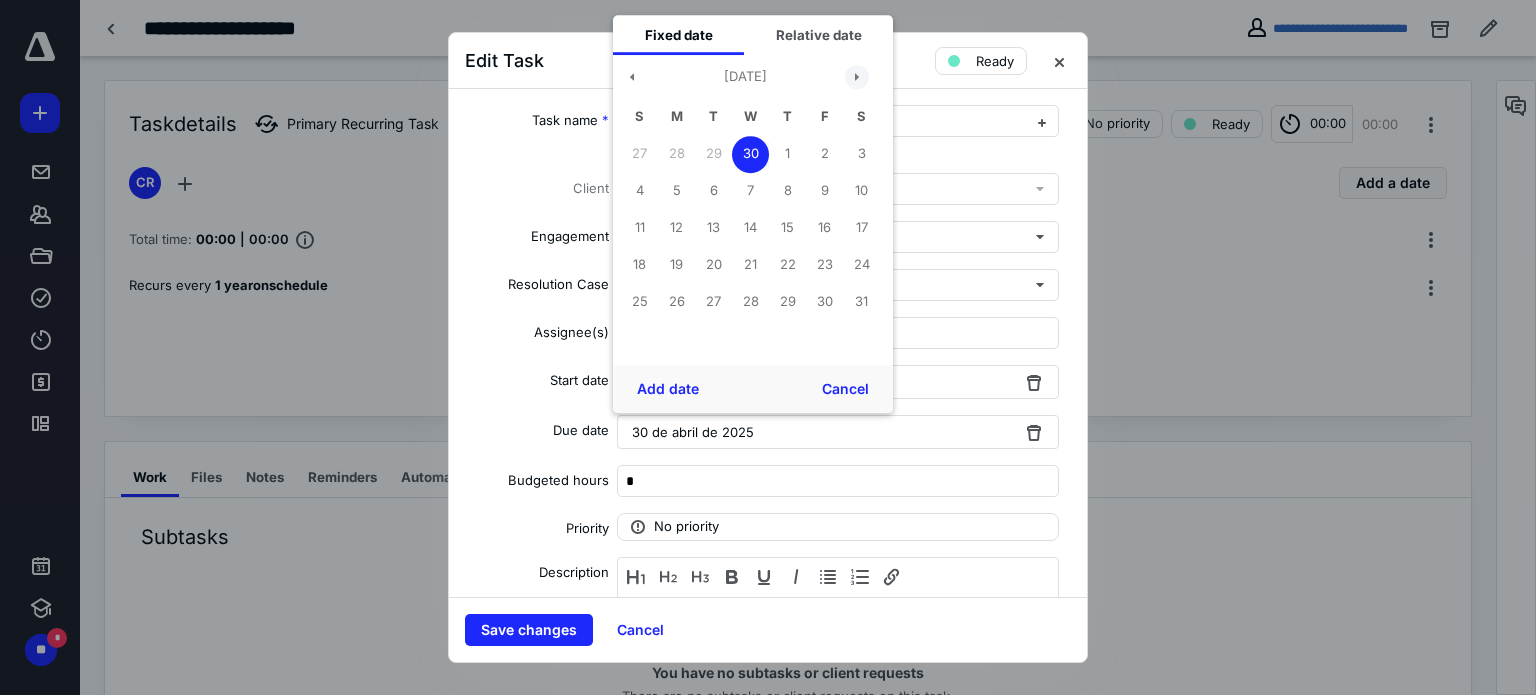 click at bounding box center [857, 77] 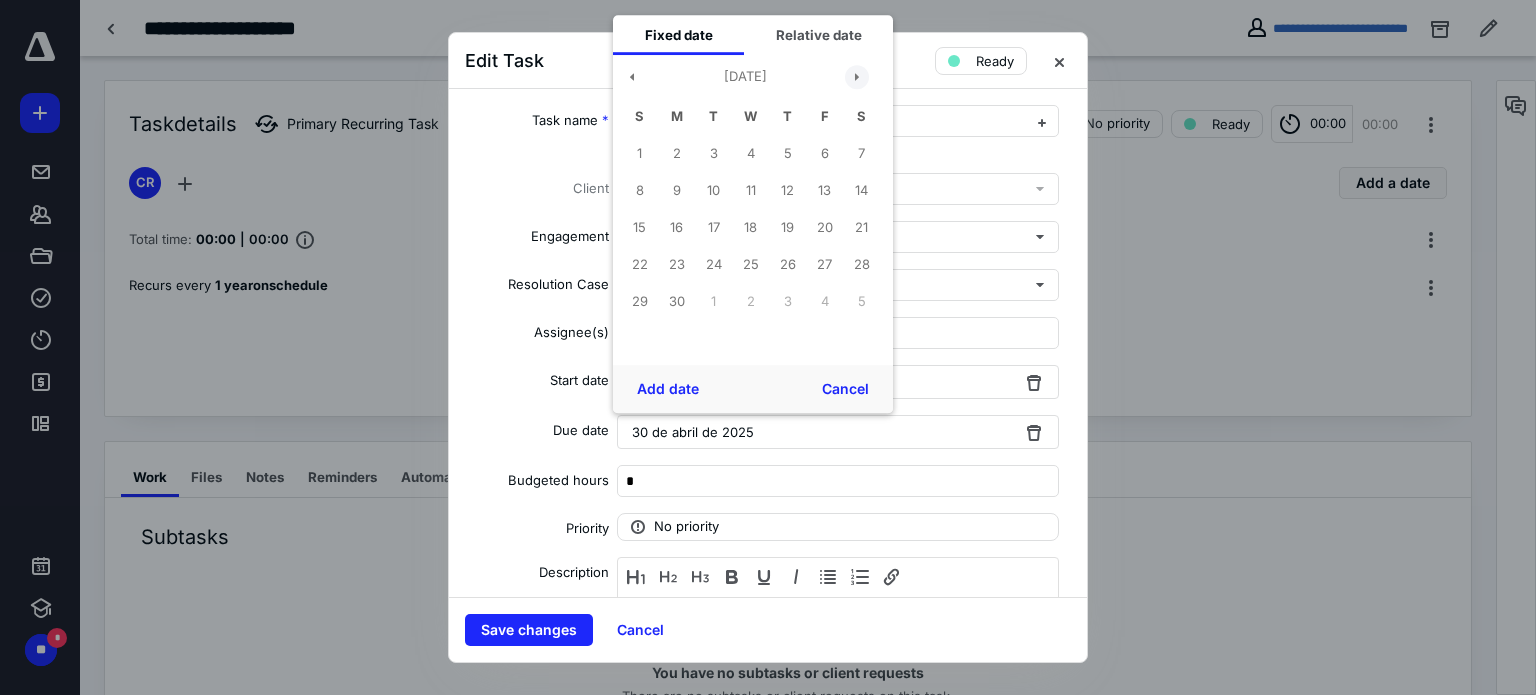 click at bounding box center [857, 77] 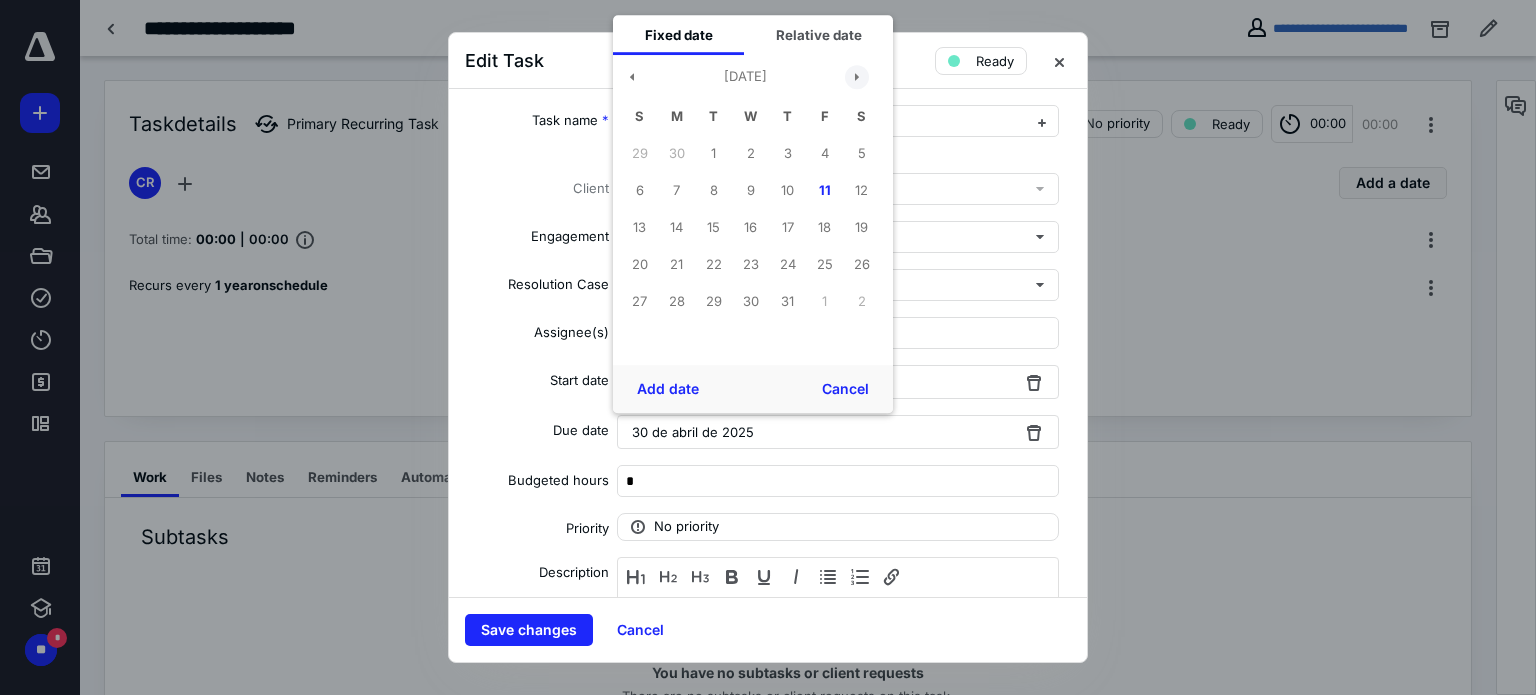 click at bounding box center (857, 77) 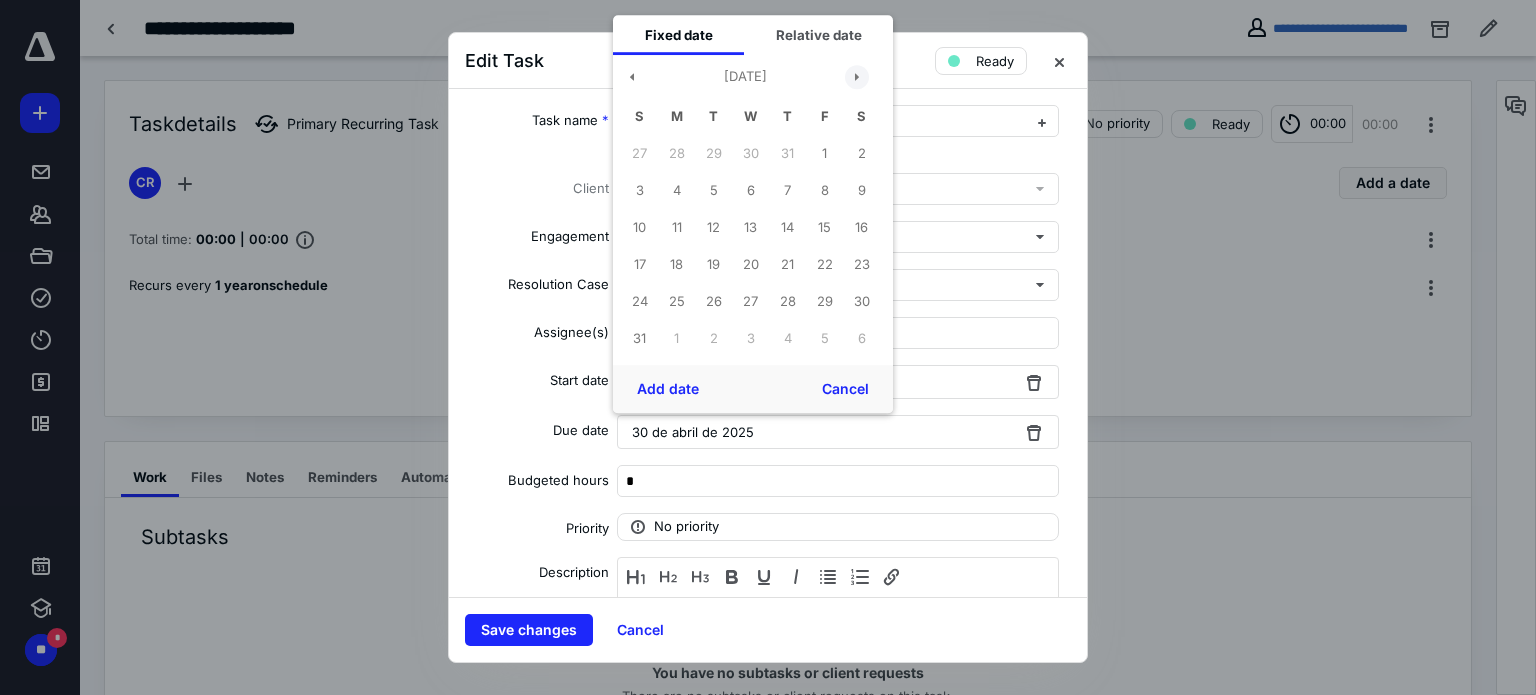 click at bounding box center [857, 77] 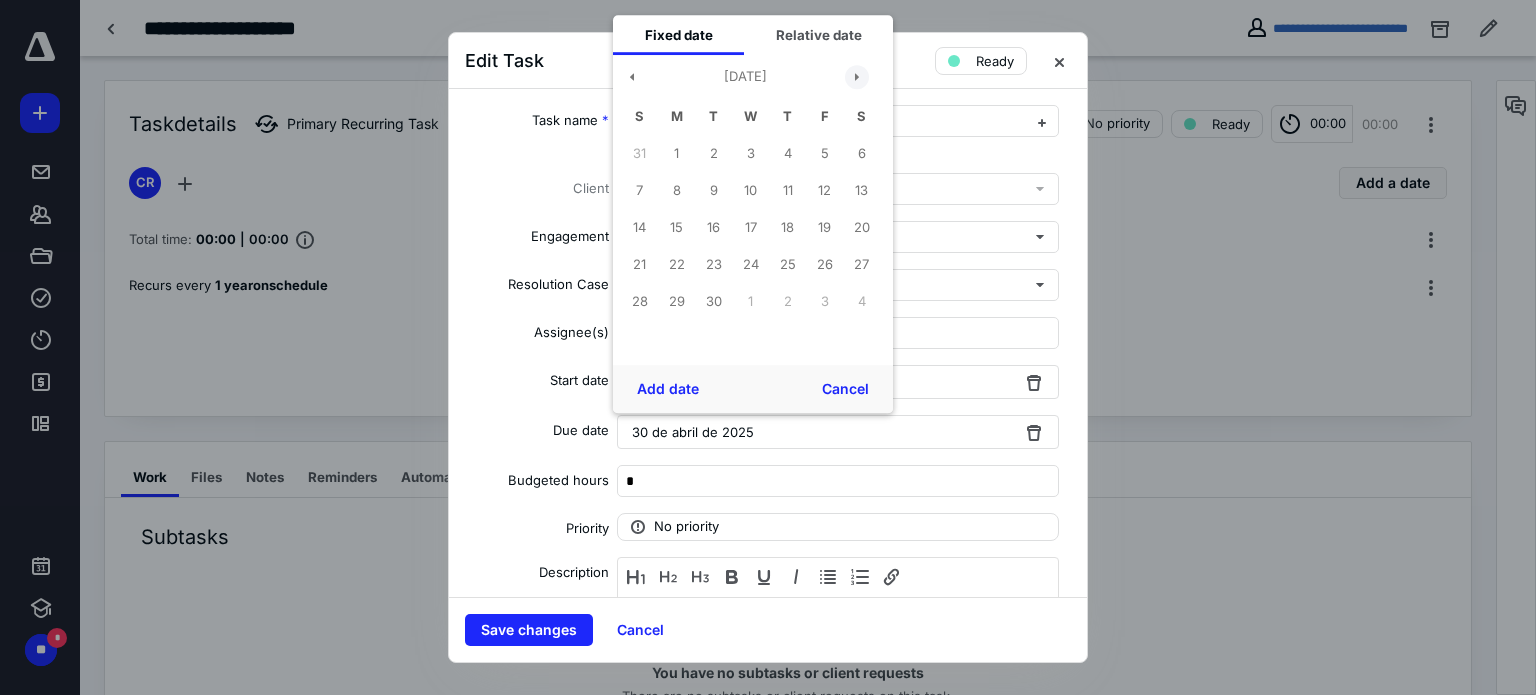 click at bounding box center (857, 77) 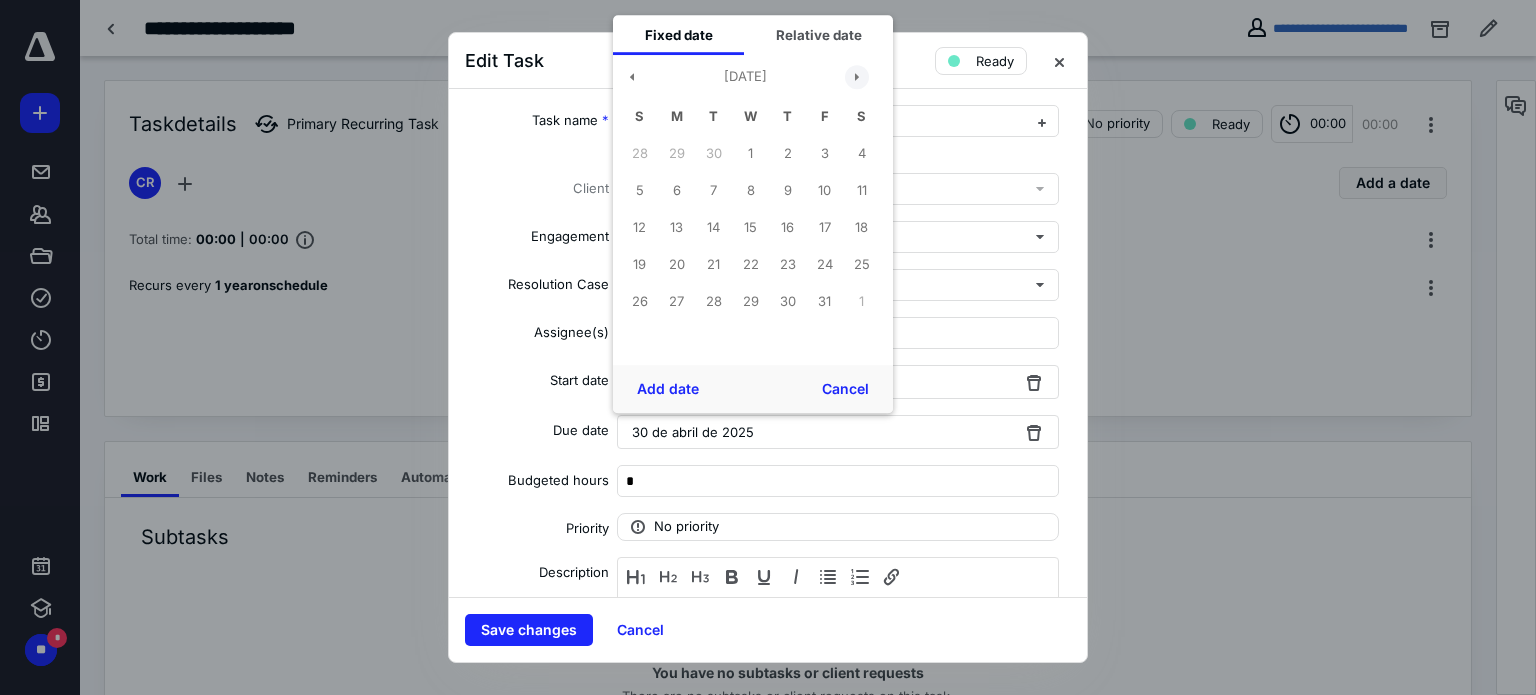 click at bounding box center (857, 77) 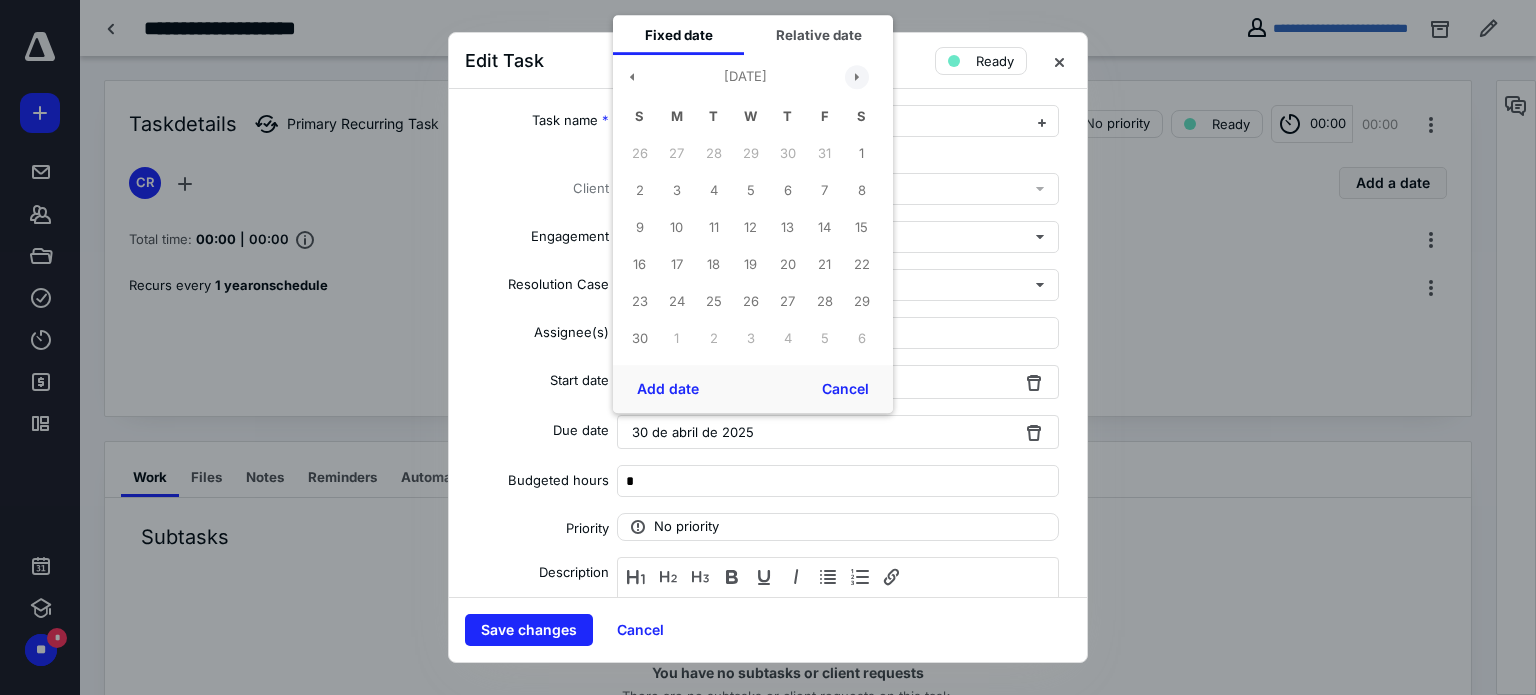 click at bounding box center [857, 77] 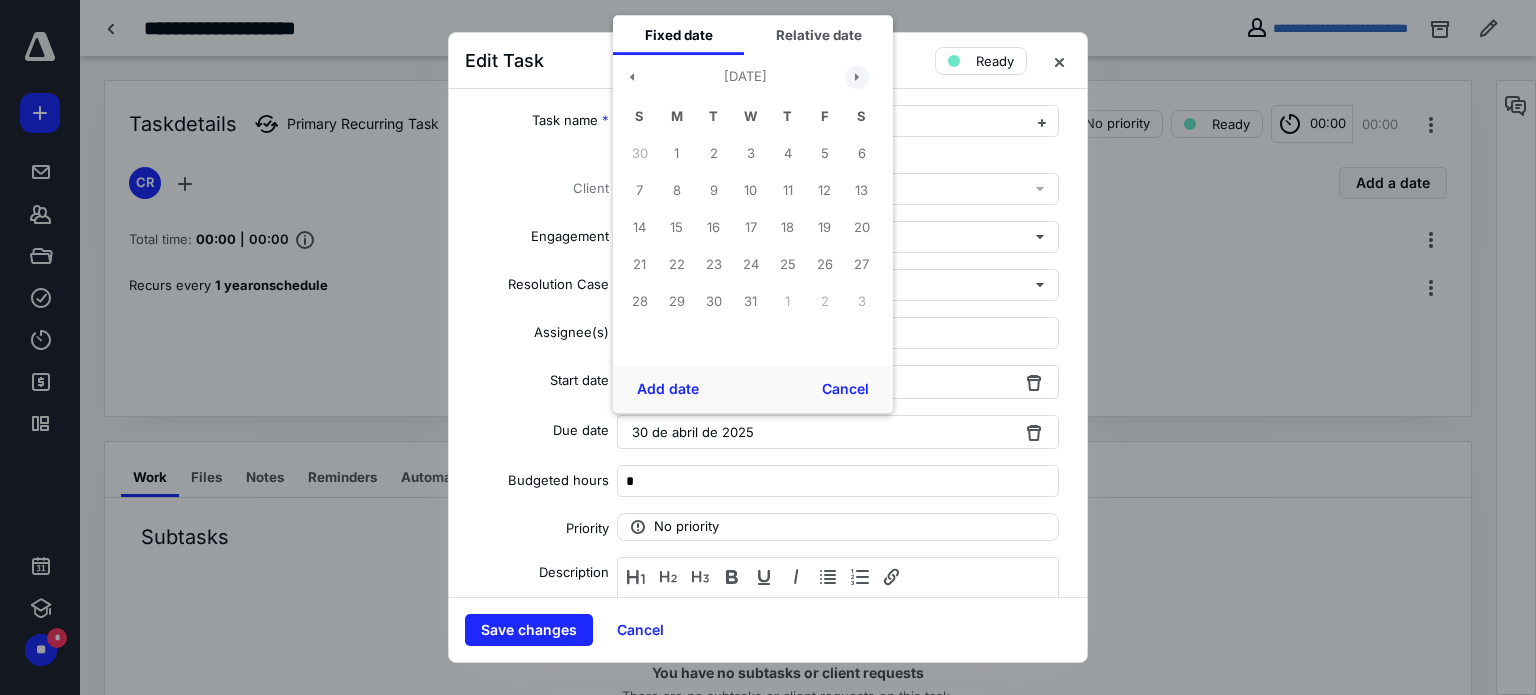 click at bounding box center [857, 77] 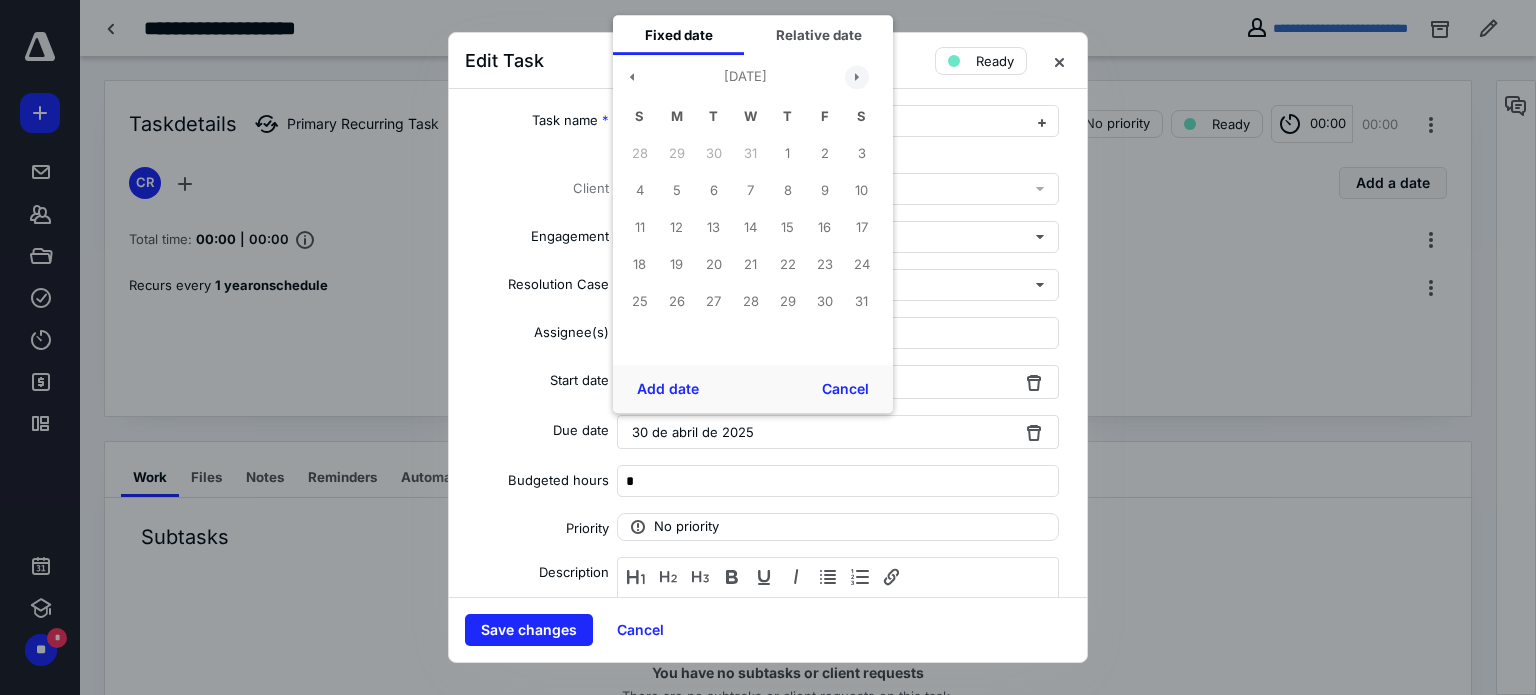 click at bounding box center (857, 77) 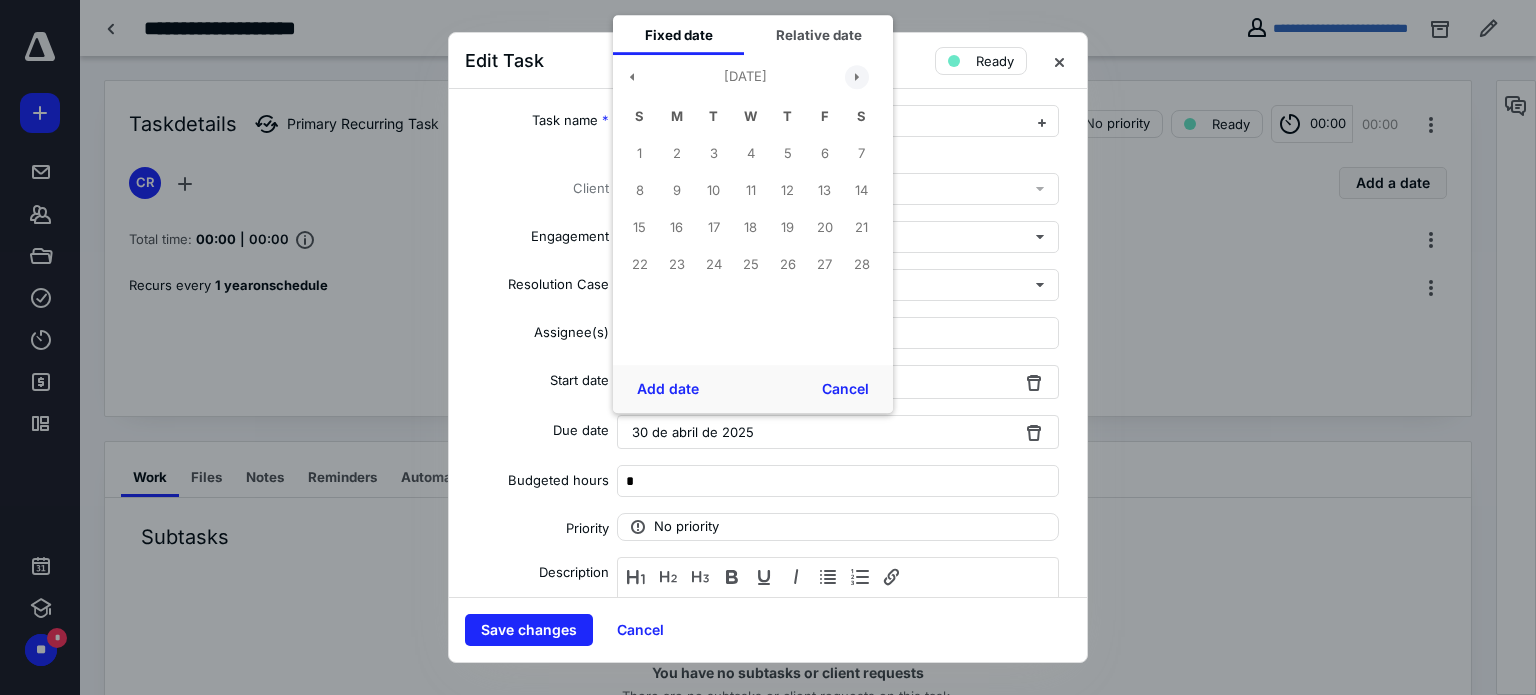 click at bounding box center (857, 77) 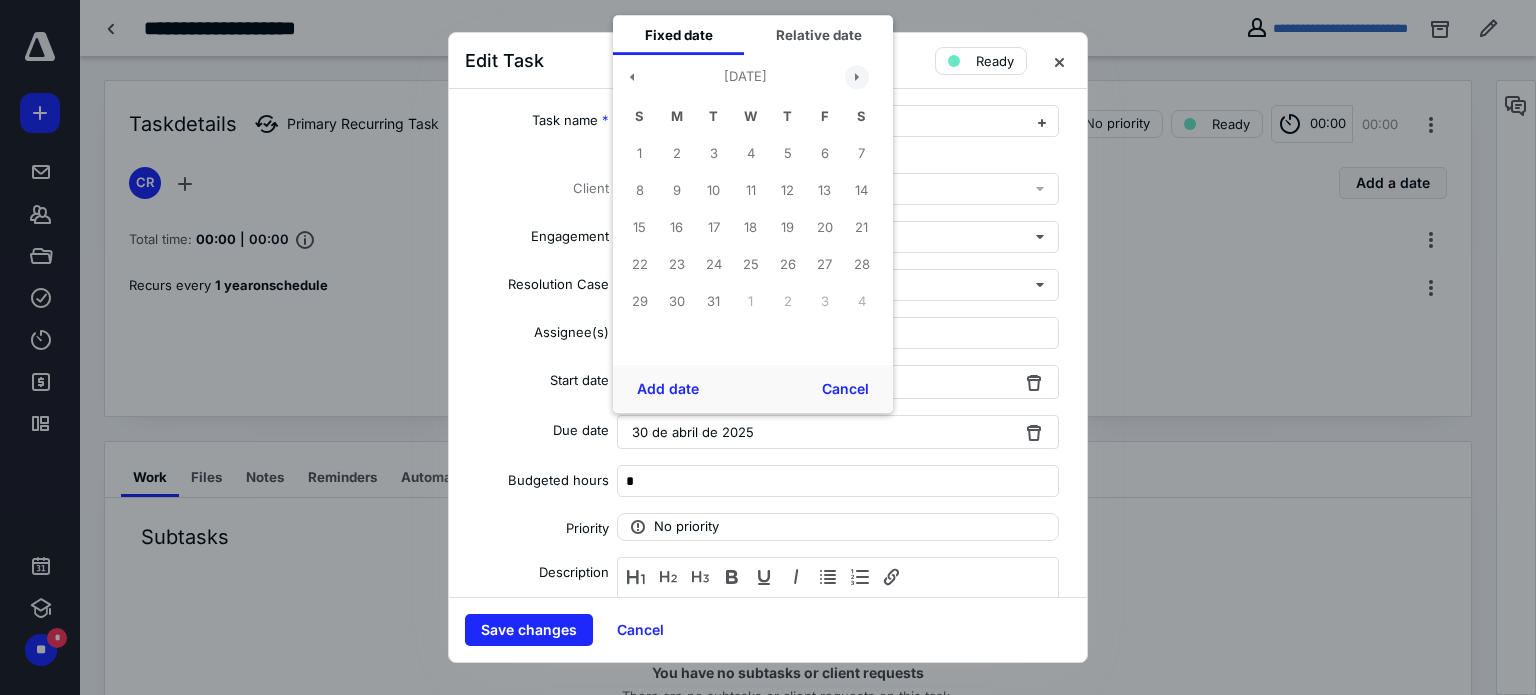 click at bounding box center [857, 77] 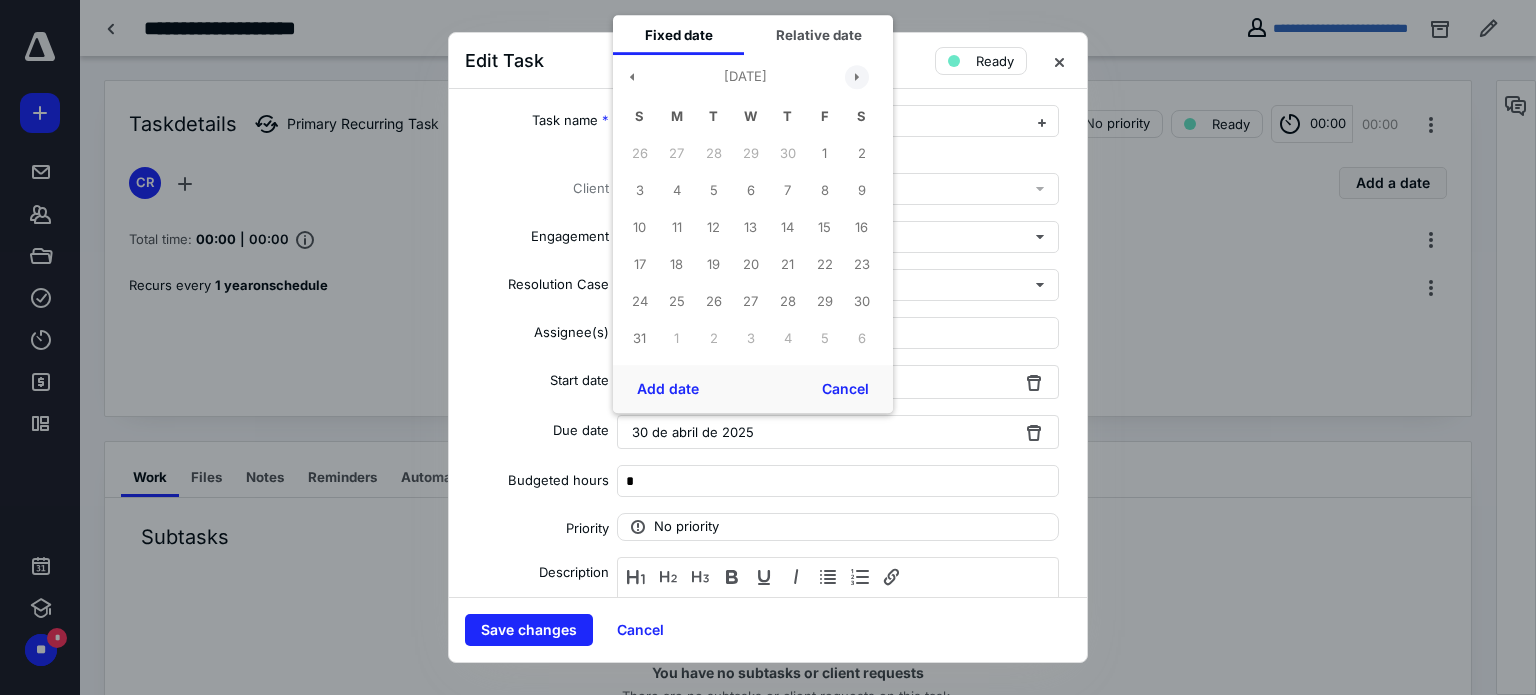 click at bounding box center (857, 77) 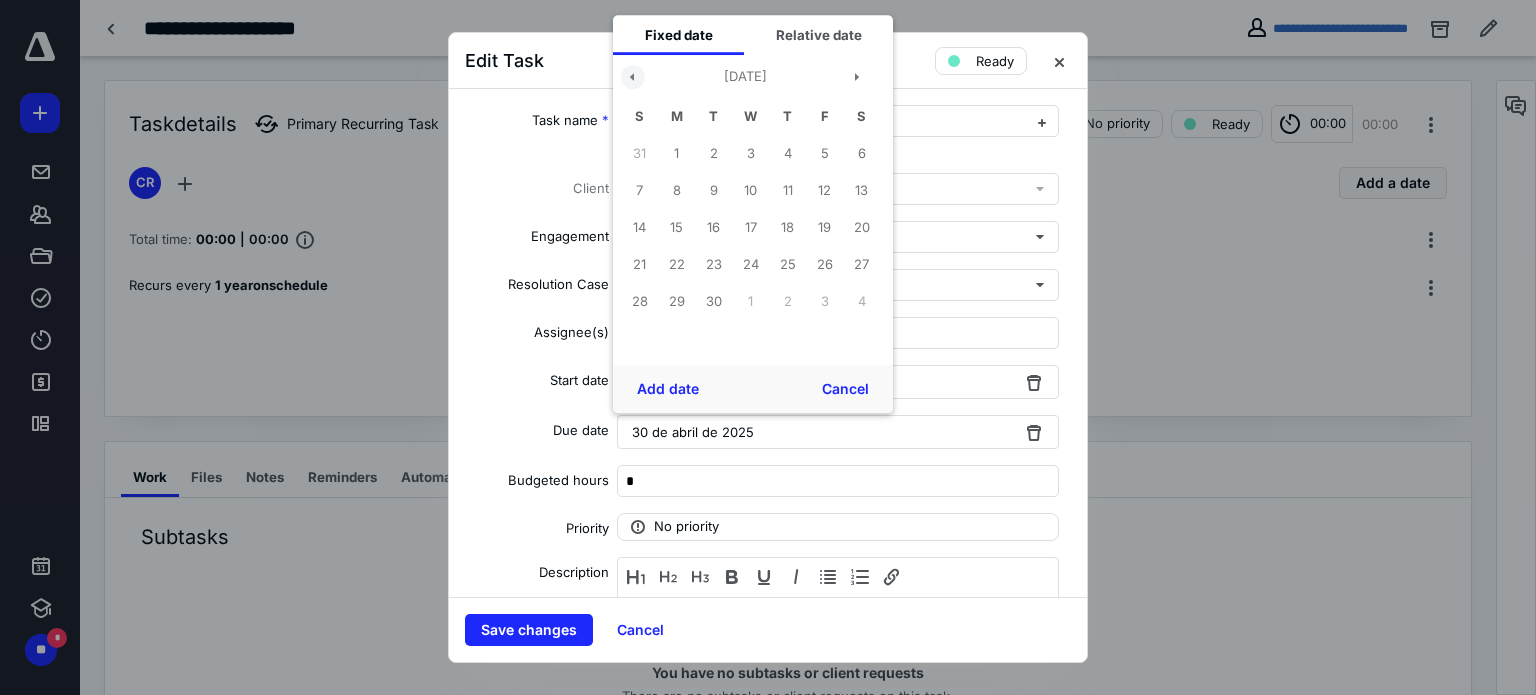 click at bounding box center (633, 77) 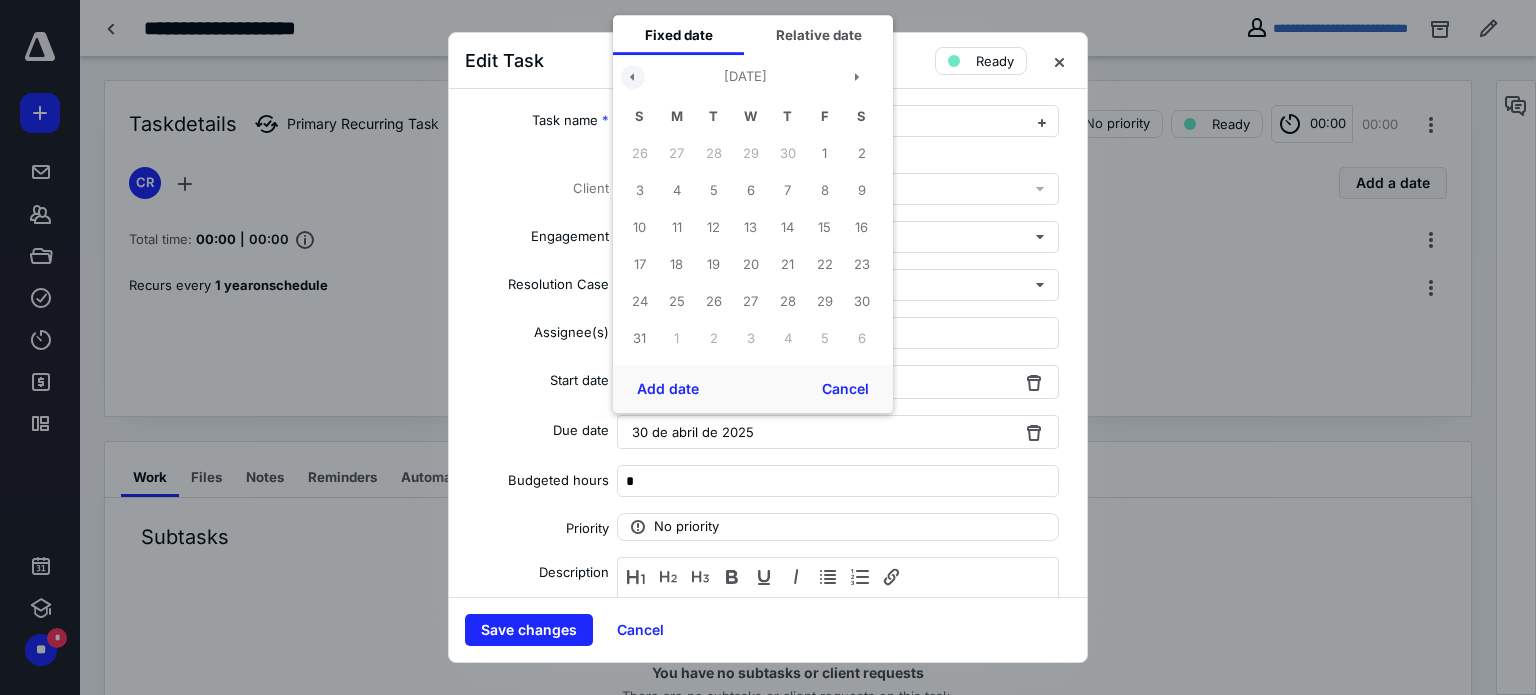 click at bounding box center [633, 77] 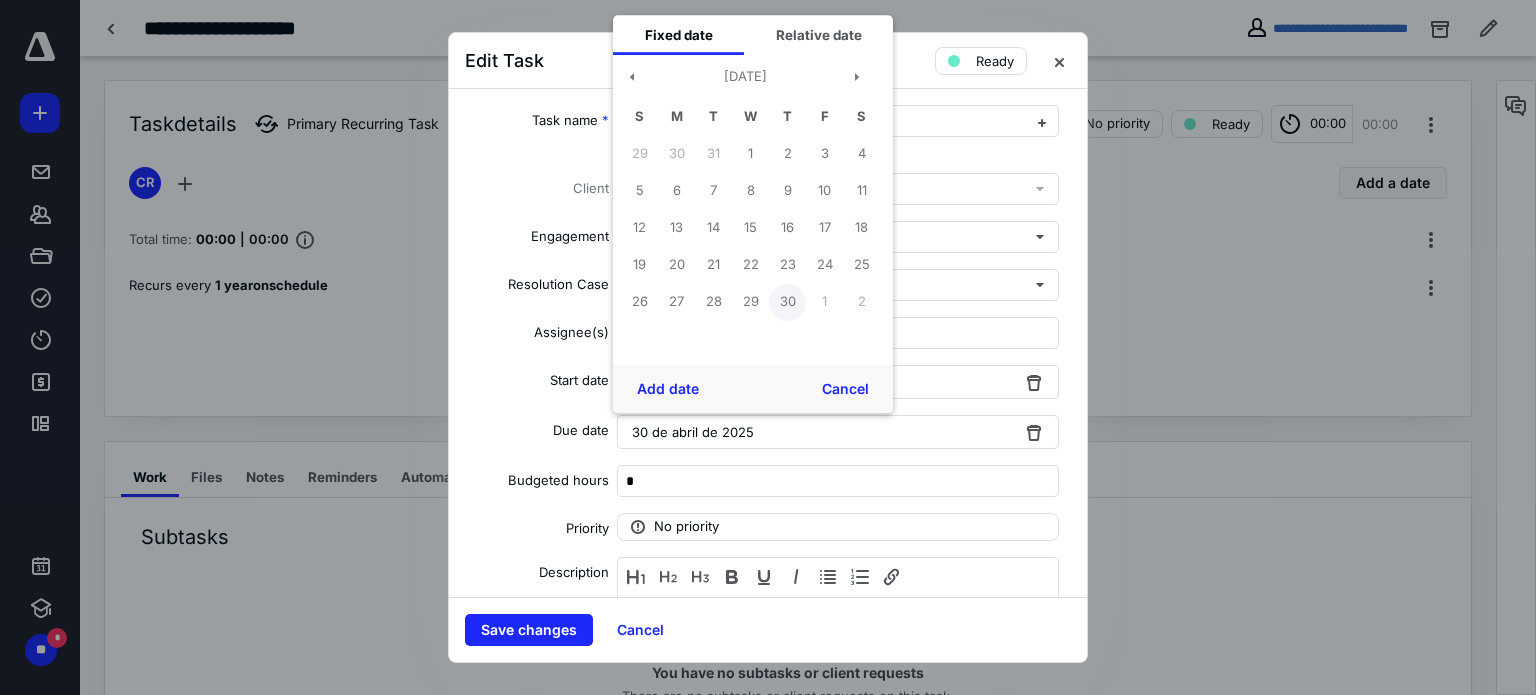 click on "30" at bounding box center [787, 302] 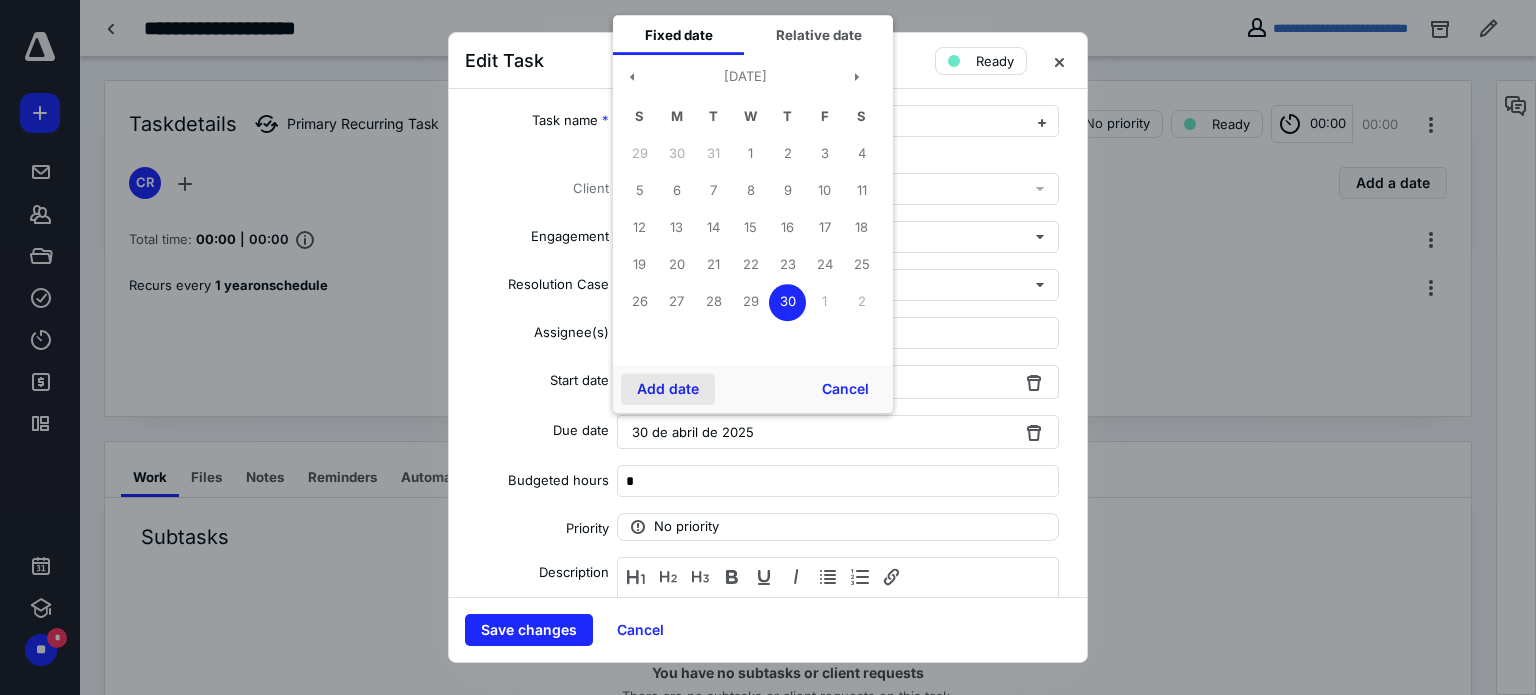 click on "Add date" at bounding box center [668, 389] 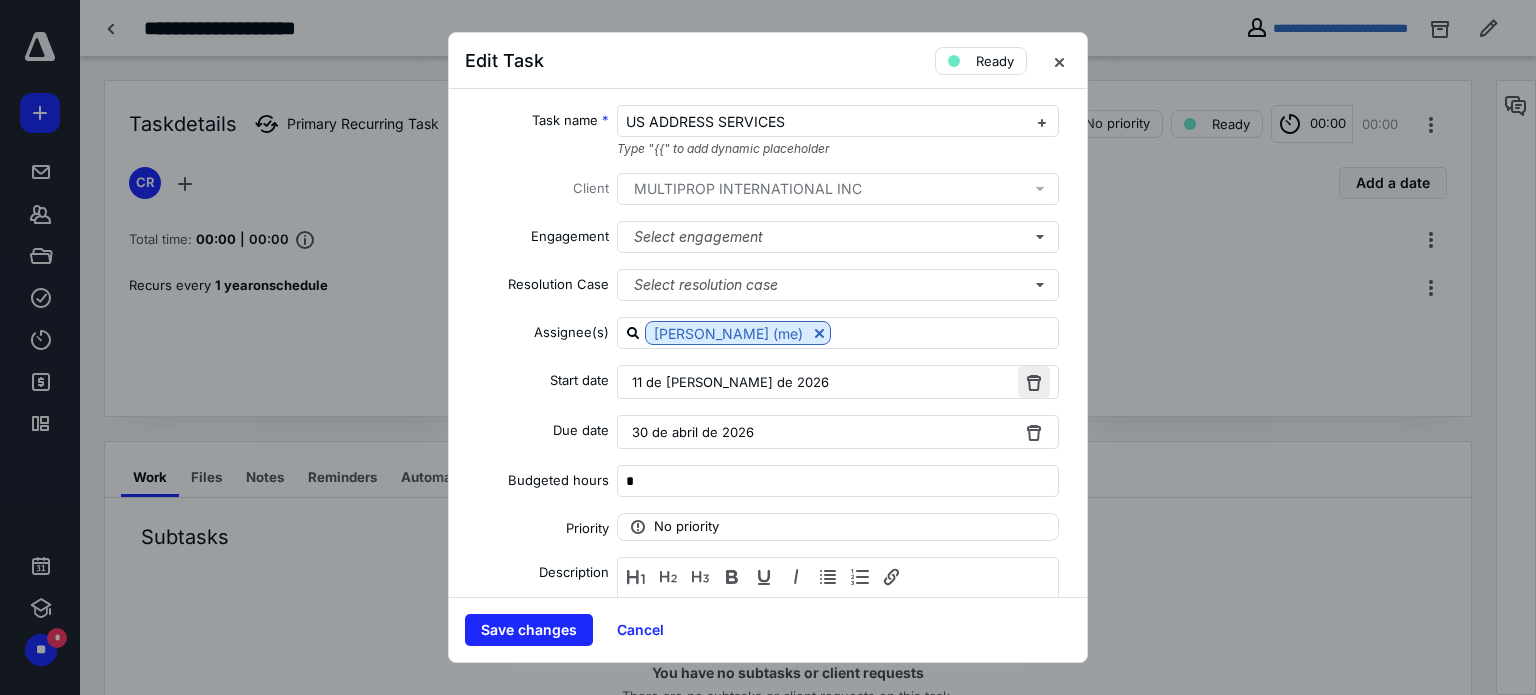 click at bounding box center [1034, 382] 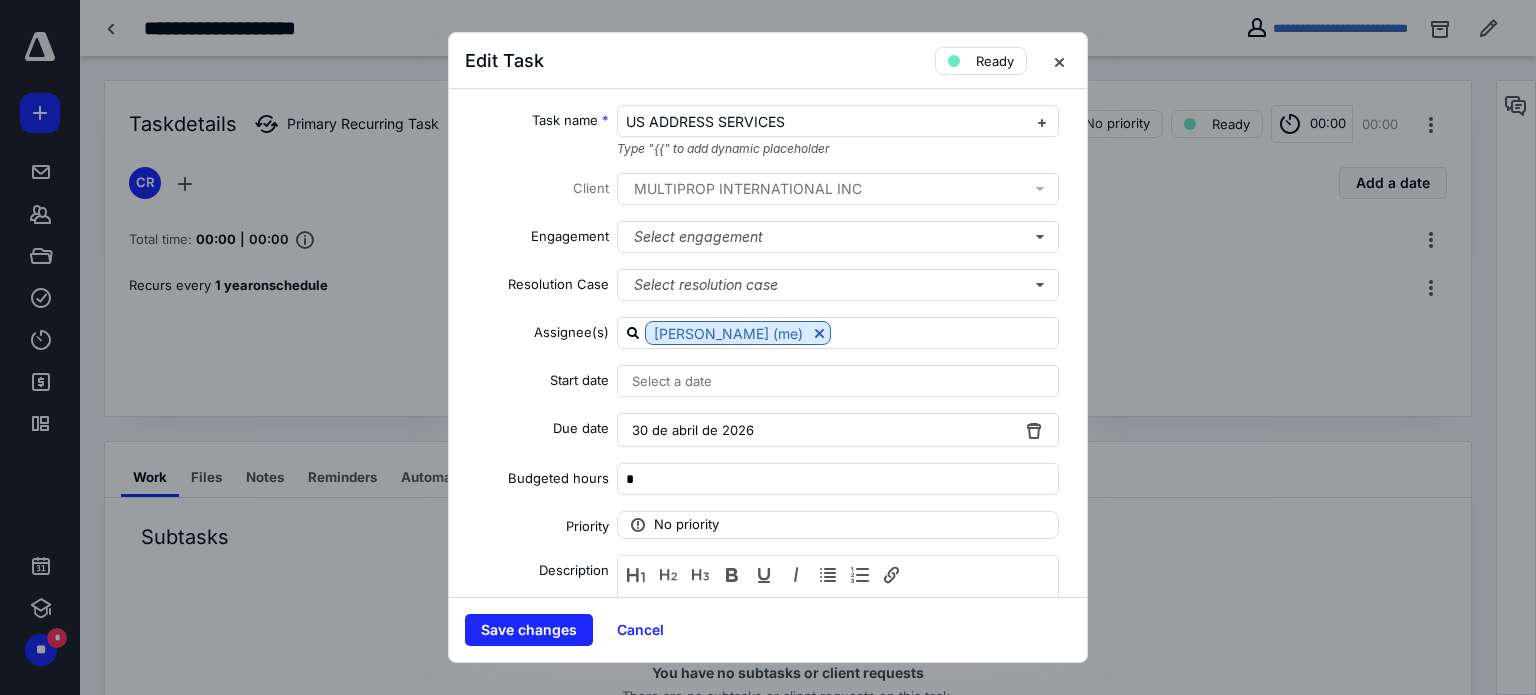 click on "Select a date" at bounding box center [838, 381] 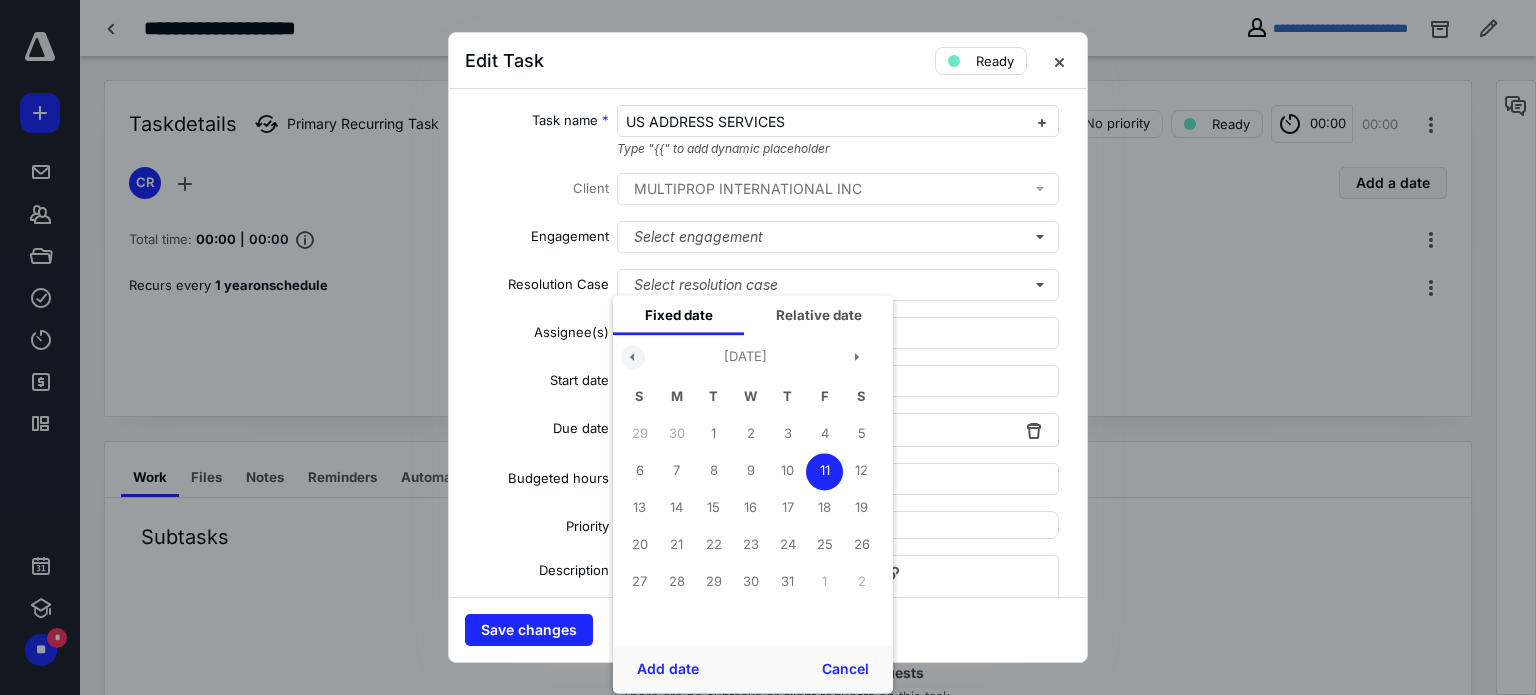 click at bounding box center (633, 357) 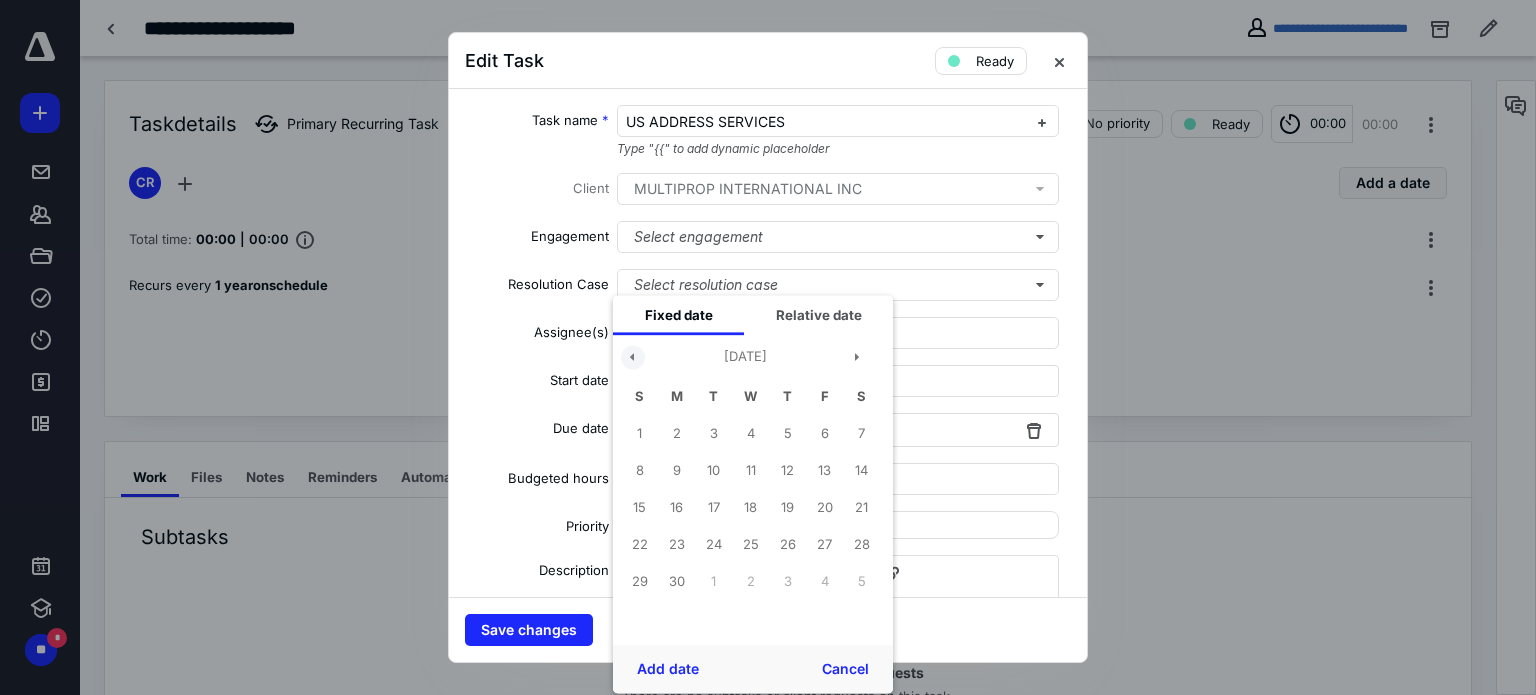 click at bounding box center (633, 357) 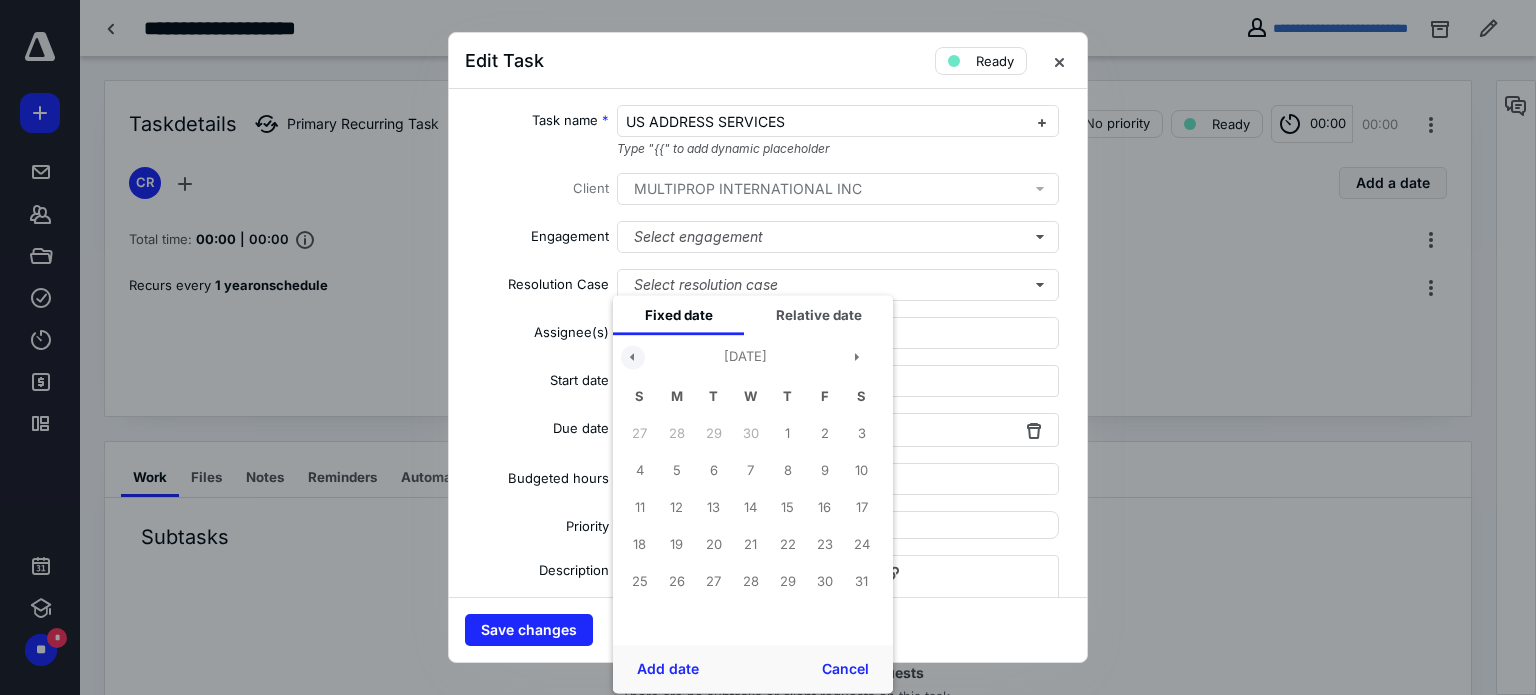 click at bounding box center (633, 357) 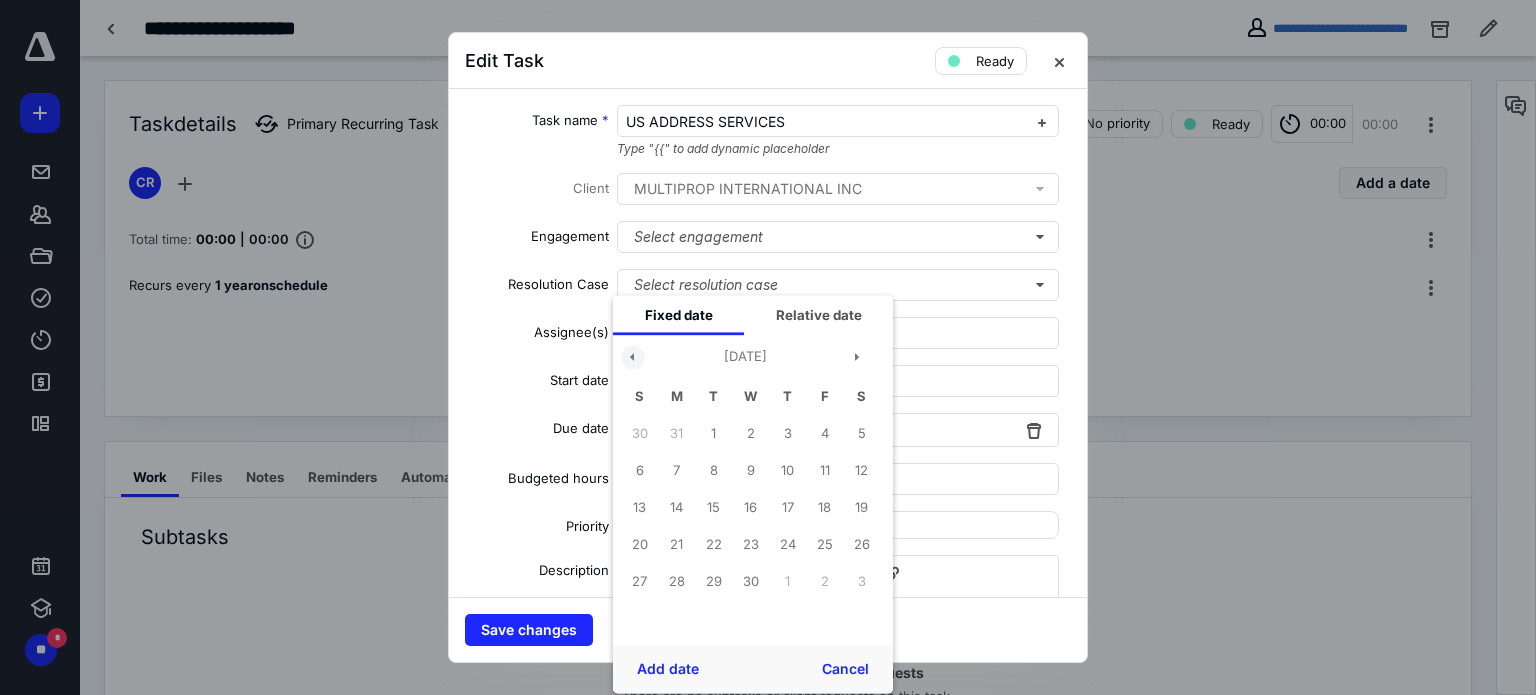 click at bounding box center [633, 357] 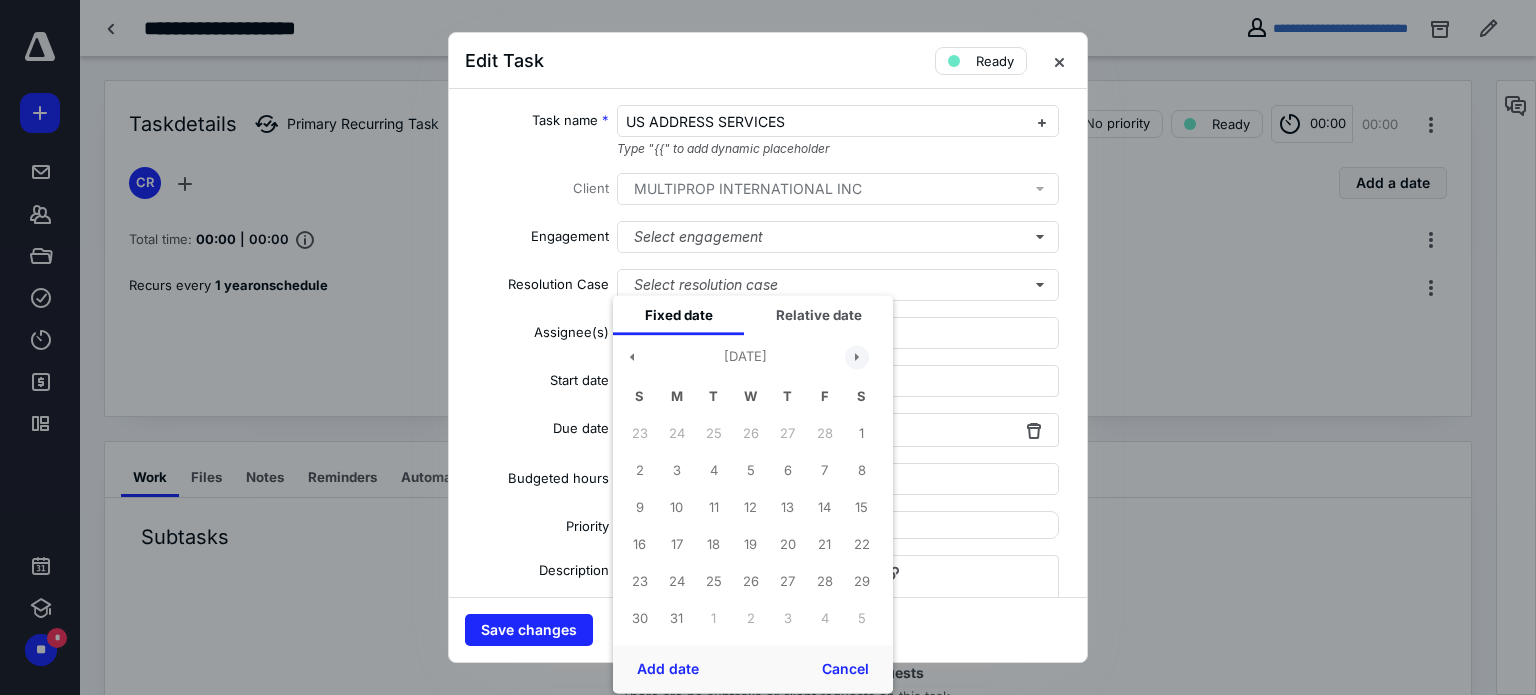 click at bounding box center [857, 357] 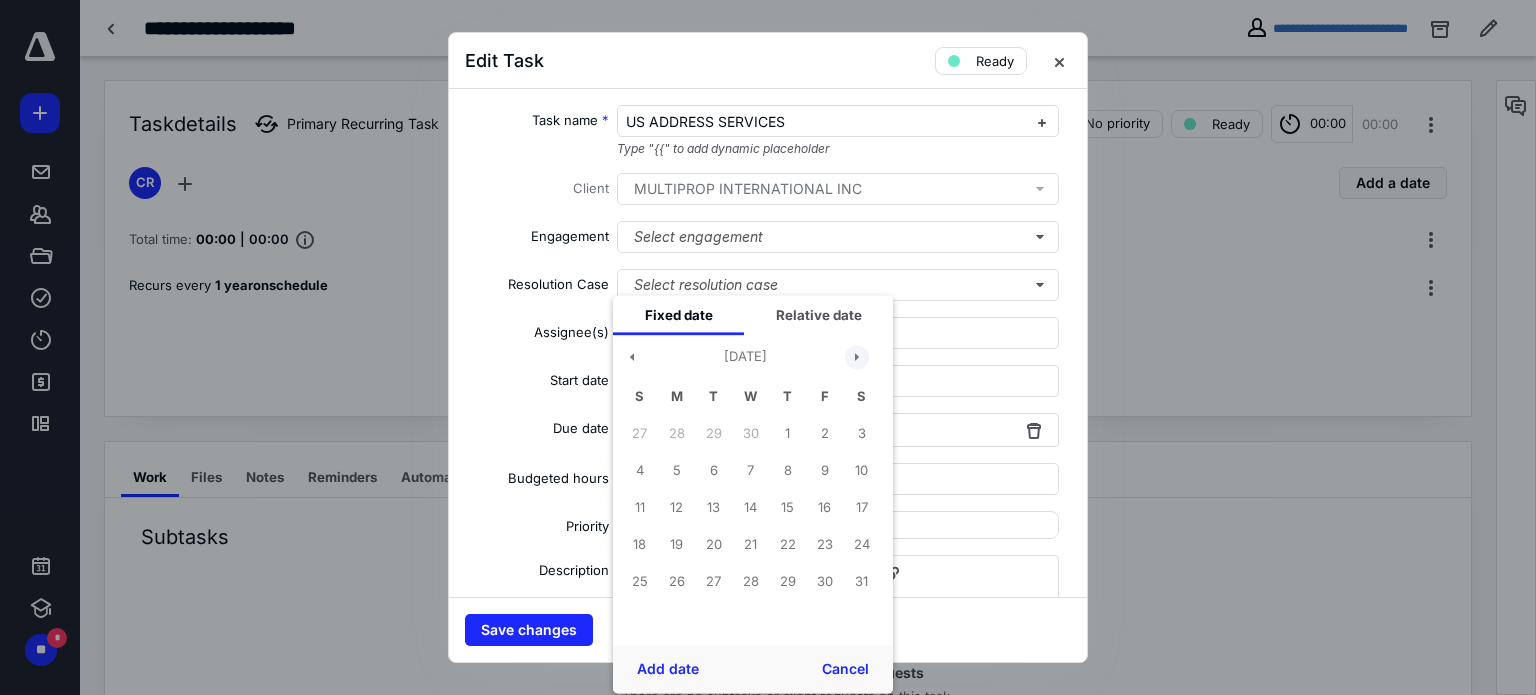 click at bounding box center (857, 357) 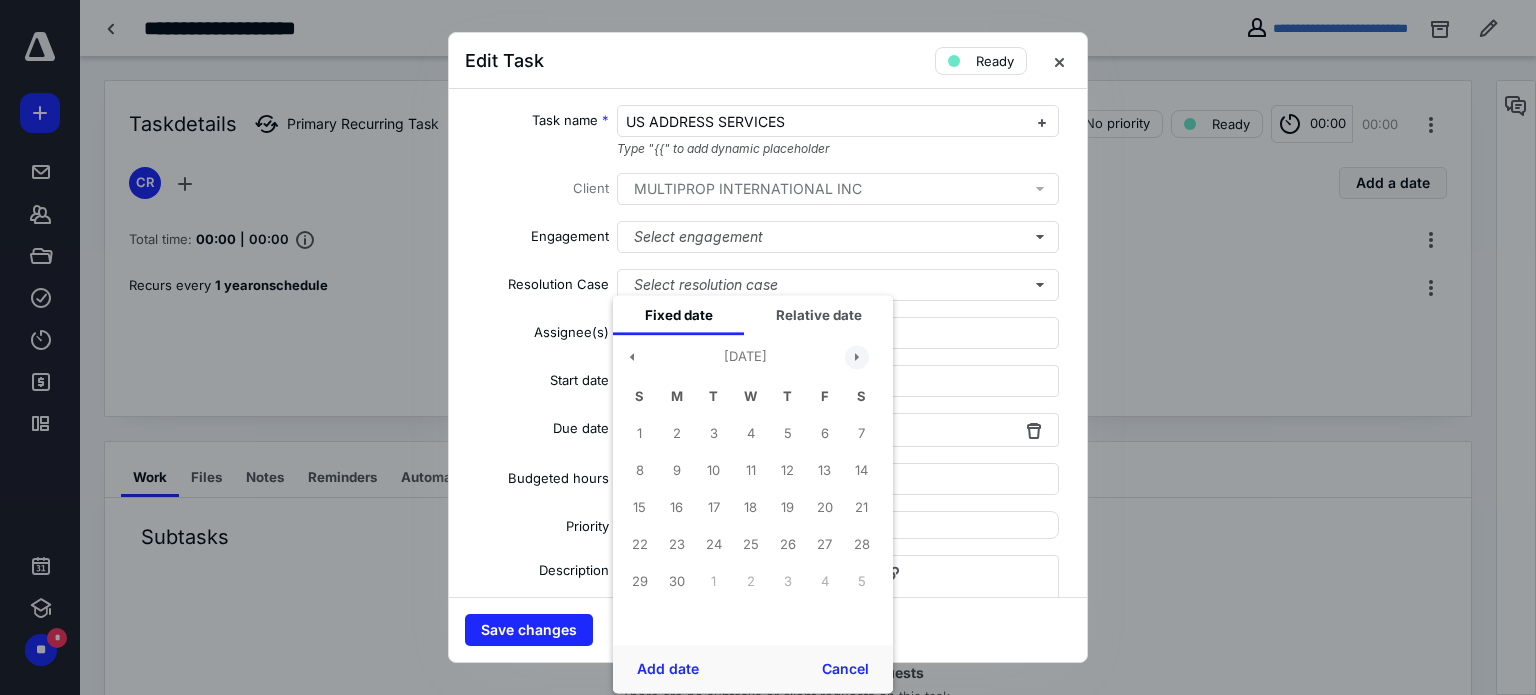 click at bounding box center [857, 357] 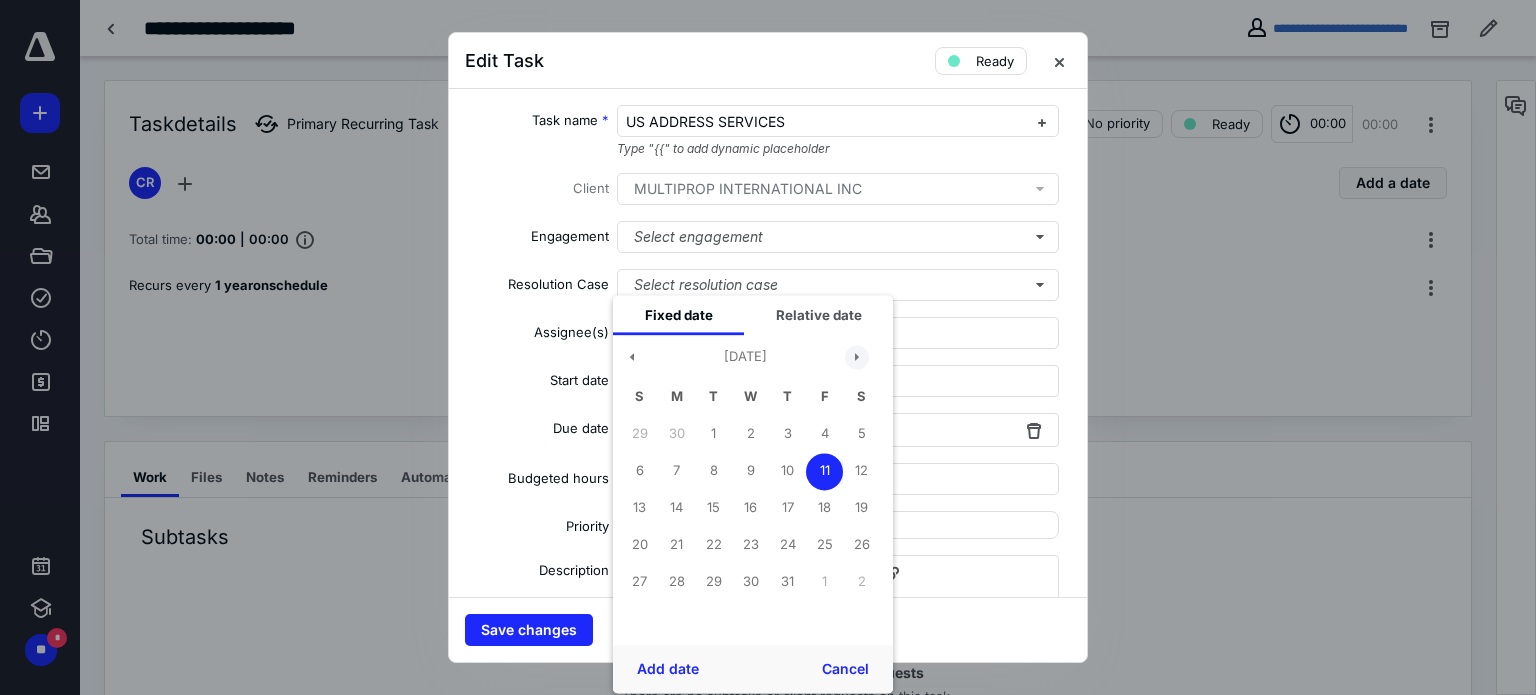 click at bounding box center (857, 357) 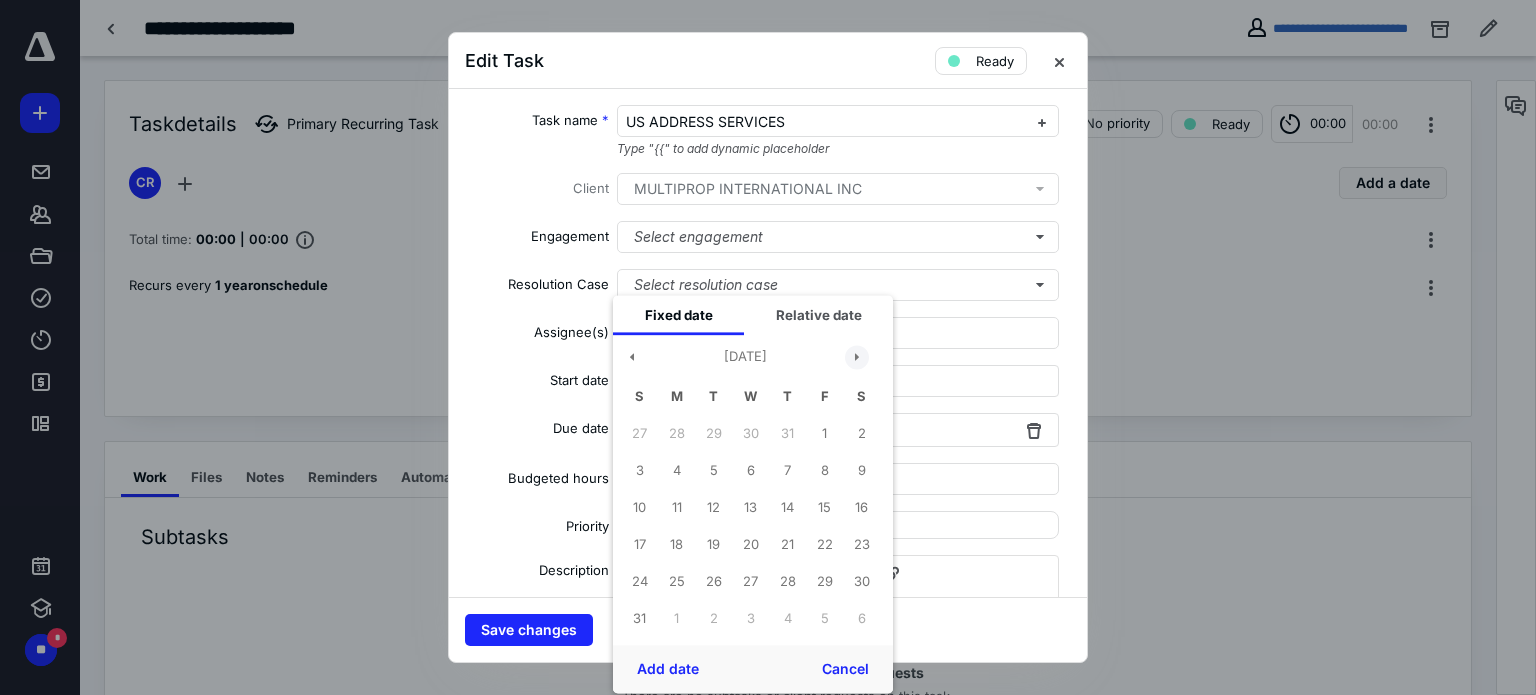 click at bounding box center [857, 357] 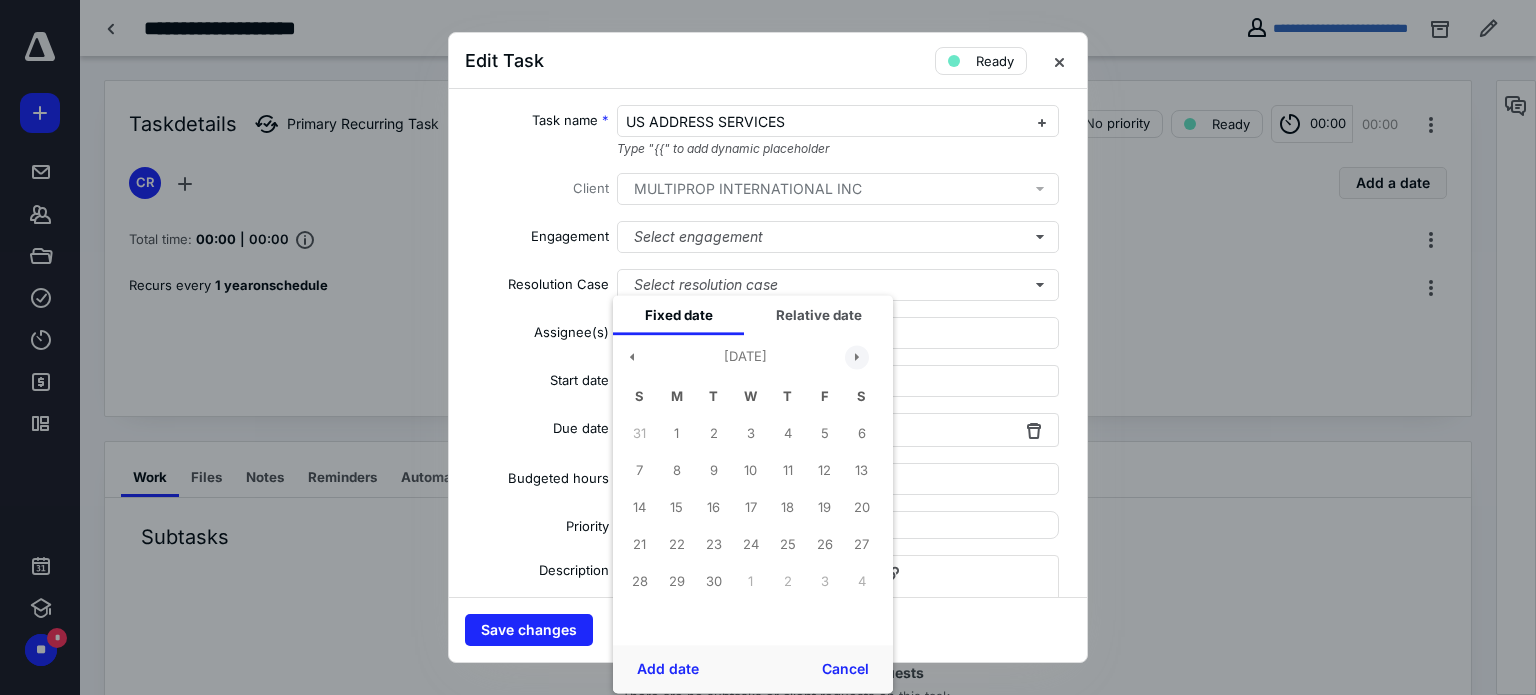click at bounding box center [857, 357] 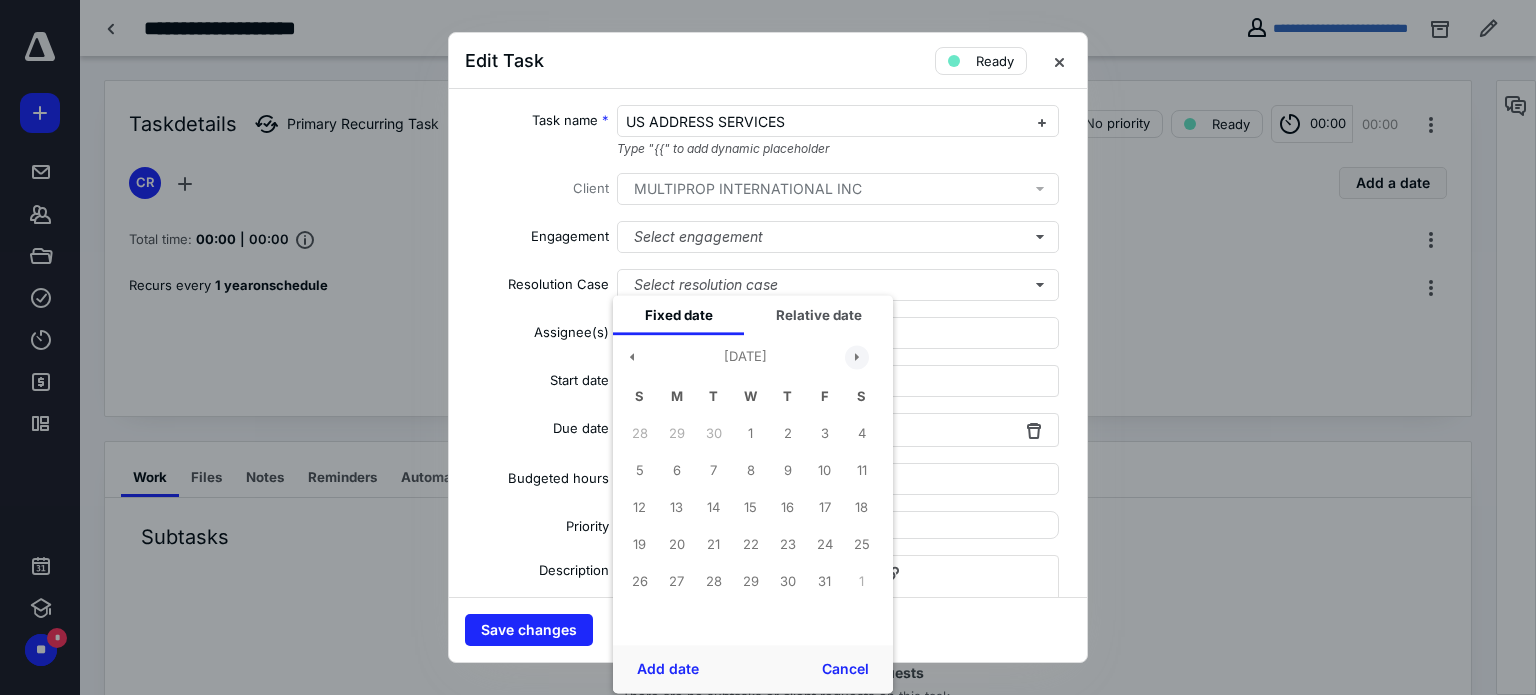 click at bounding box center (857, 357) 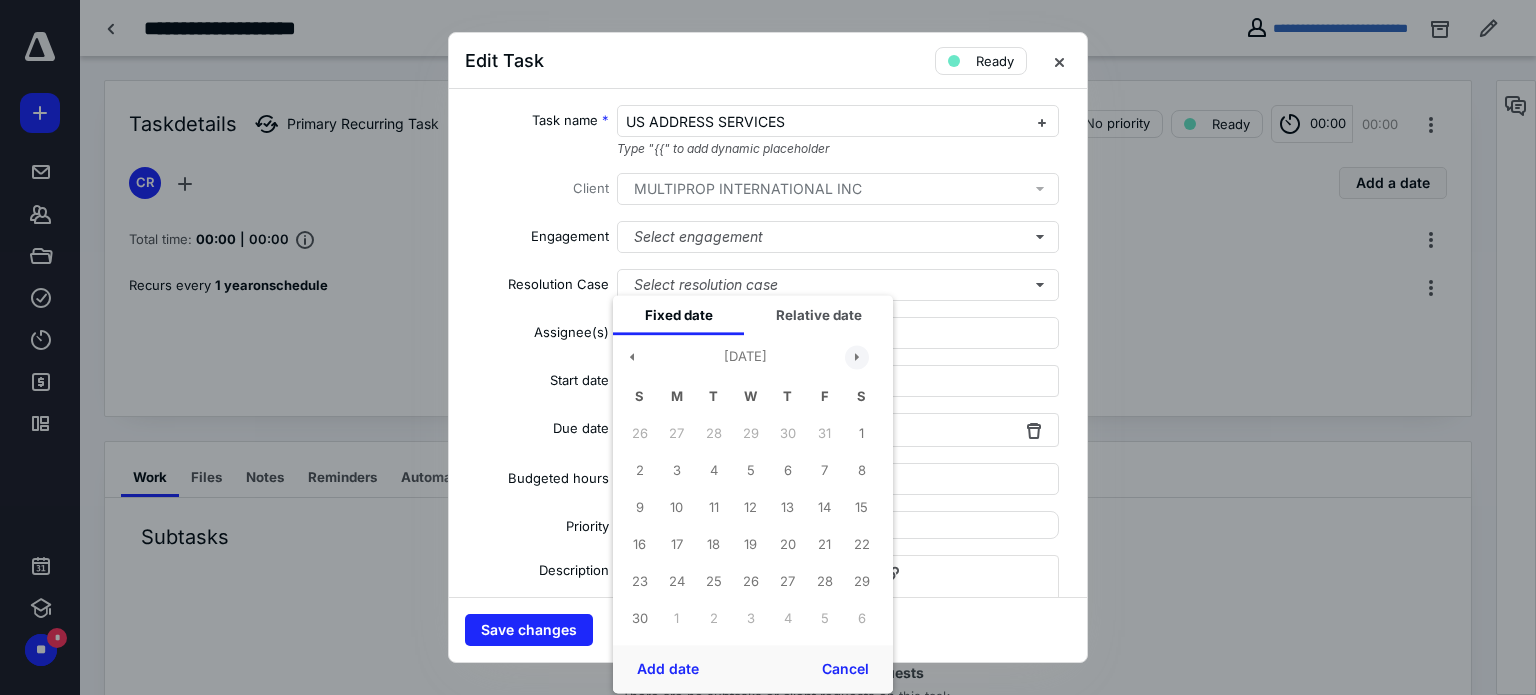click at bounding box center (857, 357) 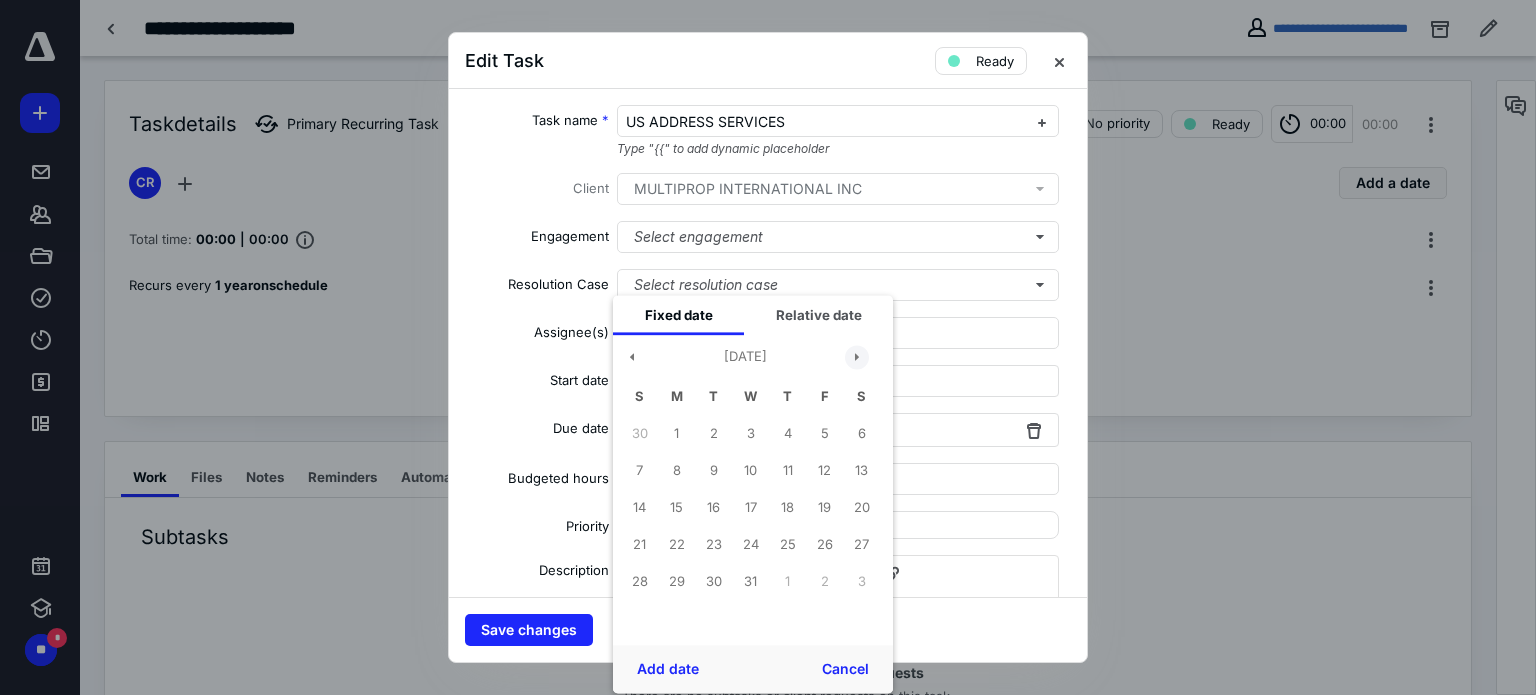 click at bounding box center (857, 357) 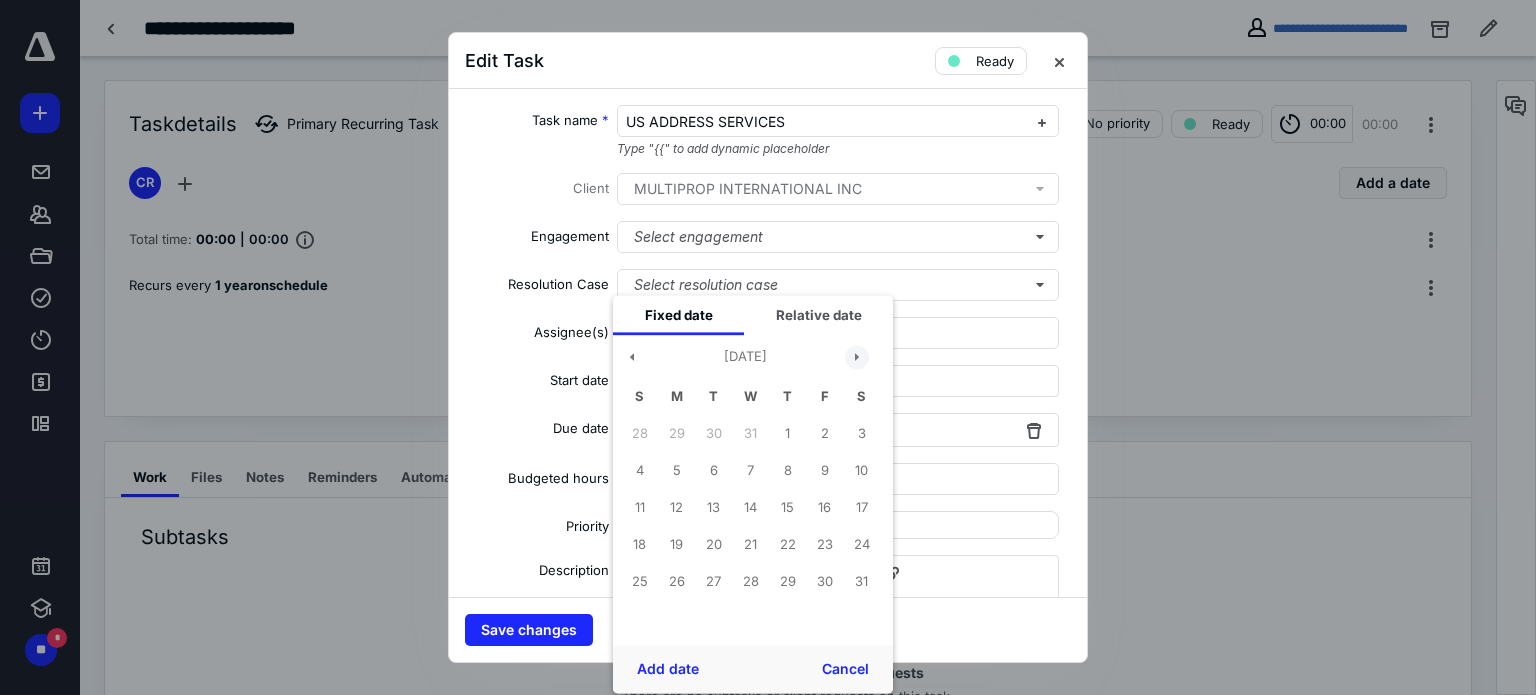 click at bounding box center (857, 357) 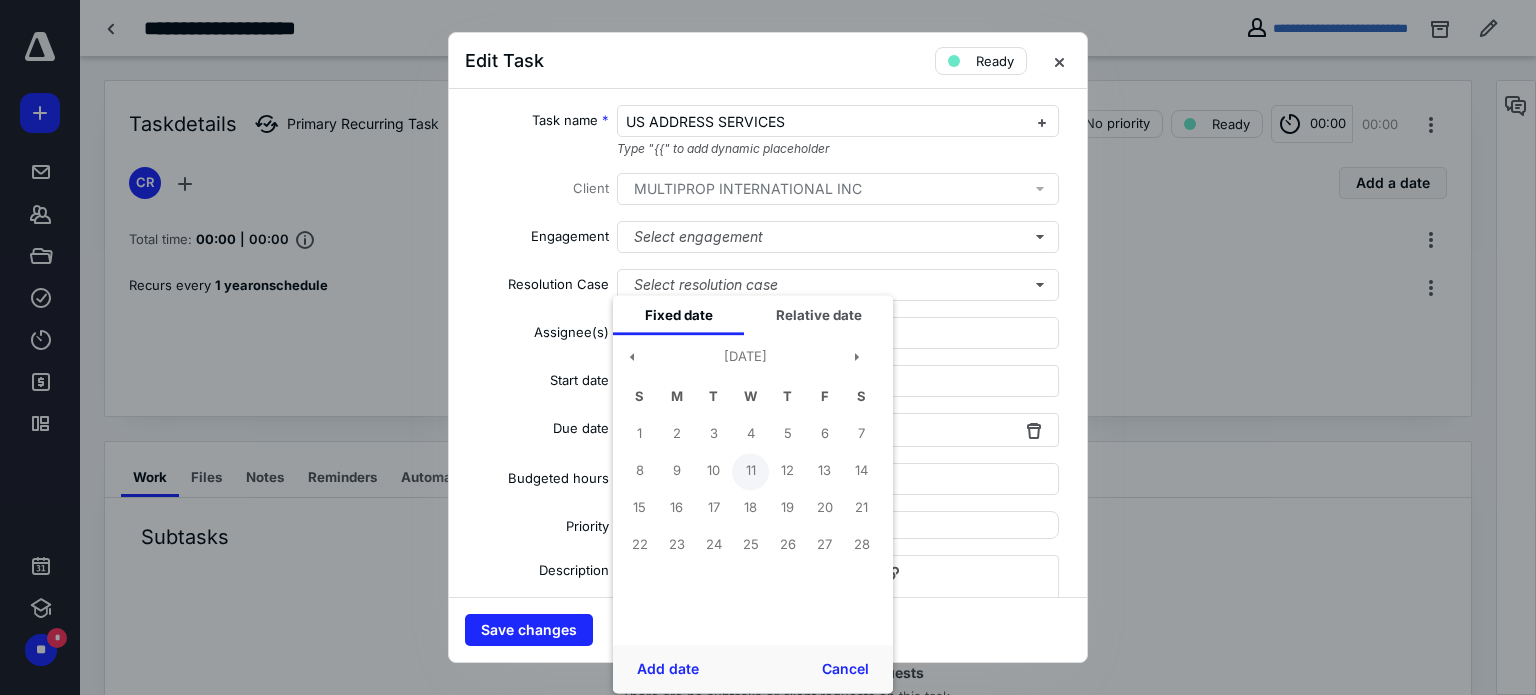 click on "11" at bounding box center [750, 471] 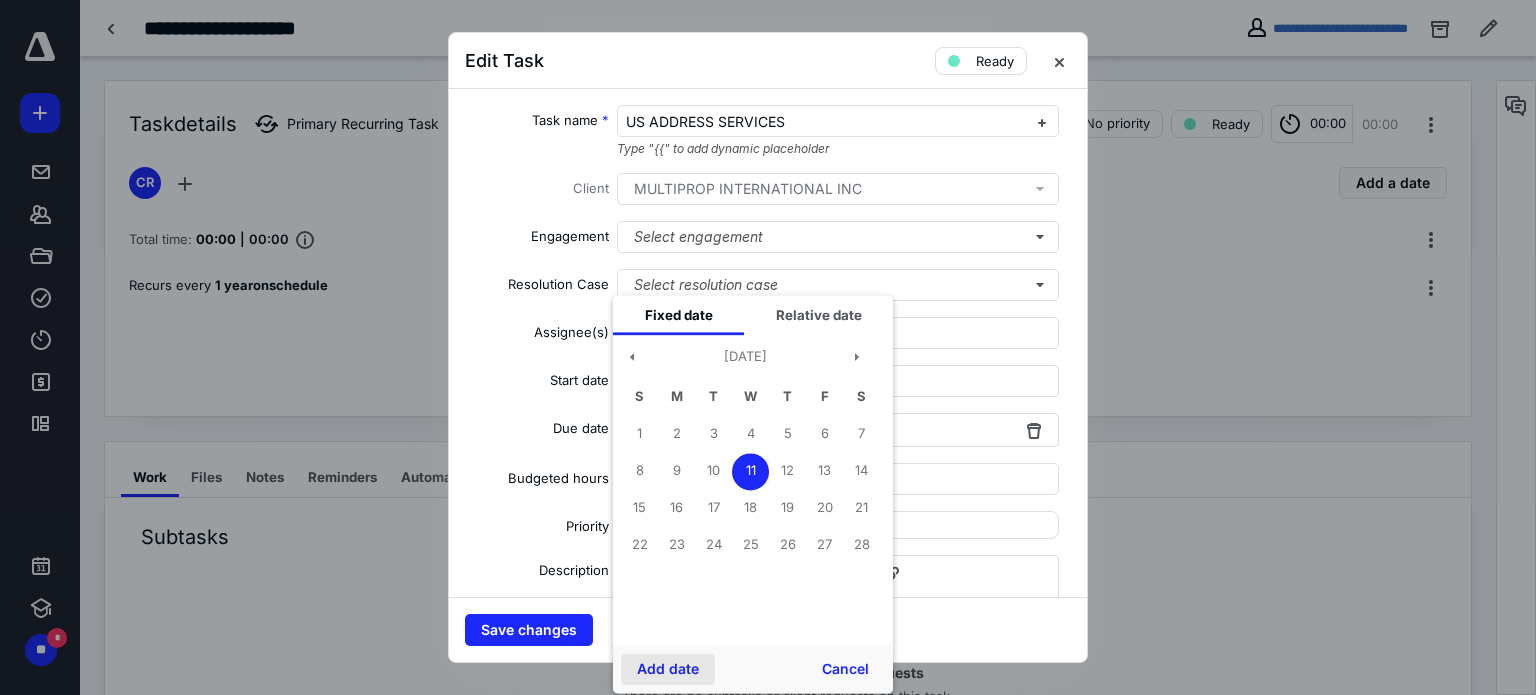 click on "Add date" at bounding box center (668, 669) 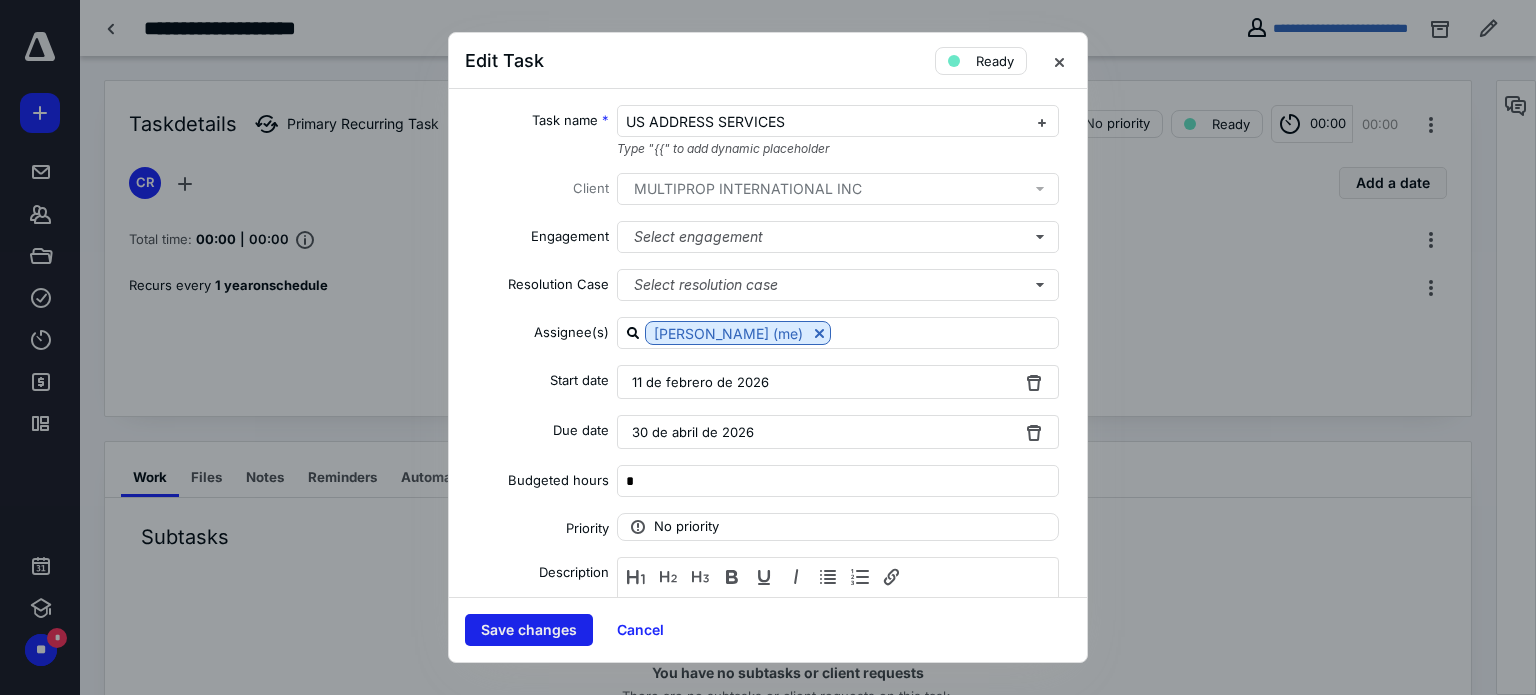 click on "Save changes" at bounding box center (529, 630) 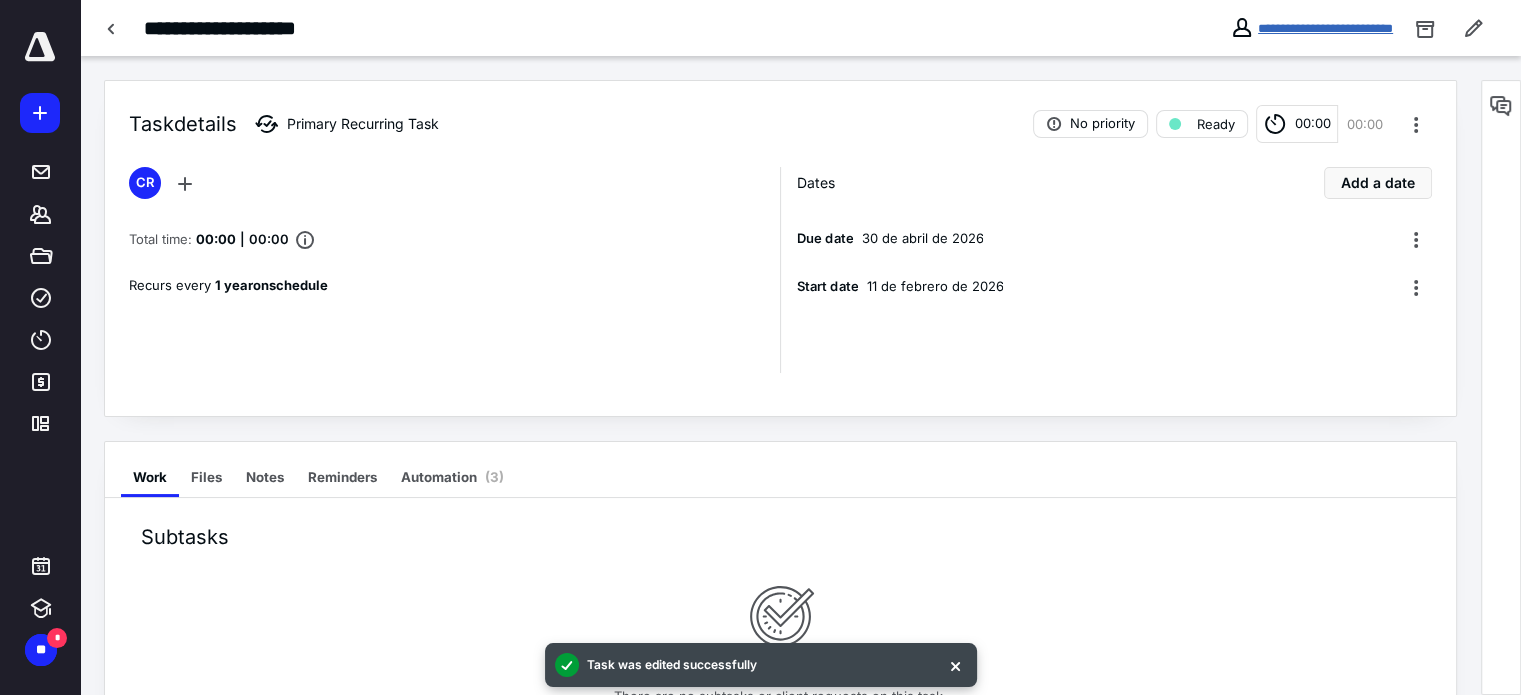 click on "**********" at bounding box center [1325, 28] 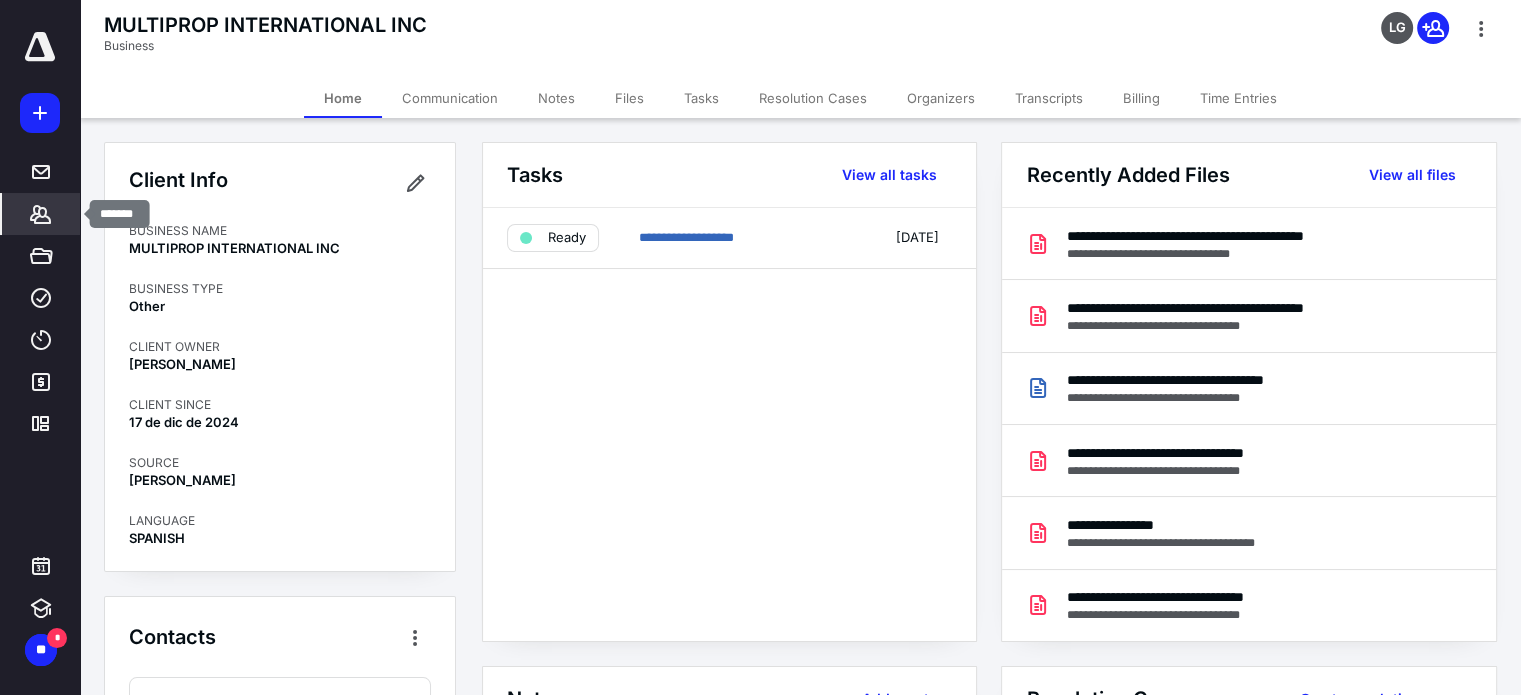 click 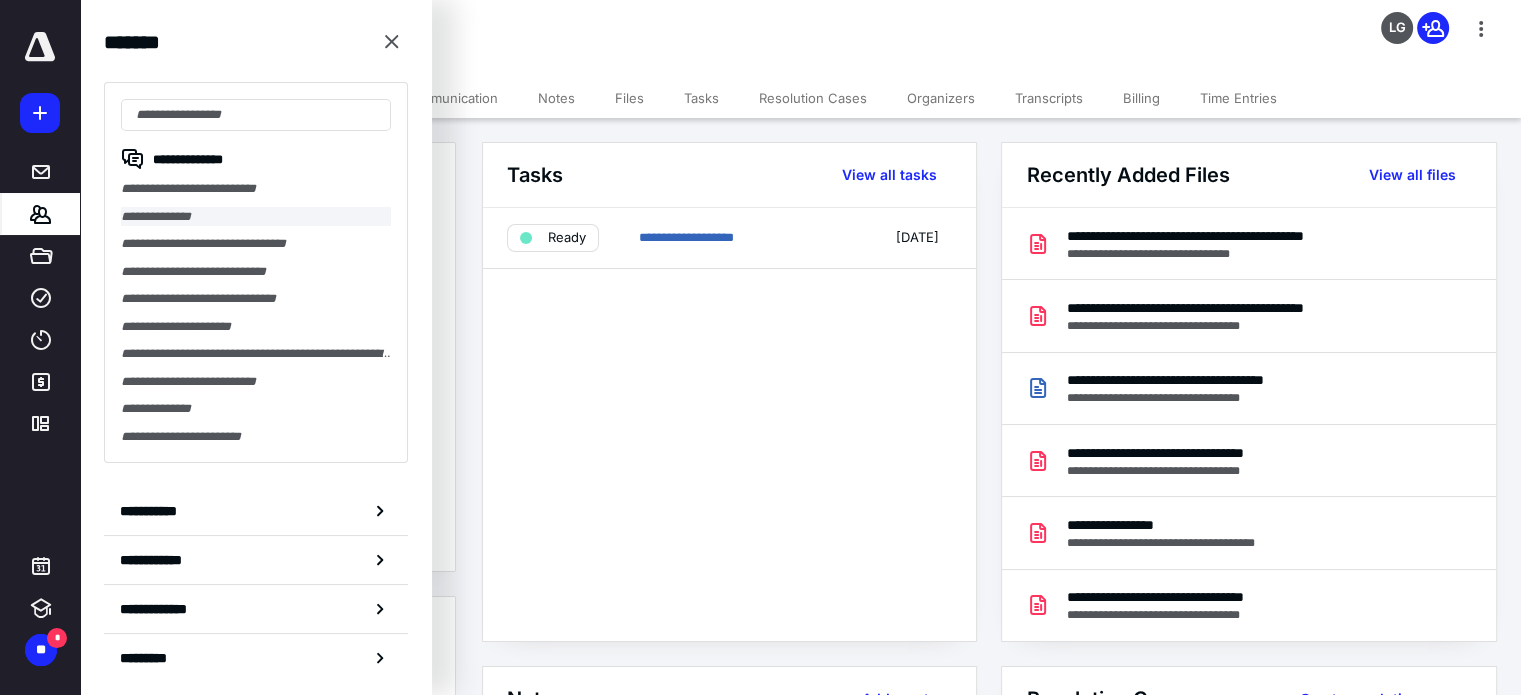 click on "**********" at bounding box center [256, 217] 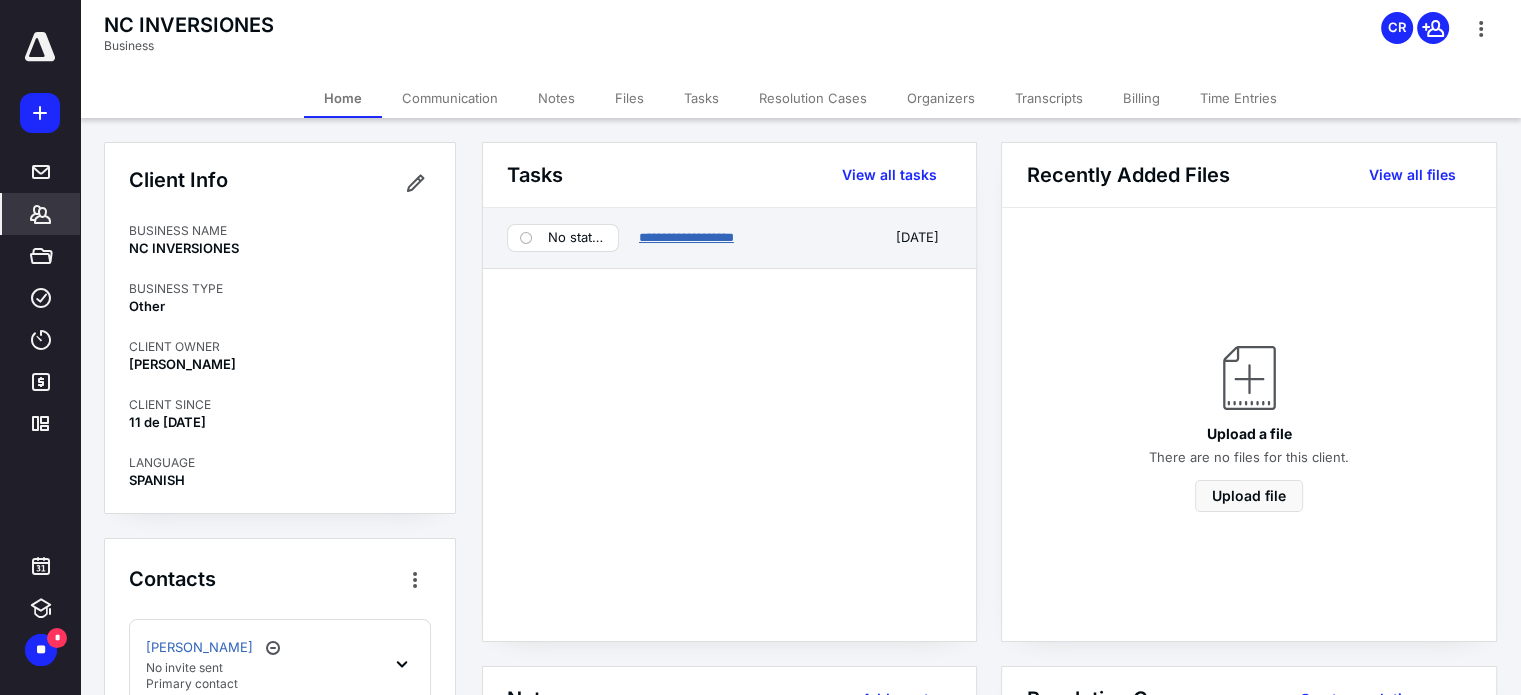 click on "**********" at bounding box center [686, 237] 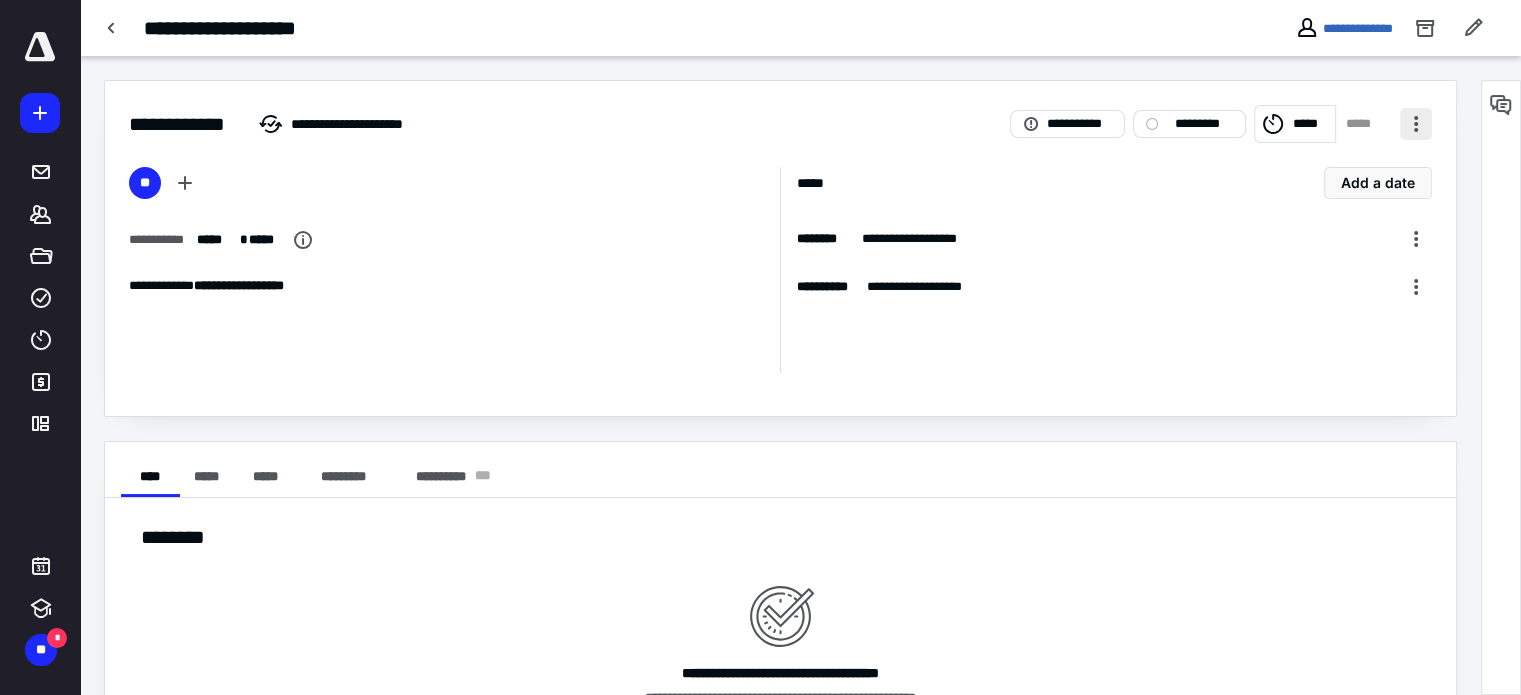 click at bounding box center [1416, 124] 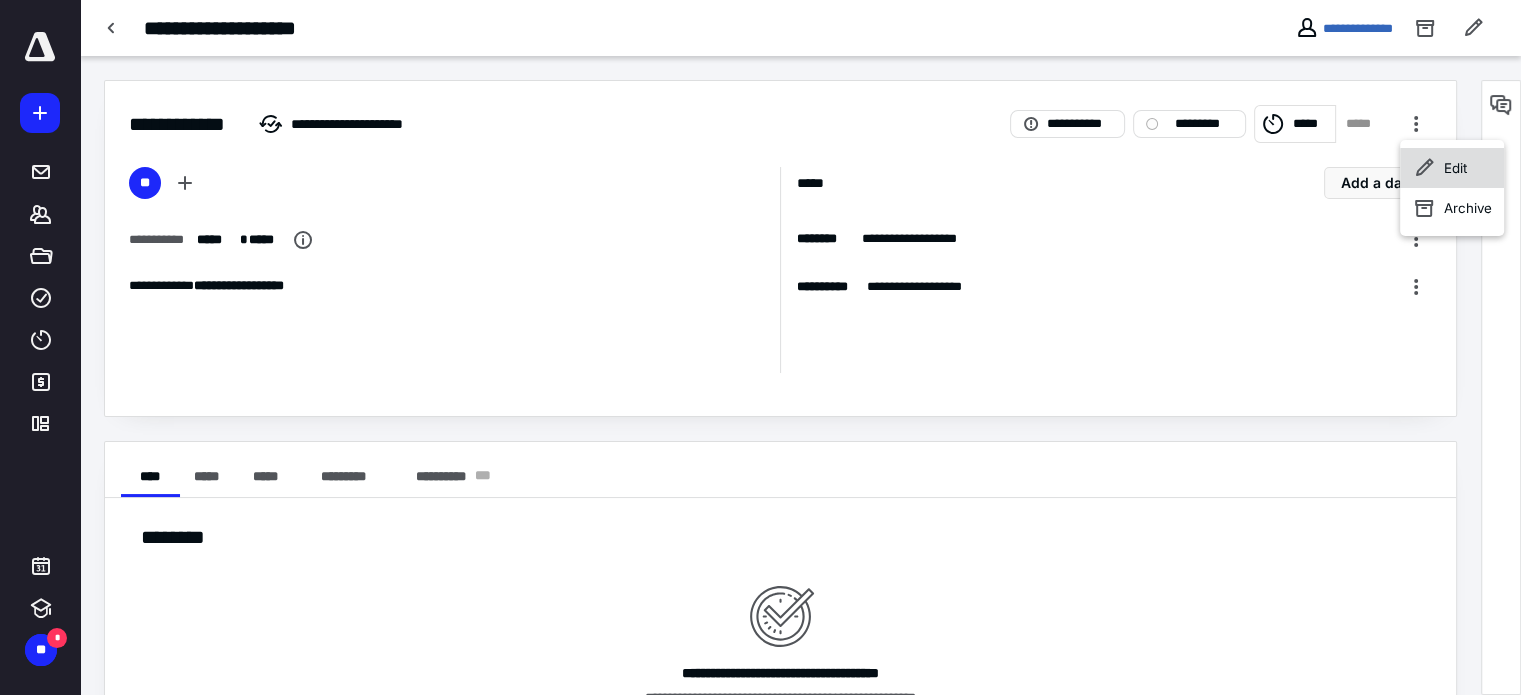 click on "Edit" at bounding box center (1452, 168) 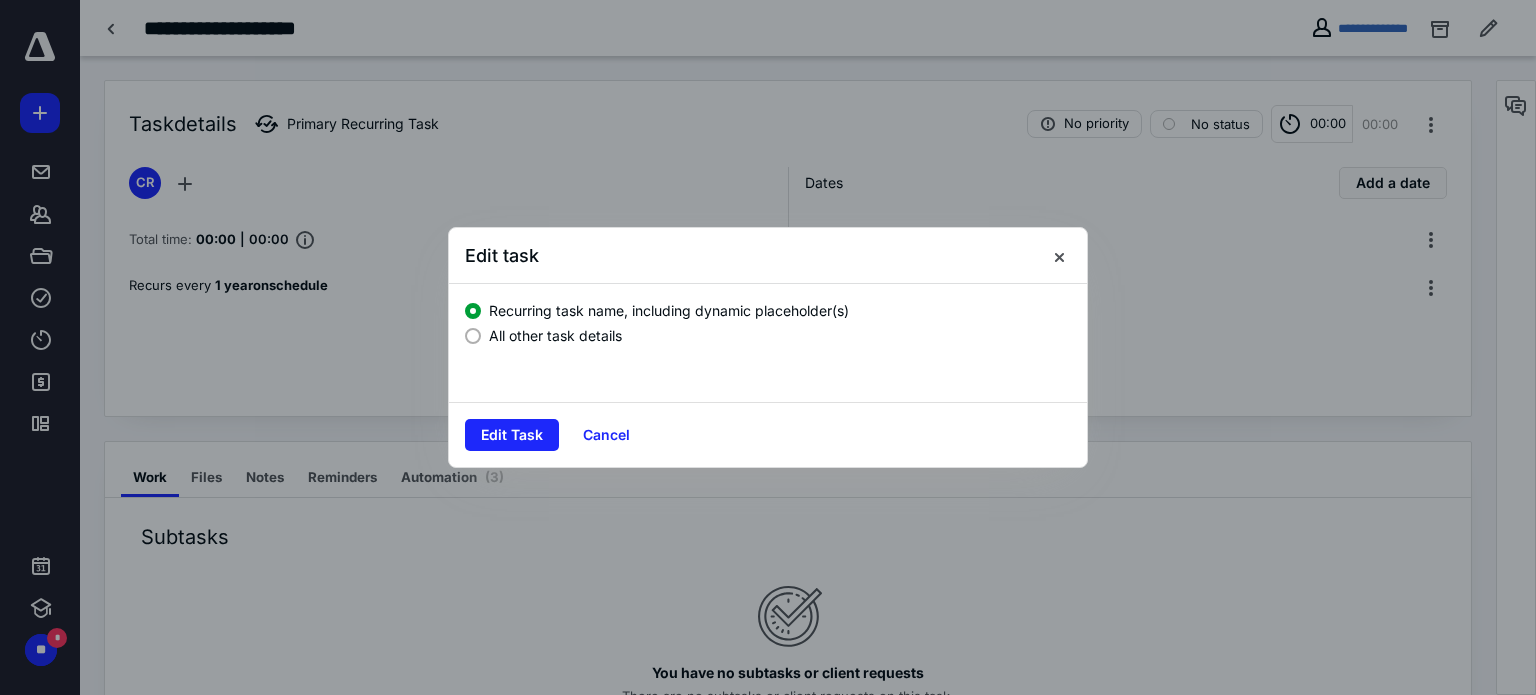 click on "All other task details" at bounding box center (555, 335) 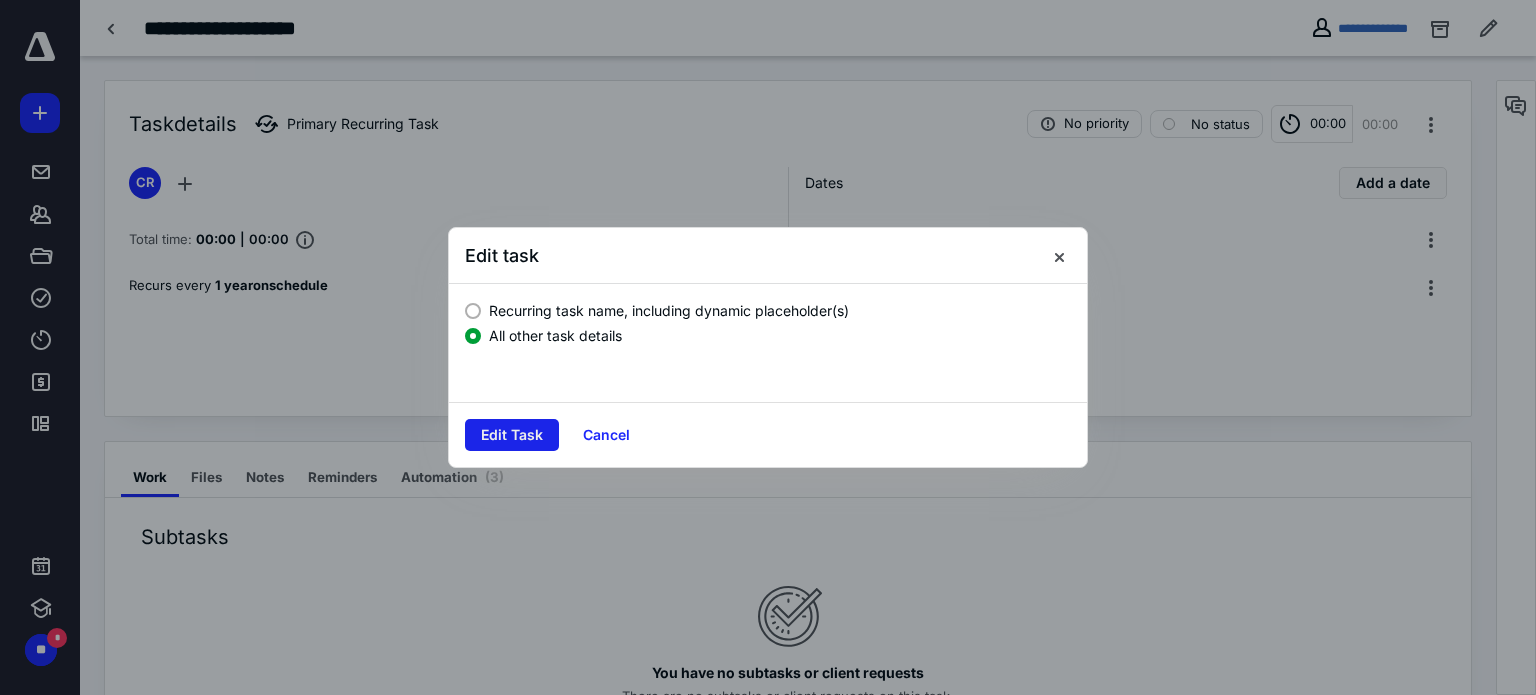 click on "Edit Task" at bounding box center [512, 435] 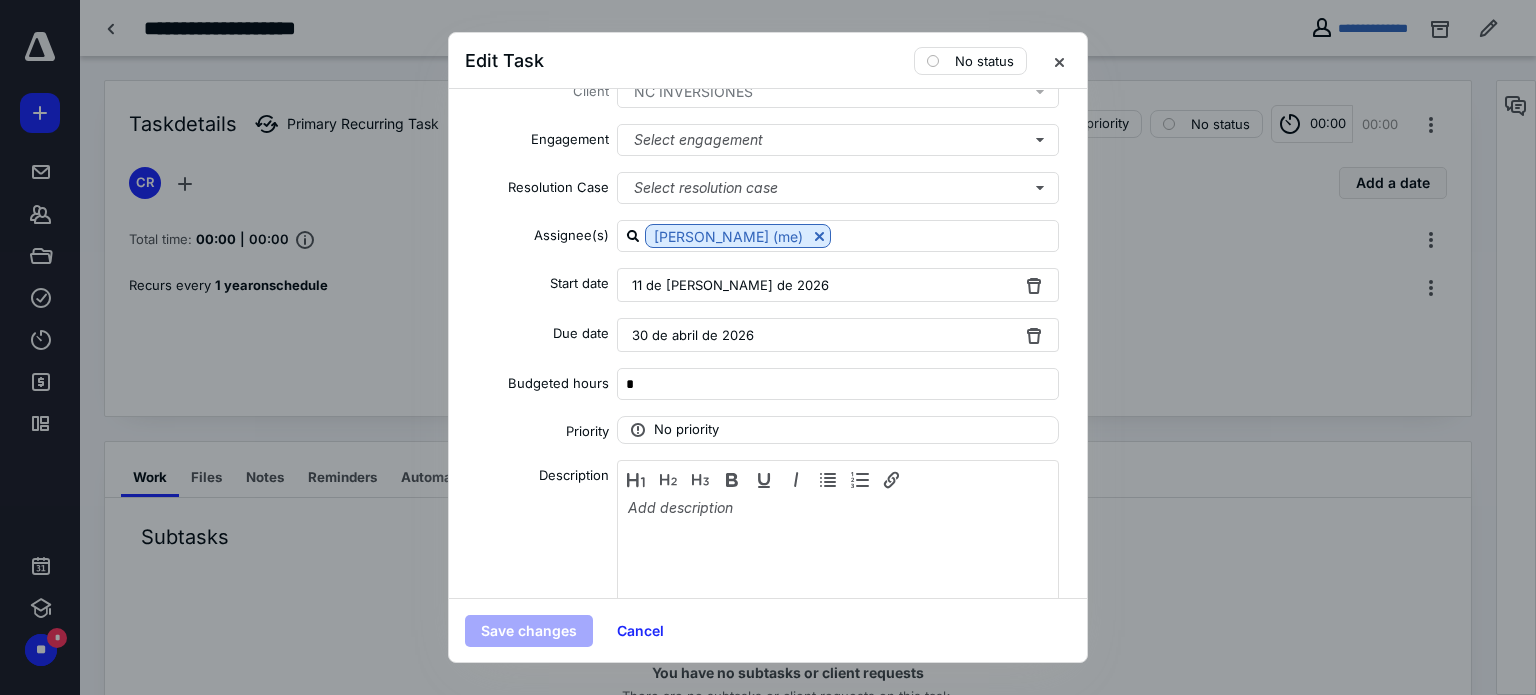 scroll, scrollTop: 94, scrollLeft: 0, axis: vertical 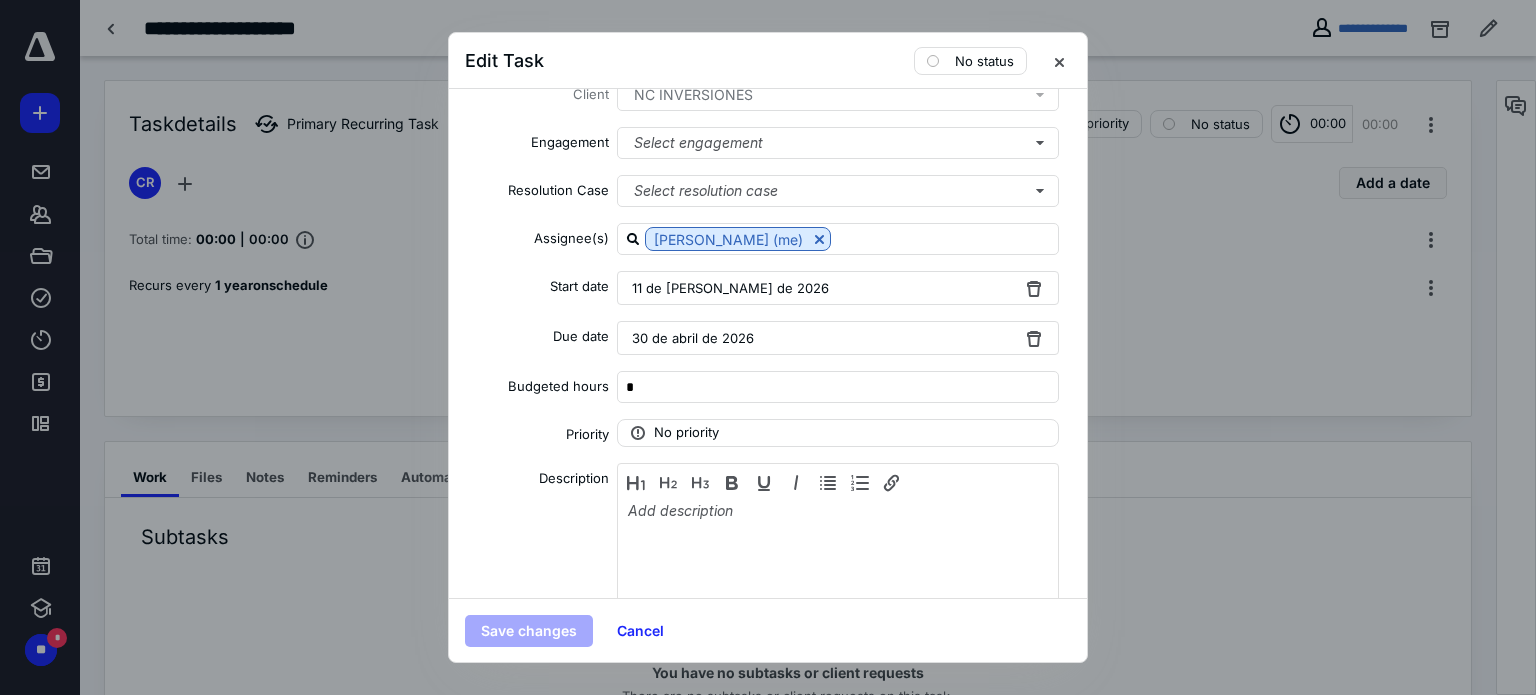 click on "11 de [PERSON_NAME] de 2026" at bounding box center [838, 288] 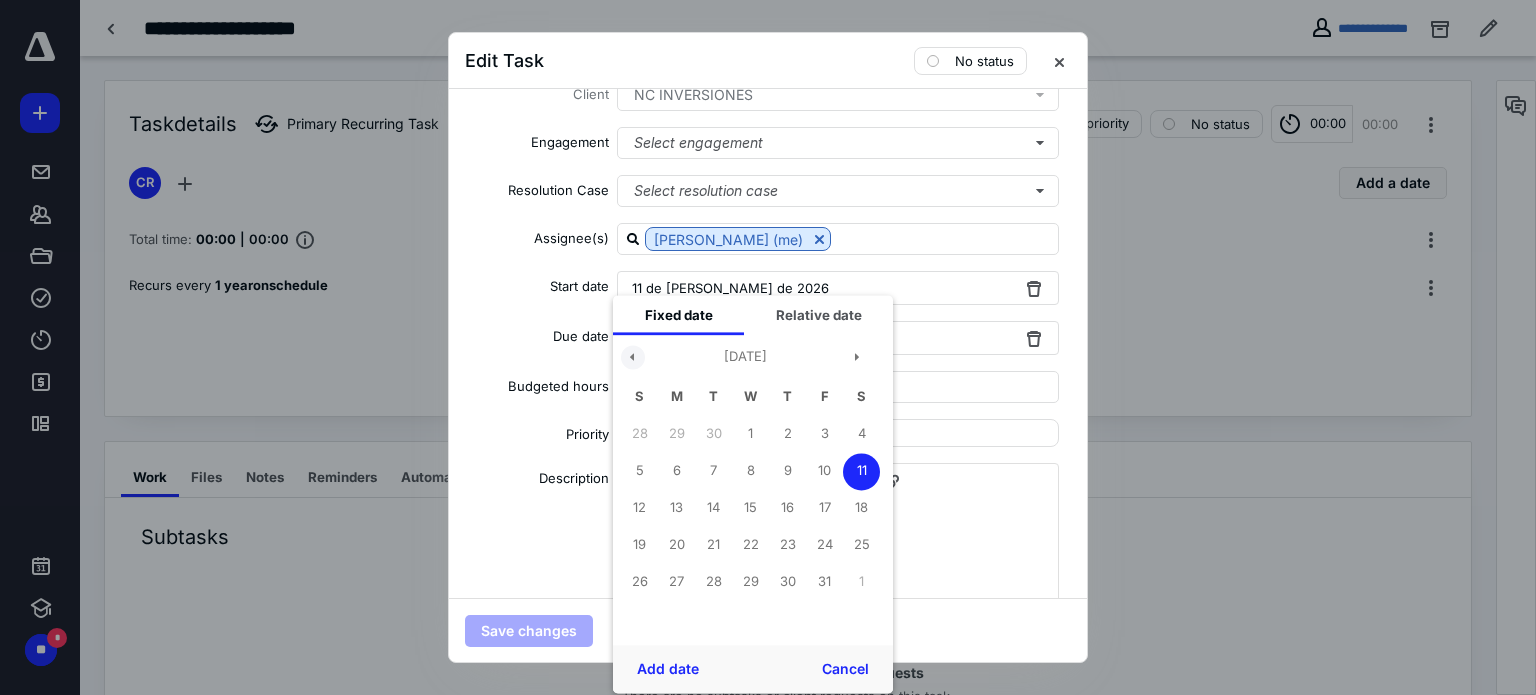 click at bounding box center (633, 357) 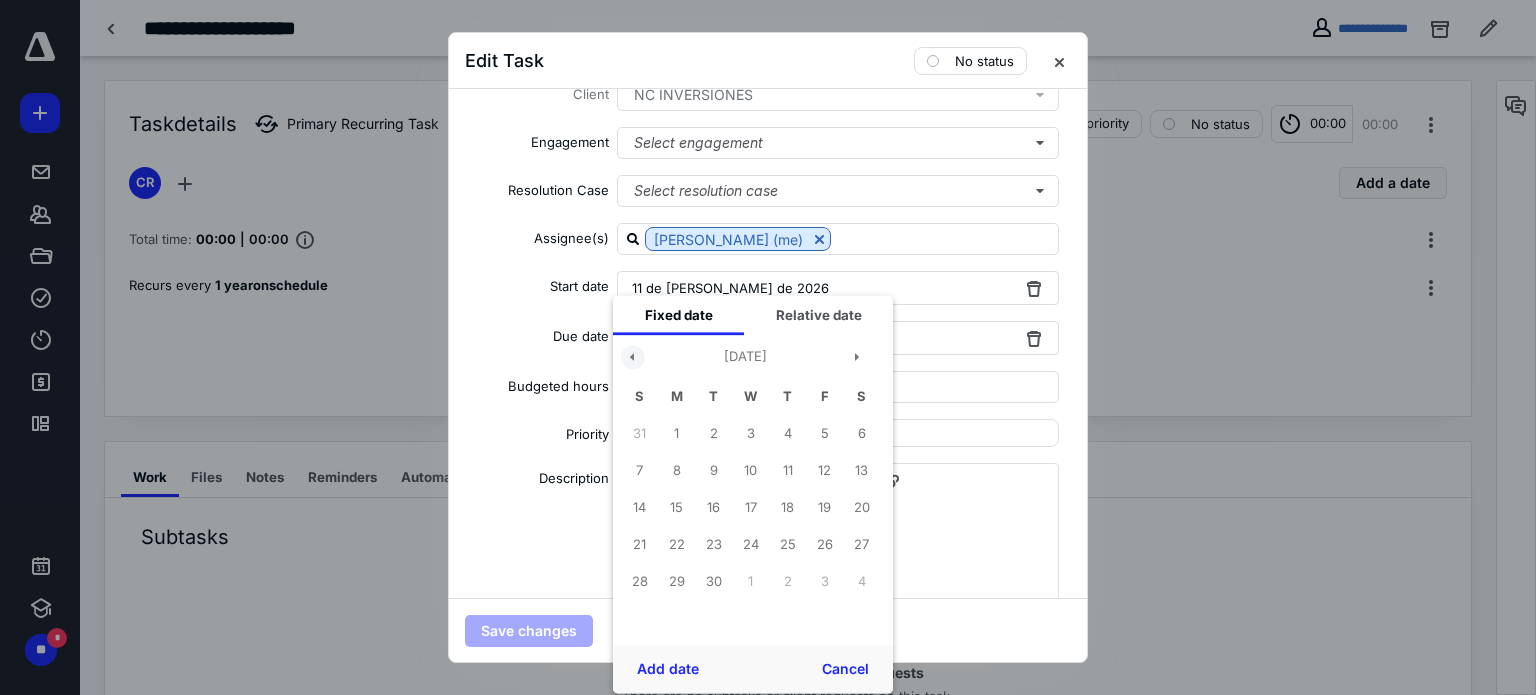 click at bounding box center [633, 357] 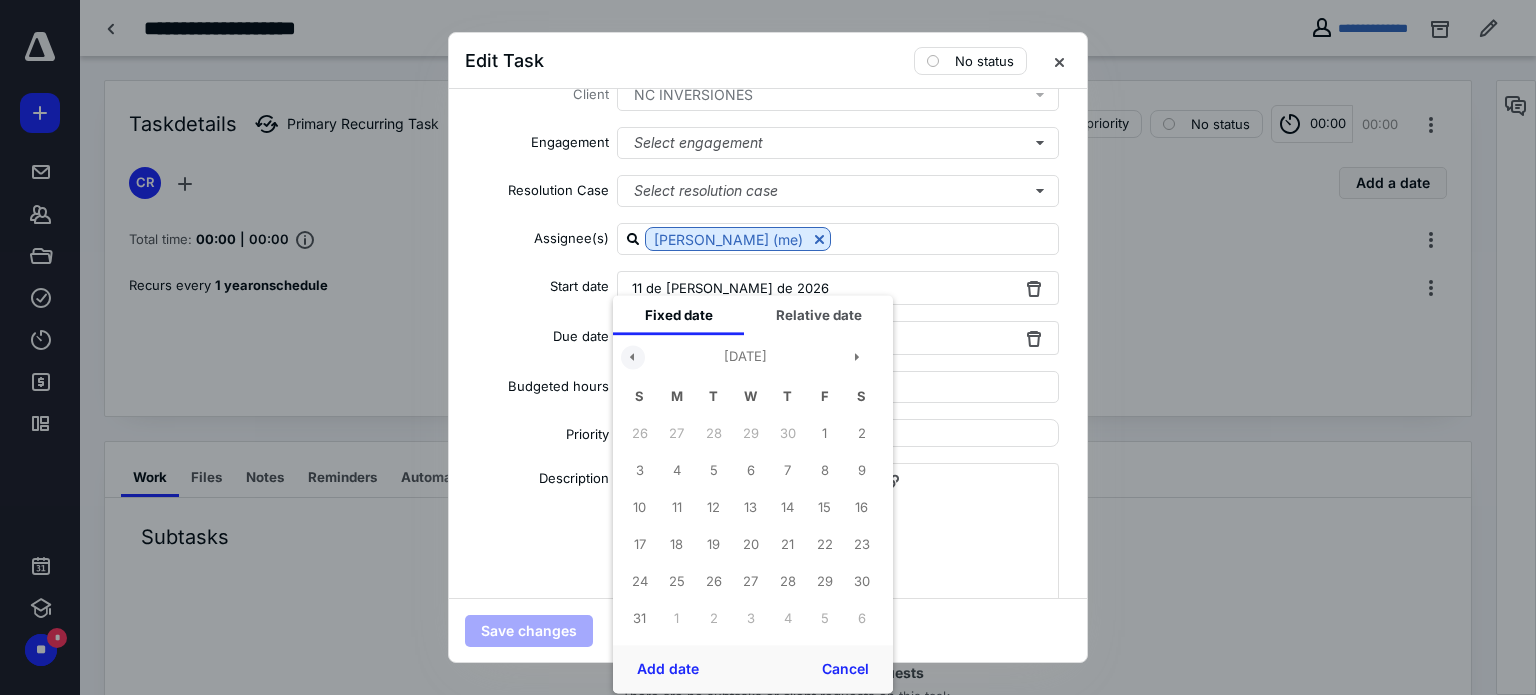 click at bounding box center (633, 357) 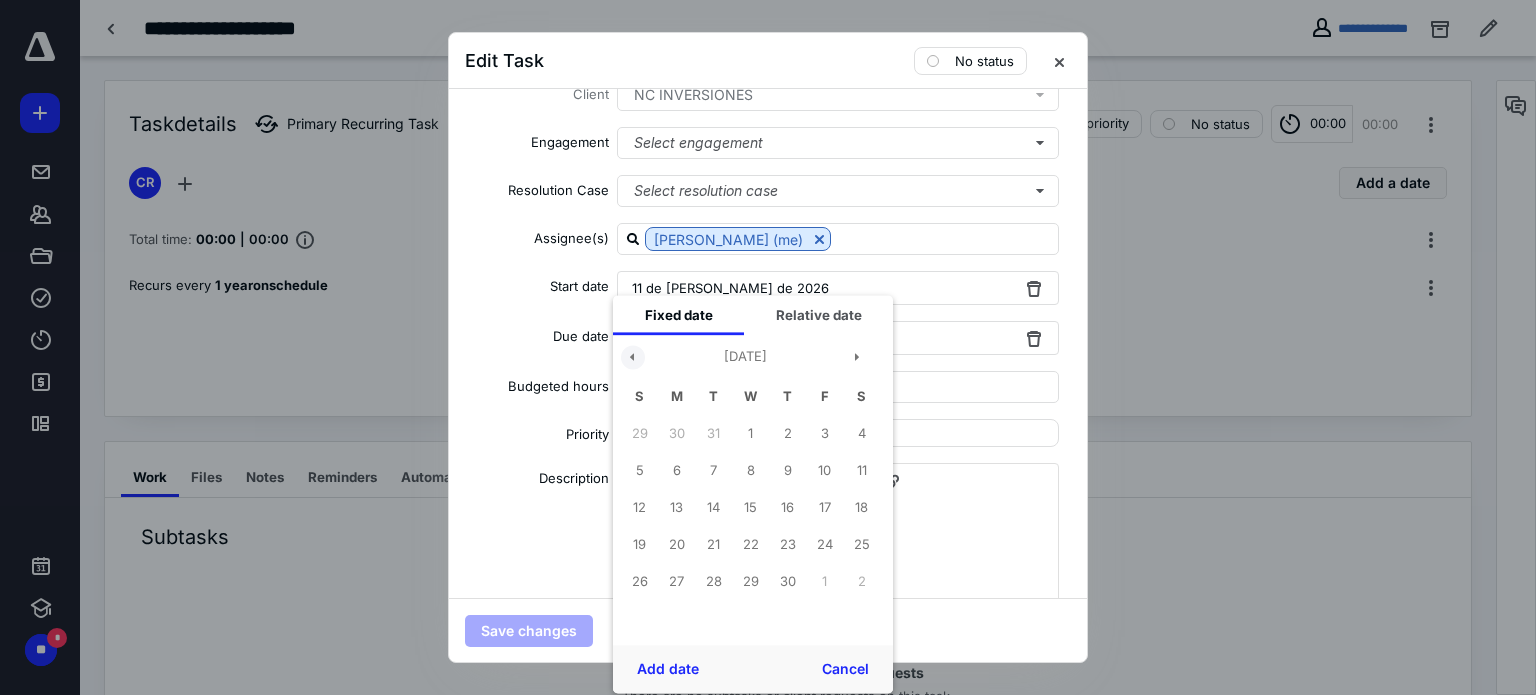 click at bounding box center [633, 357] 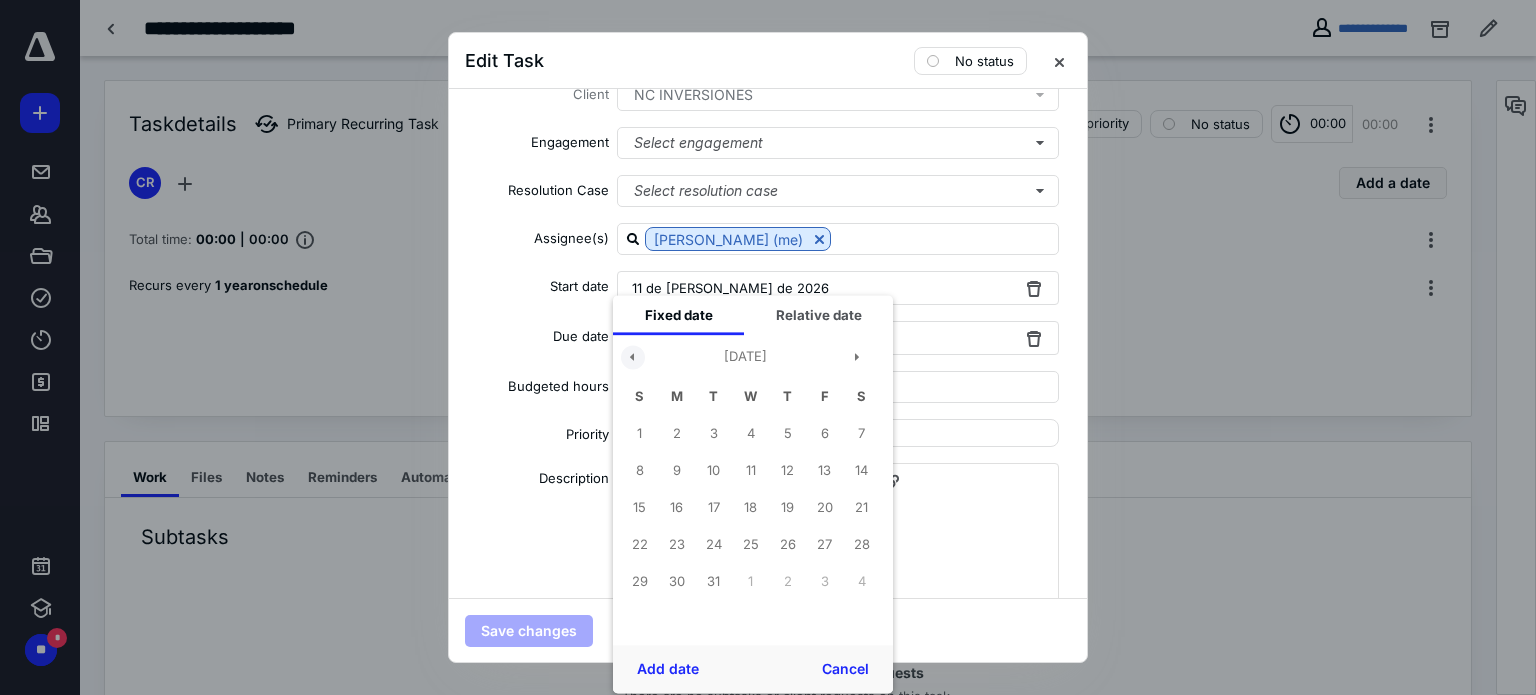 click at bounding box center [633, 357] 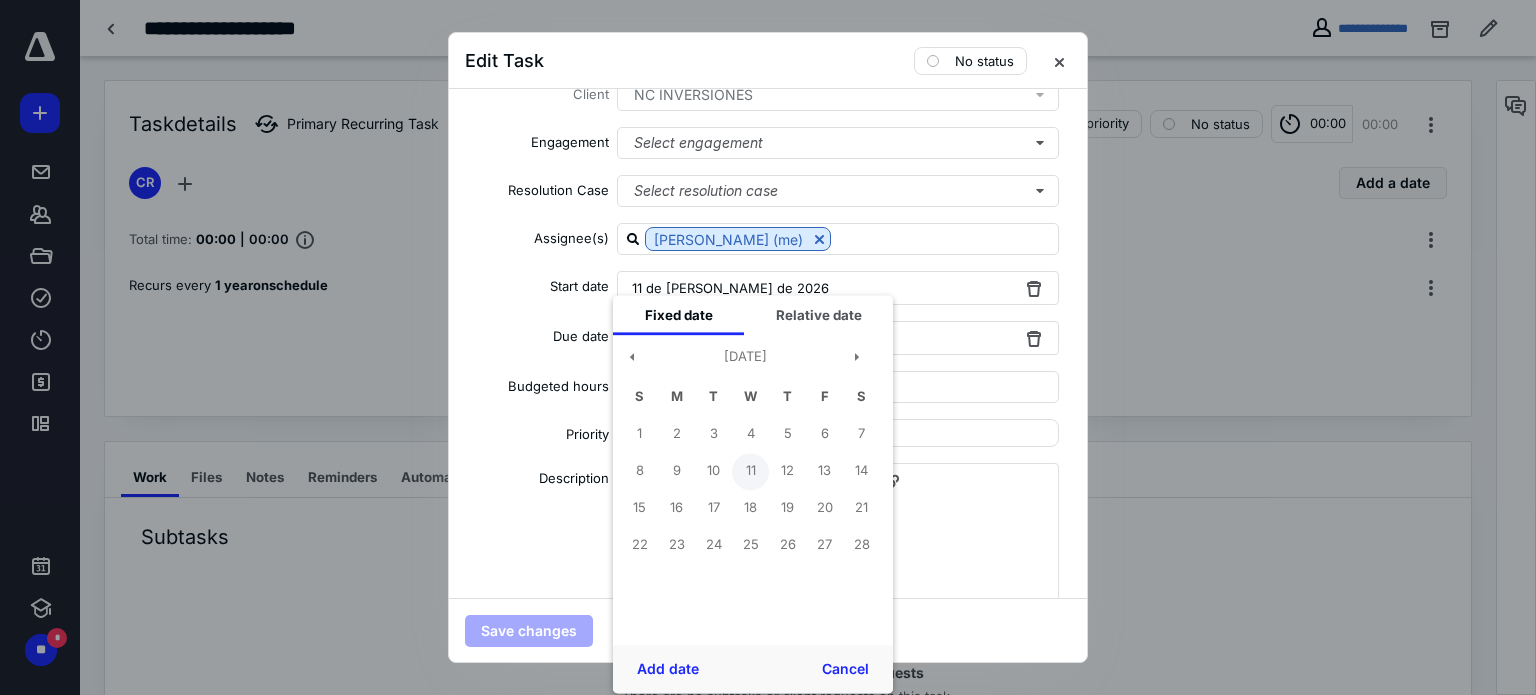 click on "11" at bounding box center [750, 471] 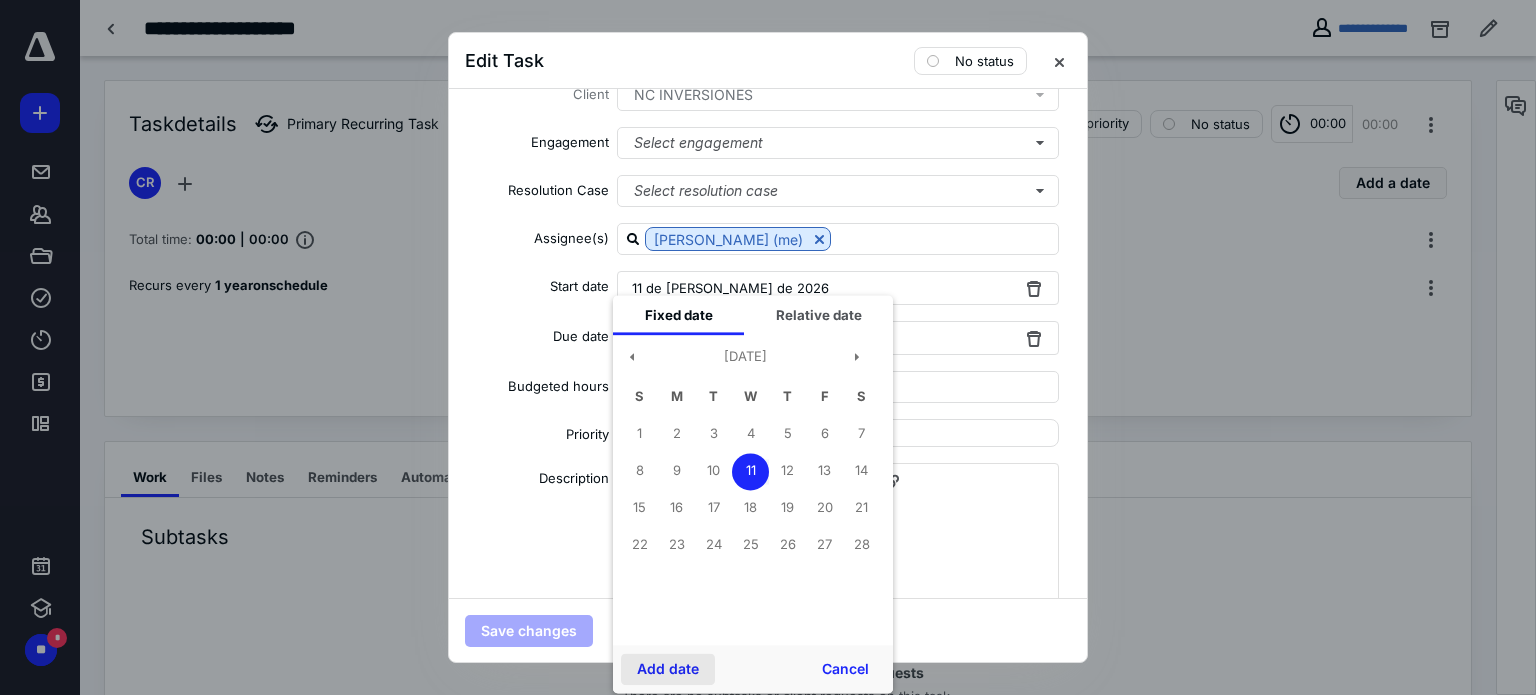 click on "Add date" at bounding box center (668, 669) 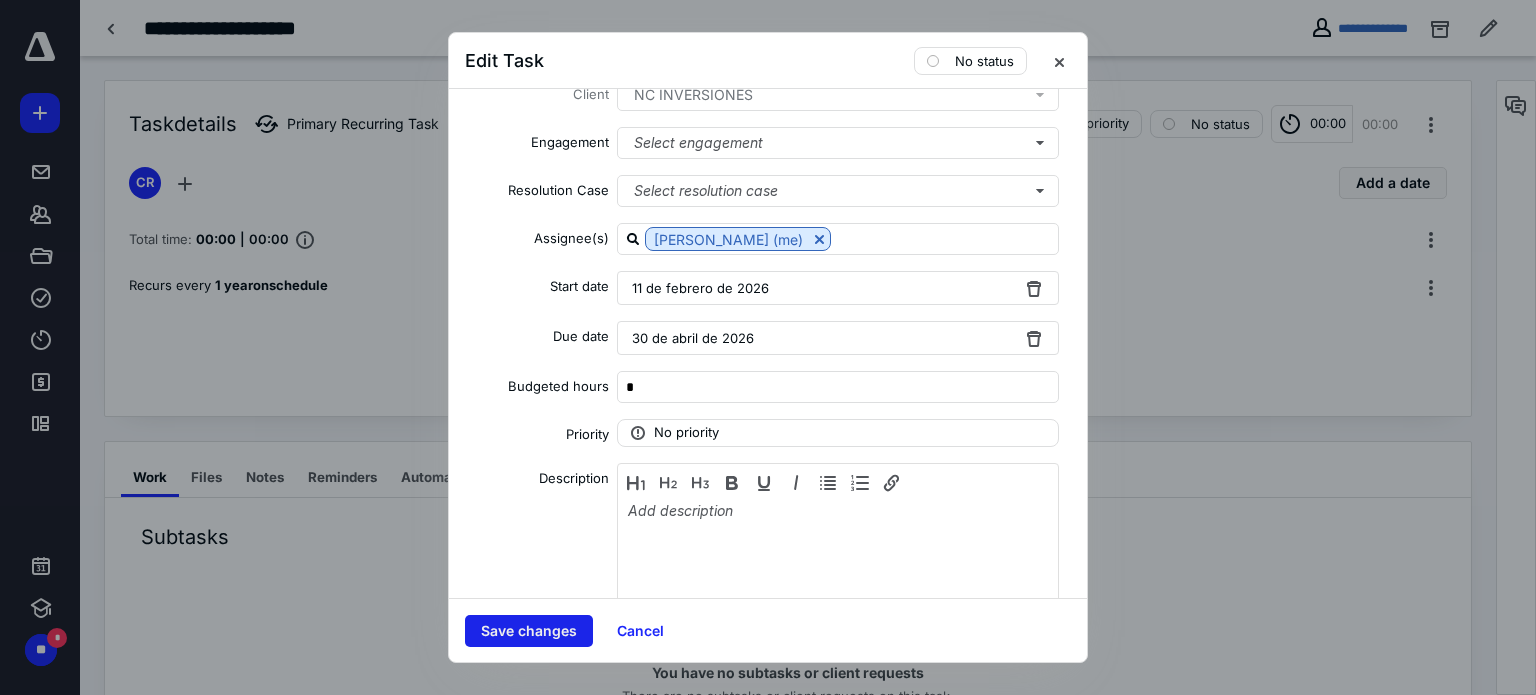 click on "Save changes" at bounding box center [529, 631] 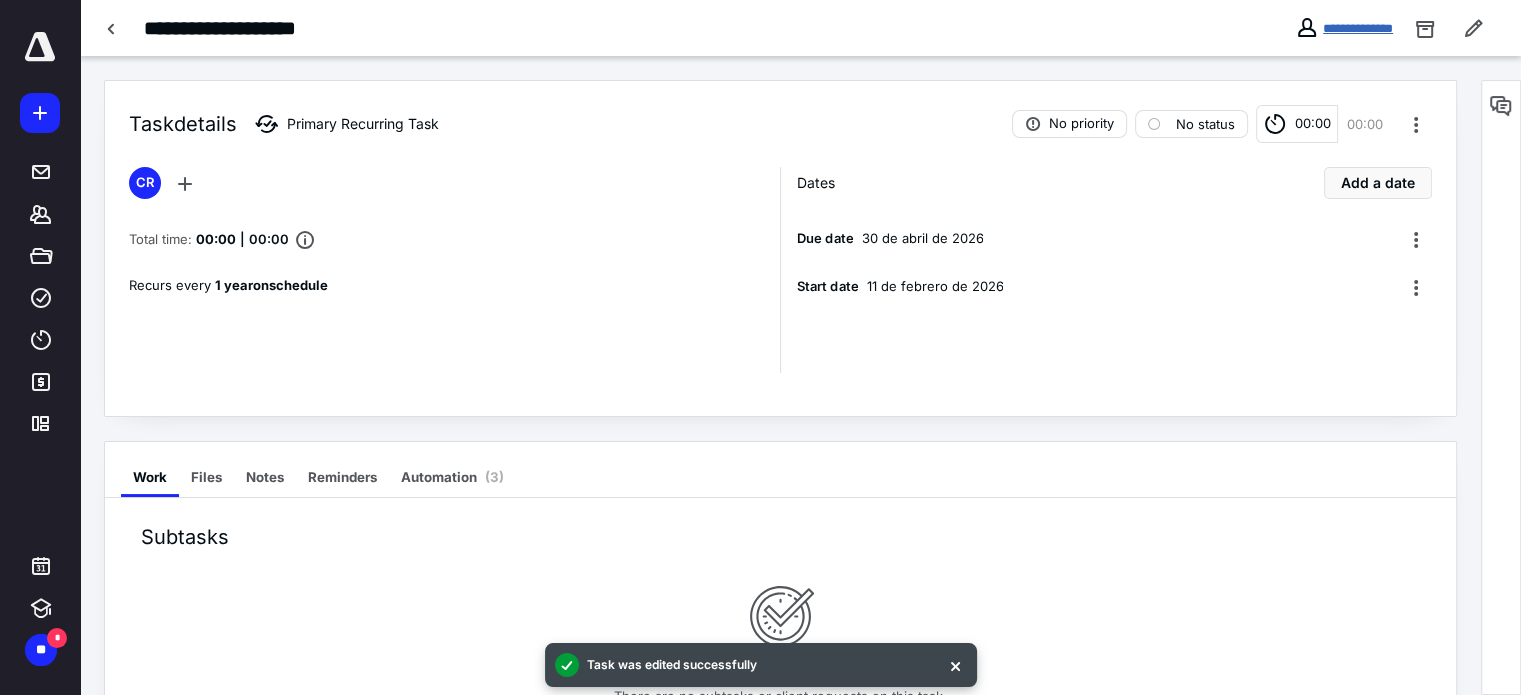 click on "**********" at bounding box center (1358, 28) 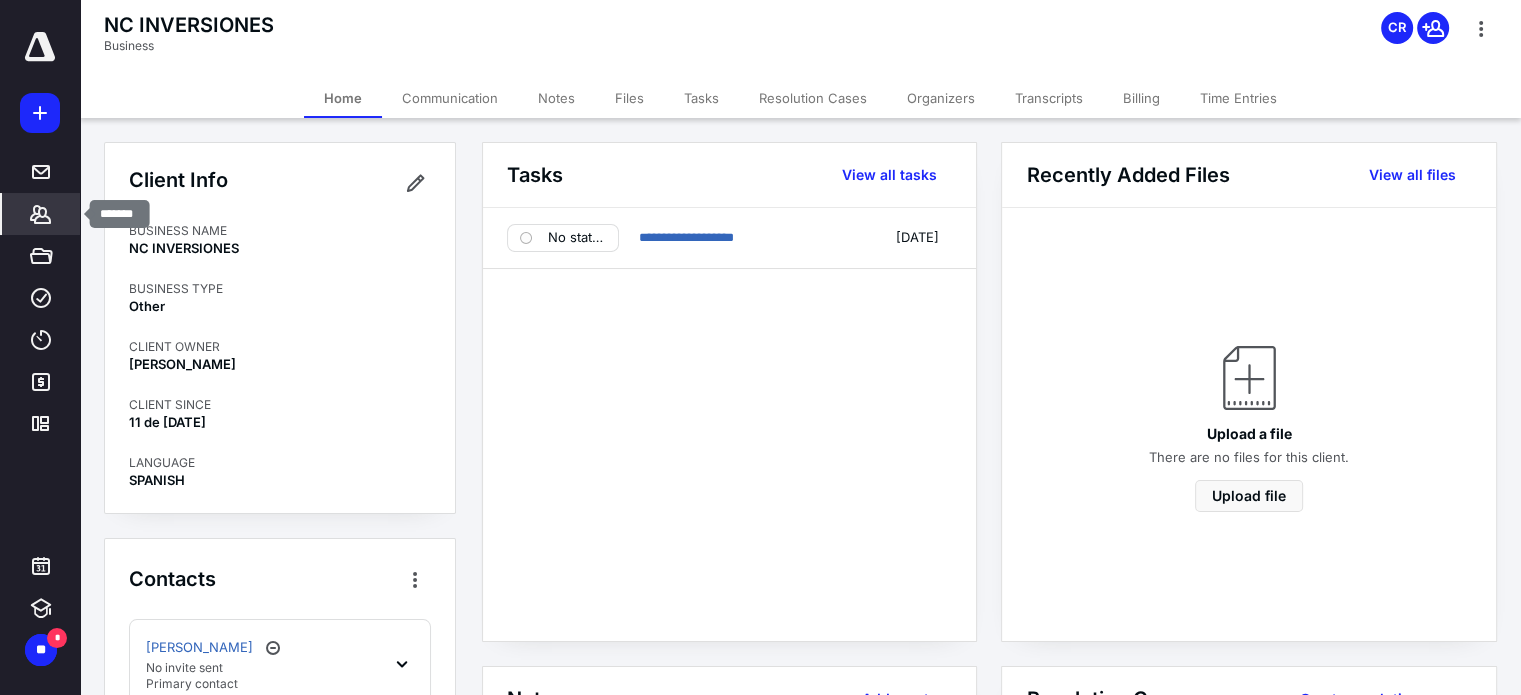click 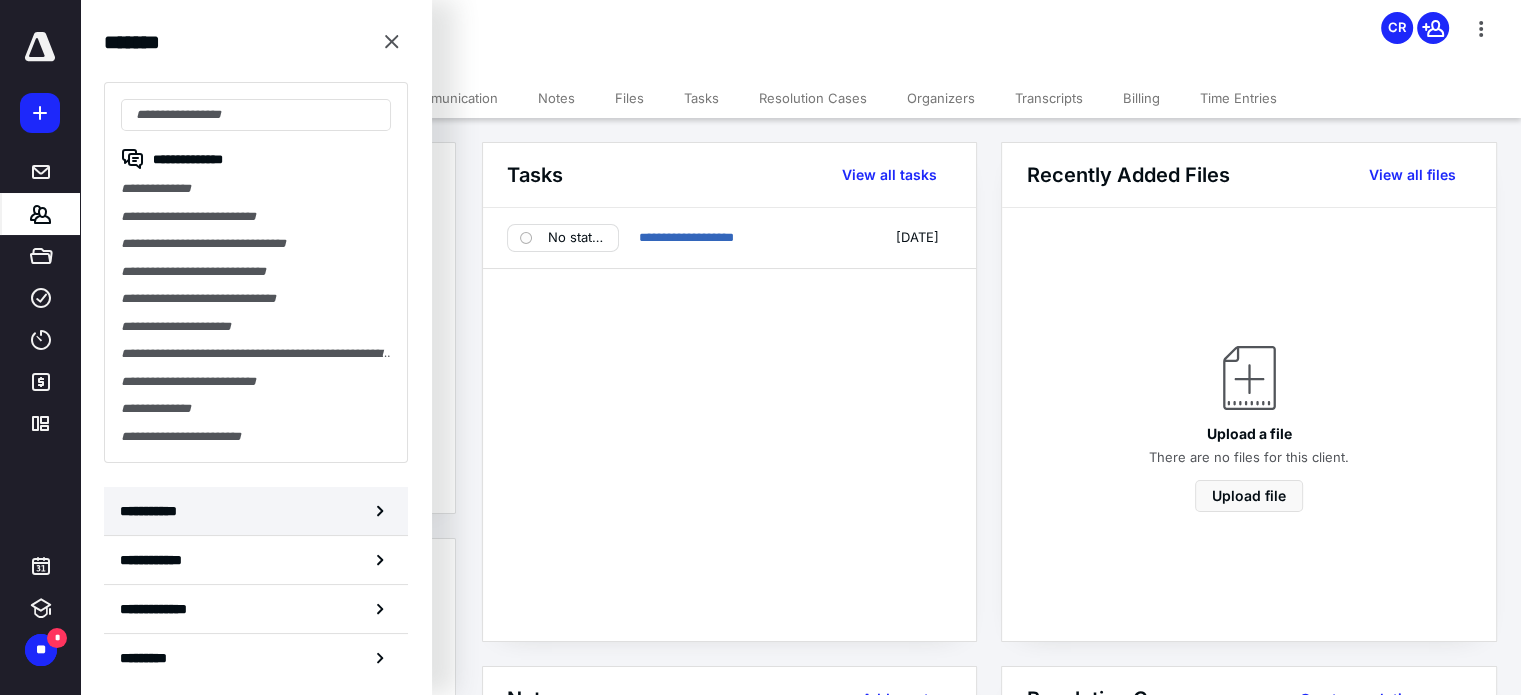 click on "**********" at bounding box center (256, 511) 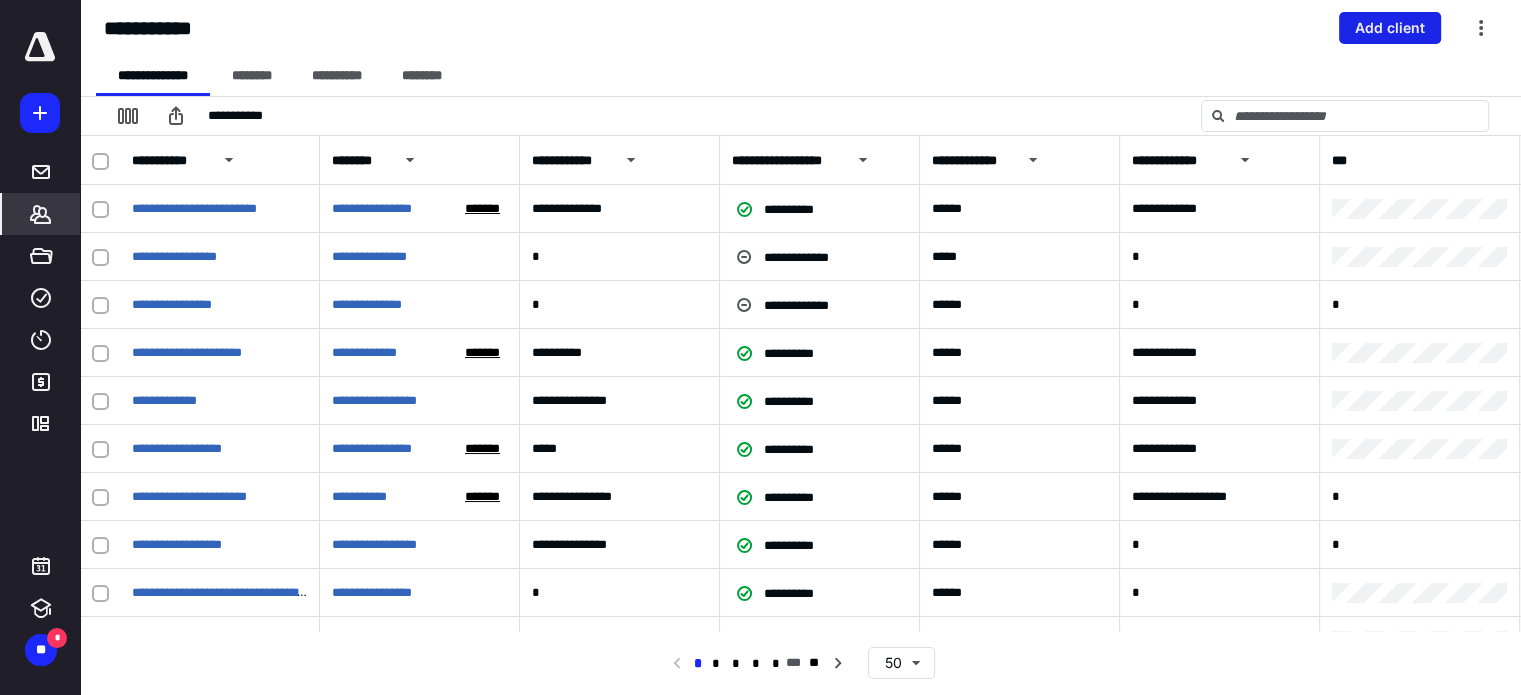 click on "Add client" at bounding box center [1390, 28] 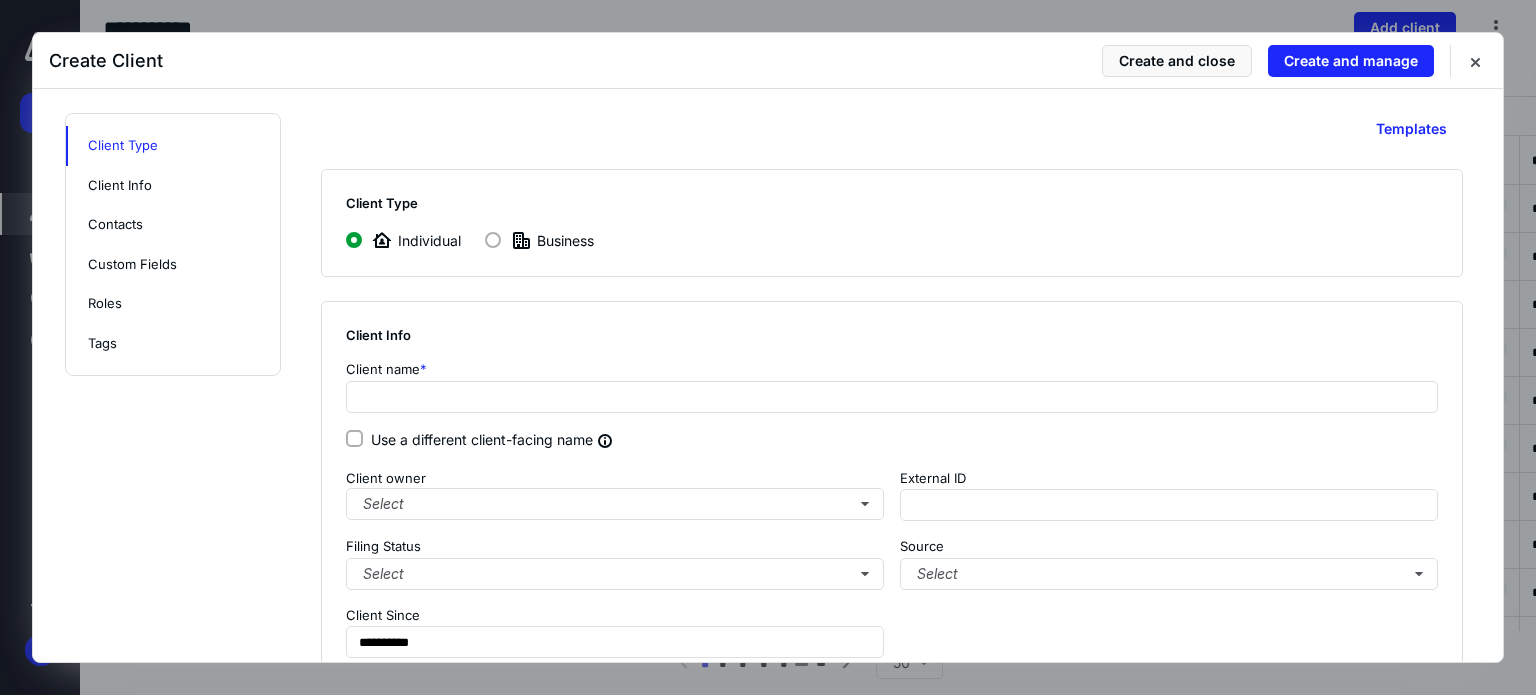 click on "Business" at bounding box center [539, 240] 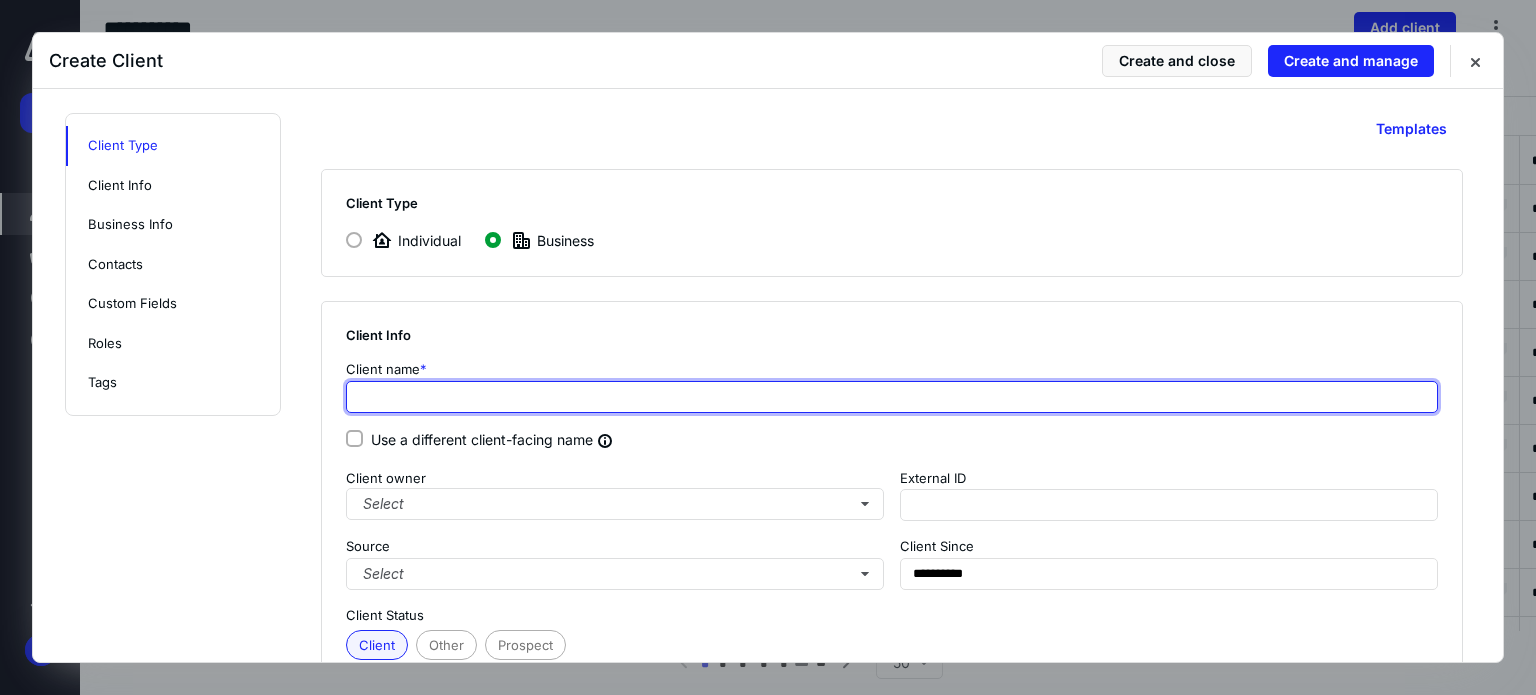 click at bounding box center [892, 397] 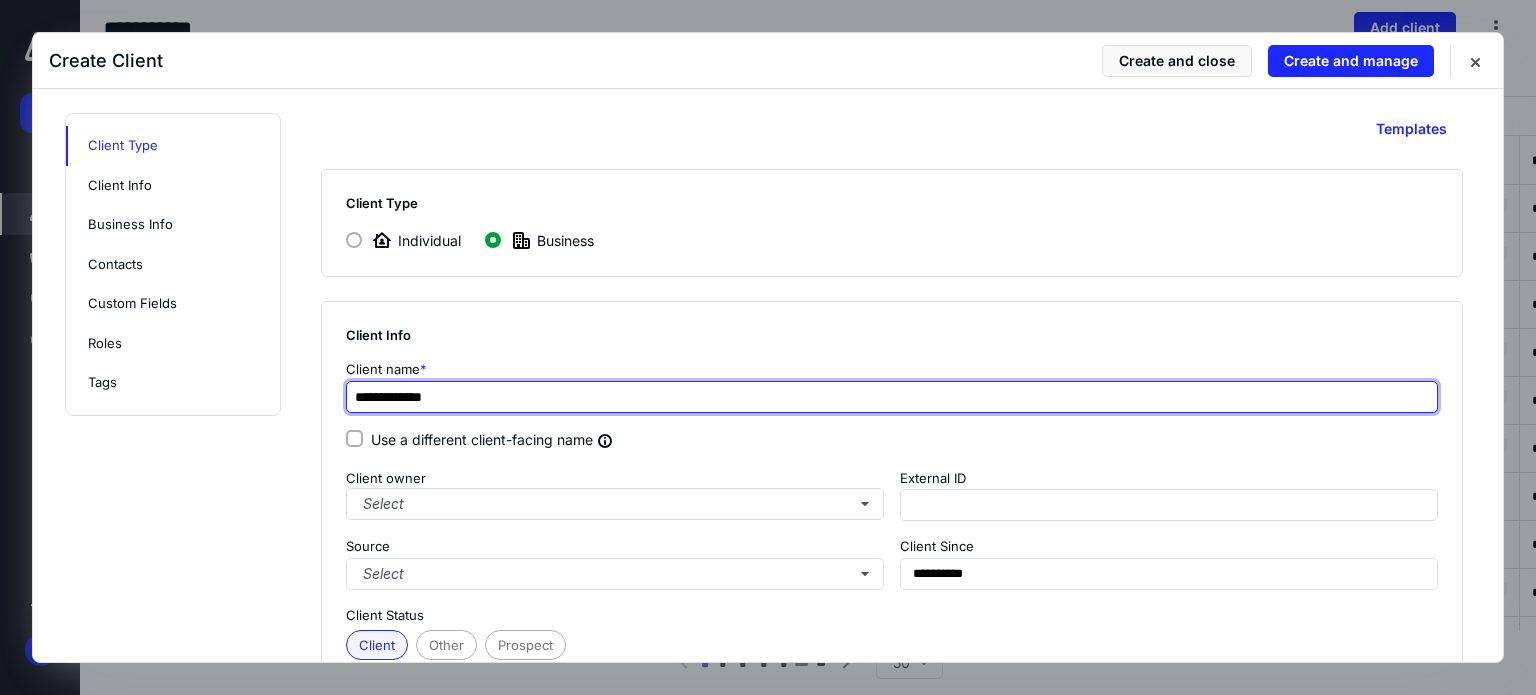 type on "**********" 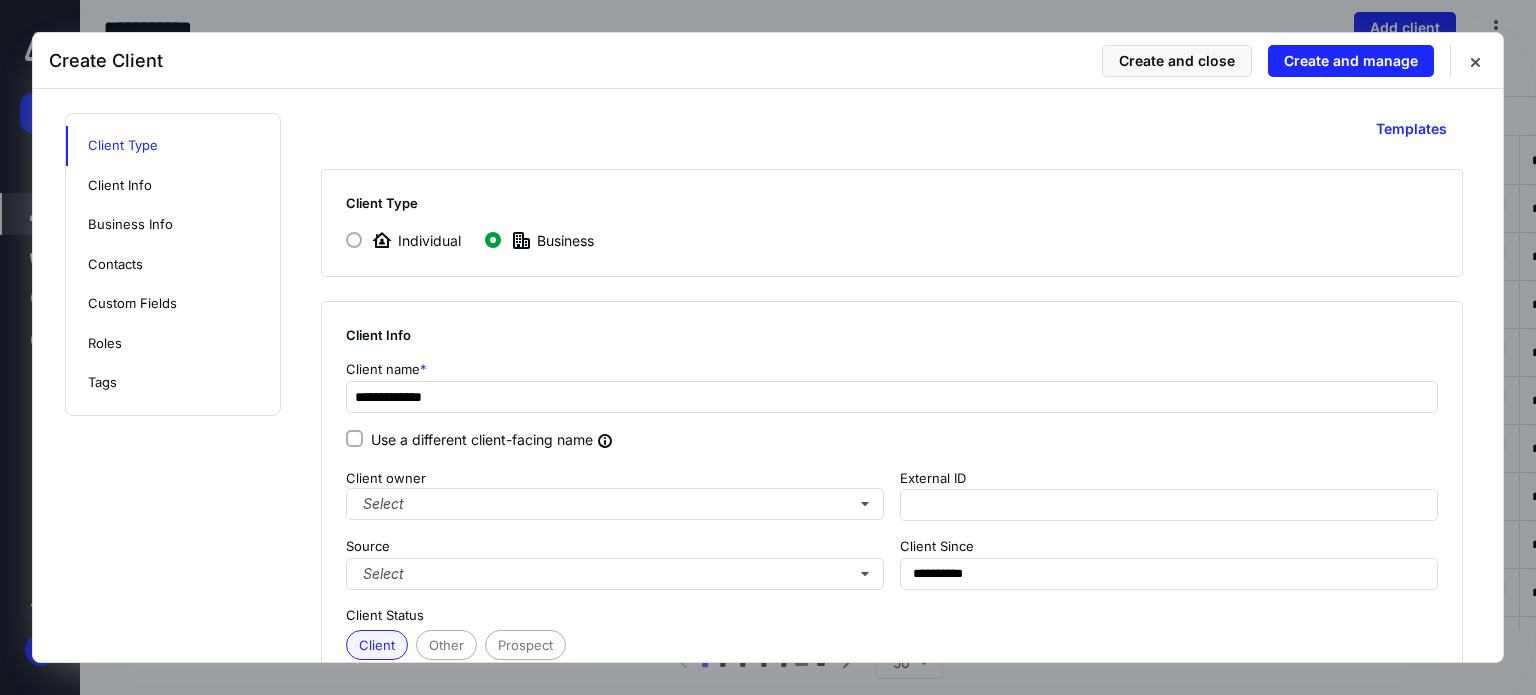 type on "**********" 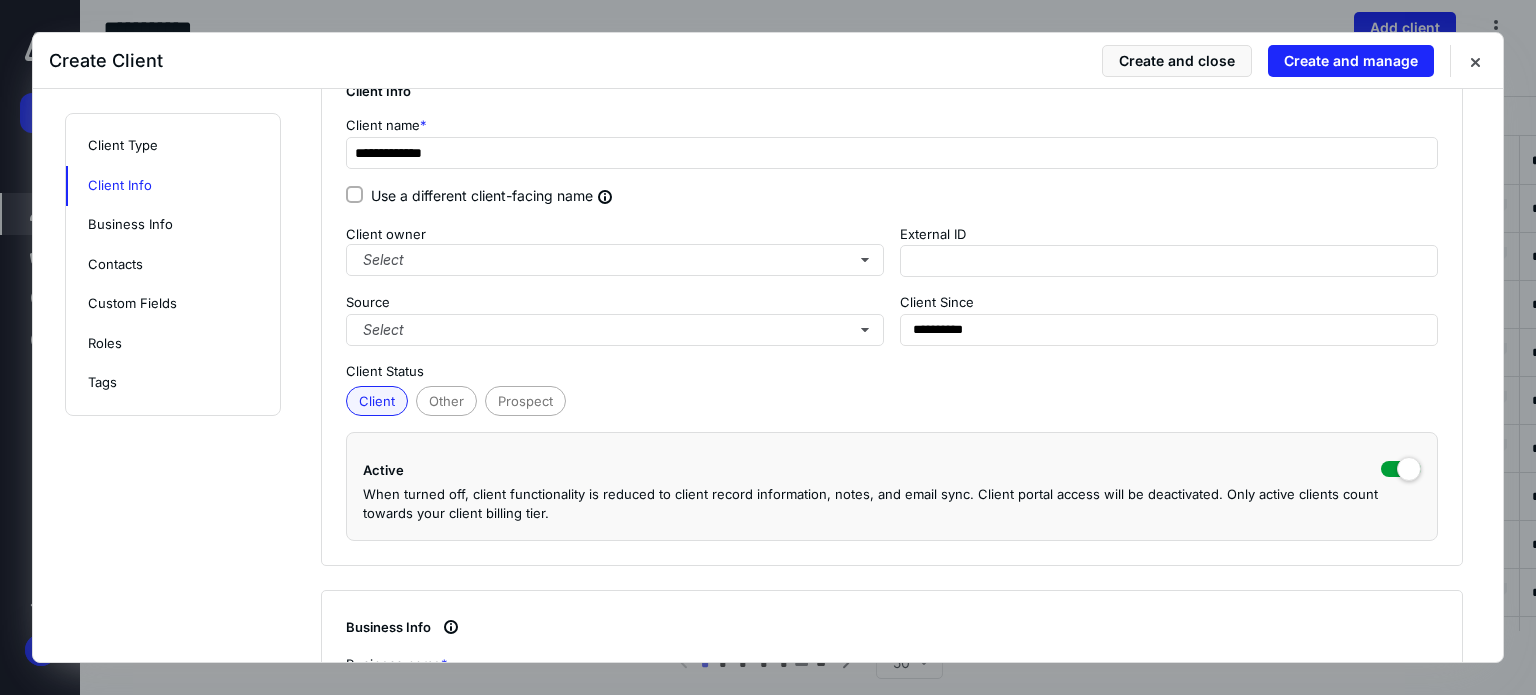 scroll, scrollTop: 220, scrollLeft: 0, axis: vertical 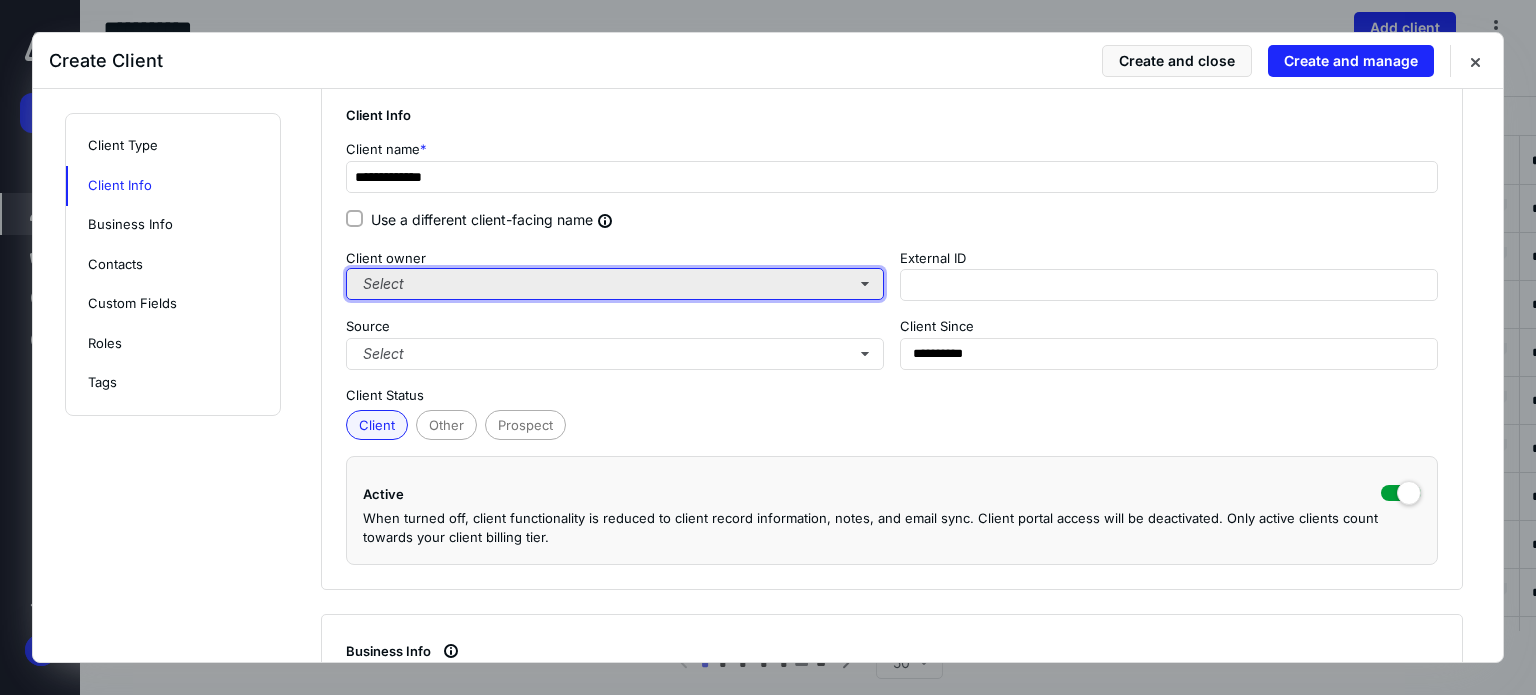 click on "Select" at bounding box center (615, 284) 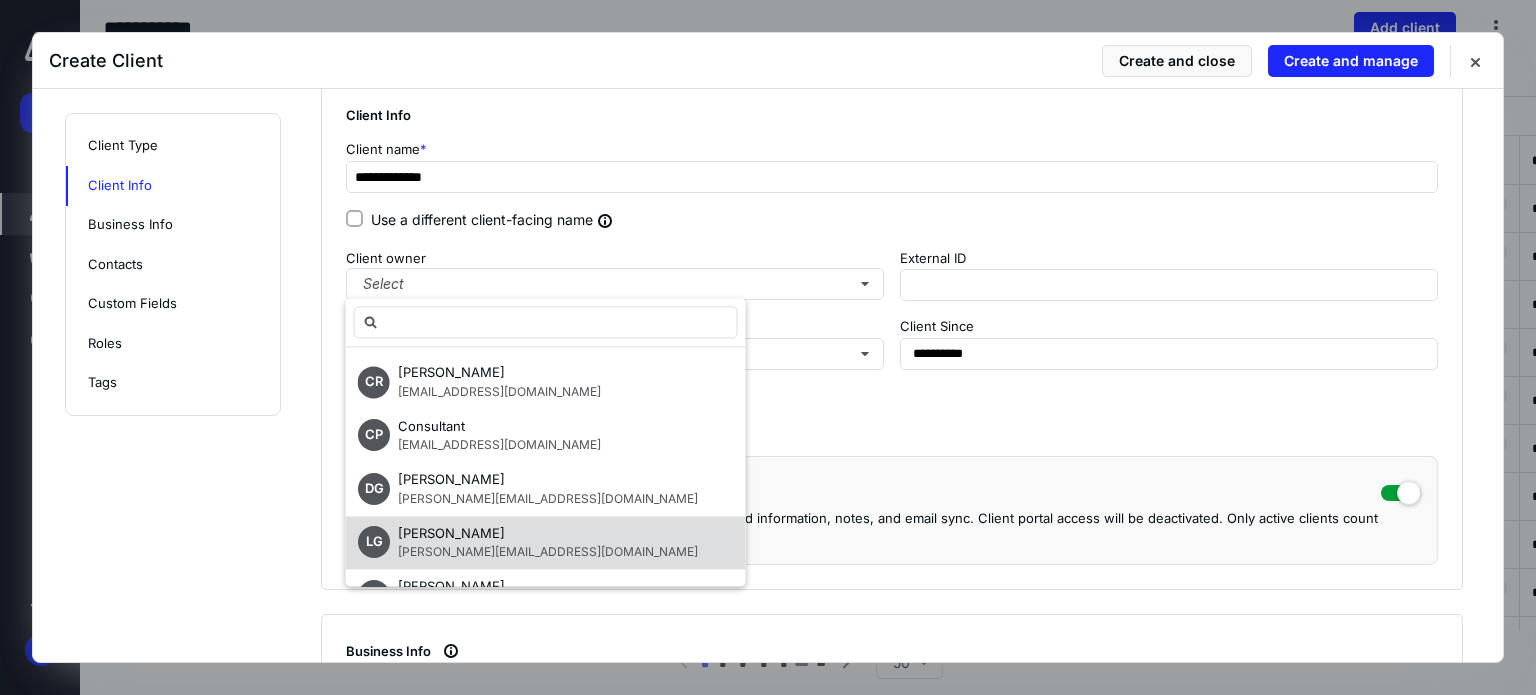 click on "LG [PERSON_NAME] [PERSON_NAME][EMAIL_ADDRESS][DOMAIN_NAME]" at bounding box center (546, 543) 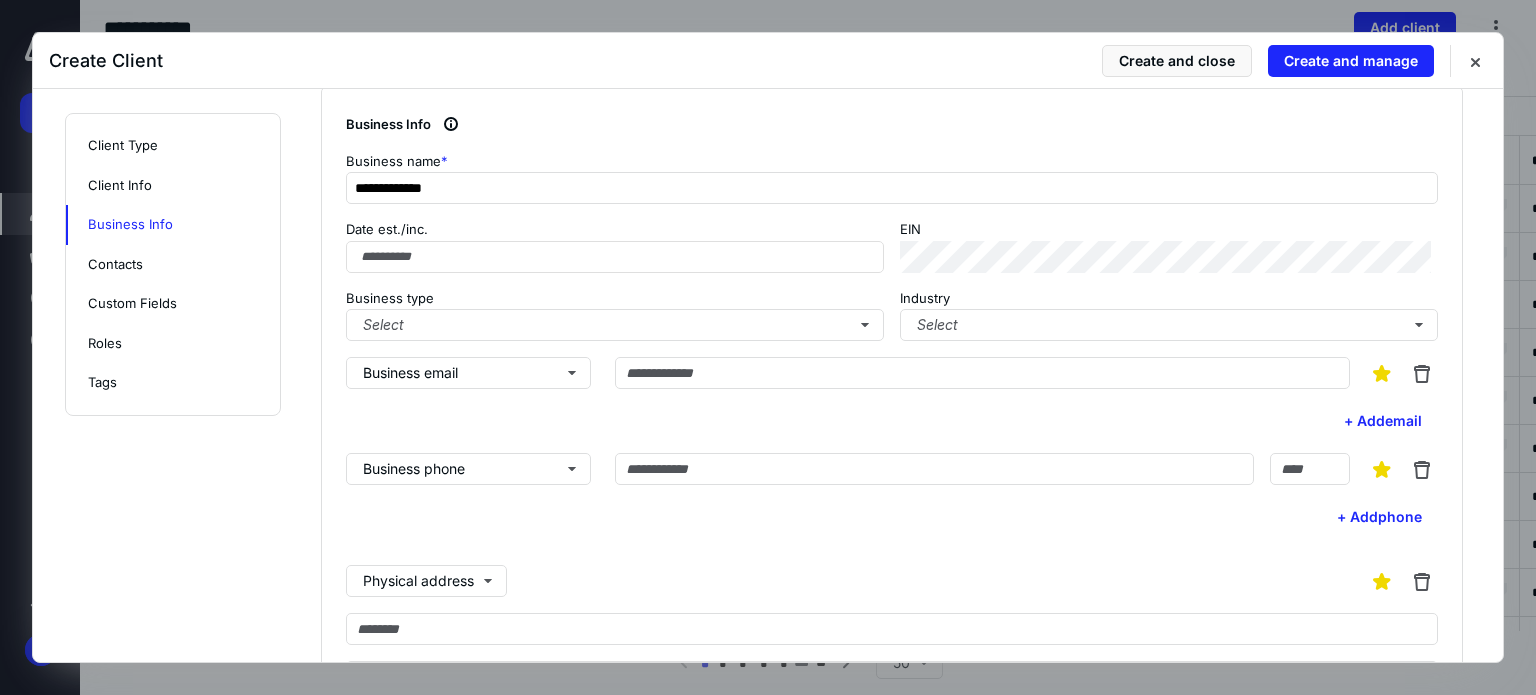 scroll, scrollTop: 751, scrollLeft: 0, axis: vertical 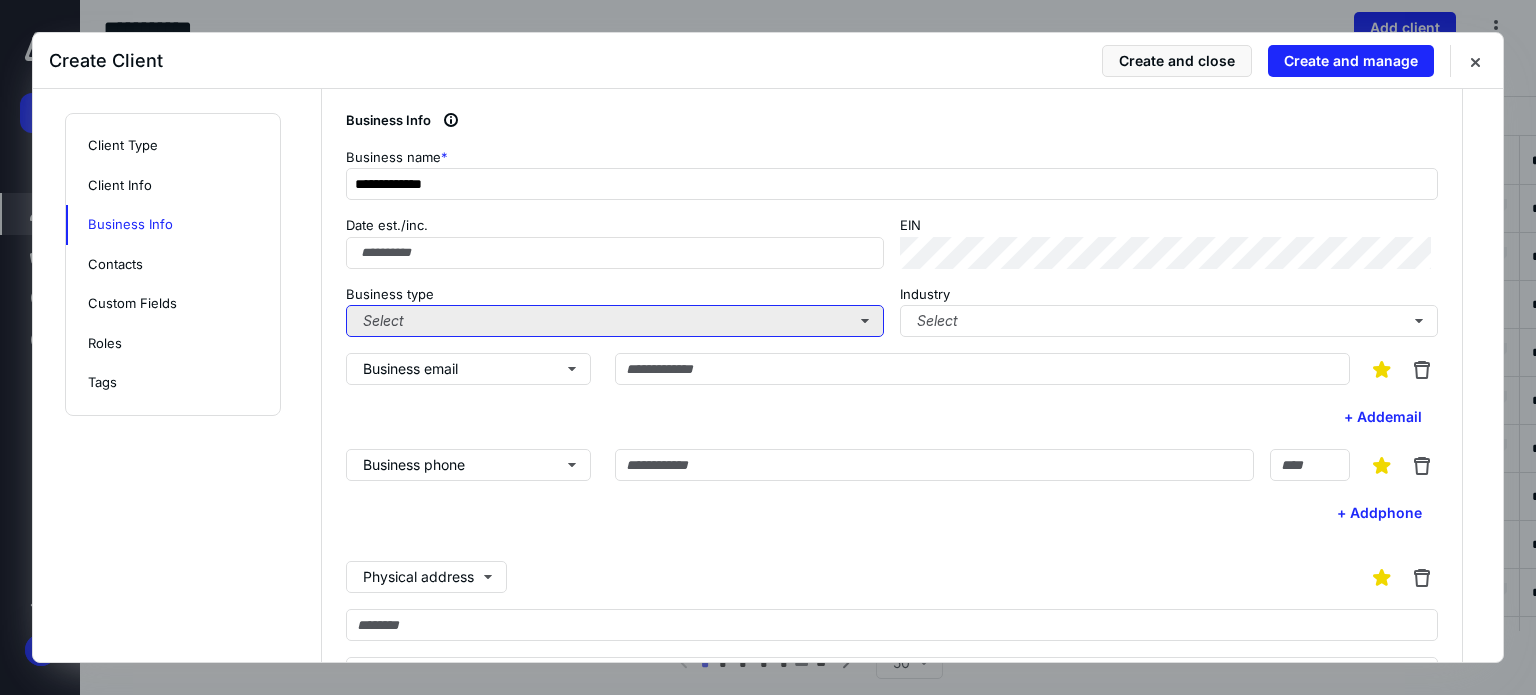 click on "Select" at bounding box center (615, 321) 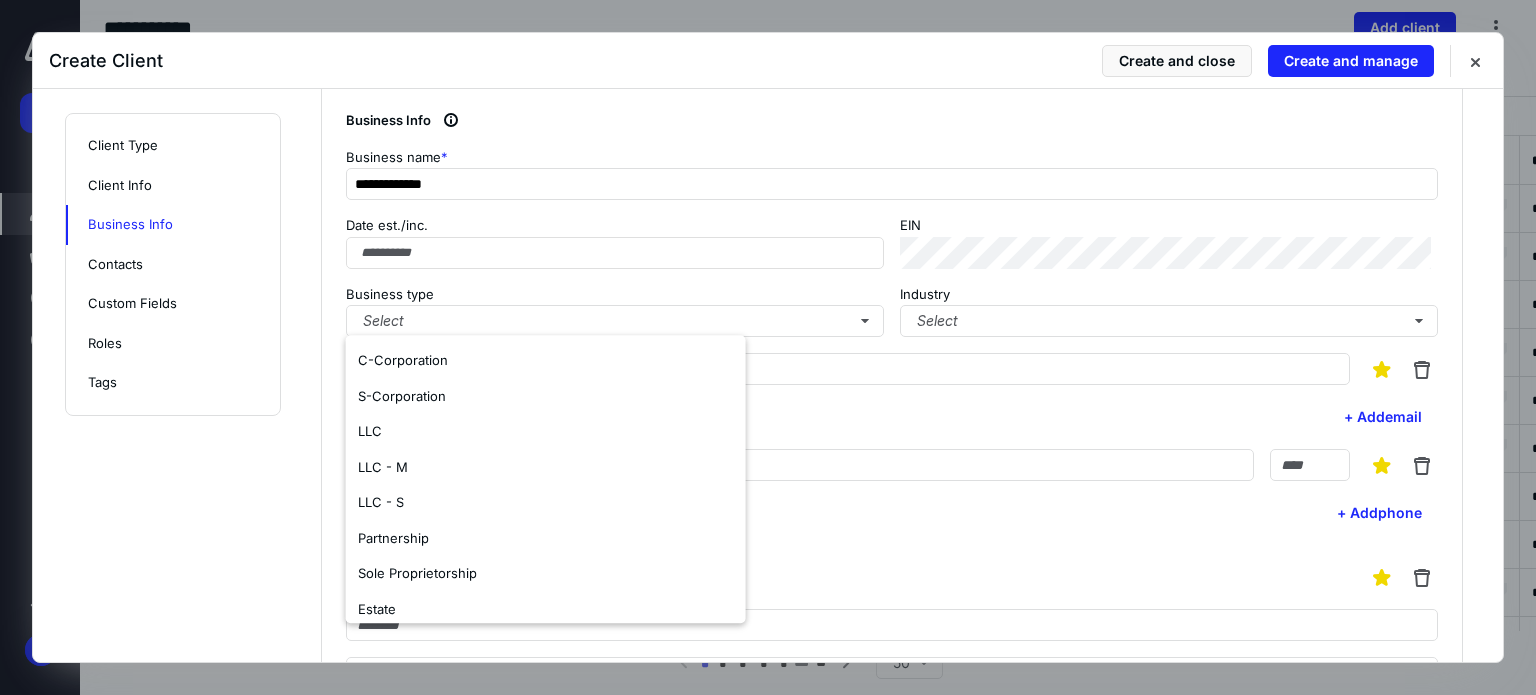 scroll, scrollTop: 118, scrollLeft: 0, axis: vertical 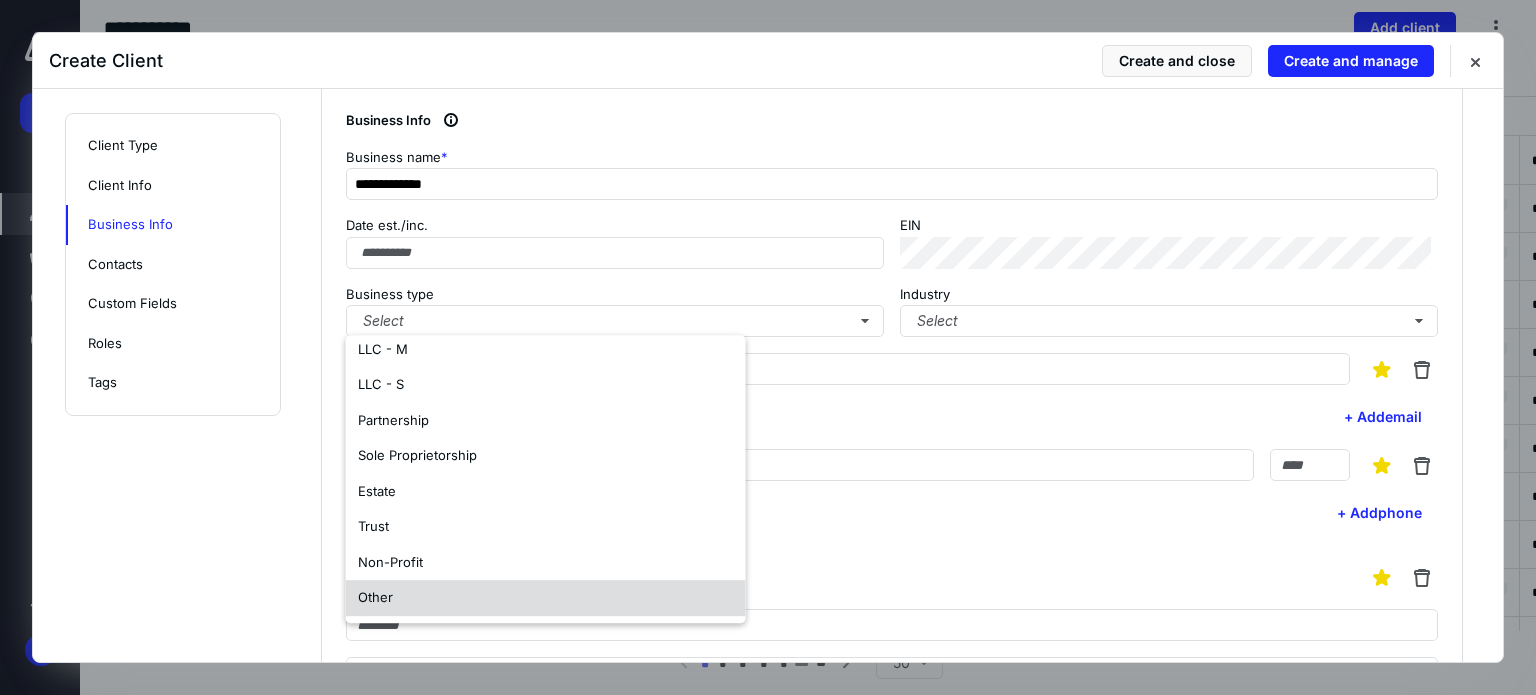 click on "Other" at bounding box center (546, 598) 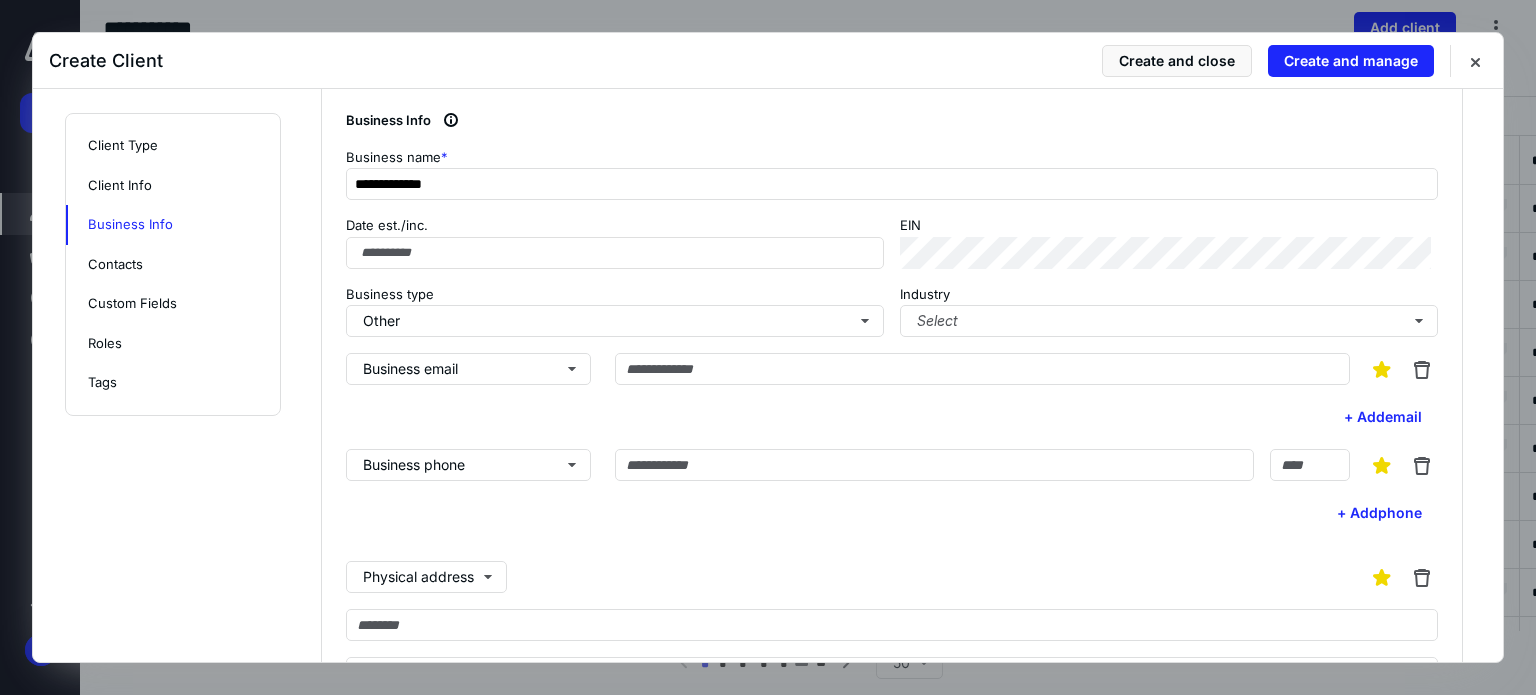 scroll, scrollTop: 0, scrollLeft: 0, axis: both 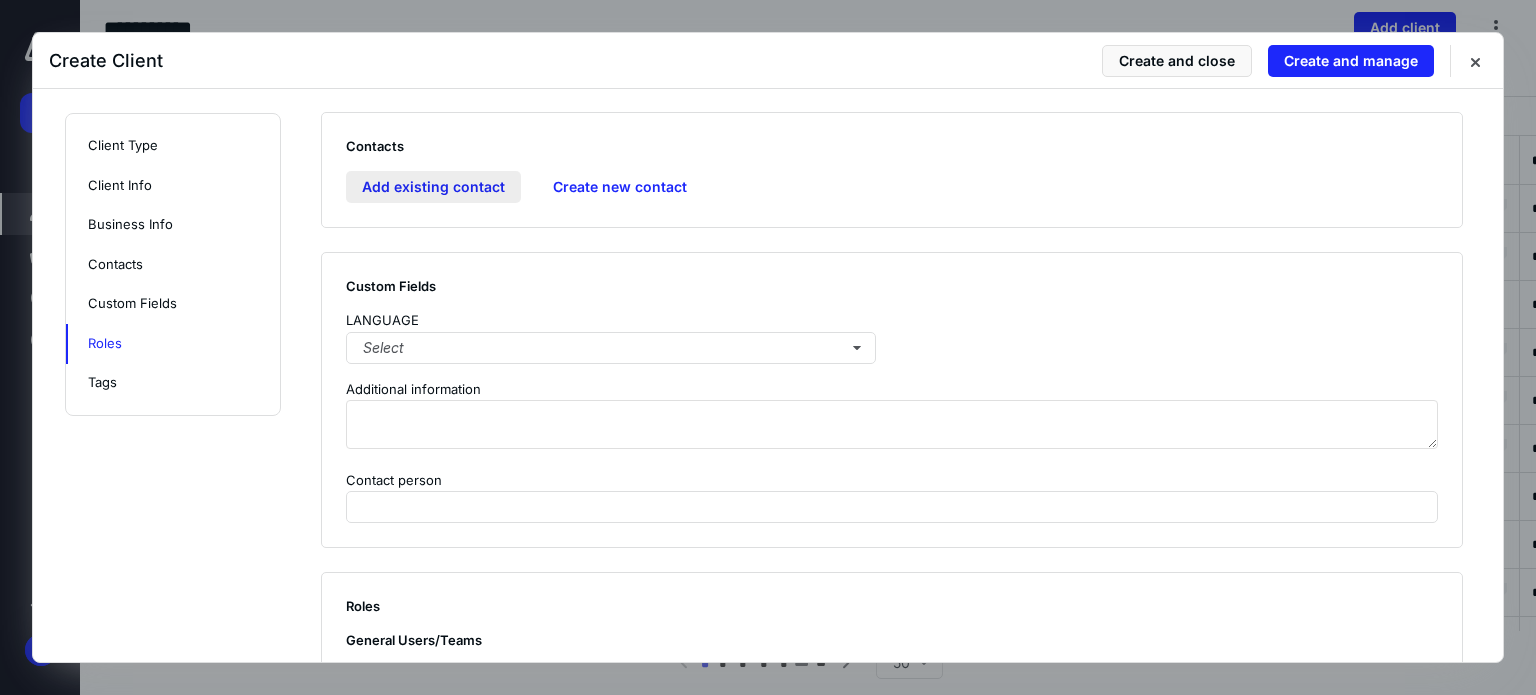 click on "Add existing contact" at bounding box center [433, 187] 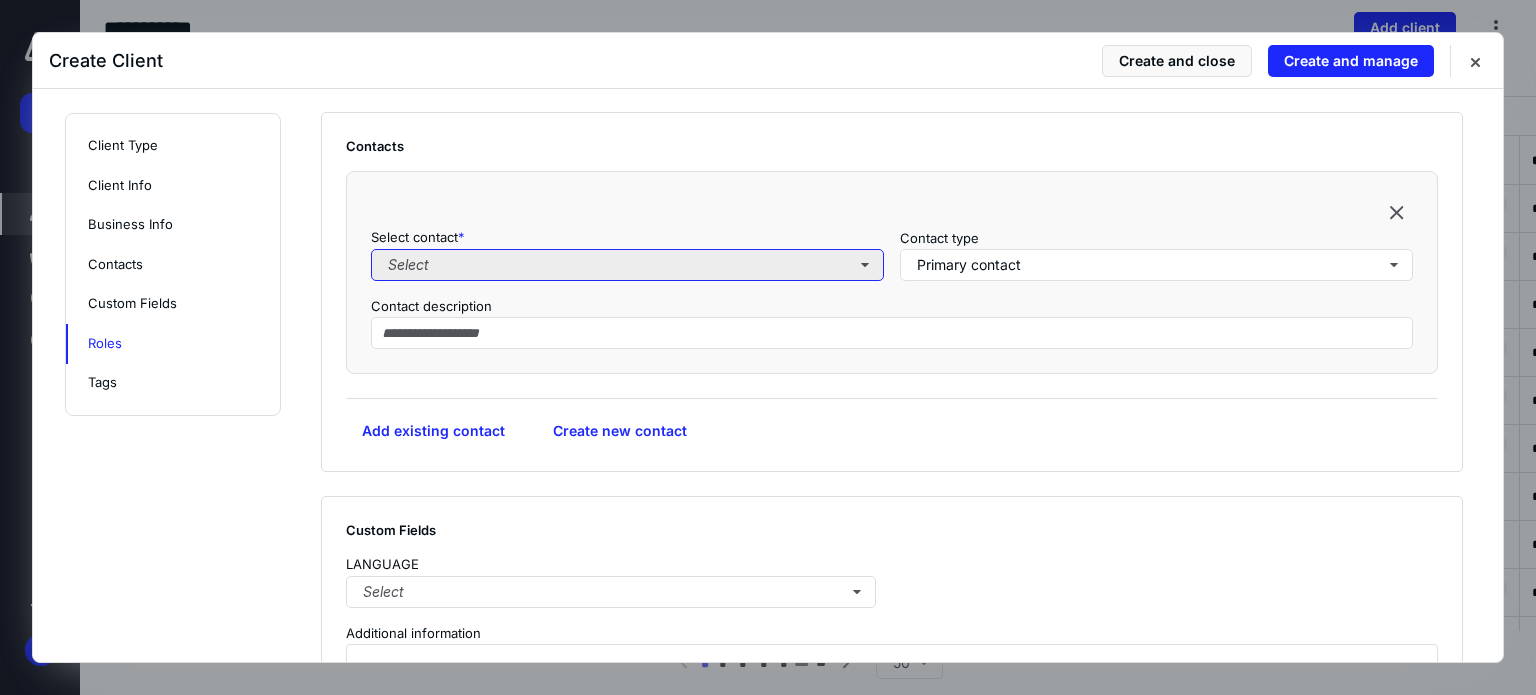 click on "Select" at bounding box center (627, 265) 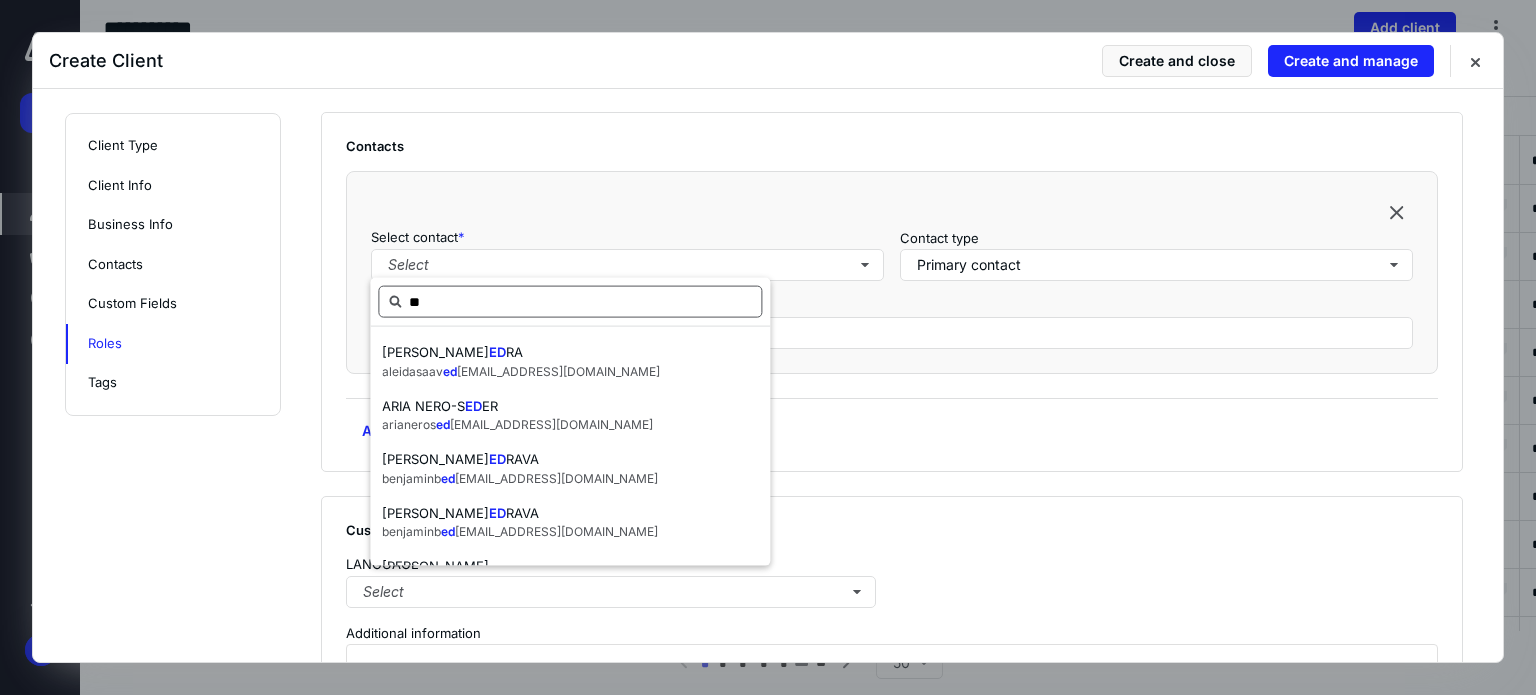 type on "***" 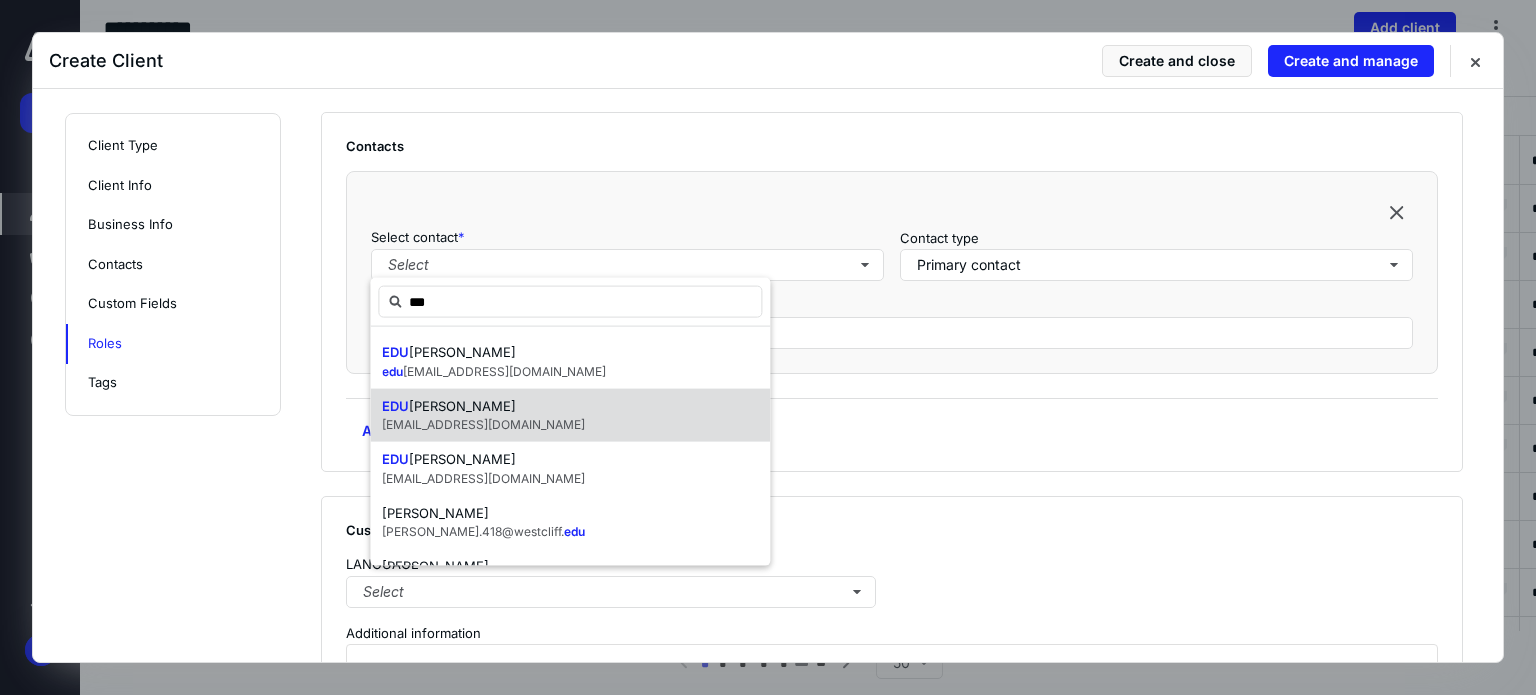 click on "[PERSON_NAME]" at bounding box center [462, 405] 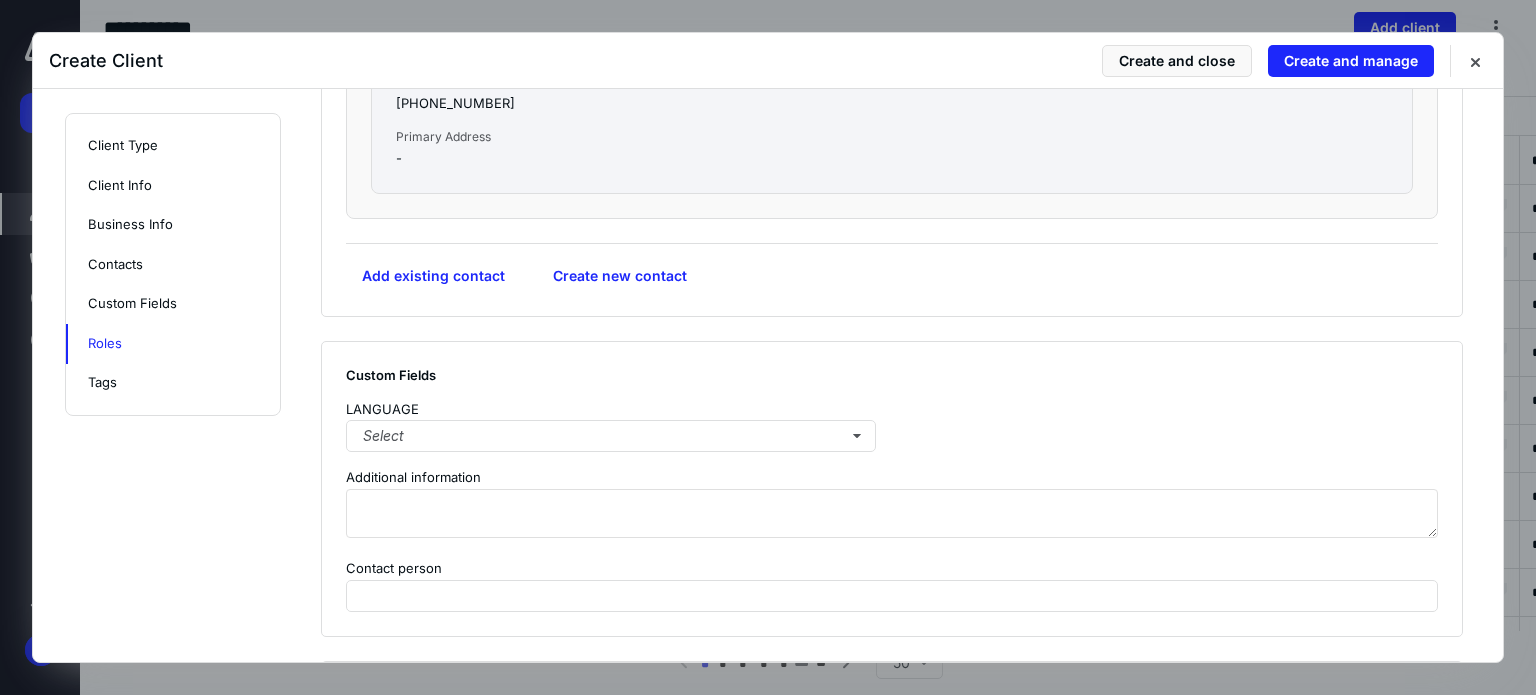 scroll, scrollTop: 1980, scrollLeft: 0, axis: vertical 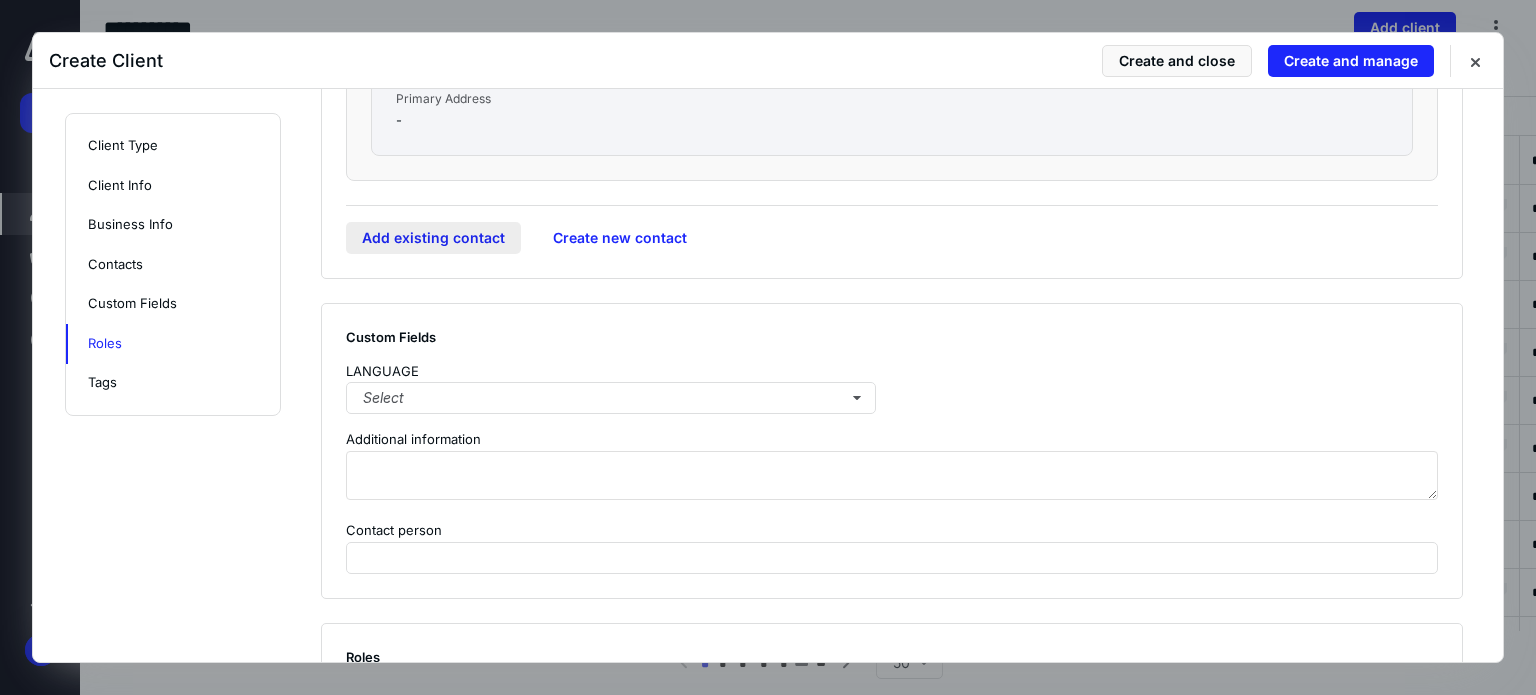 click on "Add existing contact" at bounding box center (433, 238) 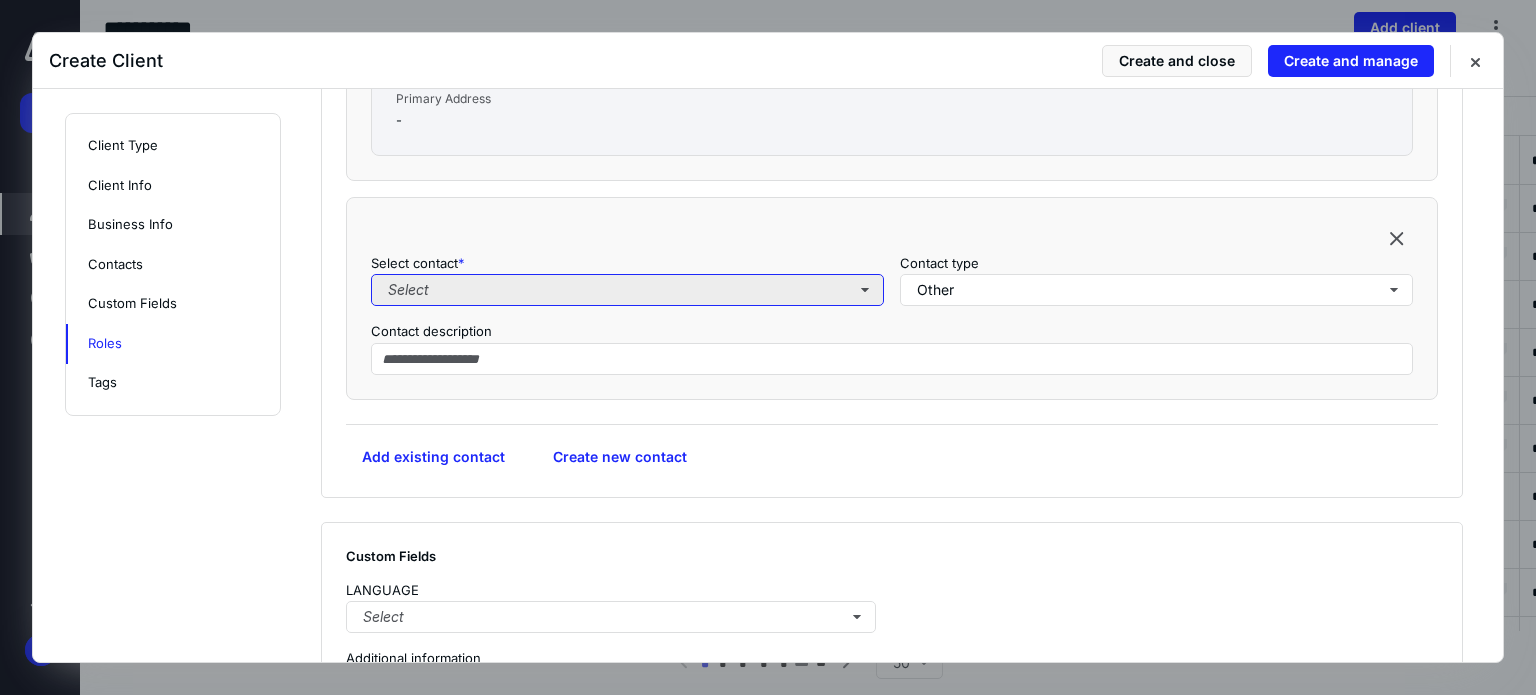 click on "Select" at bounding box center (627, 290) 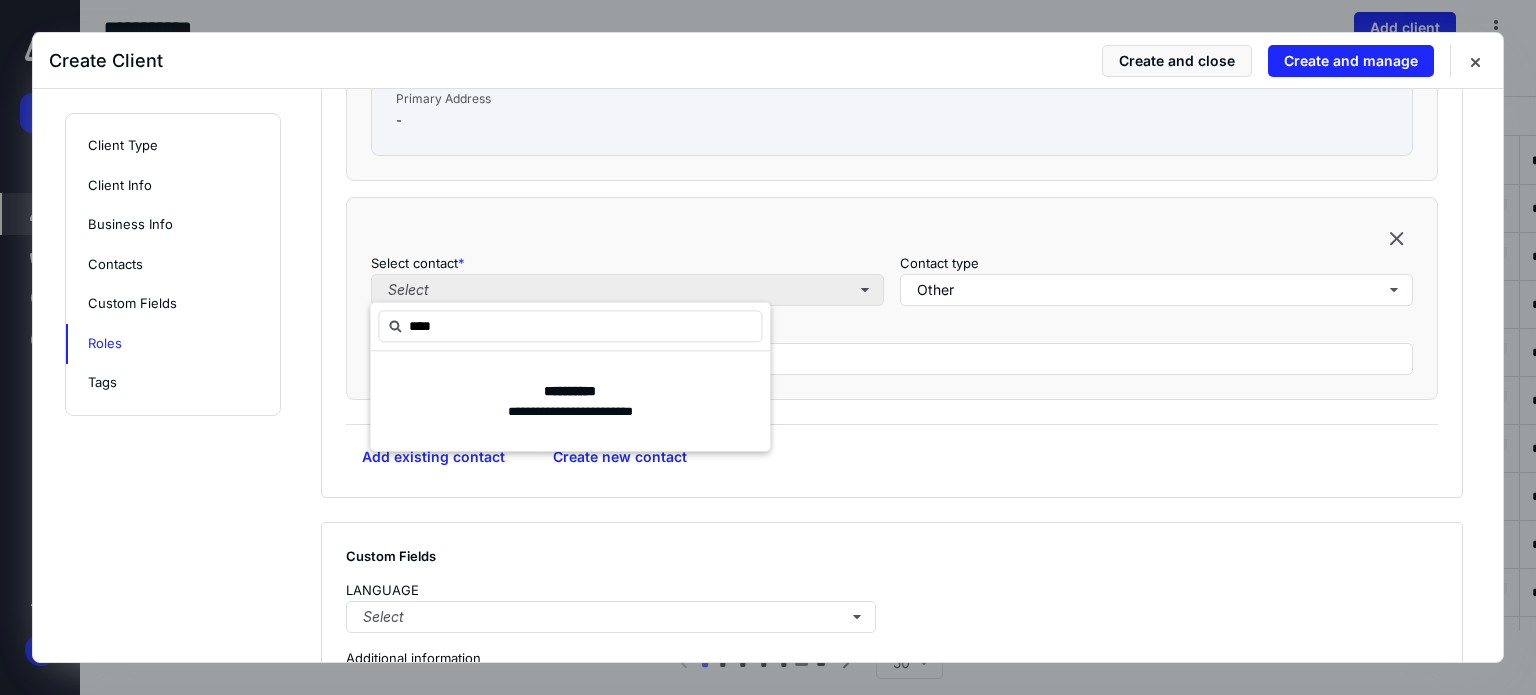 type on "*****" 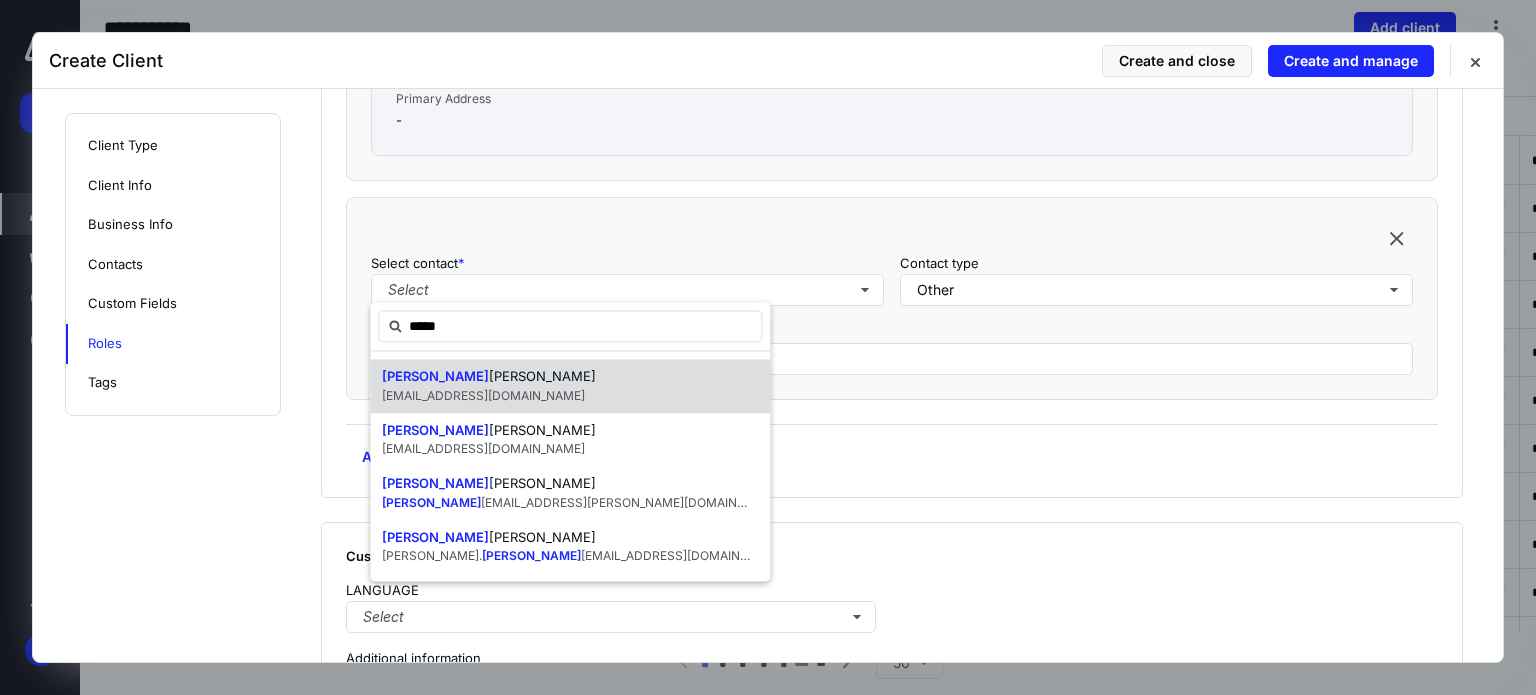 click on "[PERSON_NAME] [PERSON_NAME] [EMAIL_ADDRESS][DOMAIN_NAME]" at bounding box center [570, 386] 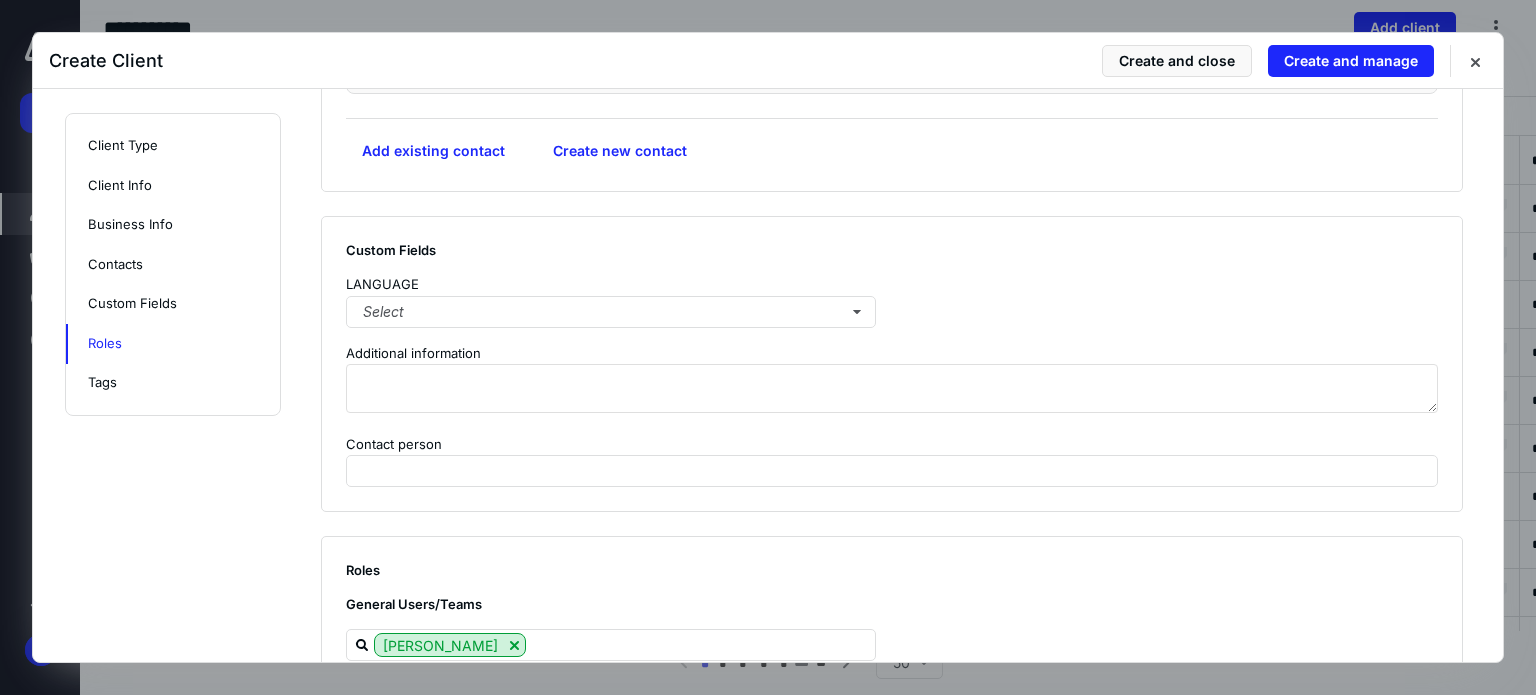 scroll, scrollTop: 2571, scrollLeft: 0, axis: vertical 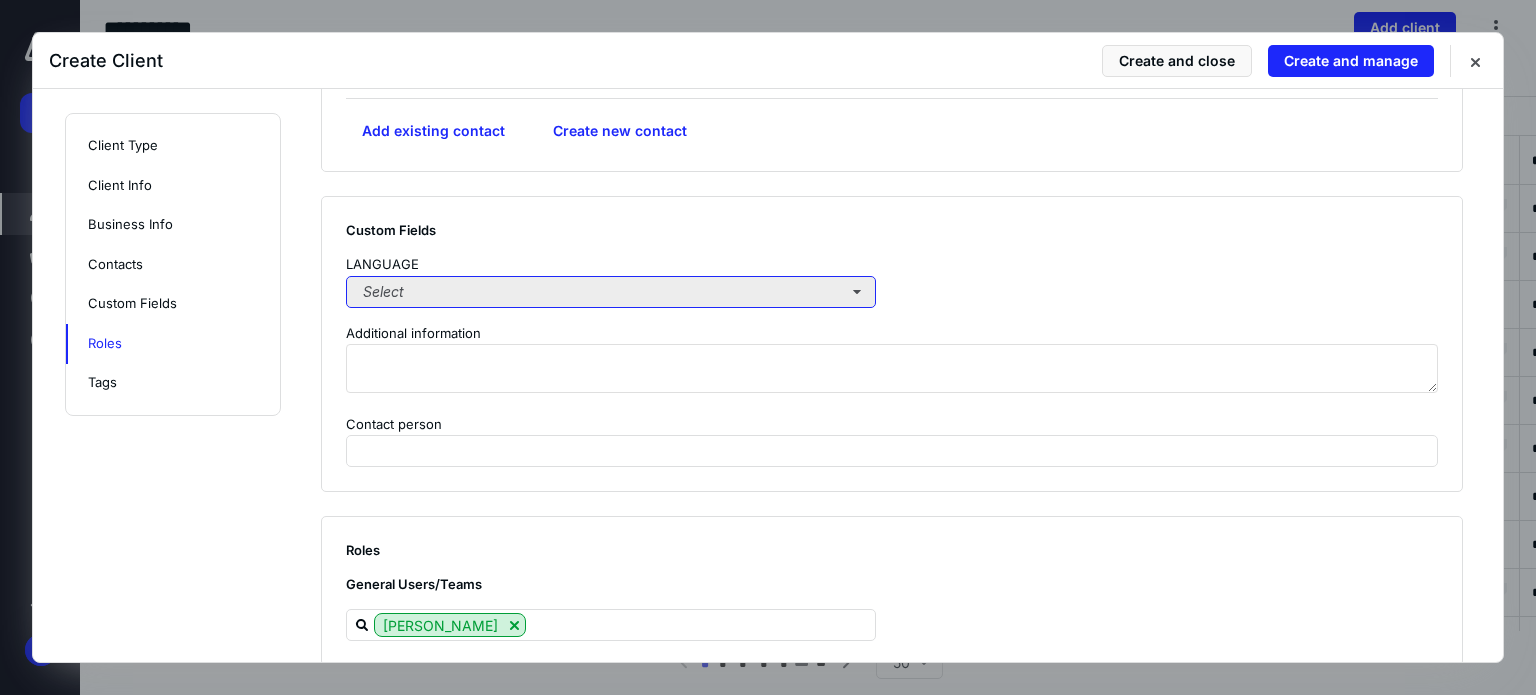 click on "Select" at bounding box center [611, 292] 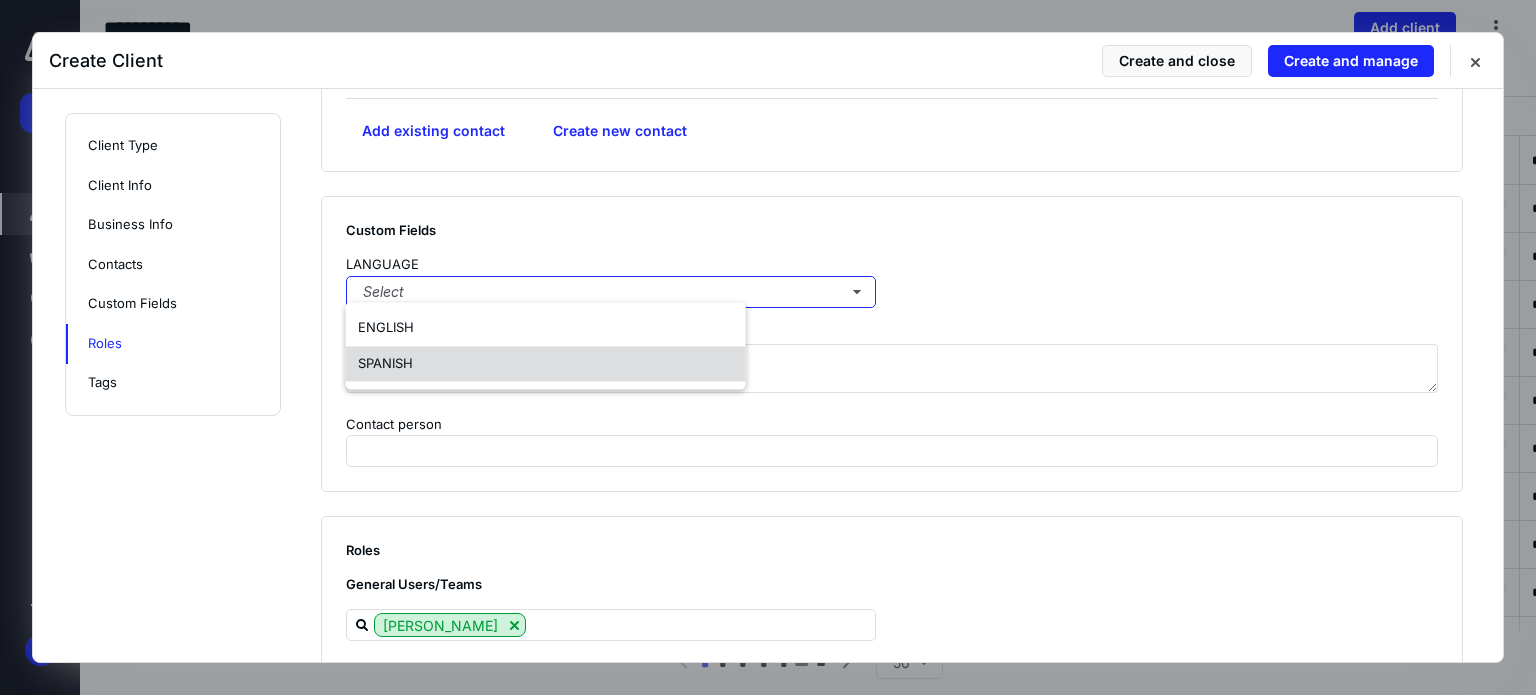 click on "SPANISH" at bounding box center [546, 364] 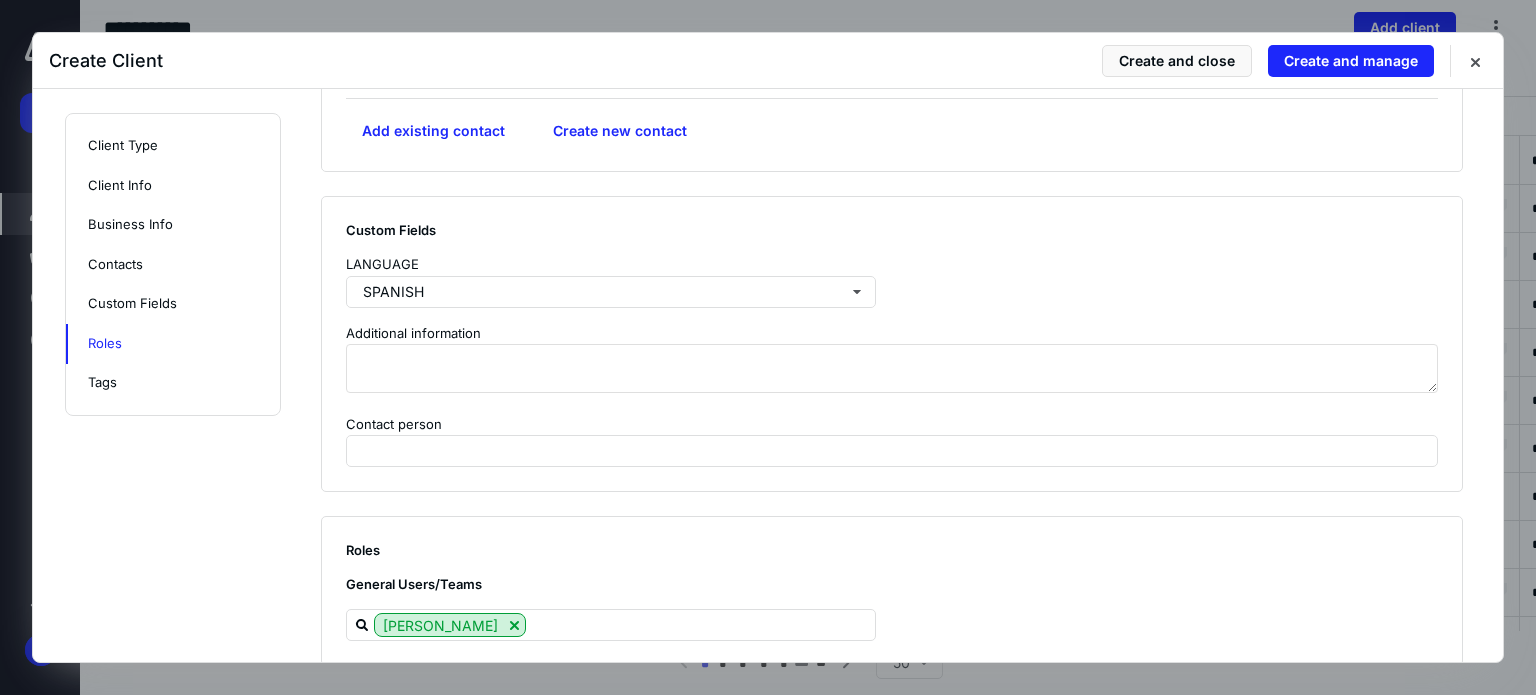 click on "Custom Fields LANGUAGE SPANISH Additional information Contact person" at bounding box center [892, 344] 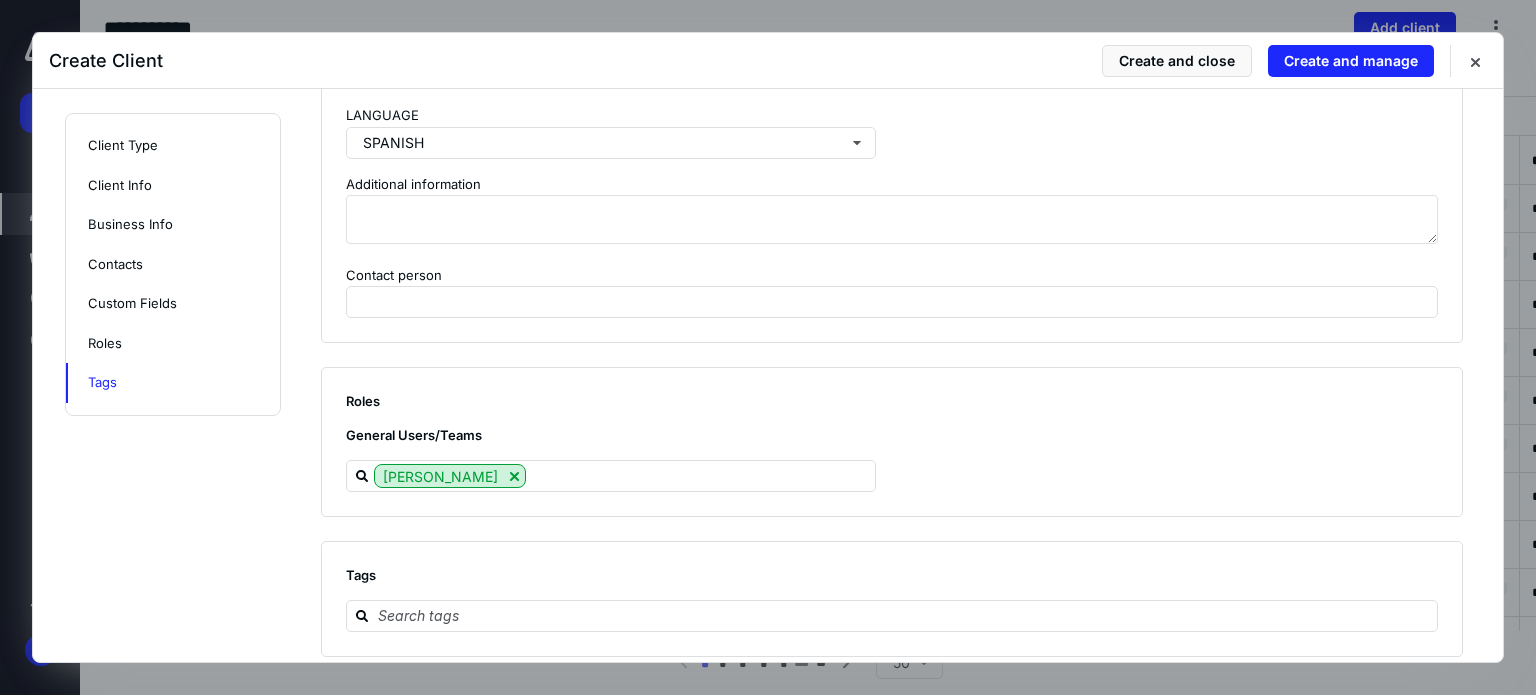 scroll, scrollTop: 2724, scrollLeft: 0, axis: vertical 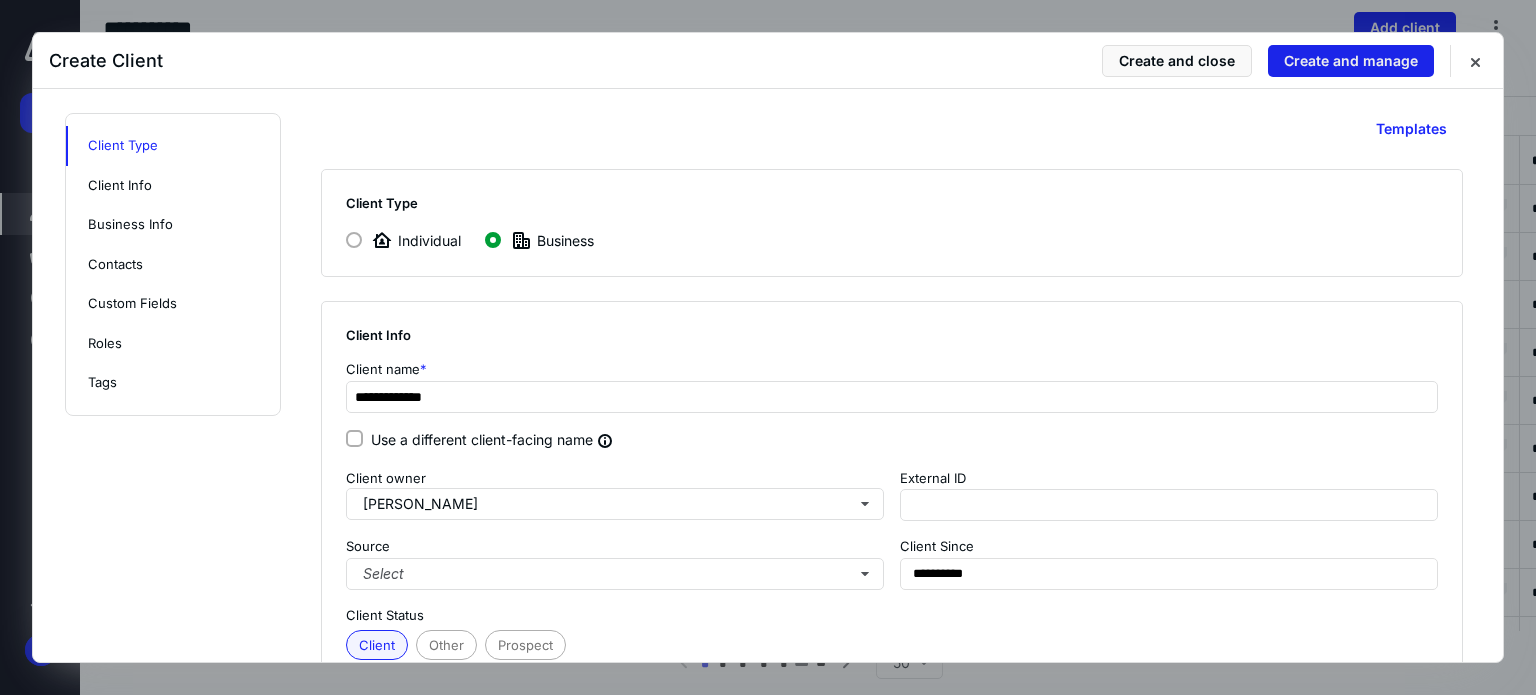 click on "Create and manage" at bounding box center [1351, 61] 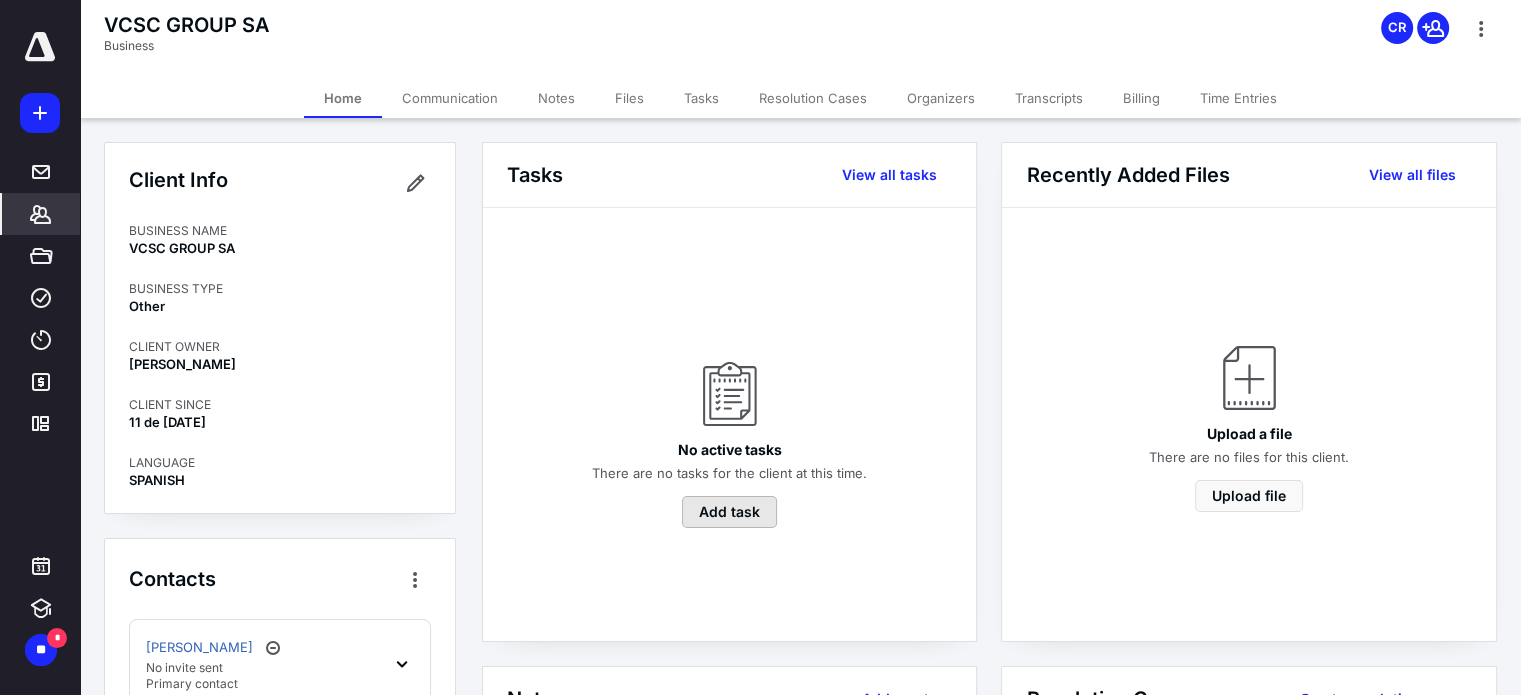click on "Add task" at bounding box center (729, 512) 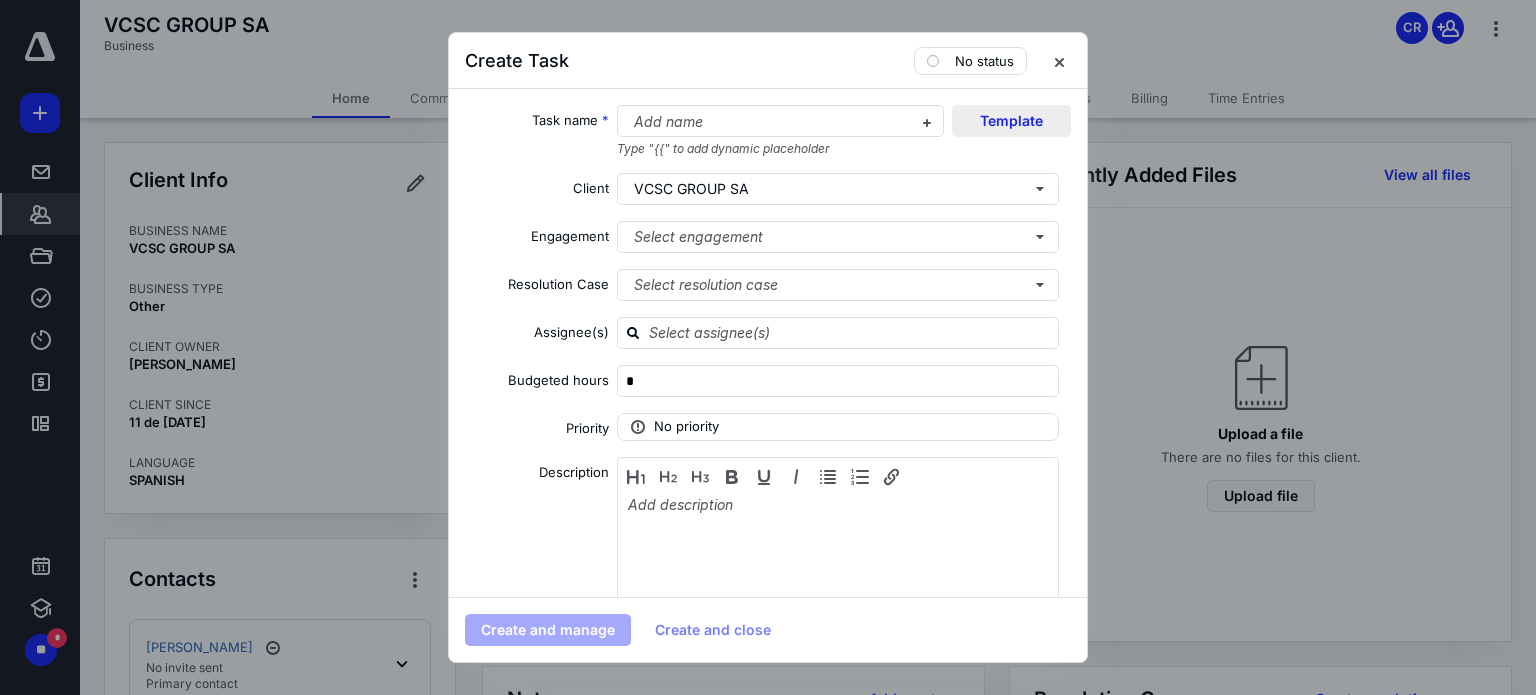 click on "Template" at bounding box center (1011, 121) 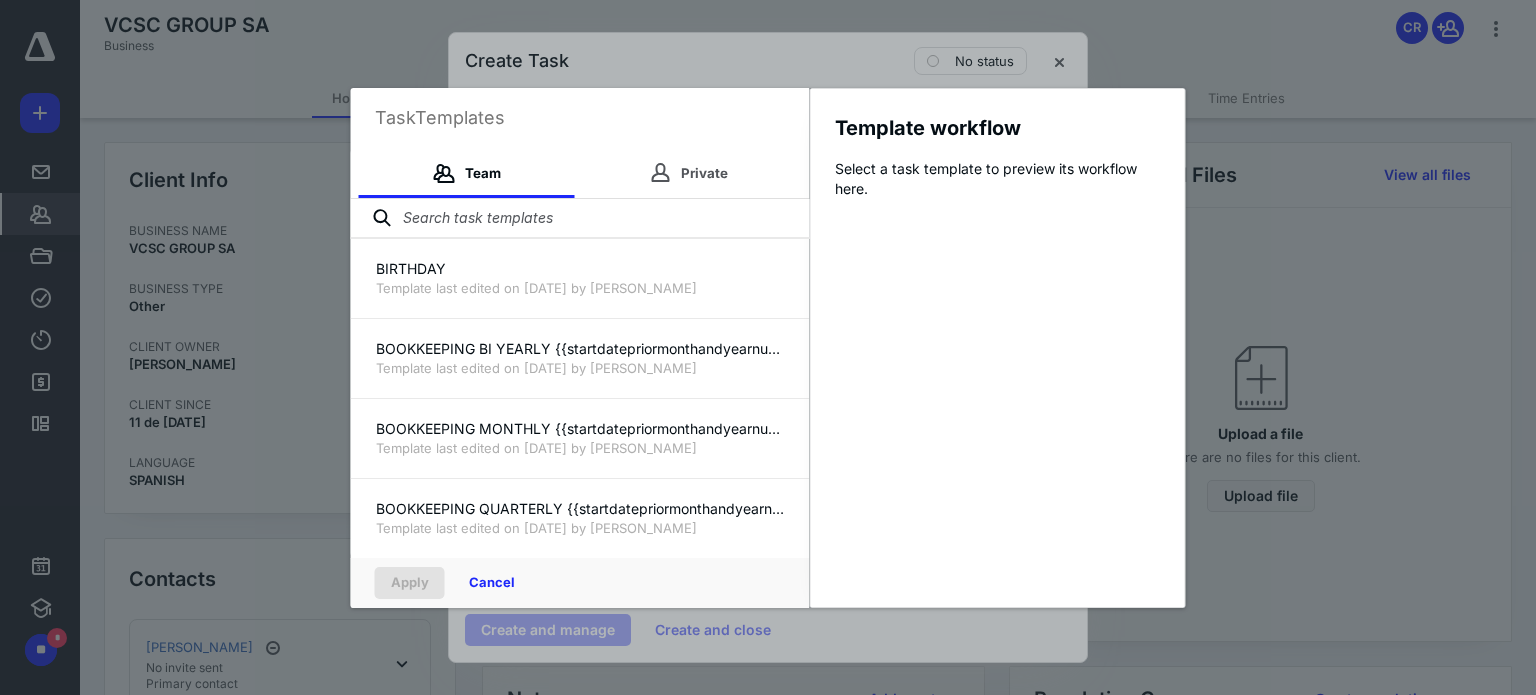 click at bounding box center (580, 219) 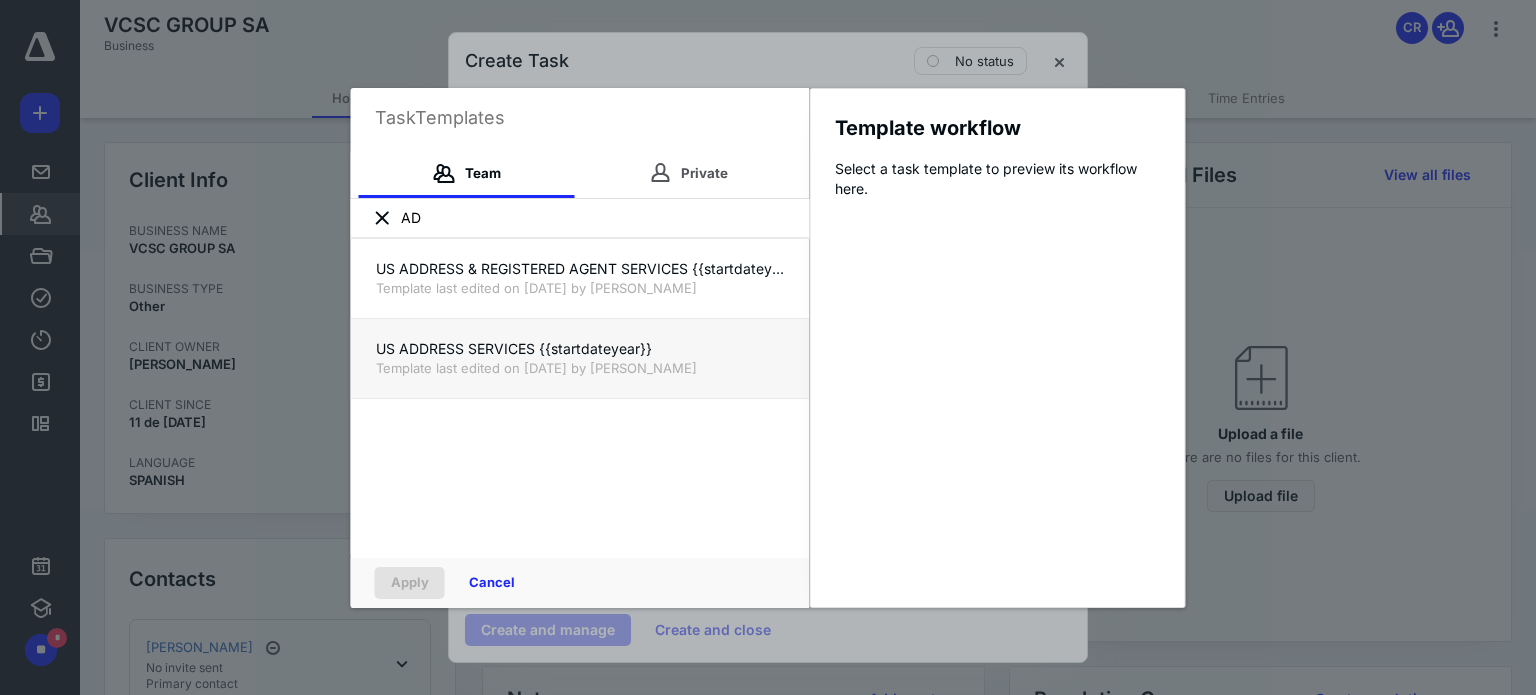type on "AD" 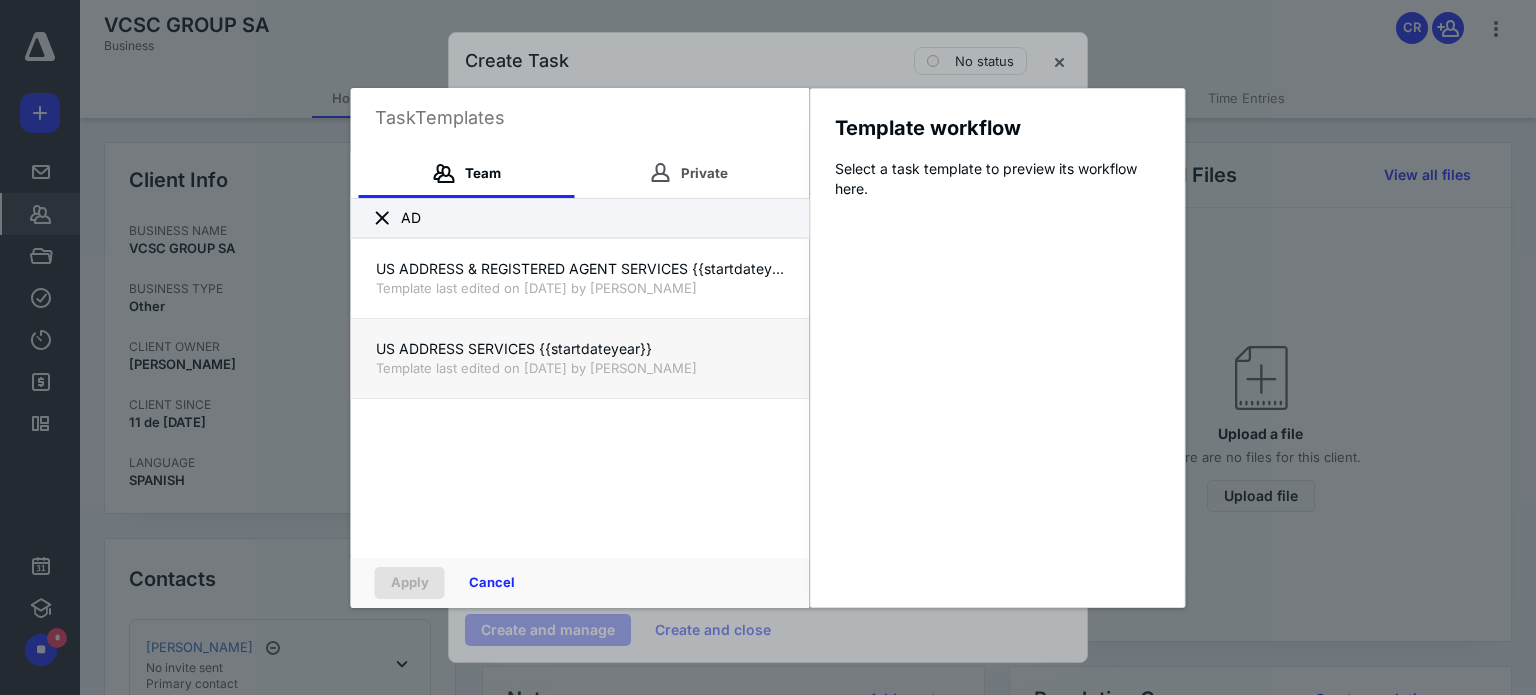 click on "US ADDRESS SERVICES {{startdateyear}} Template last edited on [DATE] by [PERSON_NAME]" at bounding box center (580, 358) 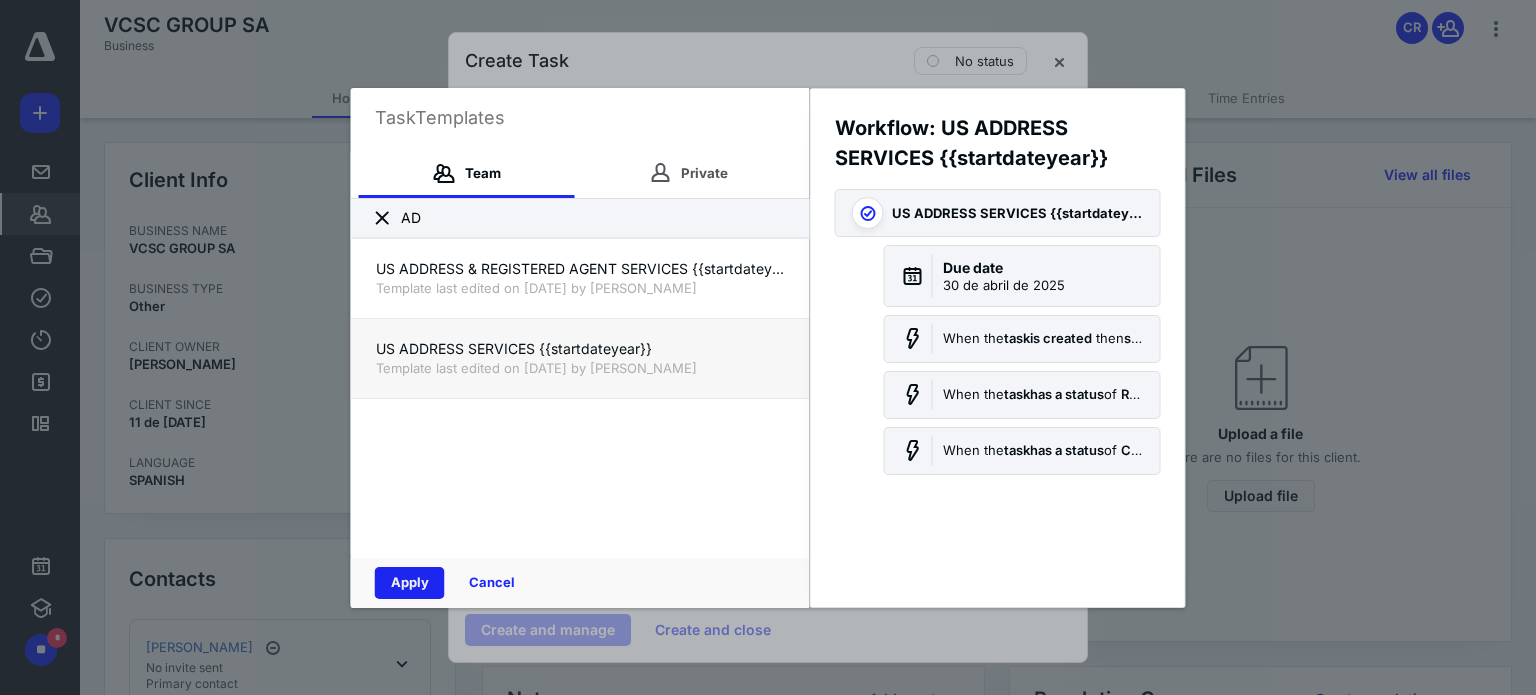 click on "Apply" at bounding box center [410, 583] 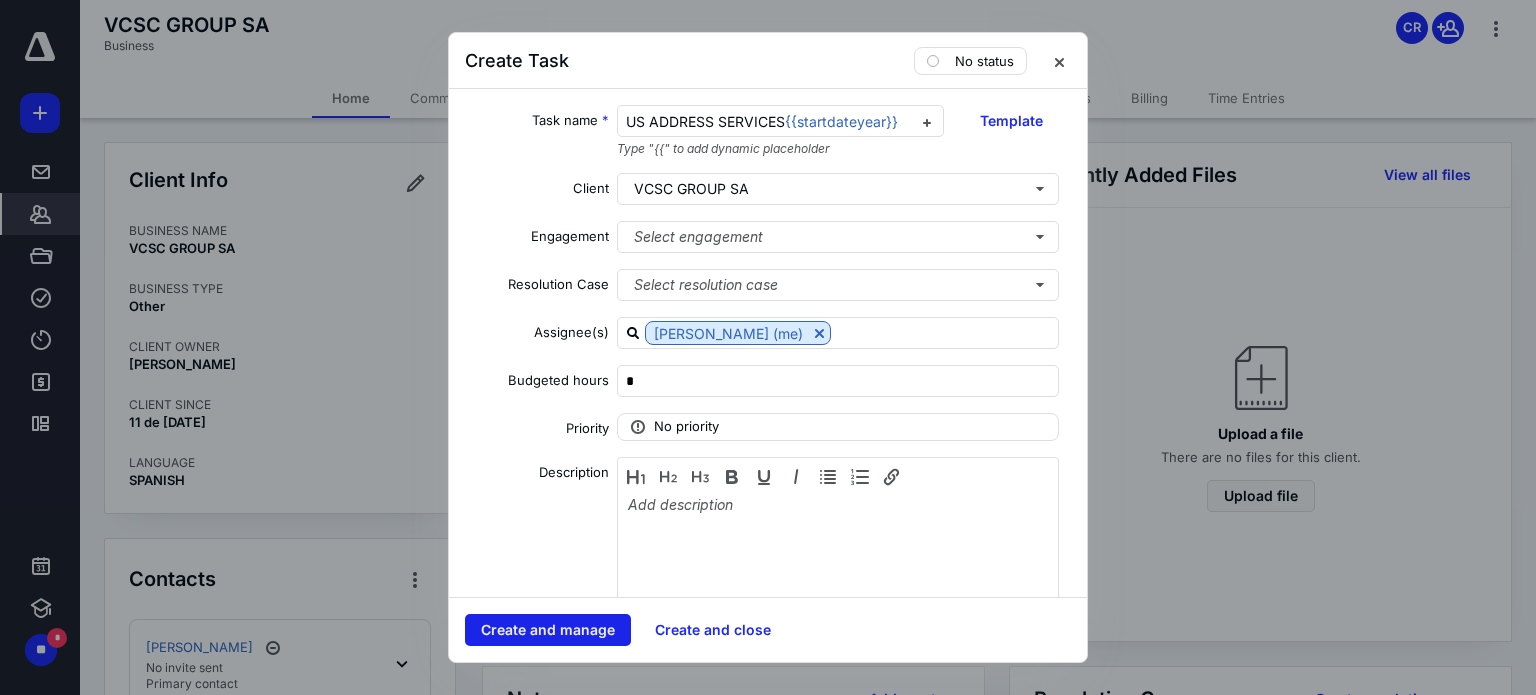 click on "Create and manage" at bounding box center [548, 630] 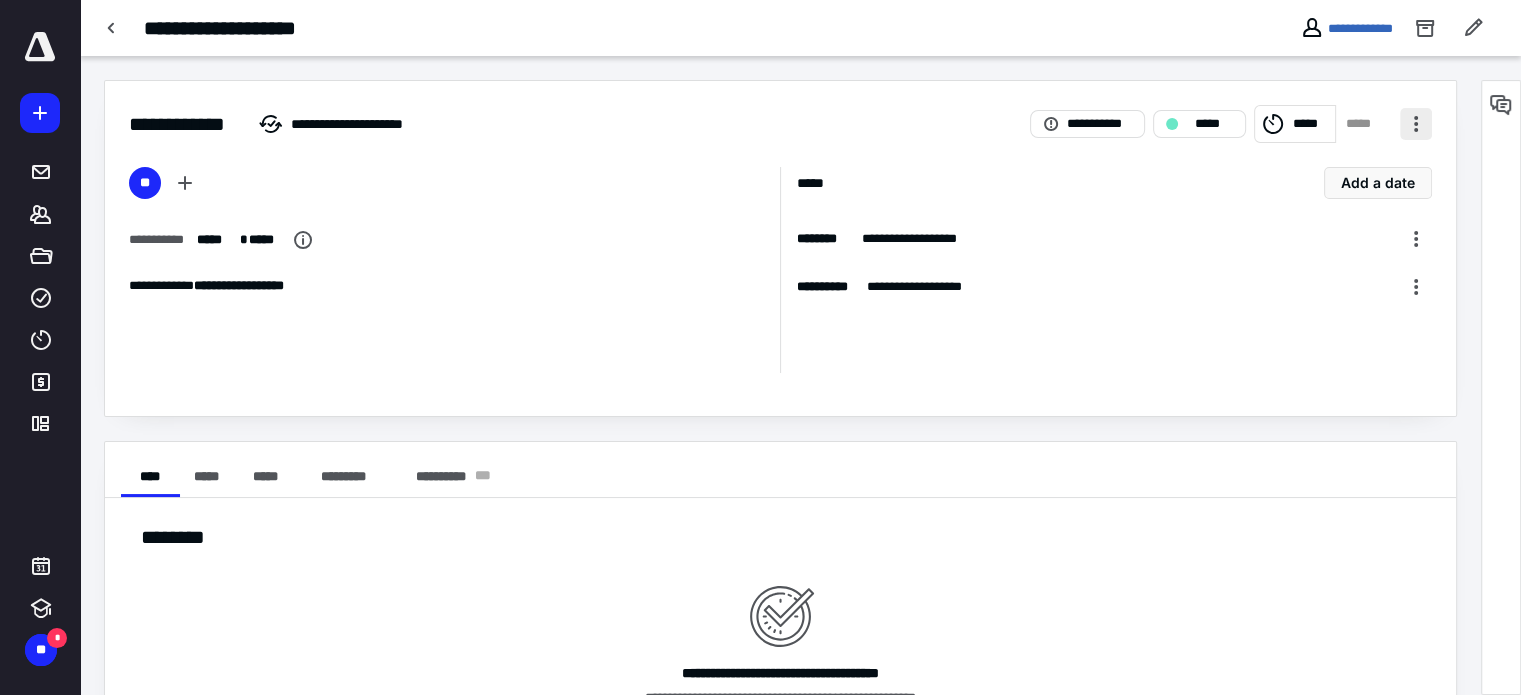 click at bounding box center (1416, 124) 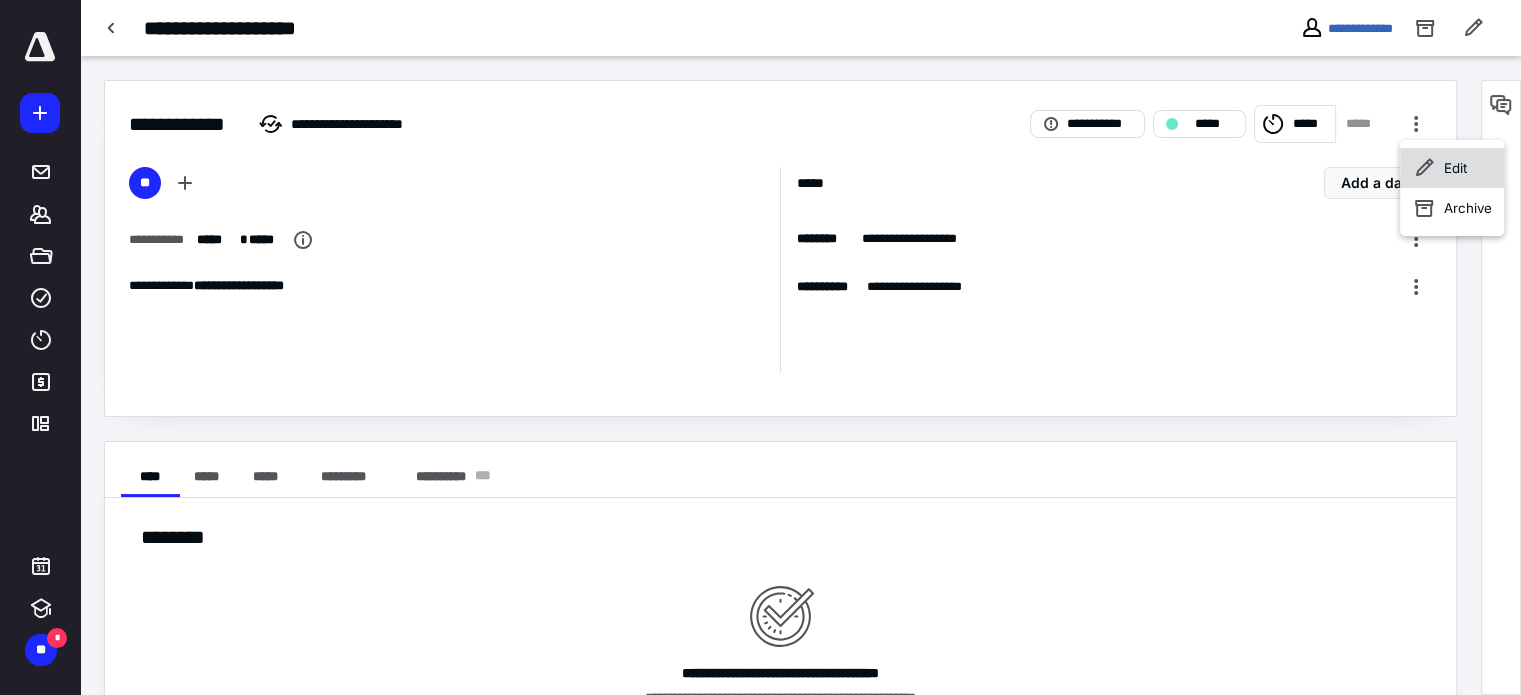 click on "Edit" at bounding box center [1452, 168] 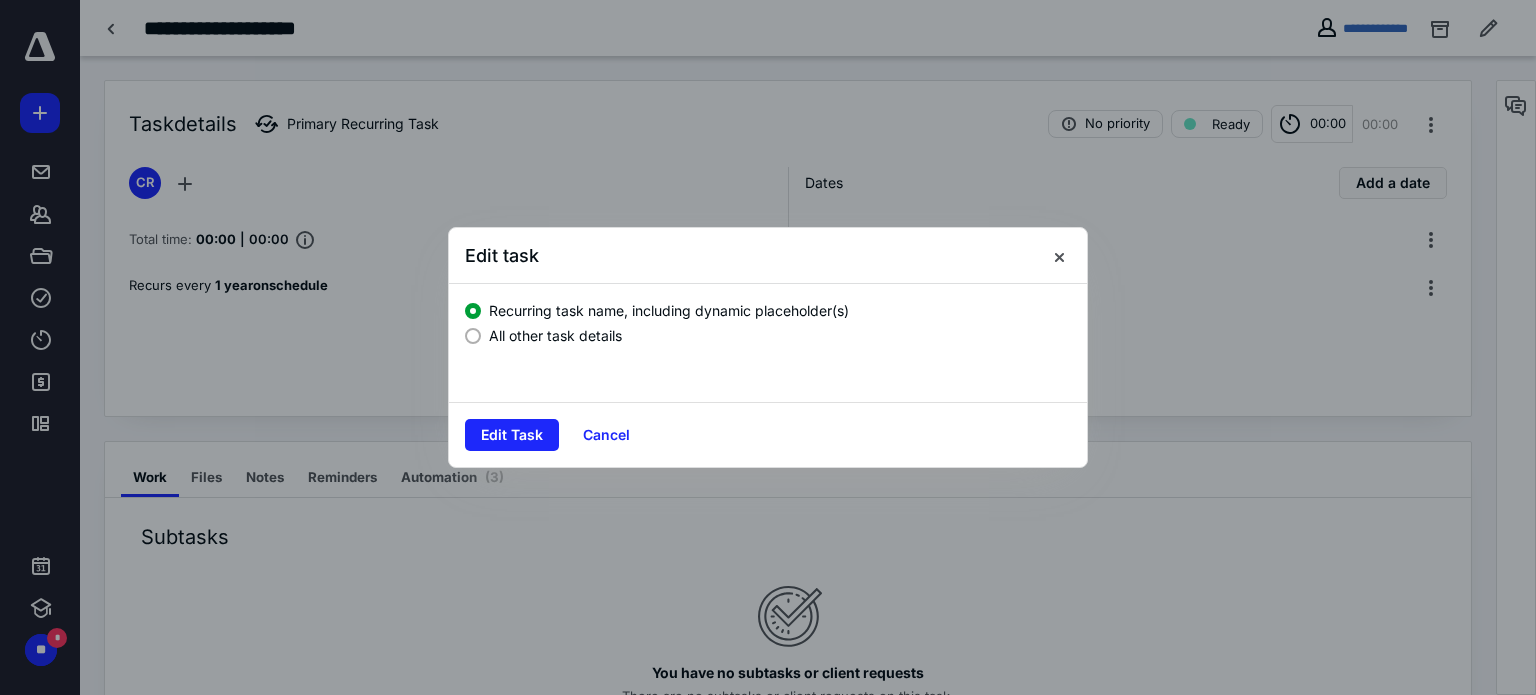 click on "All other task details" at bounding box center [555, 335] 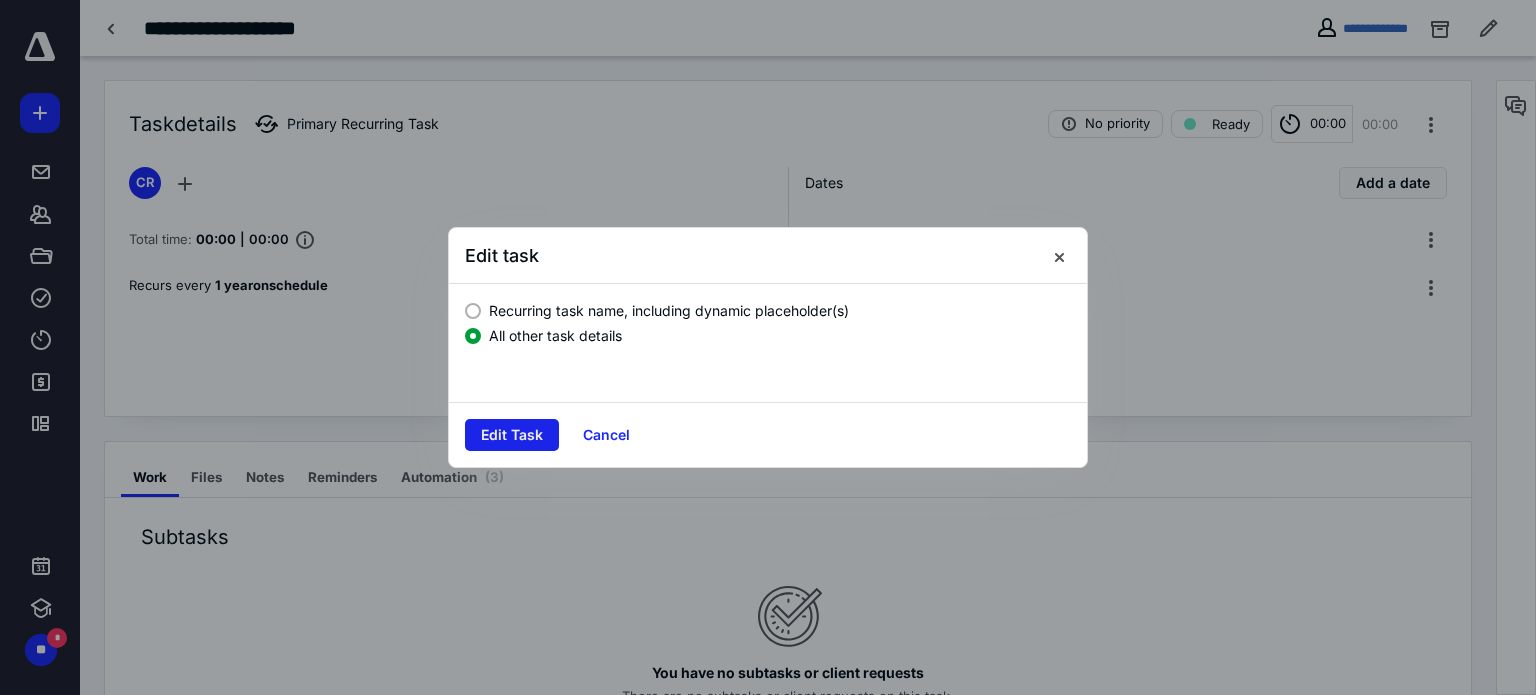 click on "Edit Task" at bounding box center (512, 435) 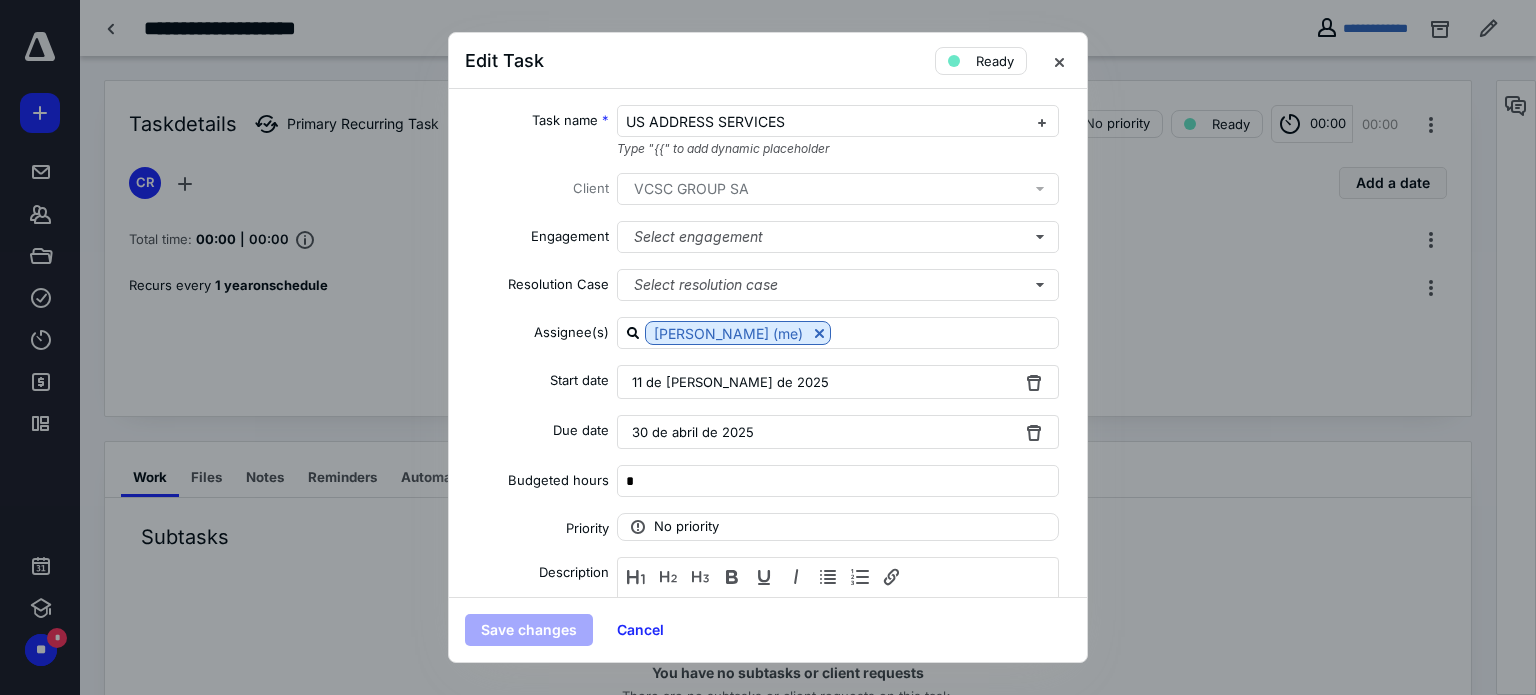 click on "11 de [PERSON_NAME] de 2025" at bounding box center [838, 382] 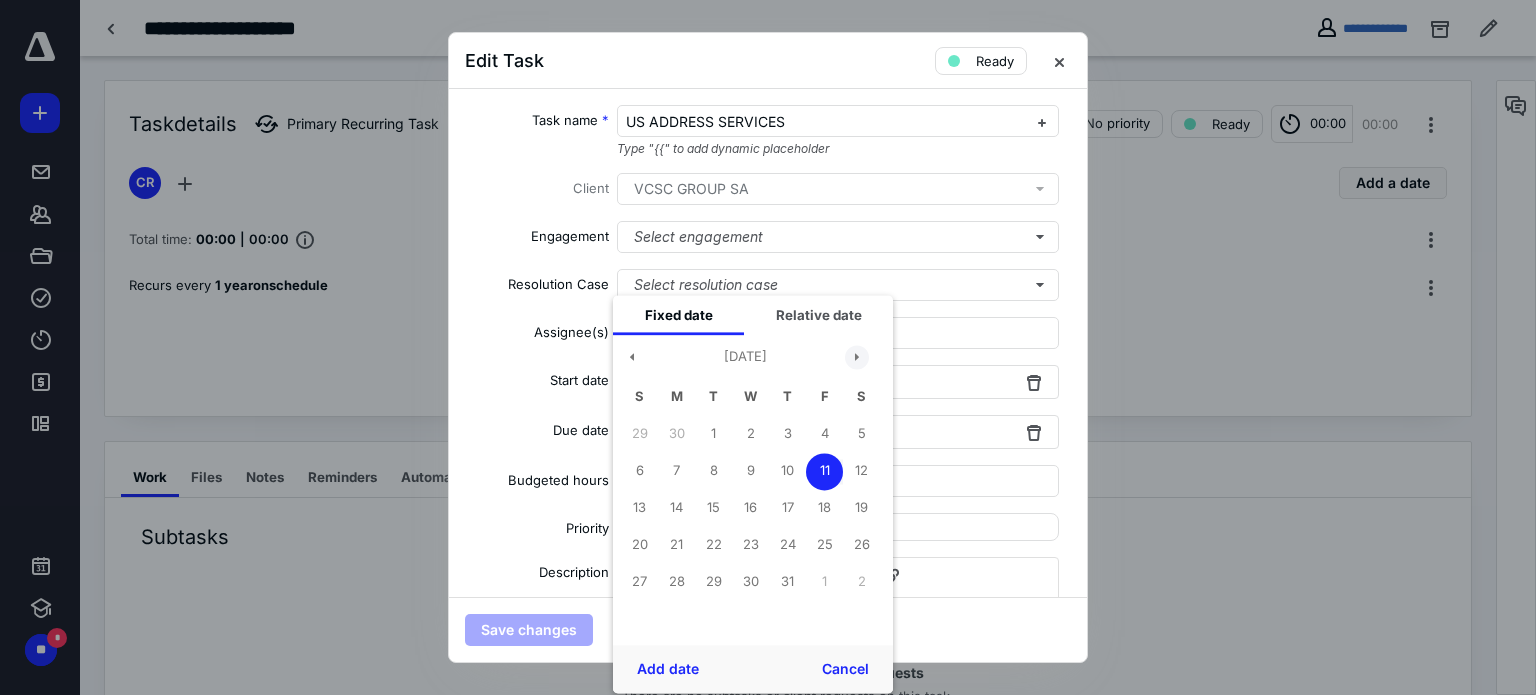 click at bounding box center (857, 357) 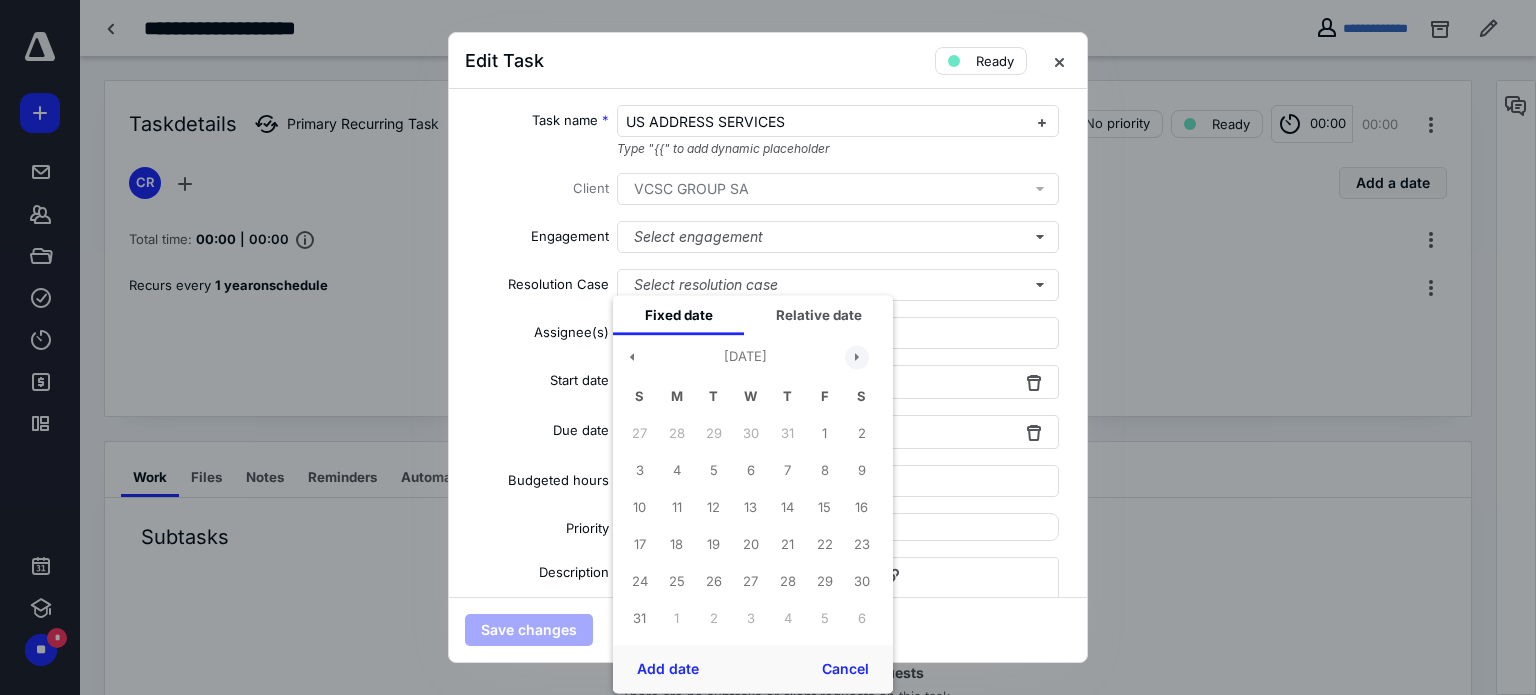 click at bounding box center [857, 357] 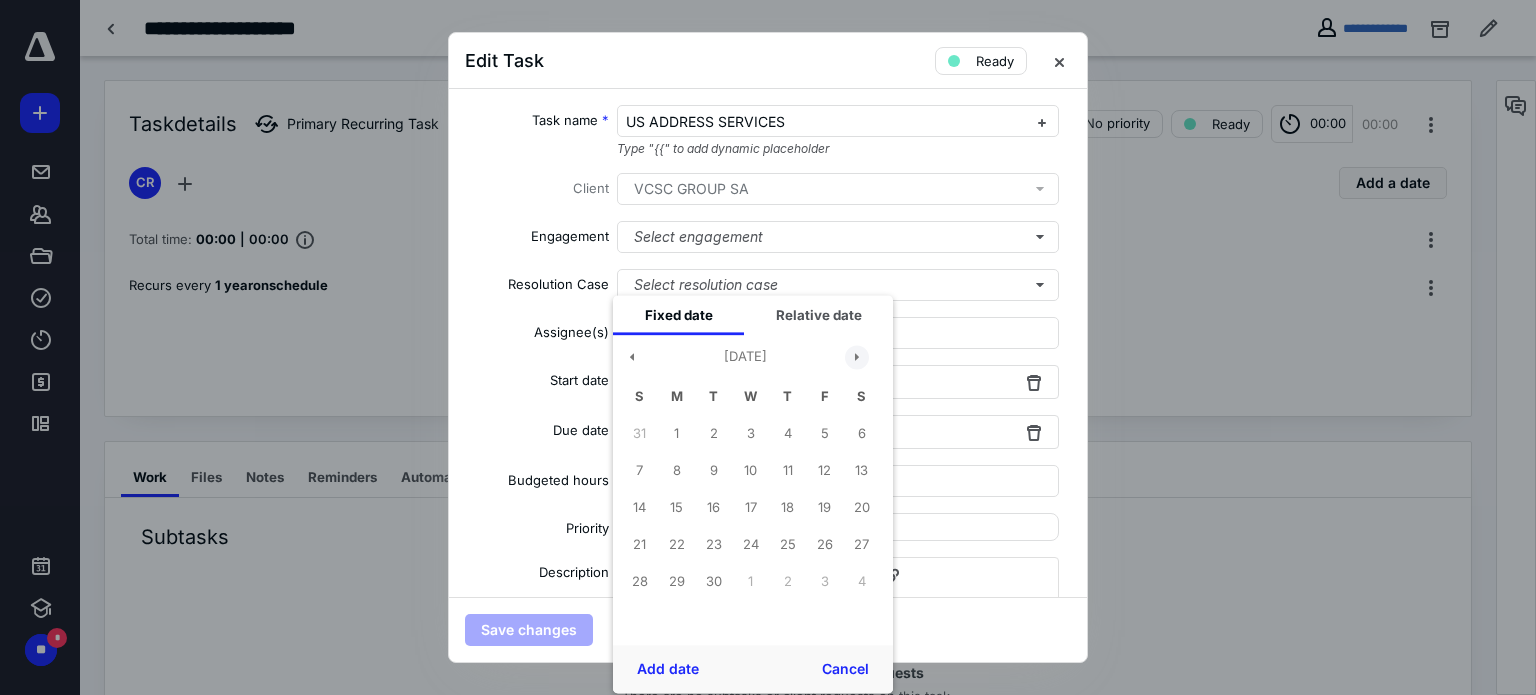 click at bounding box center (857, 357) 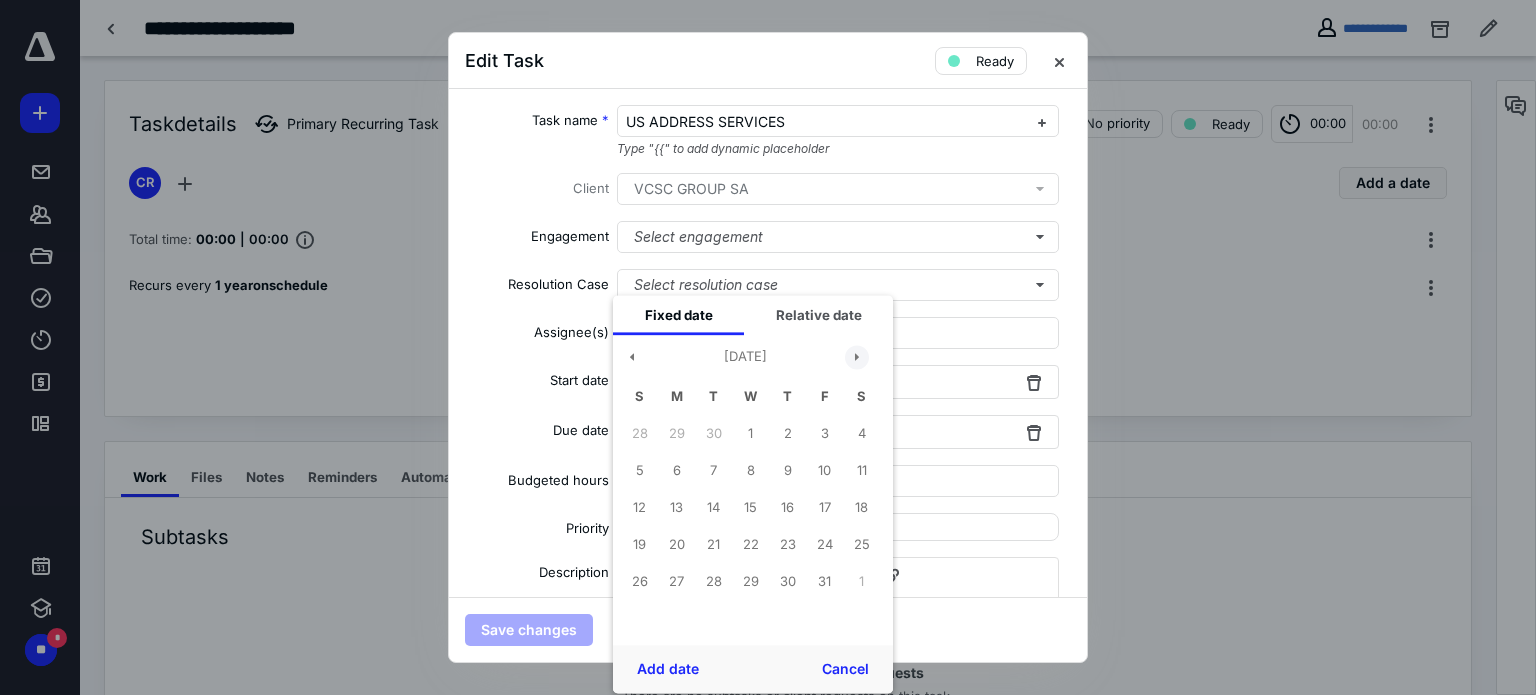 click at bounding box center [857, 357] 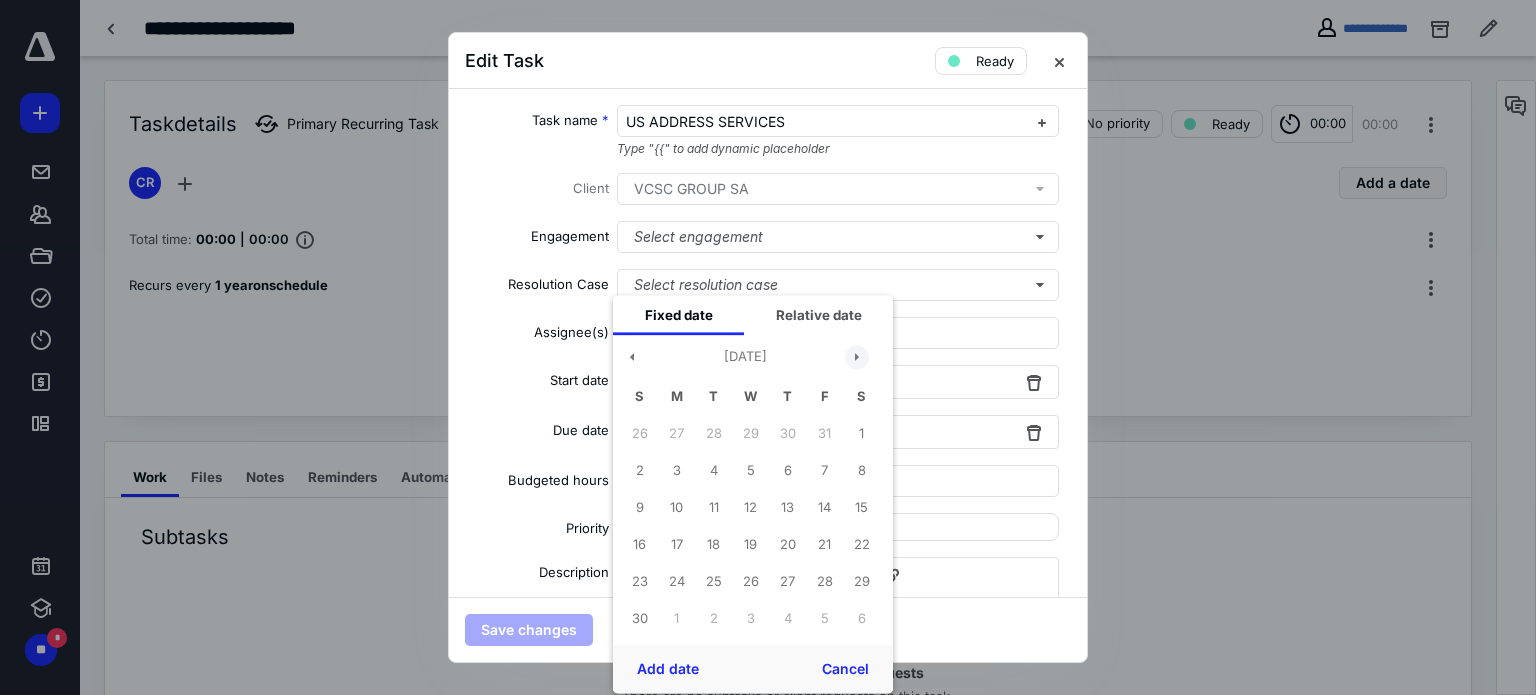 click at bounding box center (857, 357) 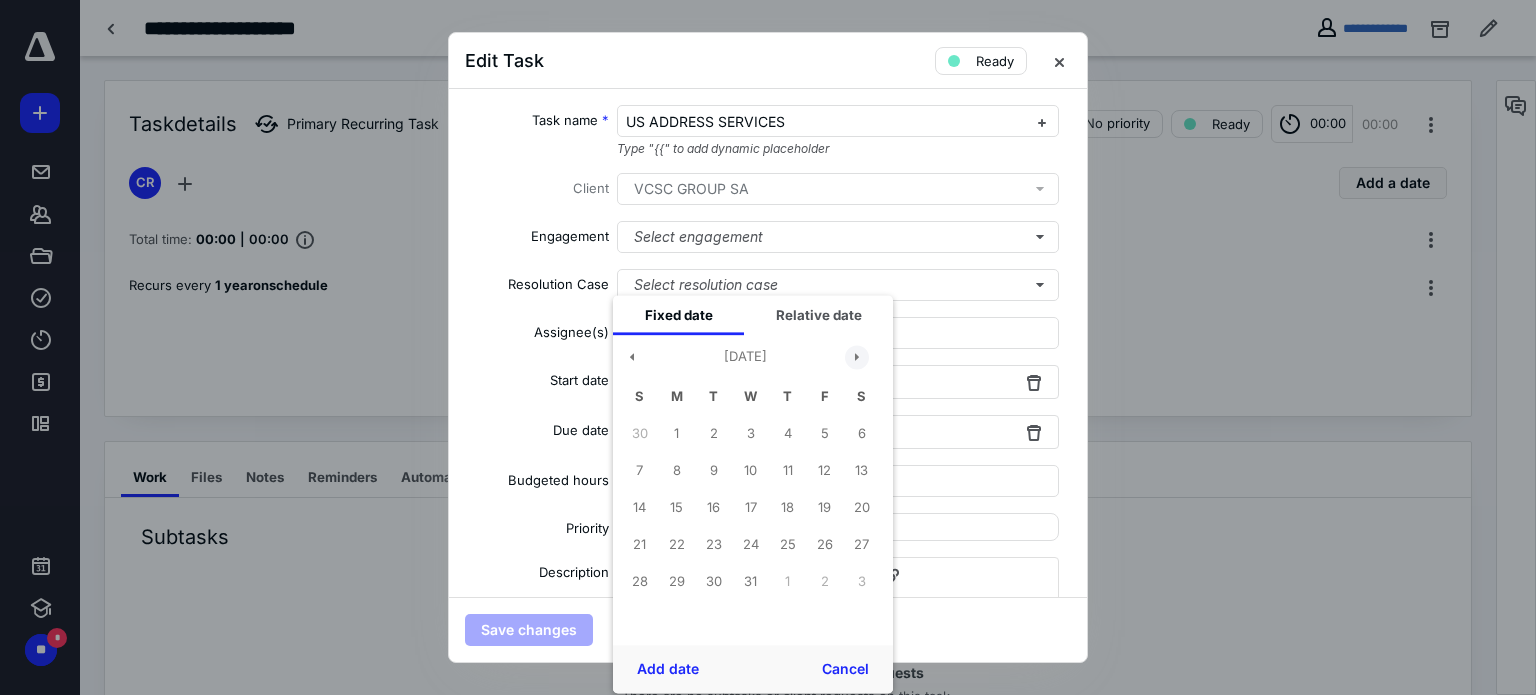 click at bounding box center [857, 357] 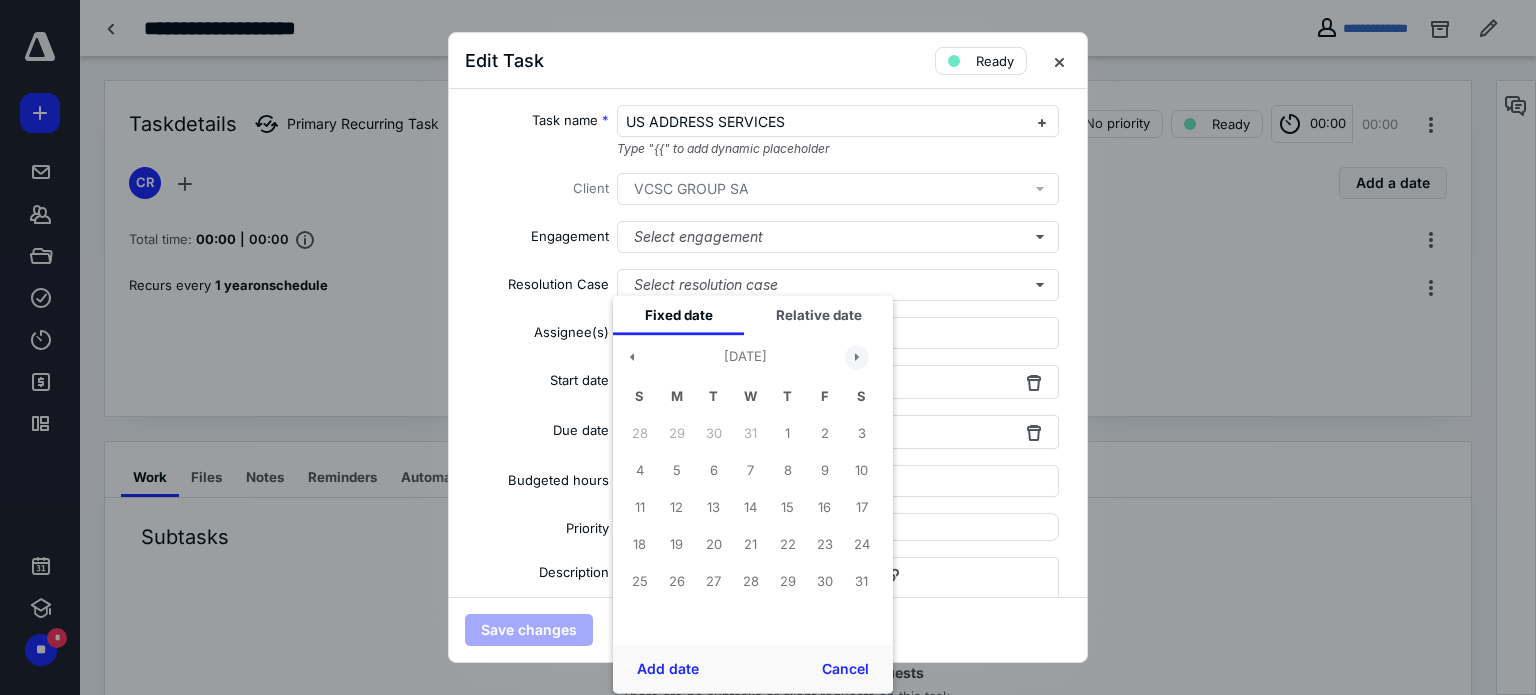 click at bounding box center [857, 357] 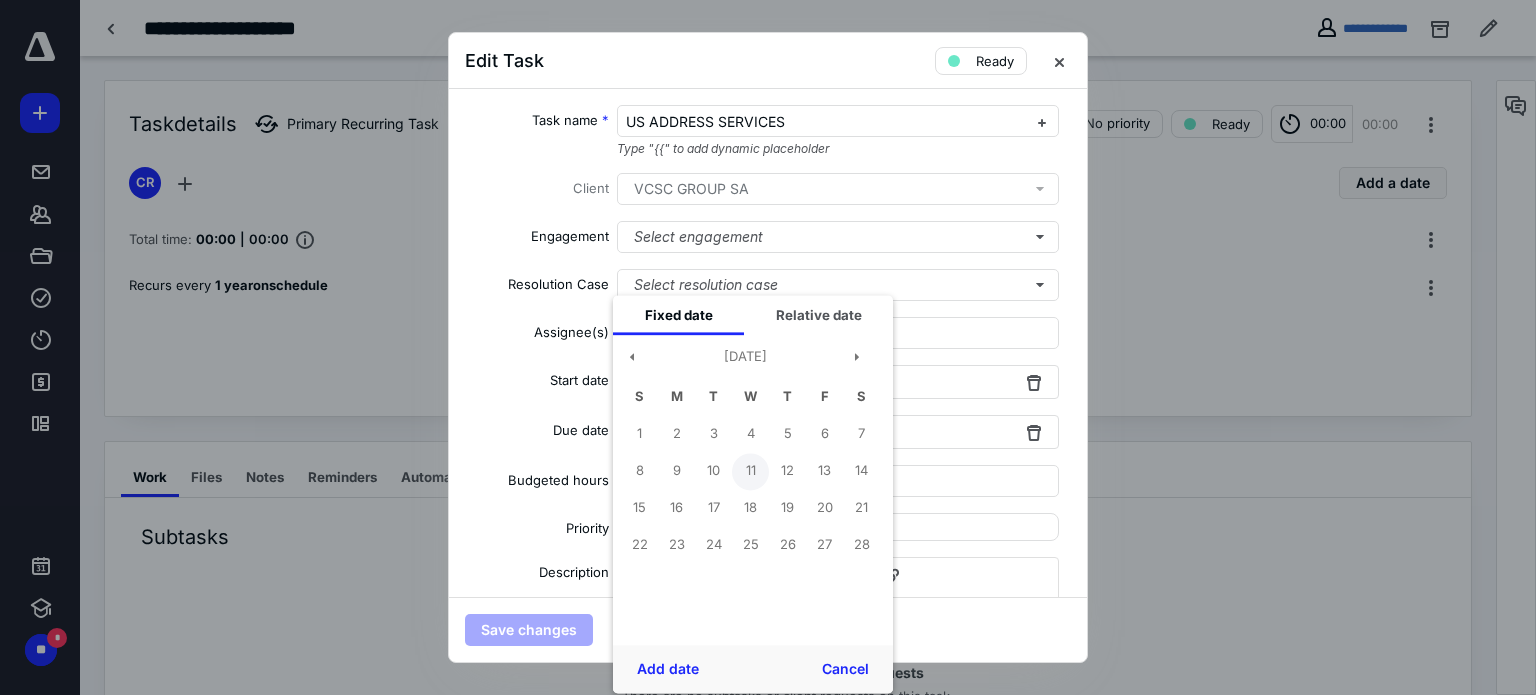 click on "11" at bounding box center (750, 471) 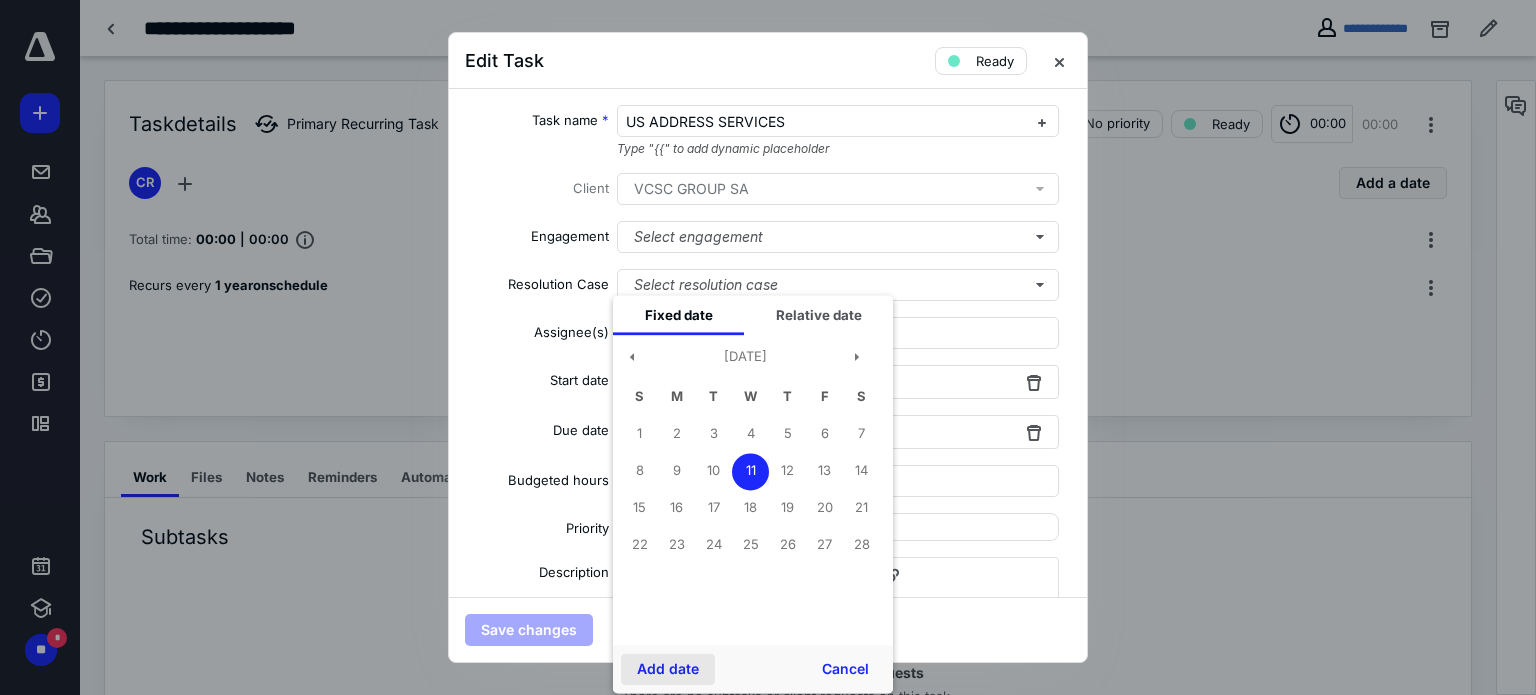 click on "Add date" at bounding box center (668, 669) 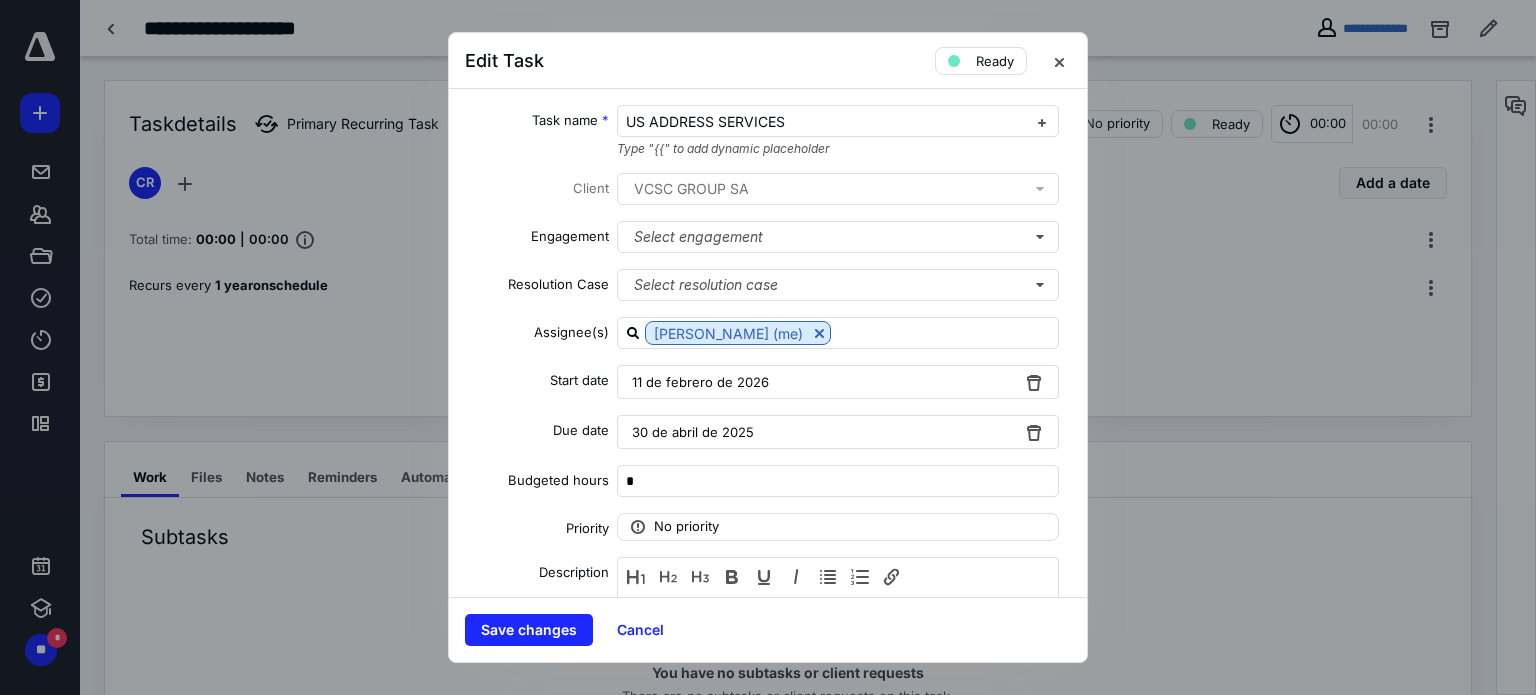 click on "30 de abril de 2025" at bounding box center (838, 432) 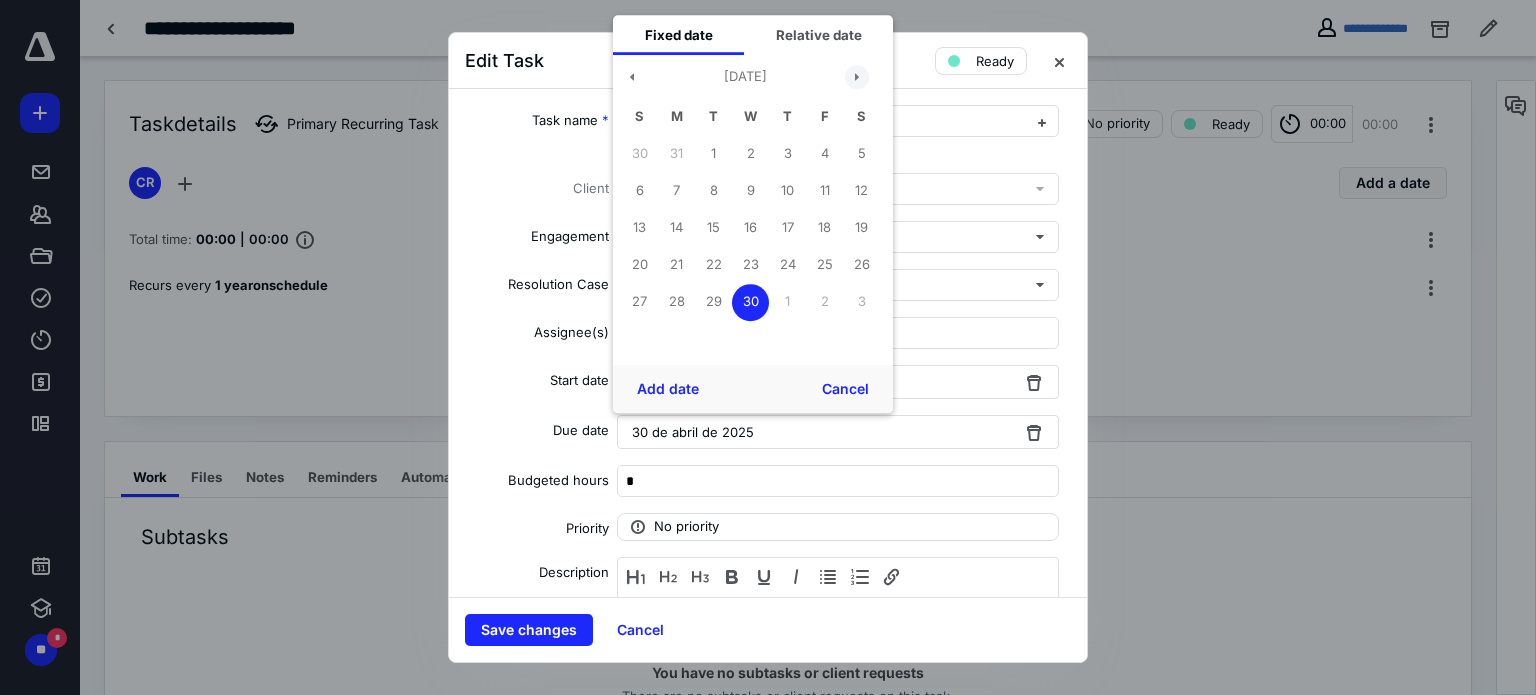 click at bounding box center (857, 77) 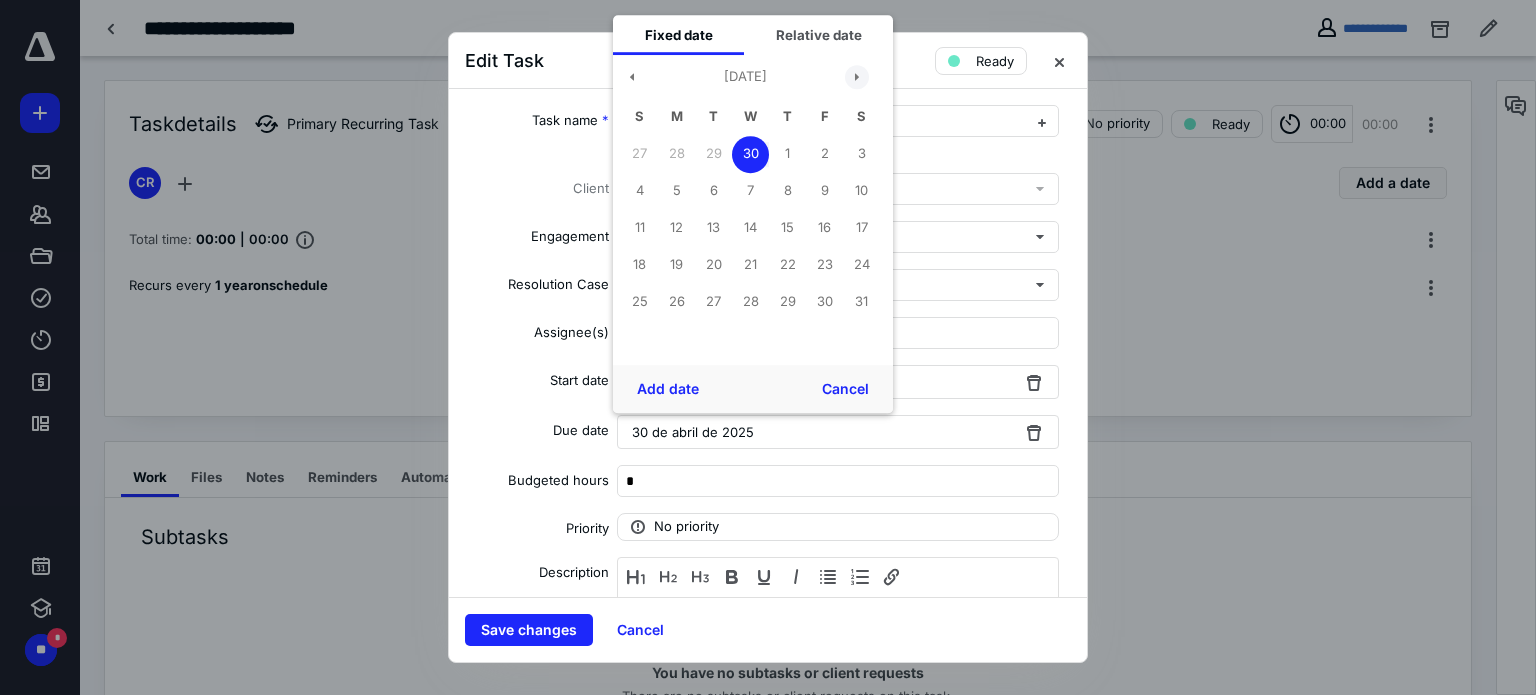 click at bounding box center [857, 77] 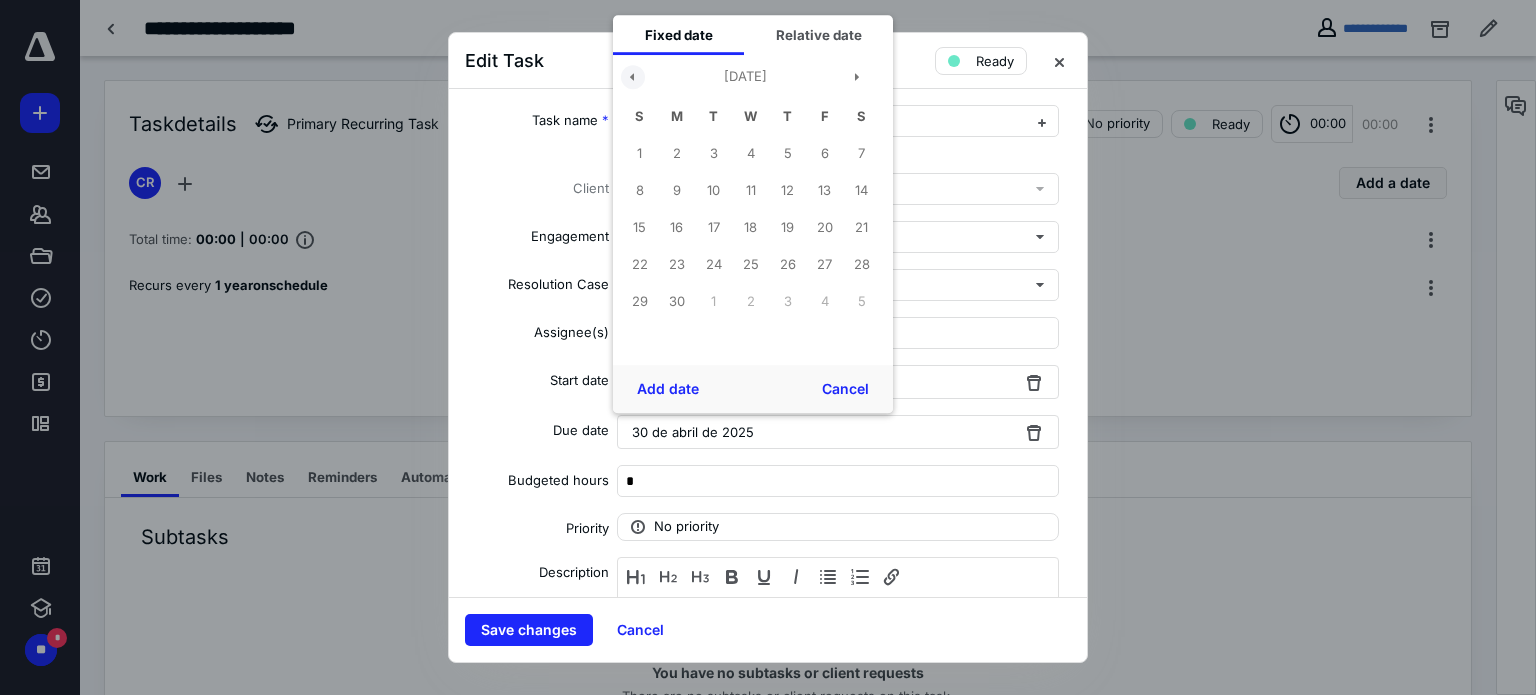 click at bounding box center [633, 77] 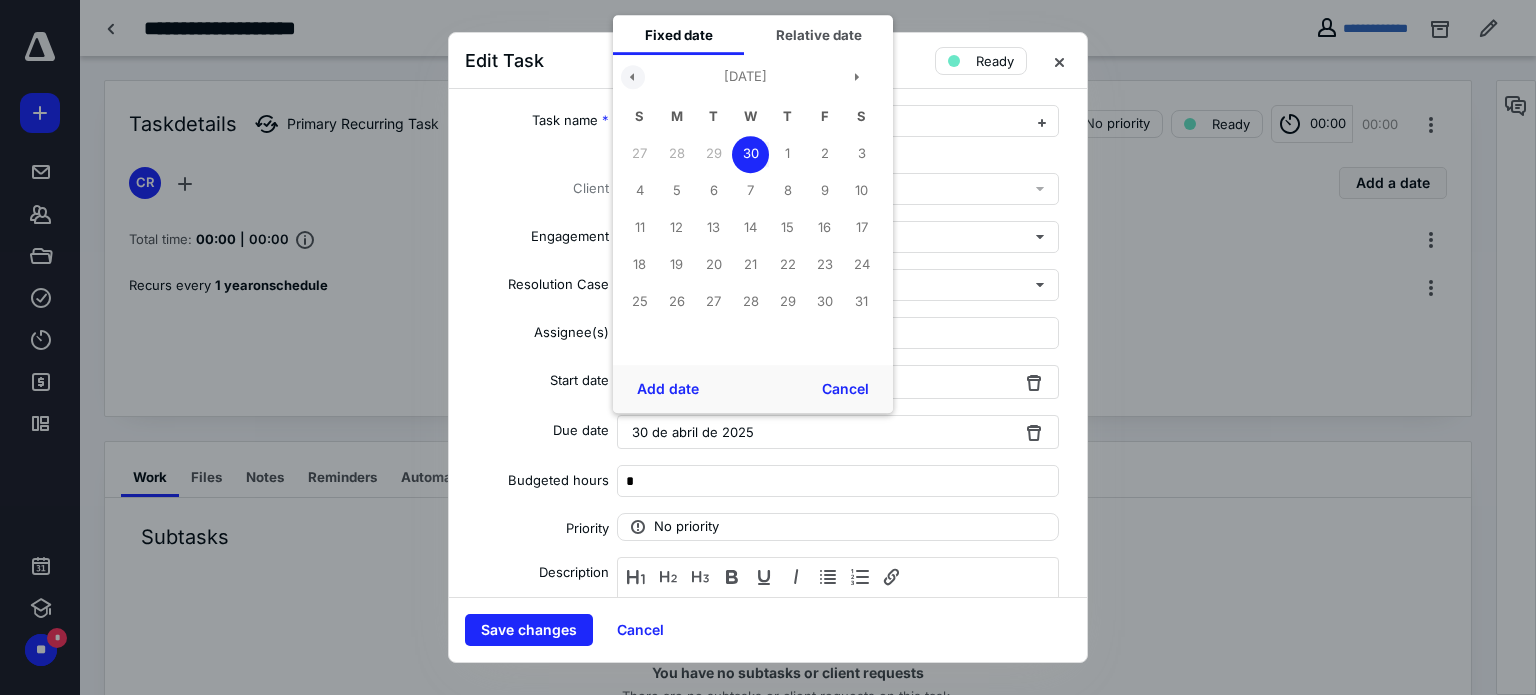 click at bounding box center (633, 77) 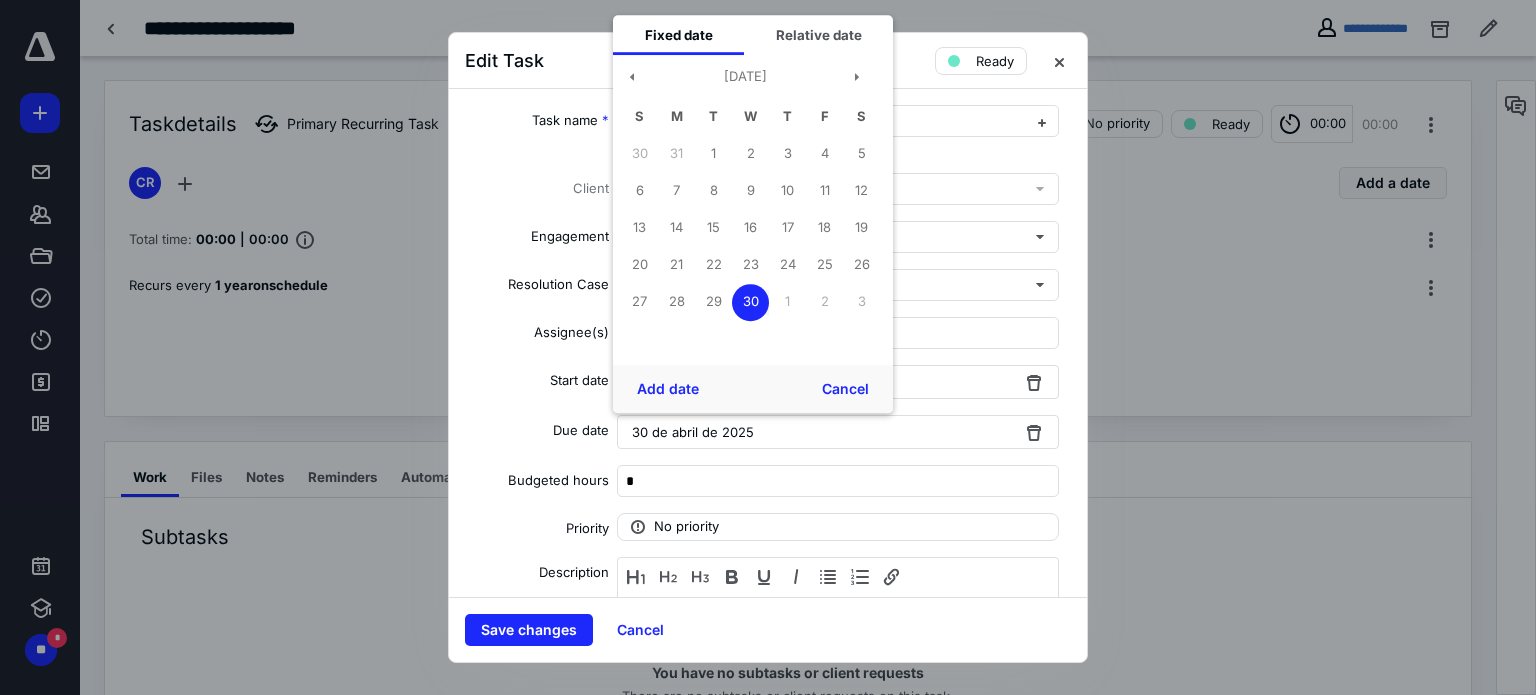 click on "30" at bounding box center (750, 302) 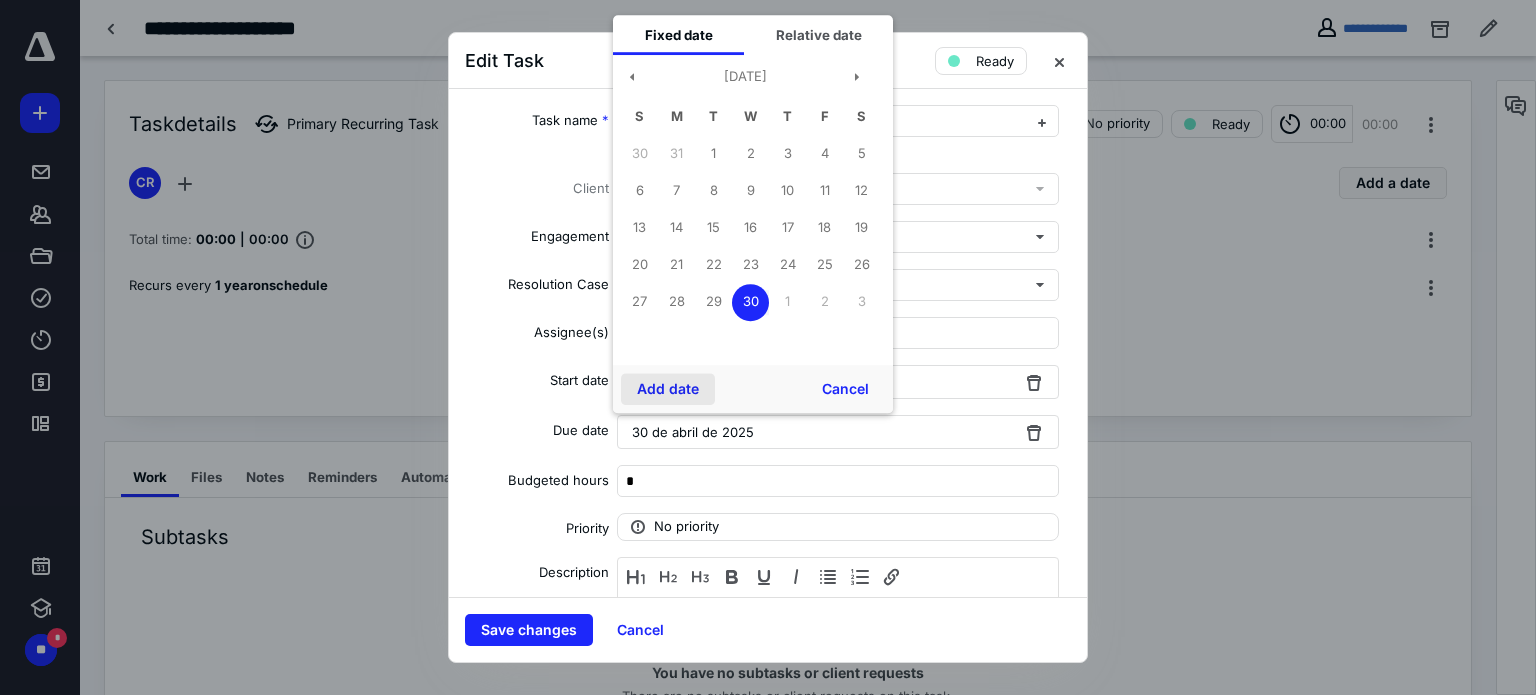 click on "Add date" at bounding box center [668, 389] 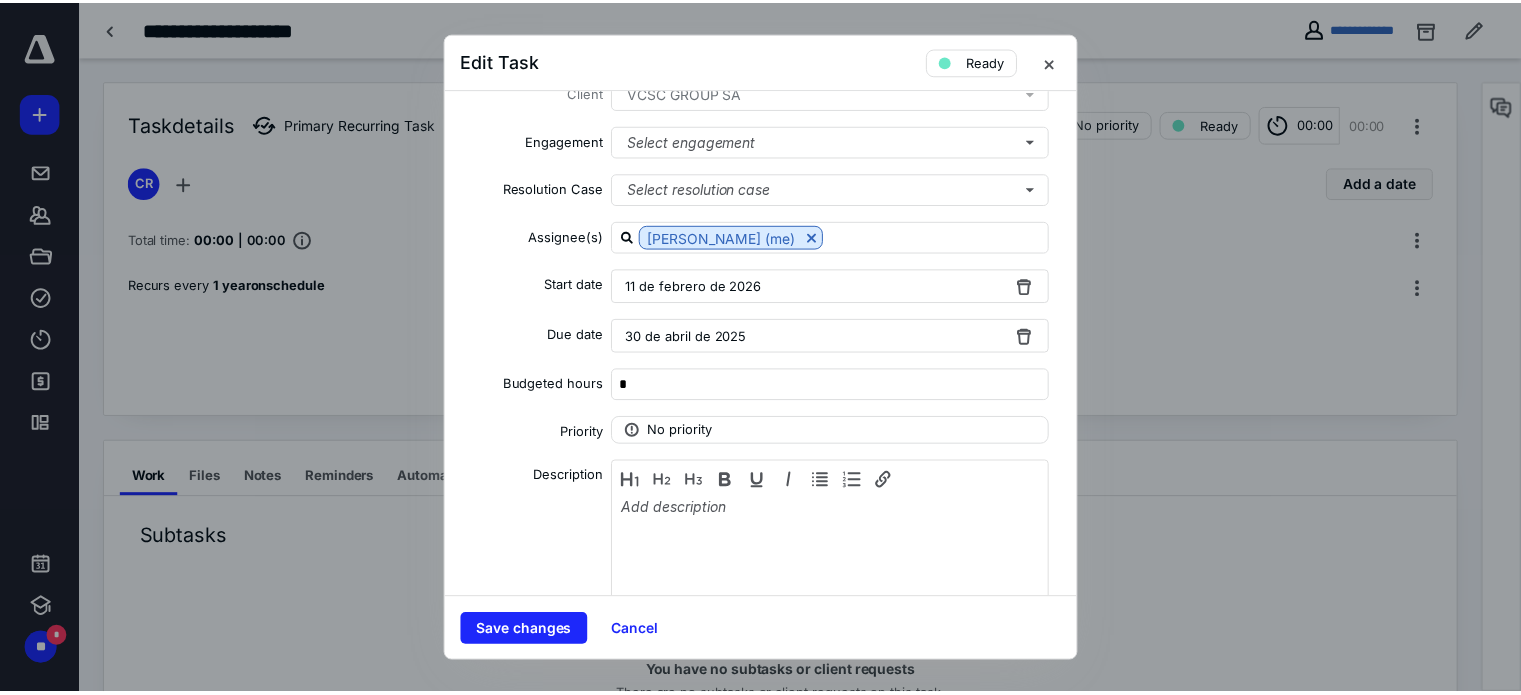 scroll, scrollTop: 0, scrollLeft: 0, axis: both 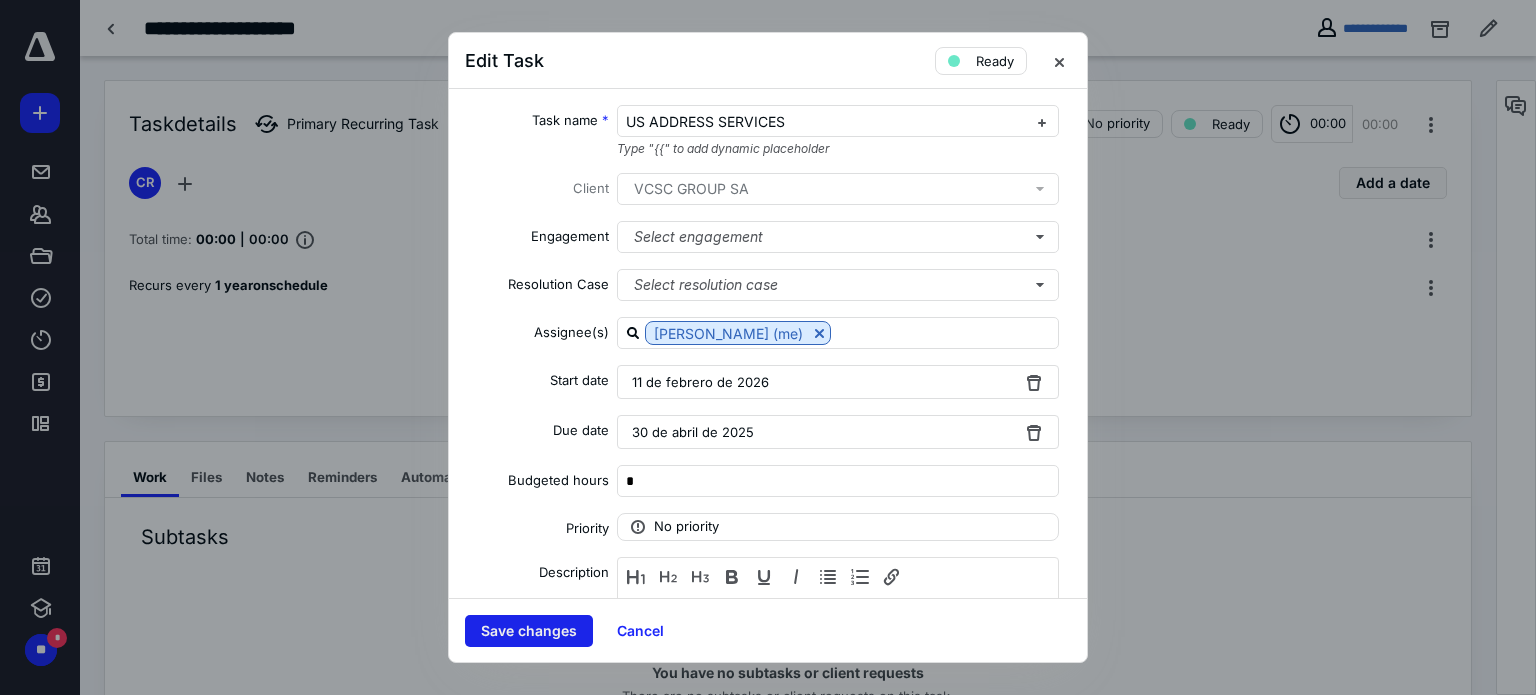 click on "Save changes" at bounding box center (529, 631) 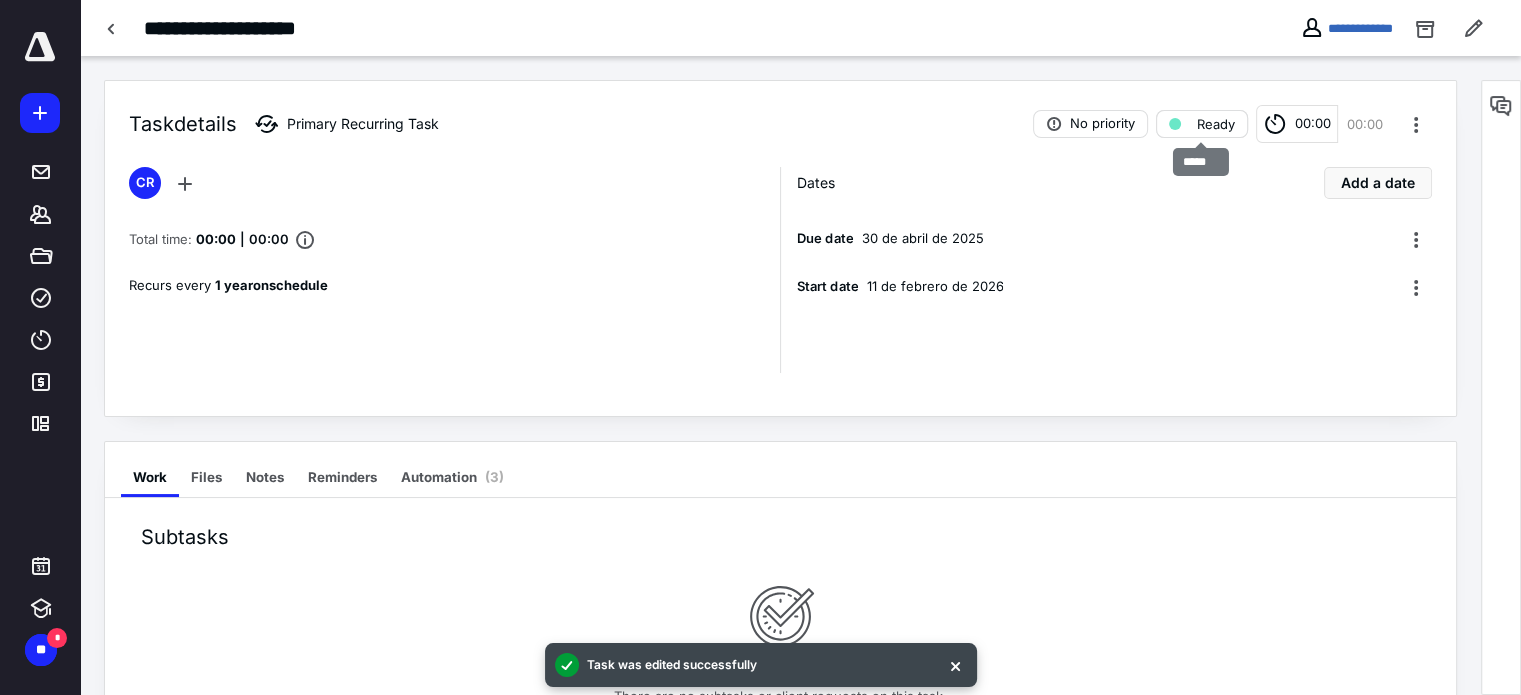 click on "Ready" at bounding box center (1216, 124) 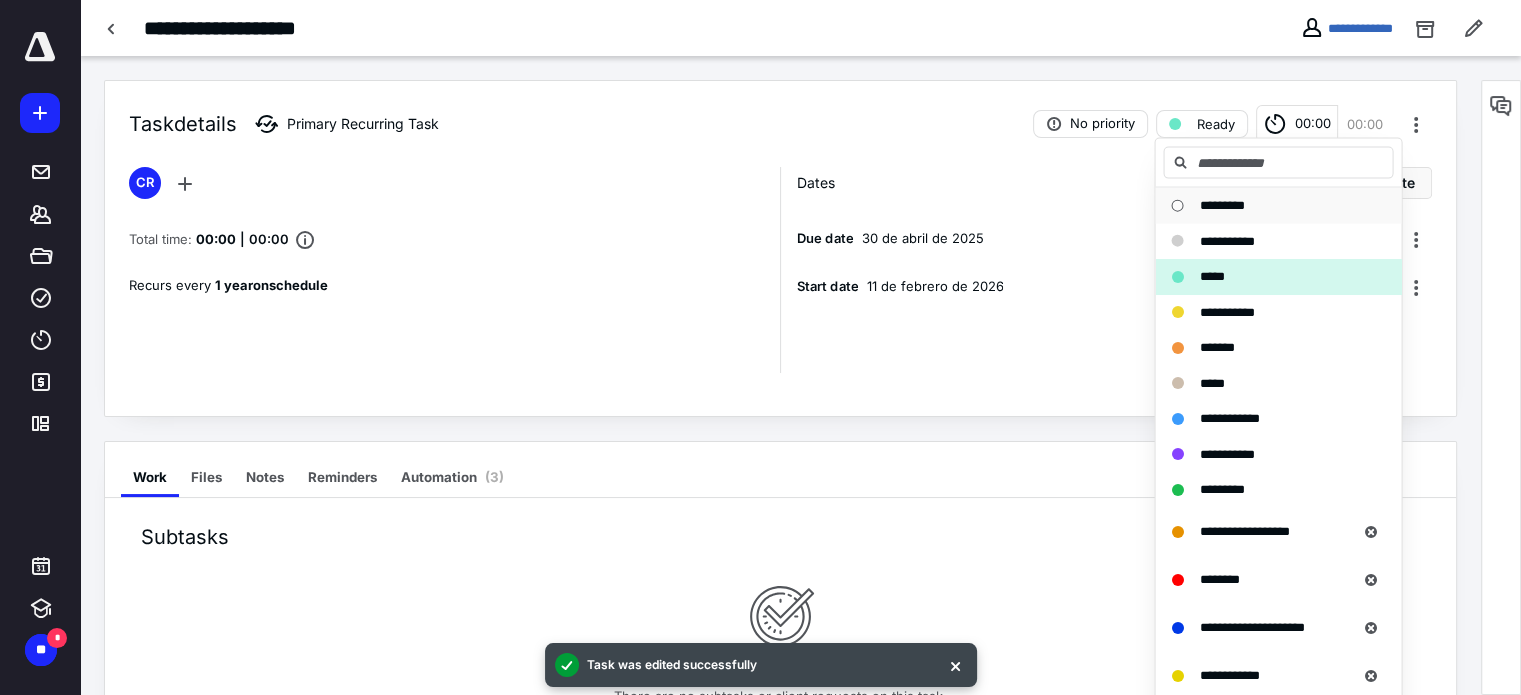 click on "*********" at bounding box center (1221, 205) 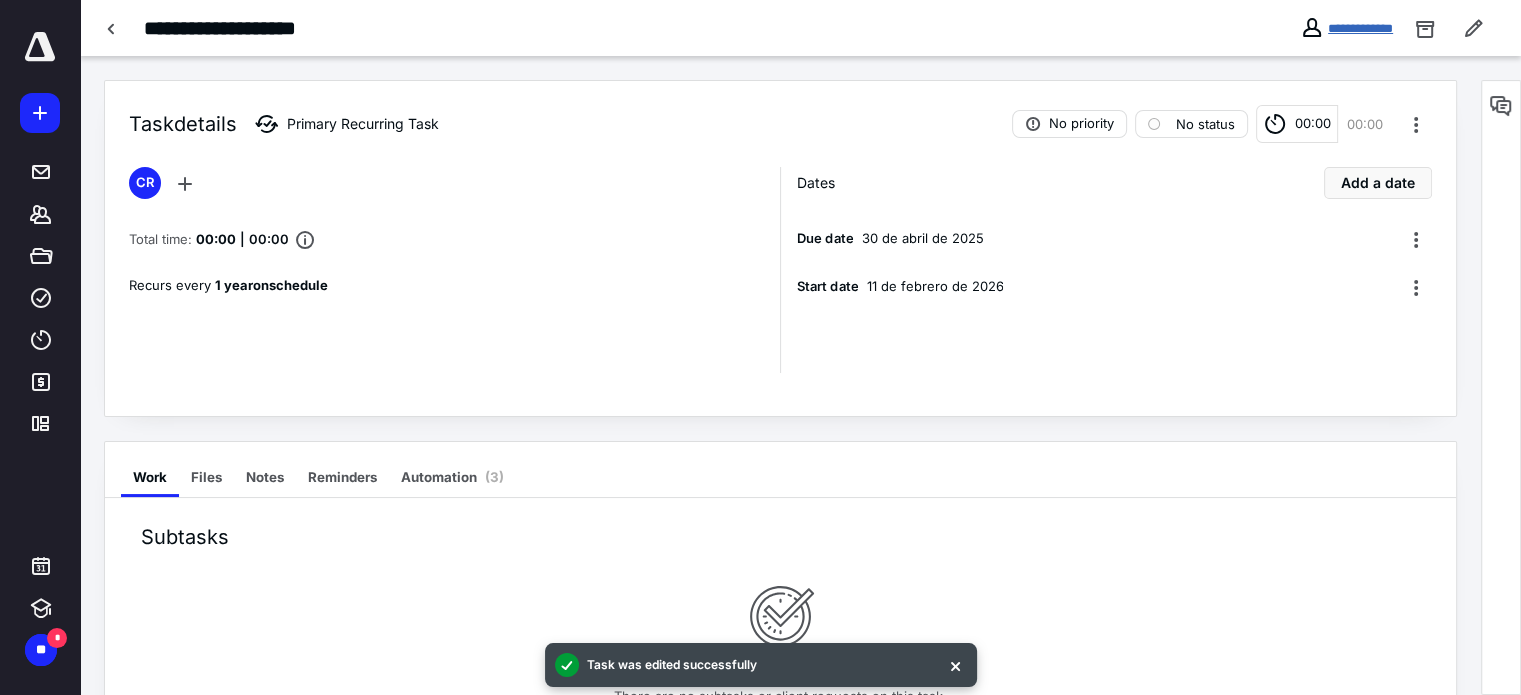 click on "**********" at bounding box center (1360, 28) 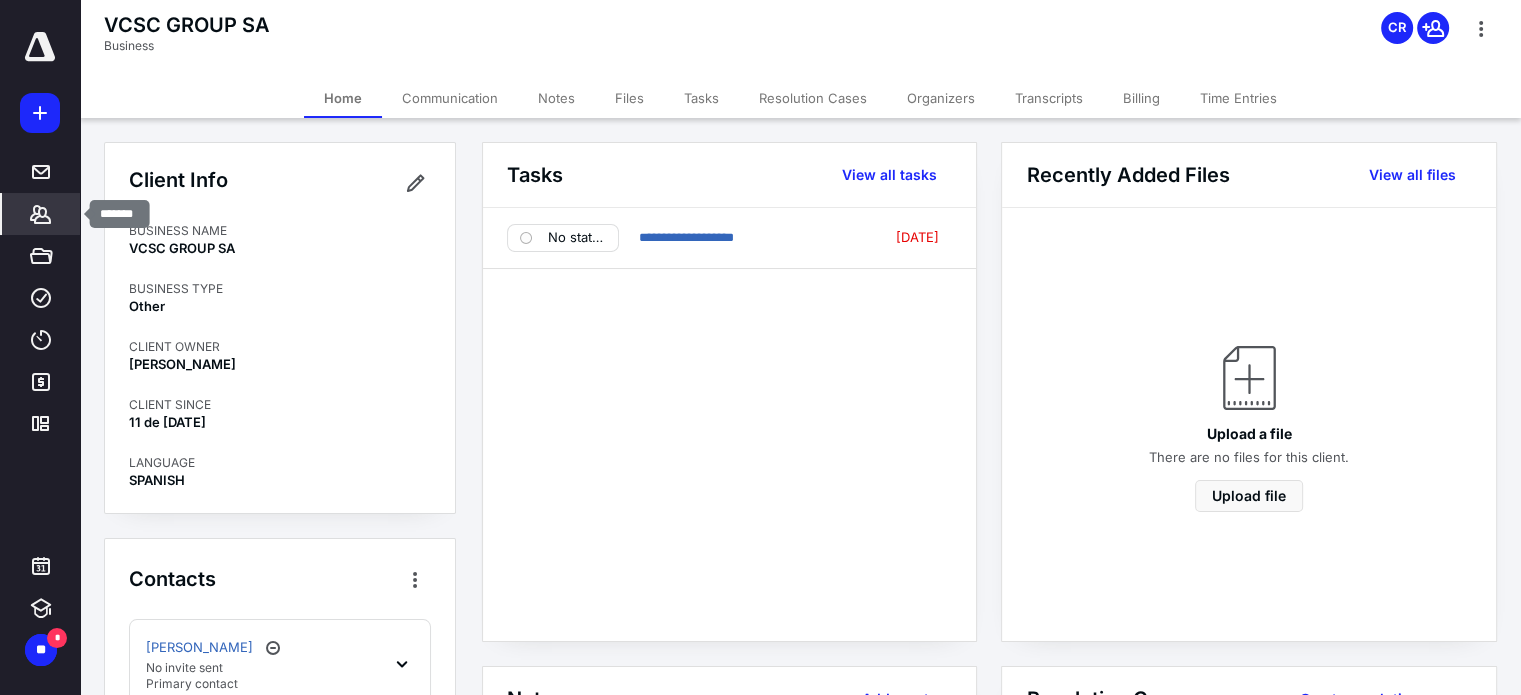 click 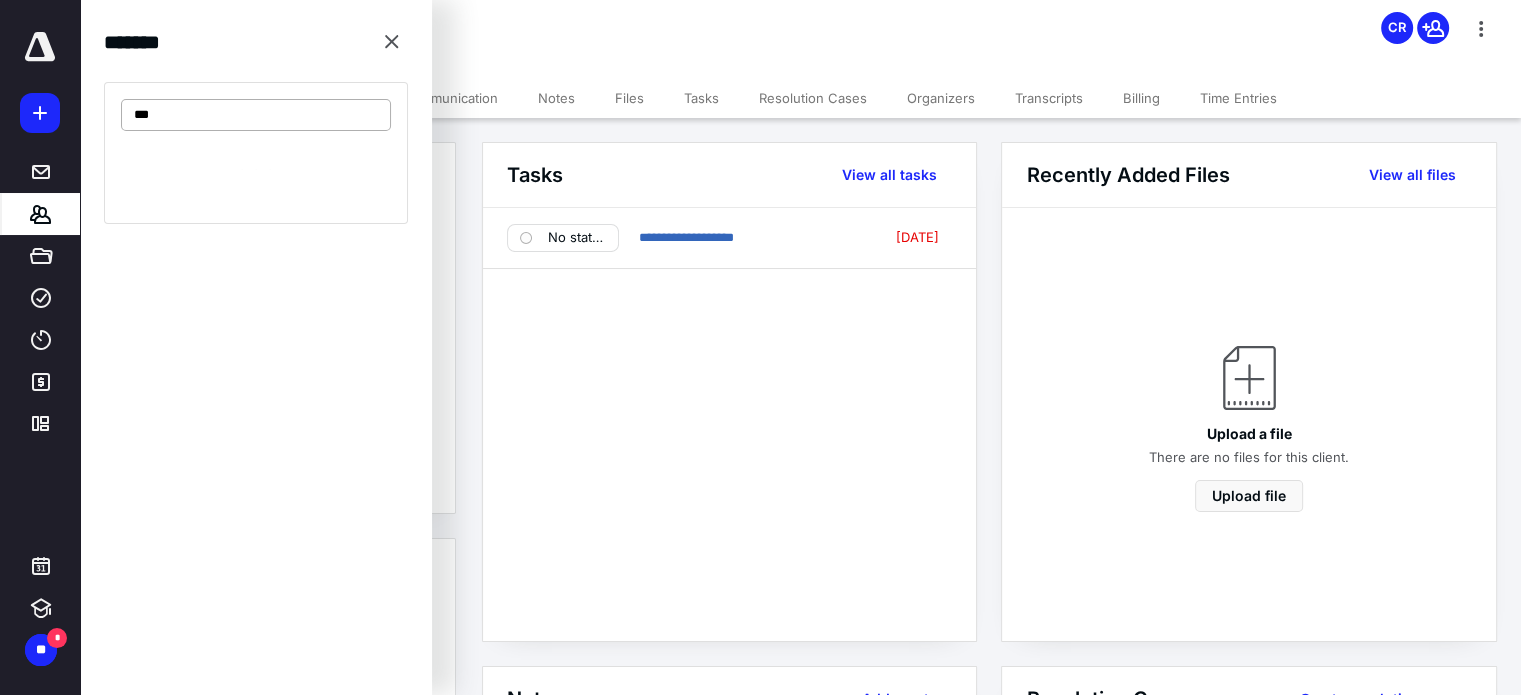 type on "***" 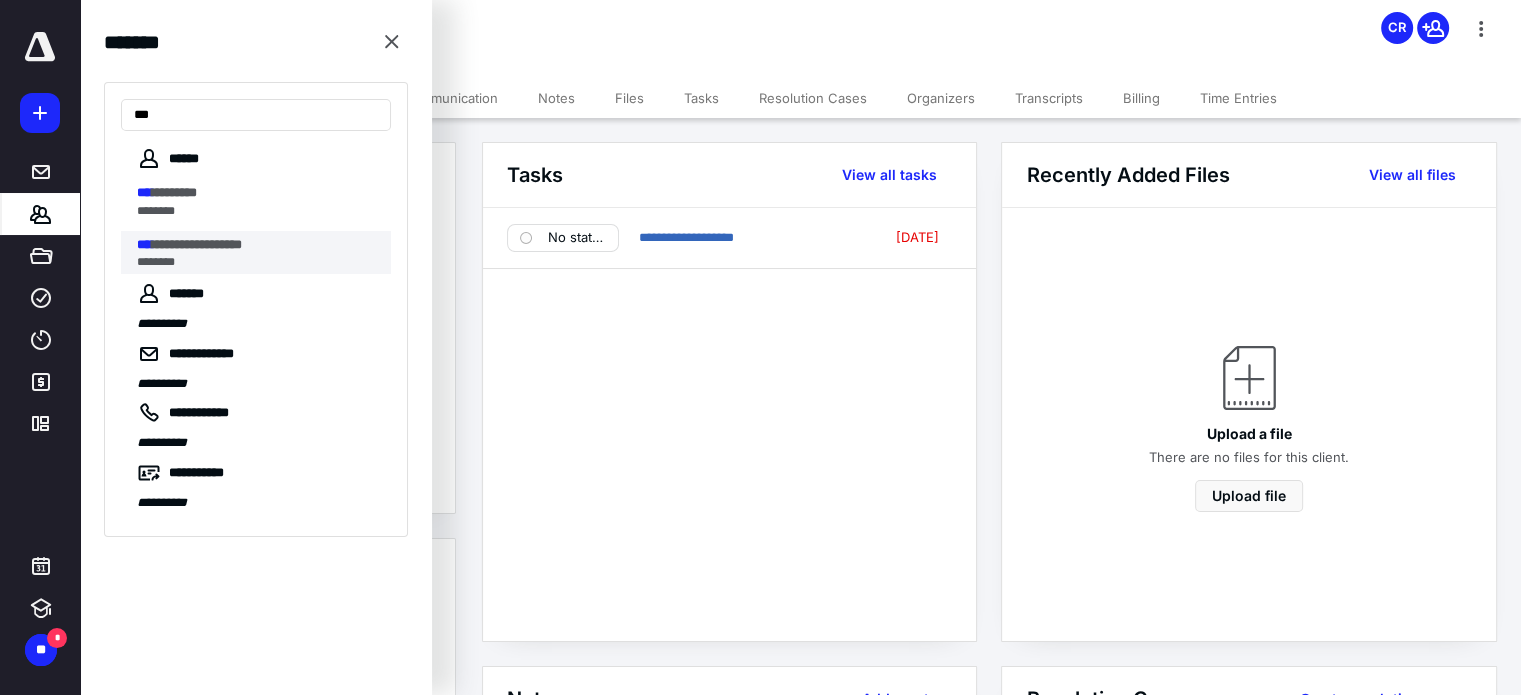 click on "**********" at bounding box center (197, 244) 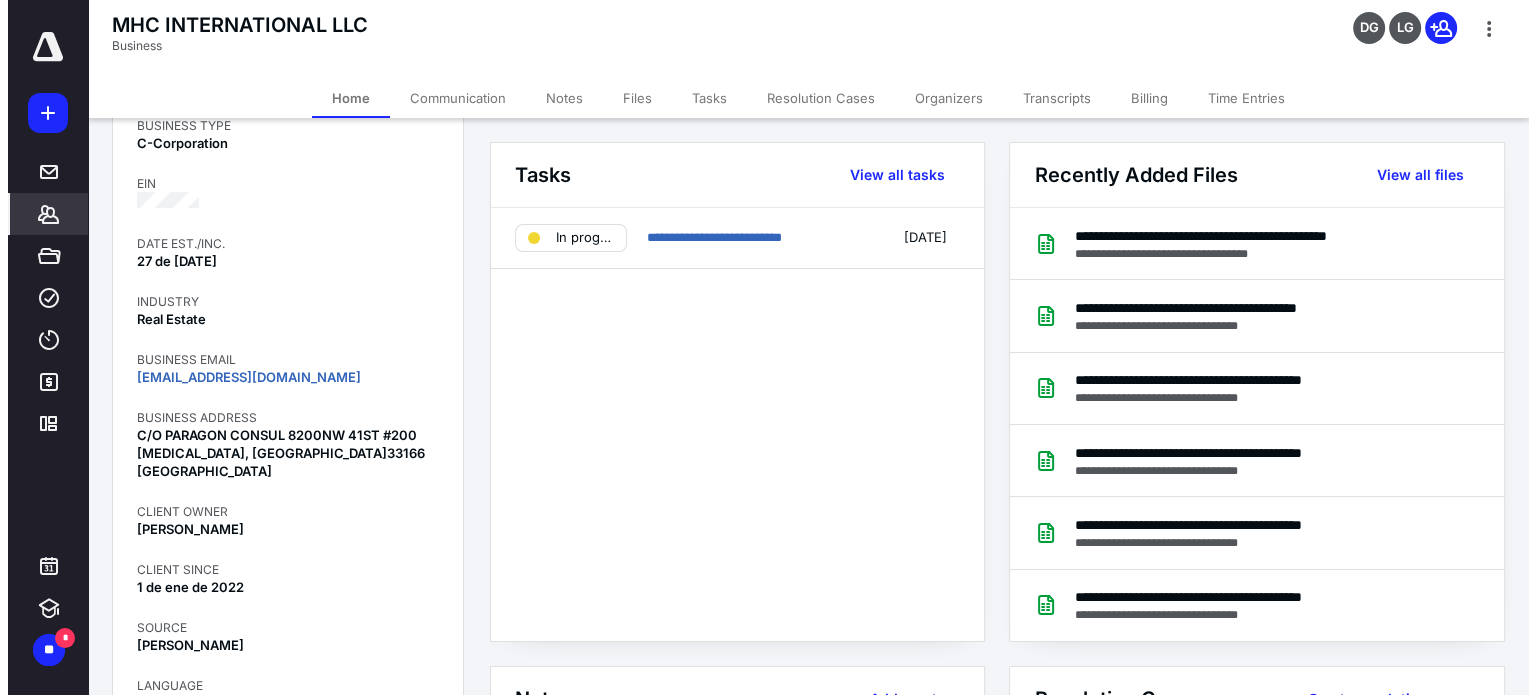 scroll, scrollTop: 0, scrollLeft: 0, axis: both 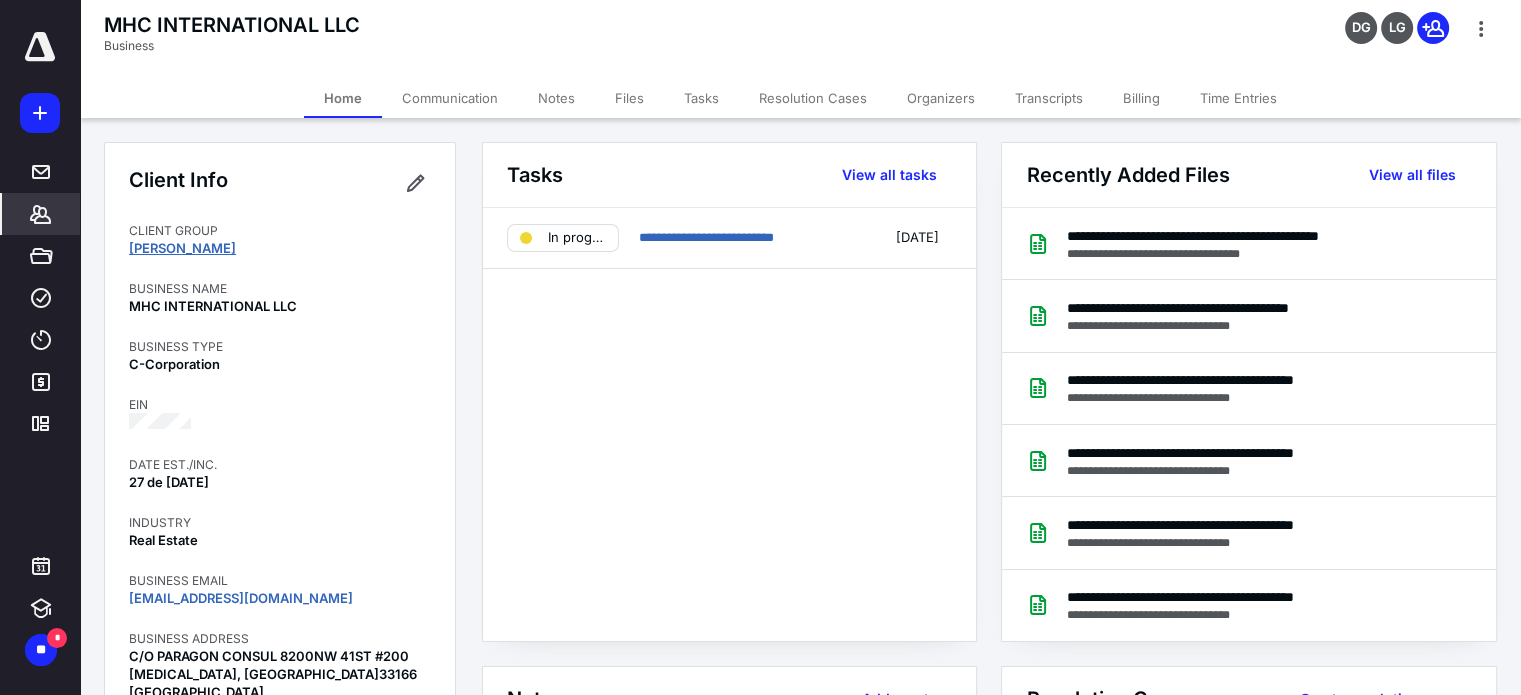 click on "[PERSON_NAME]" at bounding box center [182, 248] 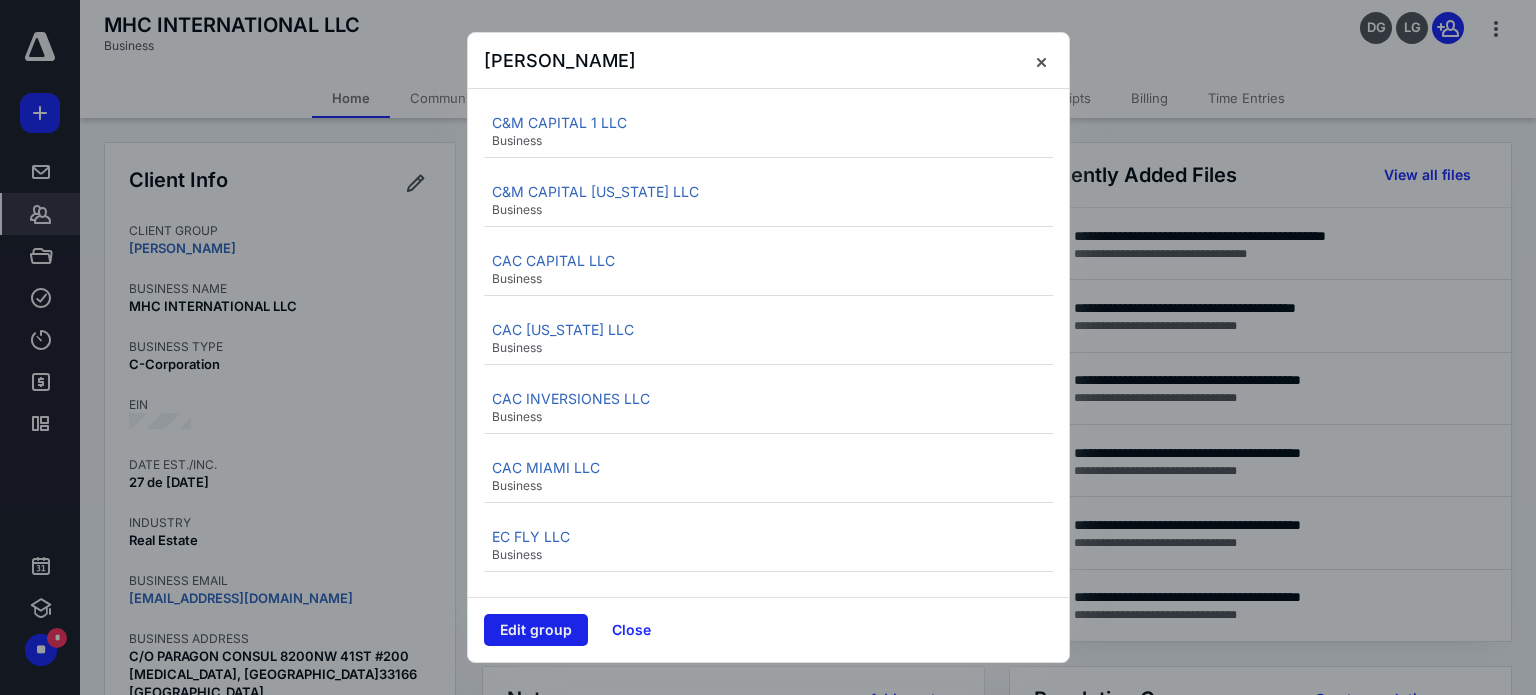 click on "Edit group" at bounding box center (536, 630) 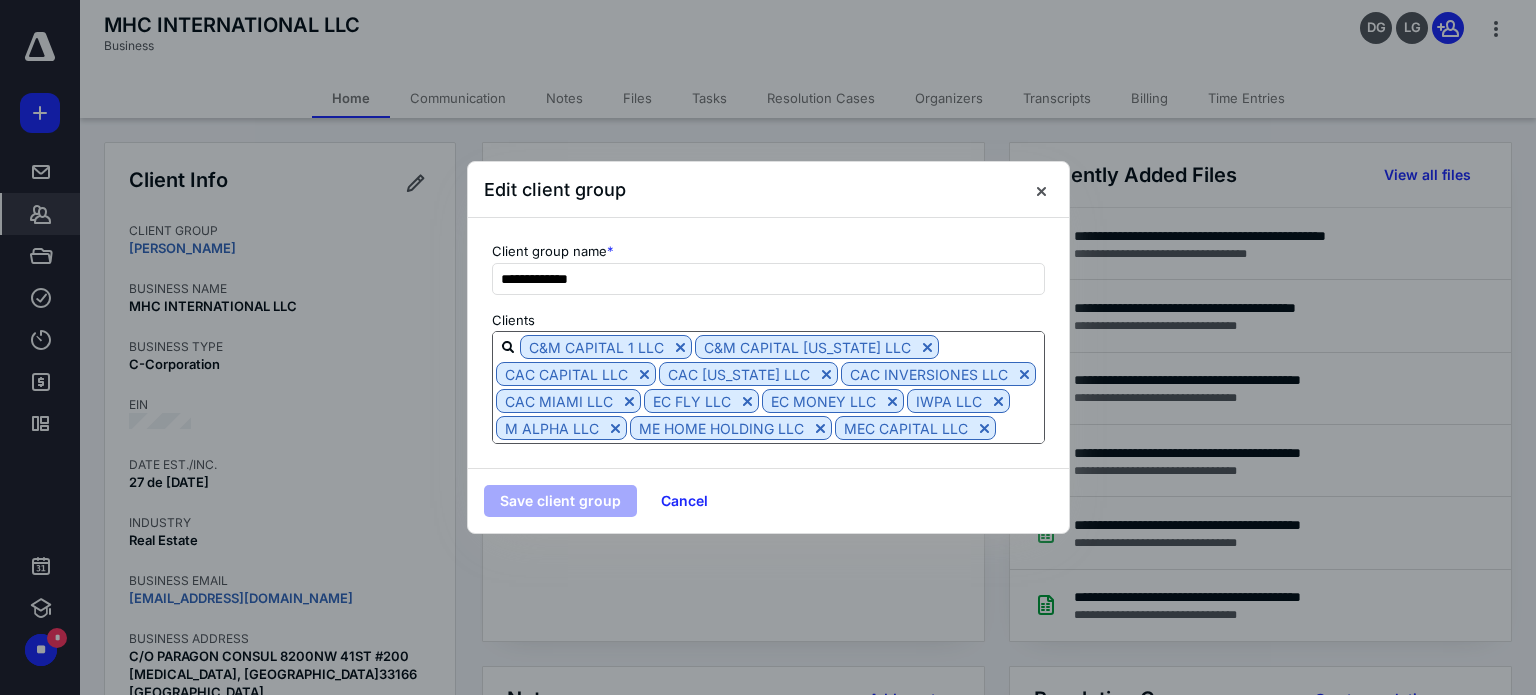 click on "C&M CAPITAL 1 LLC C&M CAPITAL [US_STATE] LLC CAC CAPITAL LLC CAC [US_STATE] LLC CAC INVERSIONES LLC CAC MIAMI LLC EC FLY LLC EC MONEY LLC IWPA LLC M ALPHA LLC ME HOME HOLDING LLC MEC CAPITAL LLC MEC [US_STATE] LLC MEC INVERSIONES LLC MEC MIAMI DADE LLC MHC GOLD LLC MHC INTERNATIONAL LLC MSC PROPERTY LLC MSC PROYECT LLC THE BEST WP LLC" at bounding box center [768, 387] 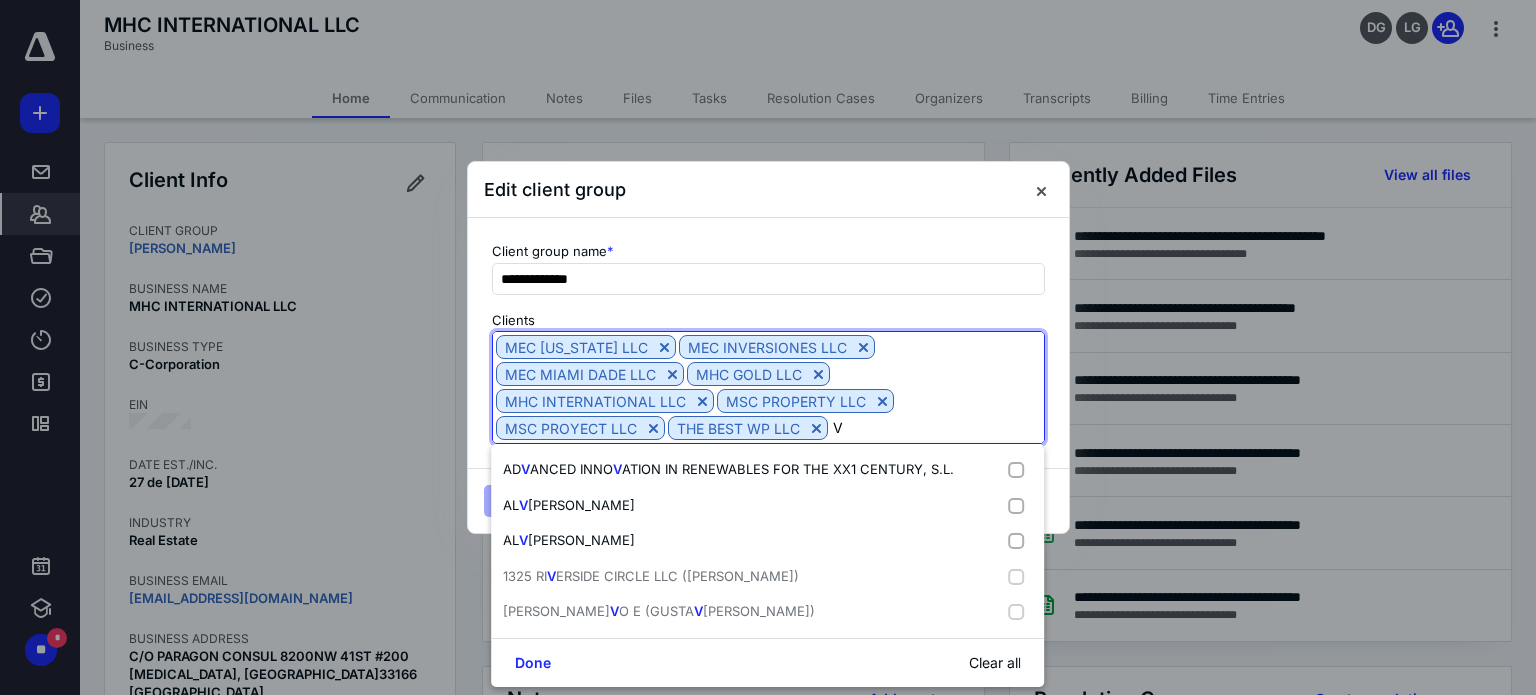 type on "VC" 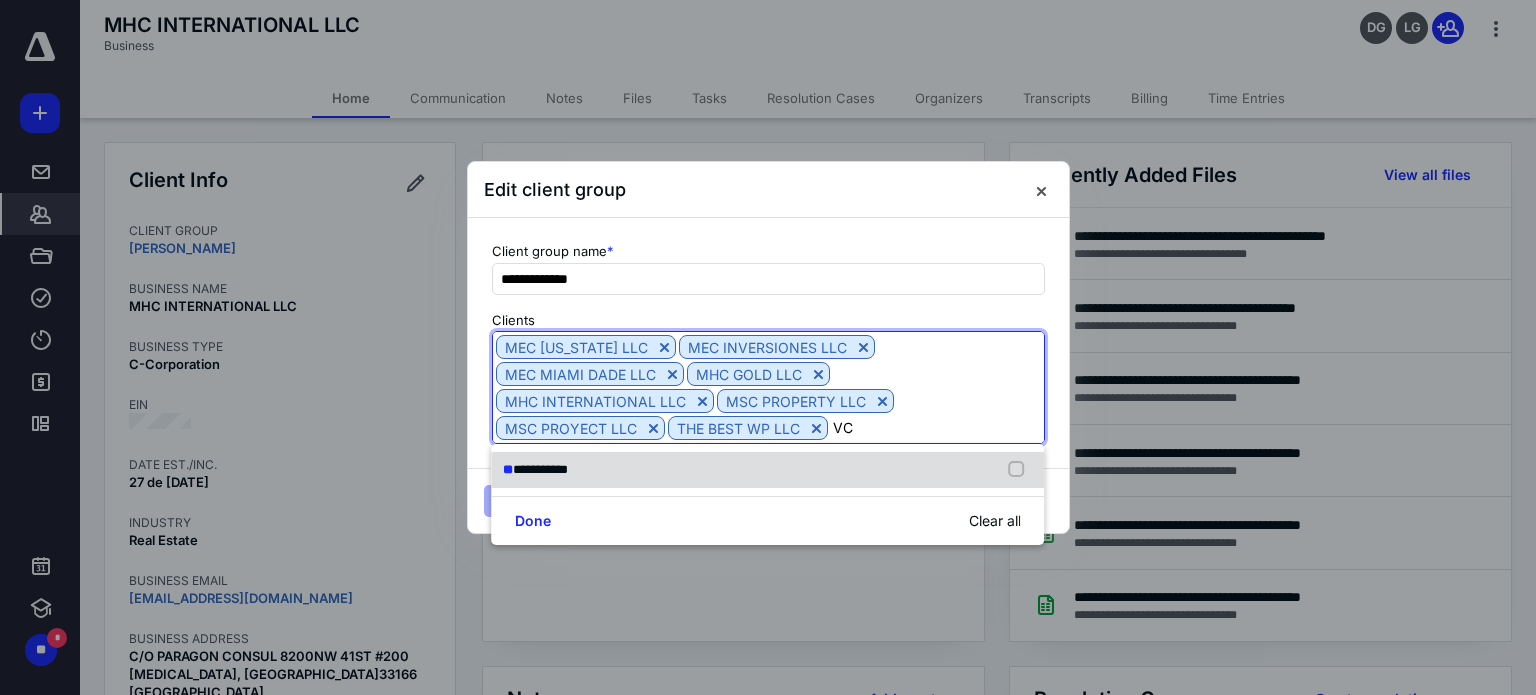 click on "**********" at bounding box center (767, 470) 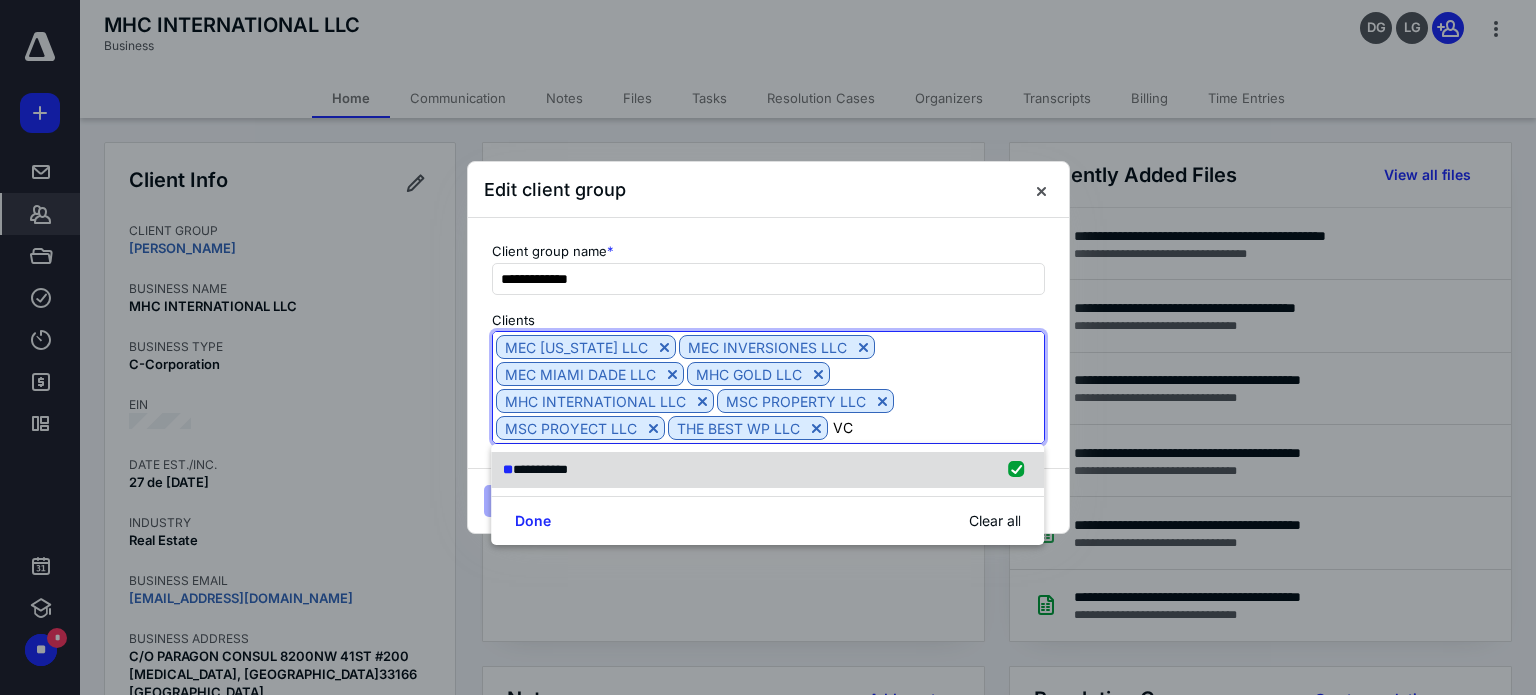 type 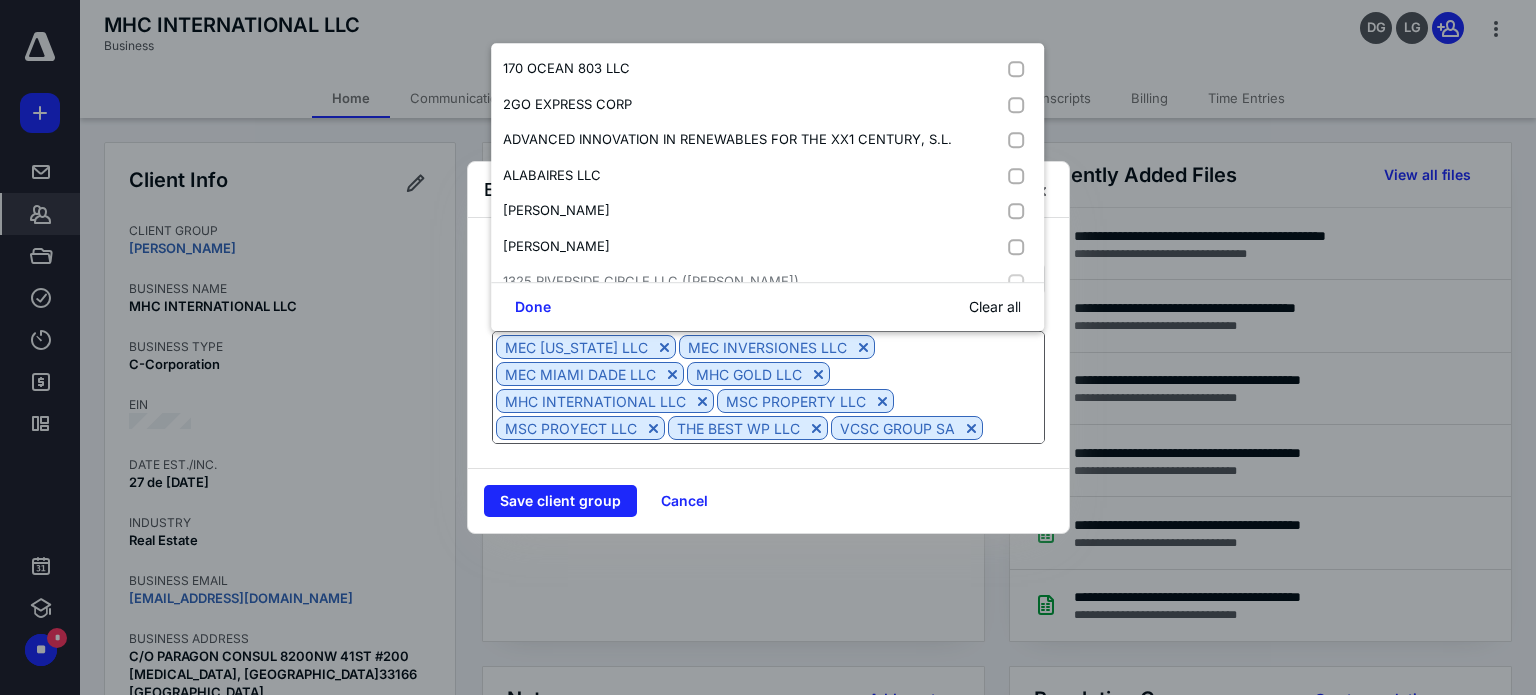 click on "C&M CAPITAL 1 LLC C&M CAPITAL [US_STATE] LLC CAC CAPITAL LLC CAC [US_STATE] LLC CAC INVERSIONES LLC CAC MIAMI LLC EC FLY LLC EC MONEY LLC IWPA LLC M ALPHA LLC ME HOME HOLDING LLC MEC CAPITAL LLC MEC [US_STATE] LLC MEC INVERSIONES LLC MEC MIAMI DADE LLC MHC GOLD LLC MHC INTERNATIONAL LLC MSC PROPERTY LLC MSC PROYECT LLC THE BEST WP LLC VCSC GROUP SA" at bounding box center [768, 387] 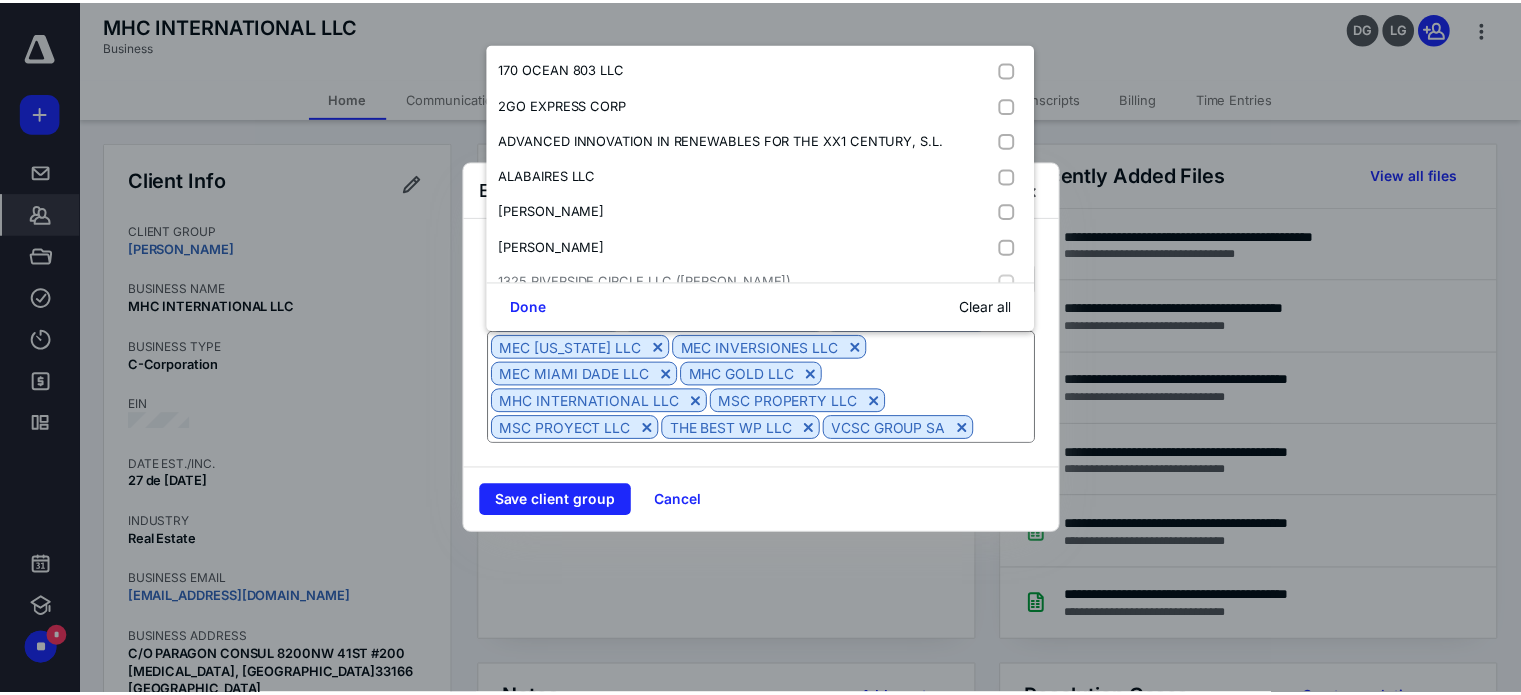 scroll, scrollTop: 130, scrollLeft: 0, axis: vertical 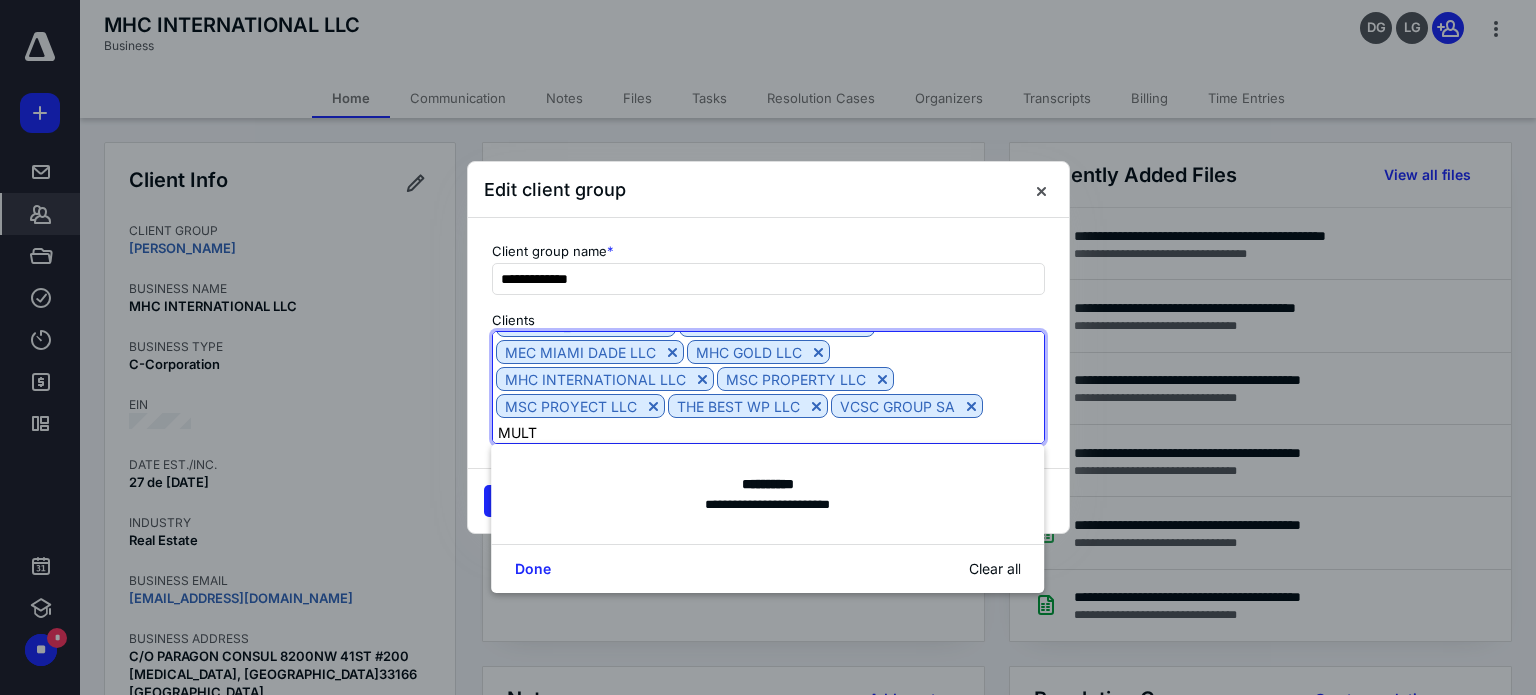 type on "MULTI" 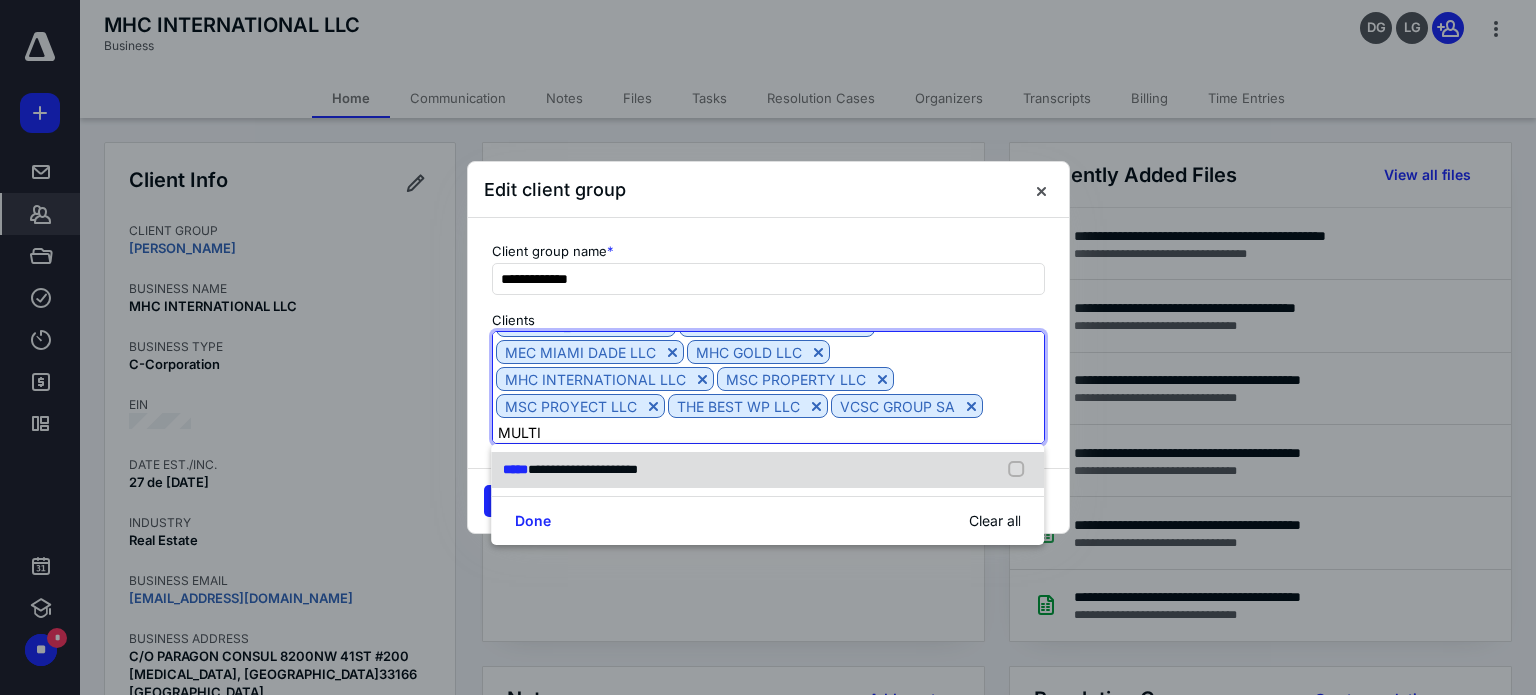 click on "**********" at bounding box center (767, 470) 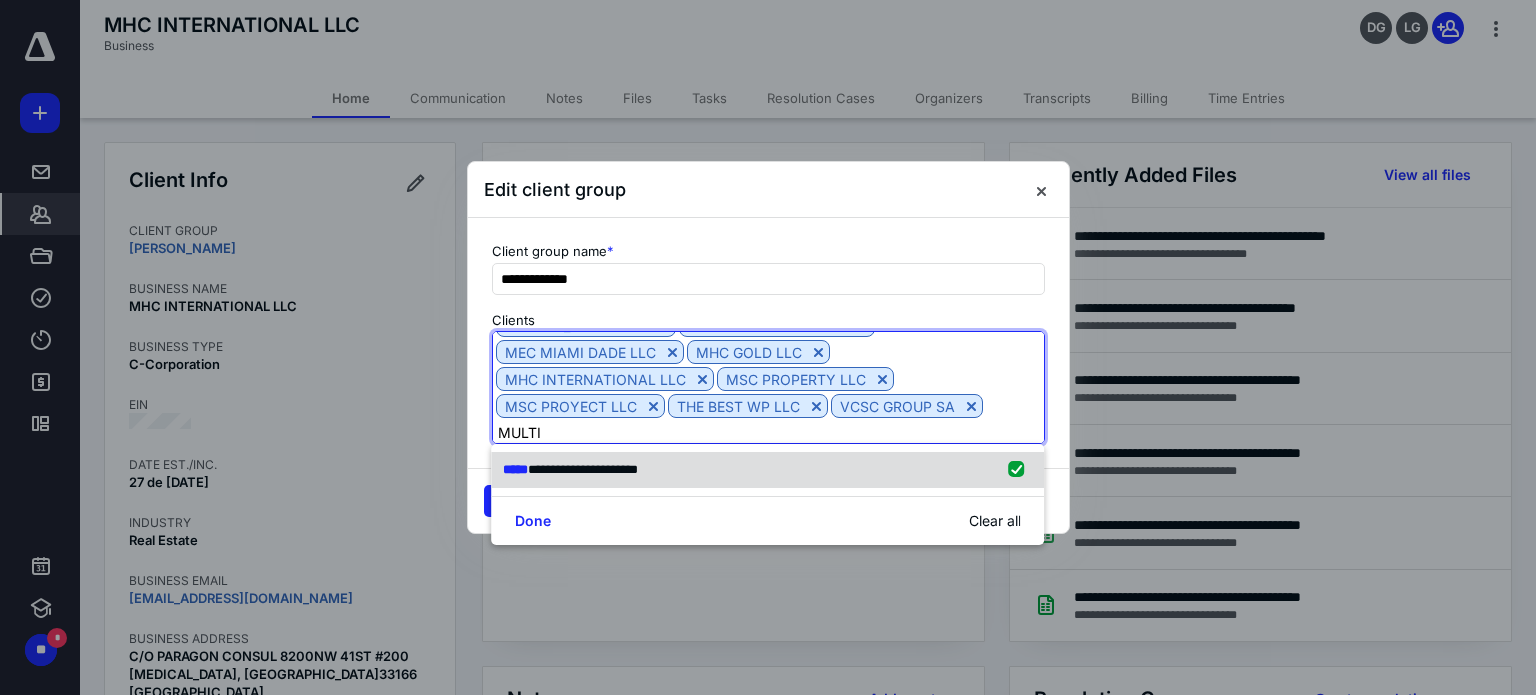 type 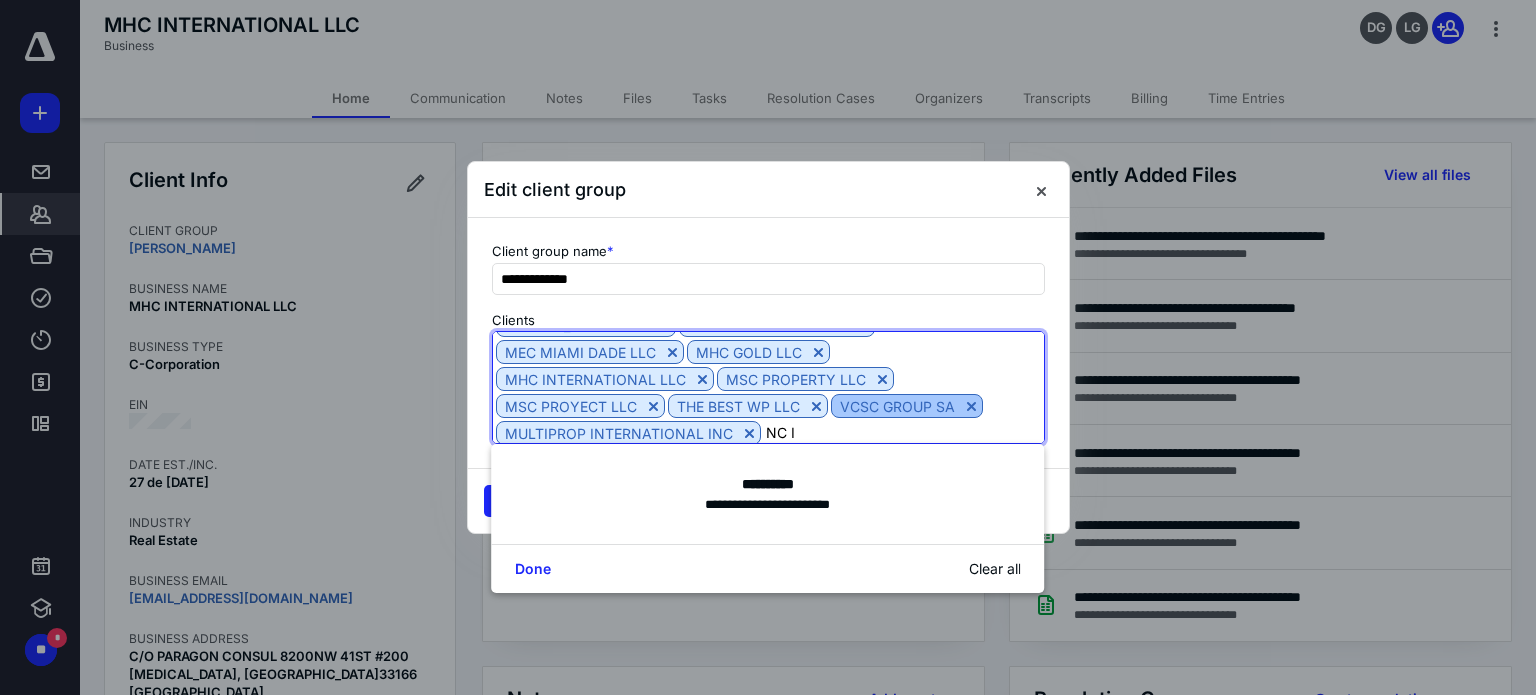 type on "NC IN" 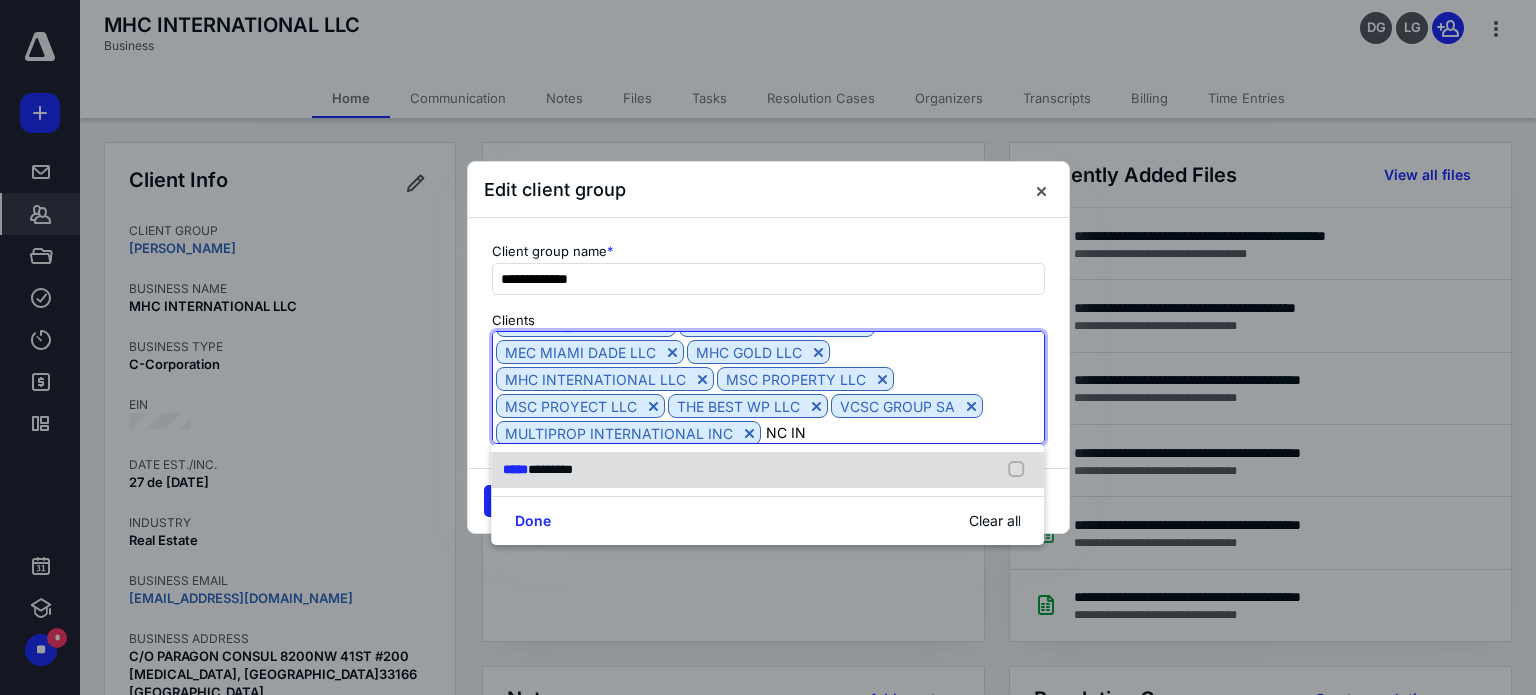 click on "***** *********" at bounding box center [767, 470] 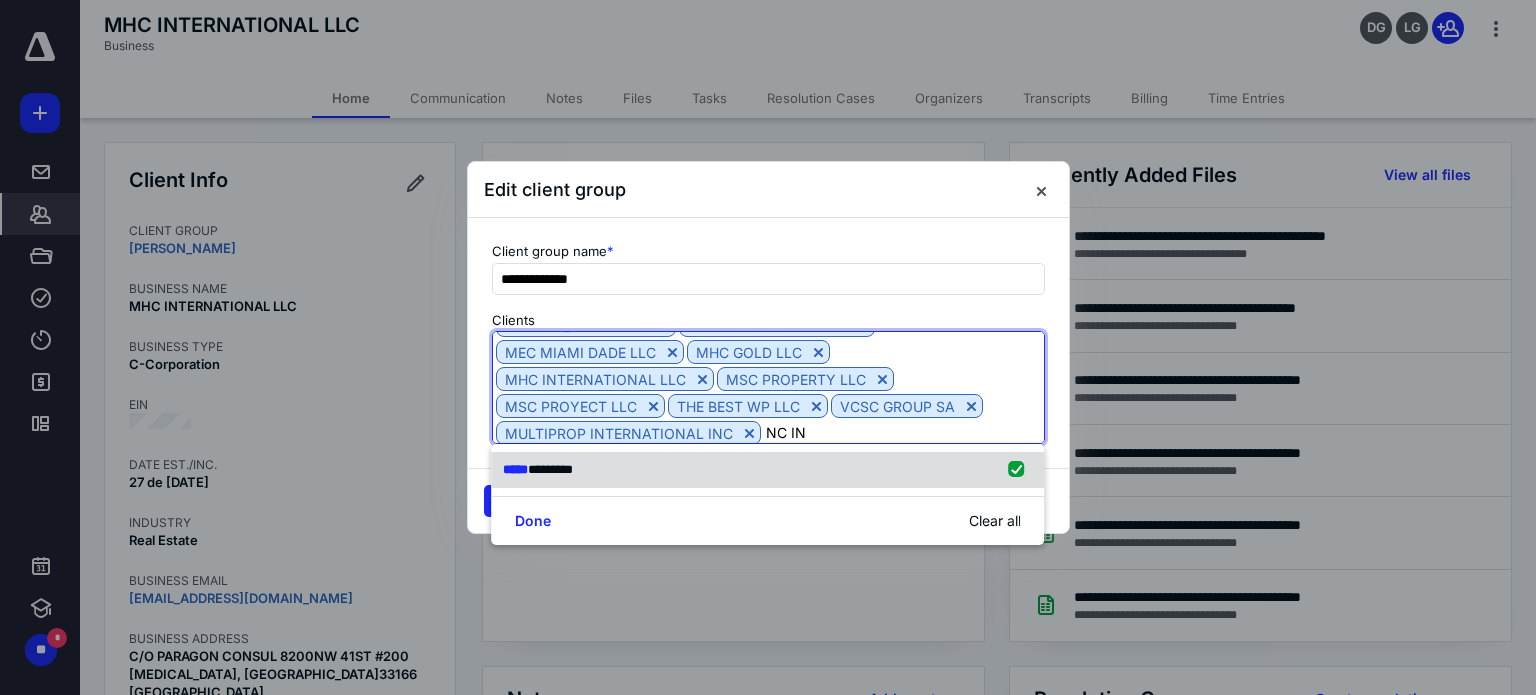 type 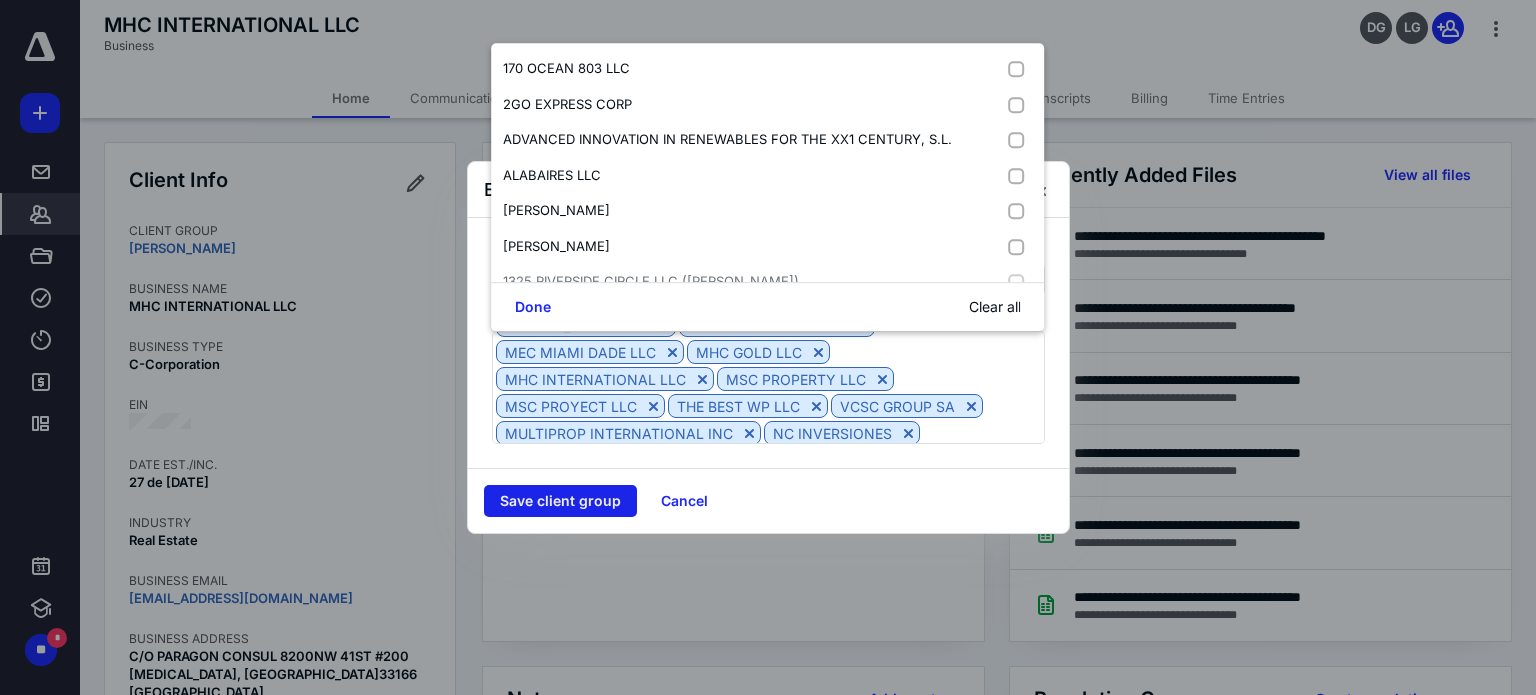 click on "Save client group" at bounding box center [560, 501] 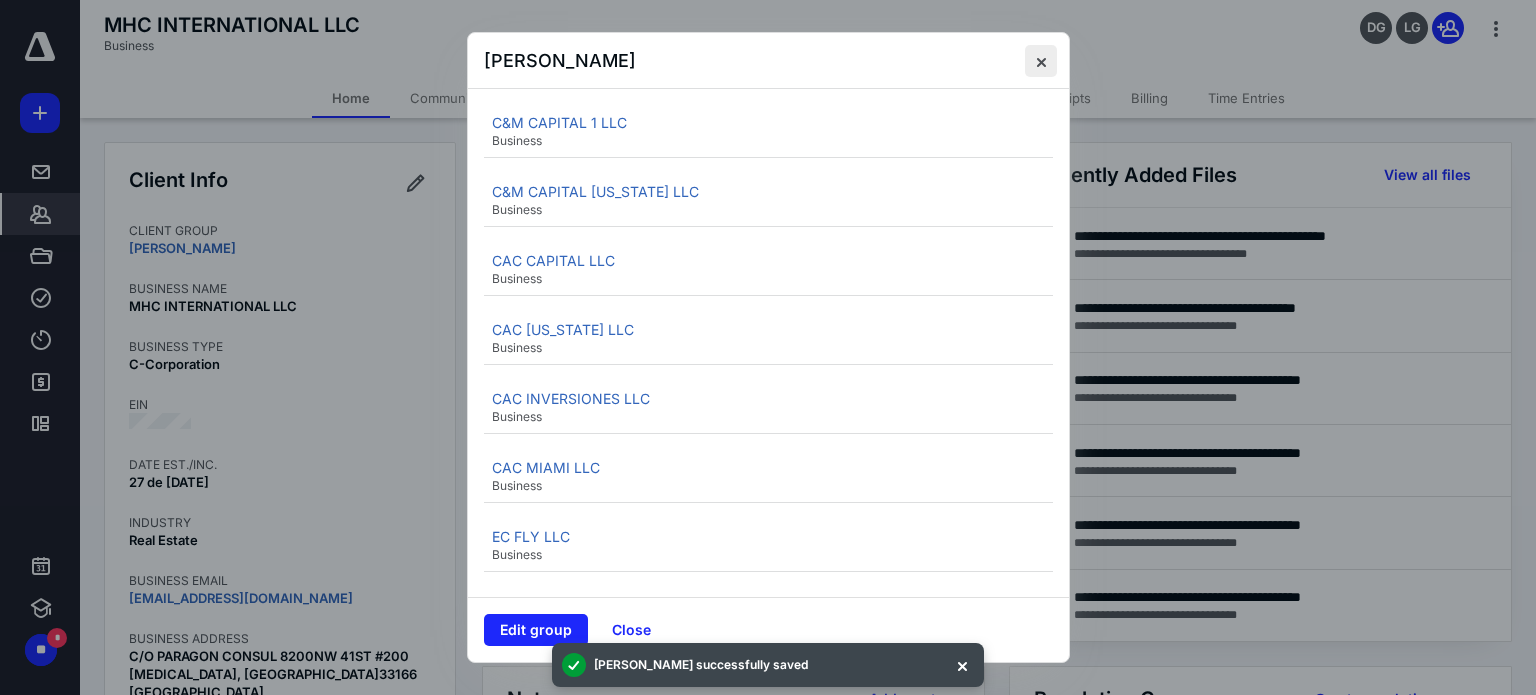 click at bounding box center [1041, 61] 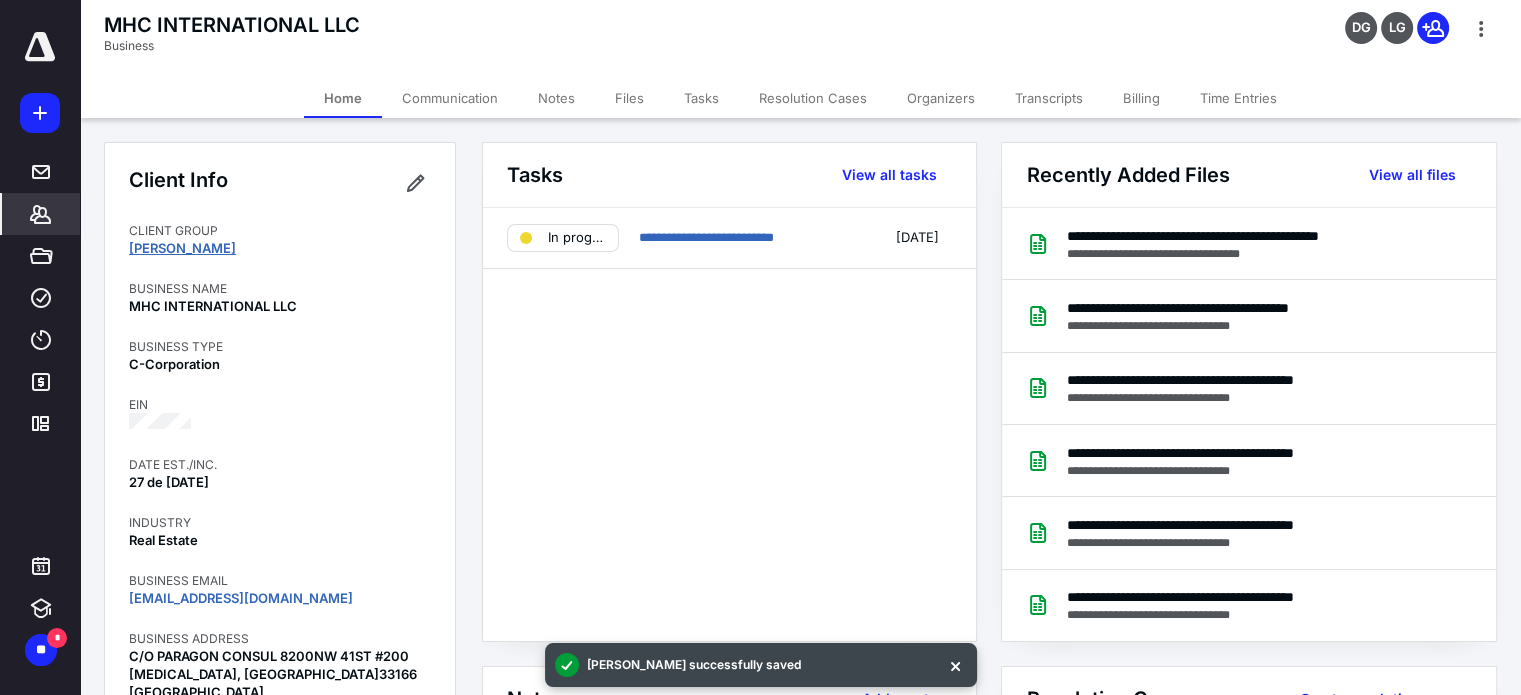 click on "[PERSON_NAME]" at bounding box center [182, 248] 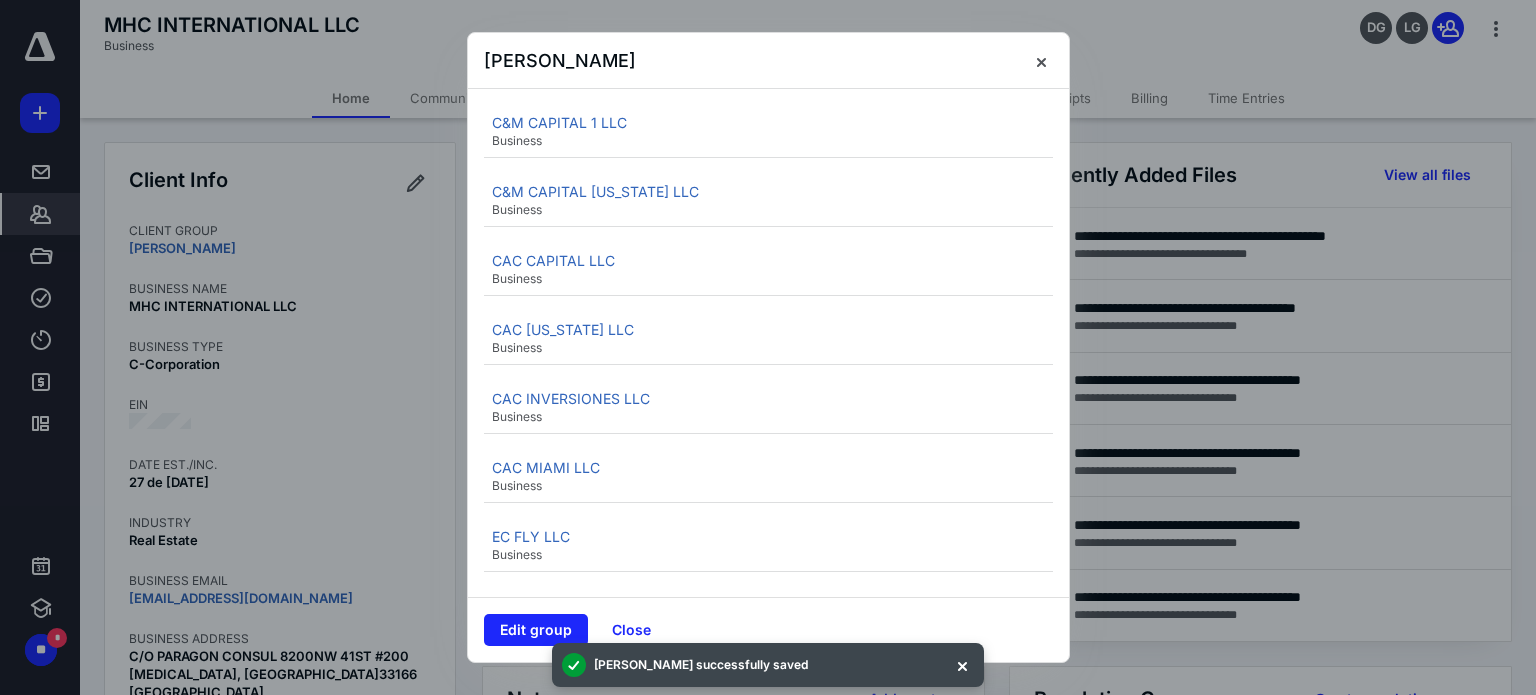click on "C&M CAPITAL 1 LLC Business" at bounding box center [768, 131] 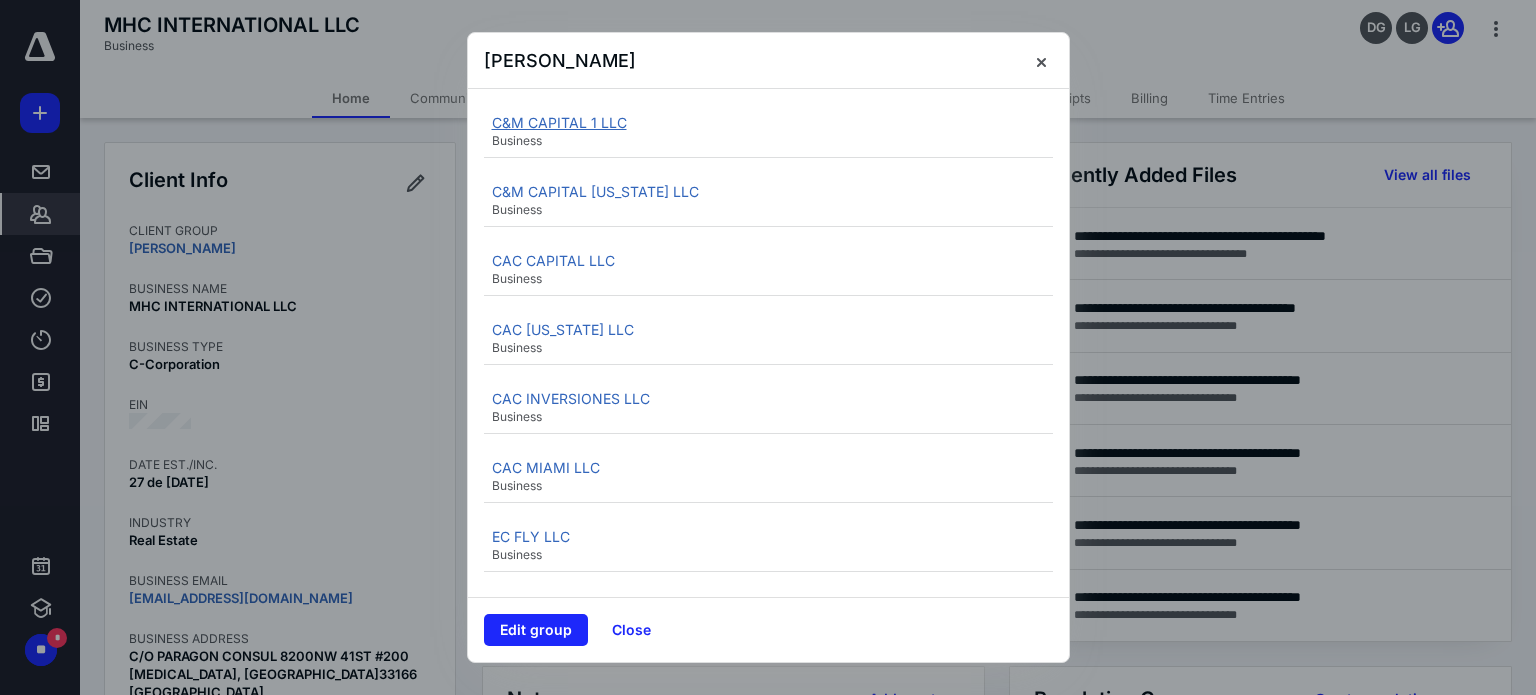 click on "C&M CAPITAL 1 LLC" at bounding box center (559, 122) 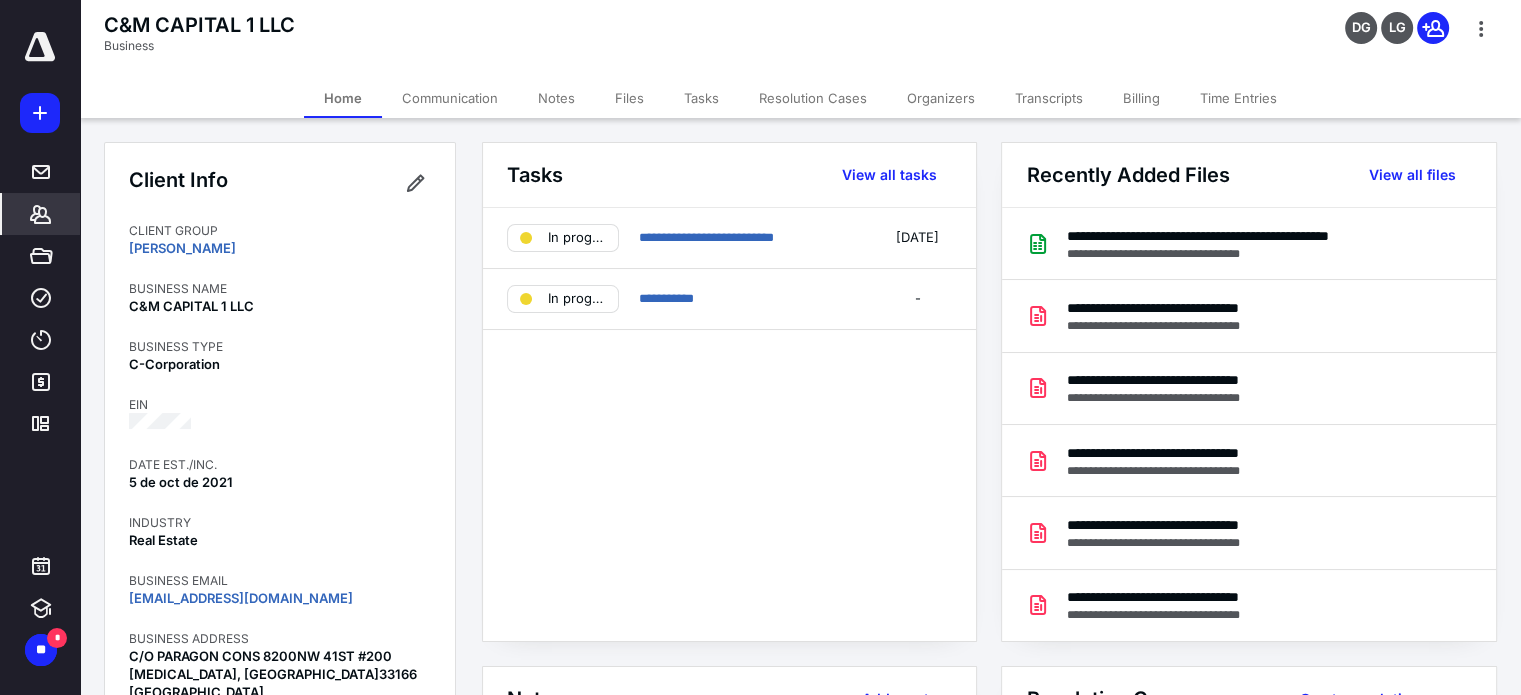 click on "Tasks" at bounding box center [701, 98] 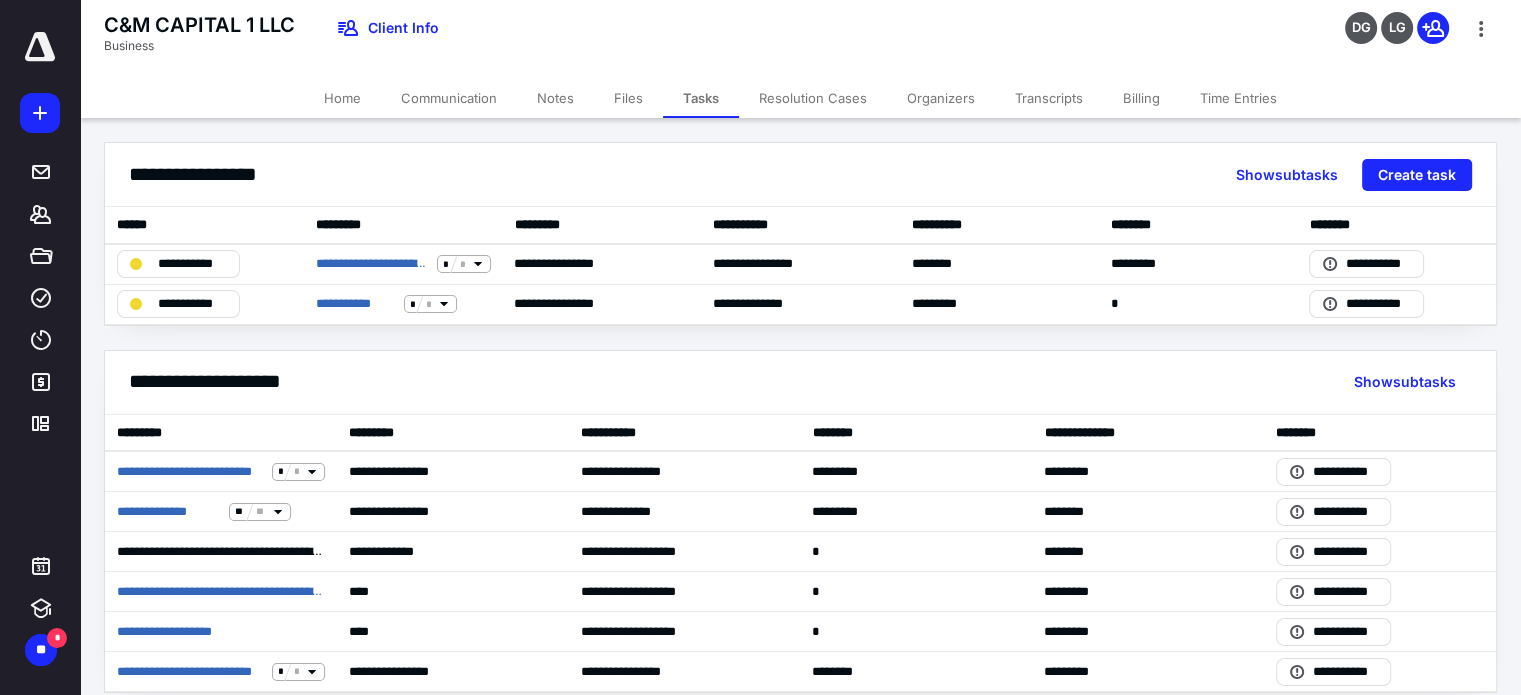 scroll, scrollTop: 37, scrollLeft: 0, axis: vertical 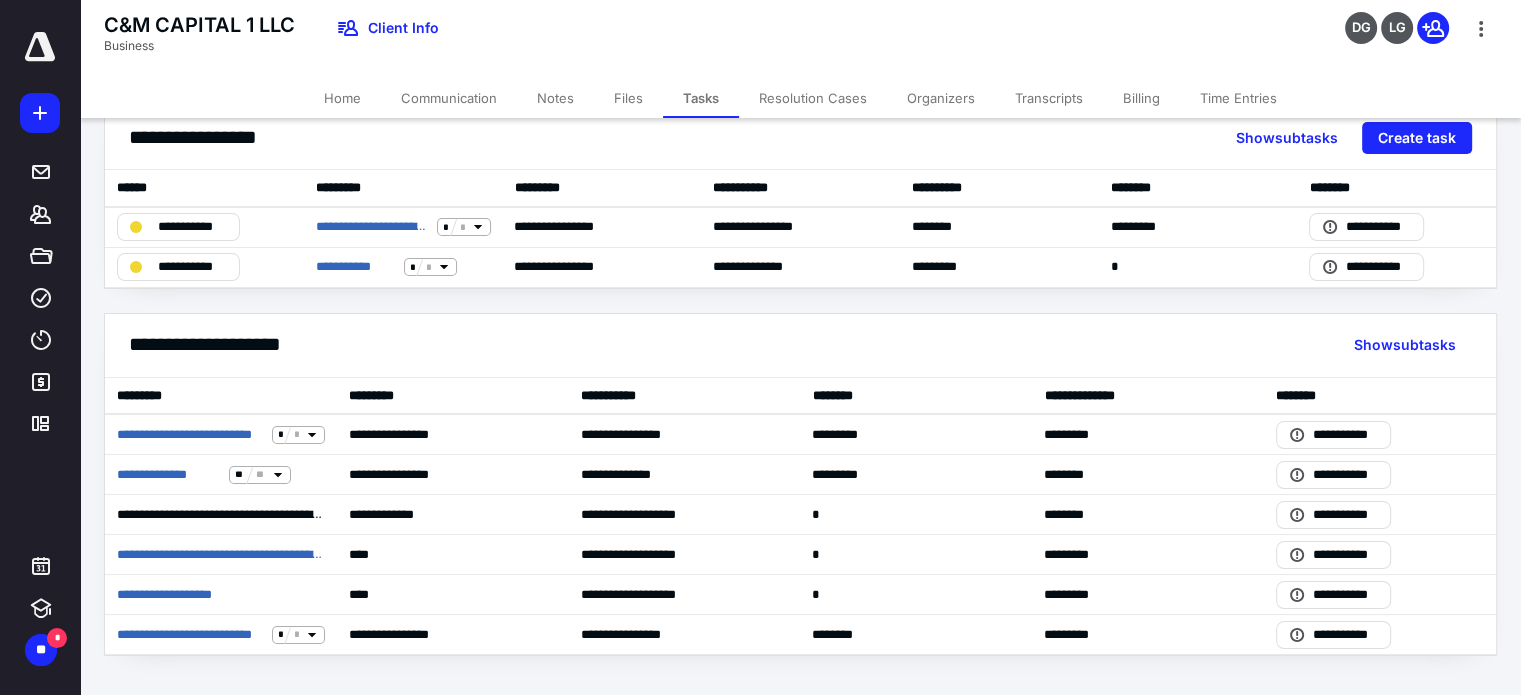 click on "Home" at bounding box center (342, 98) 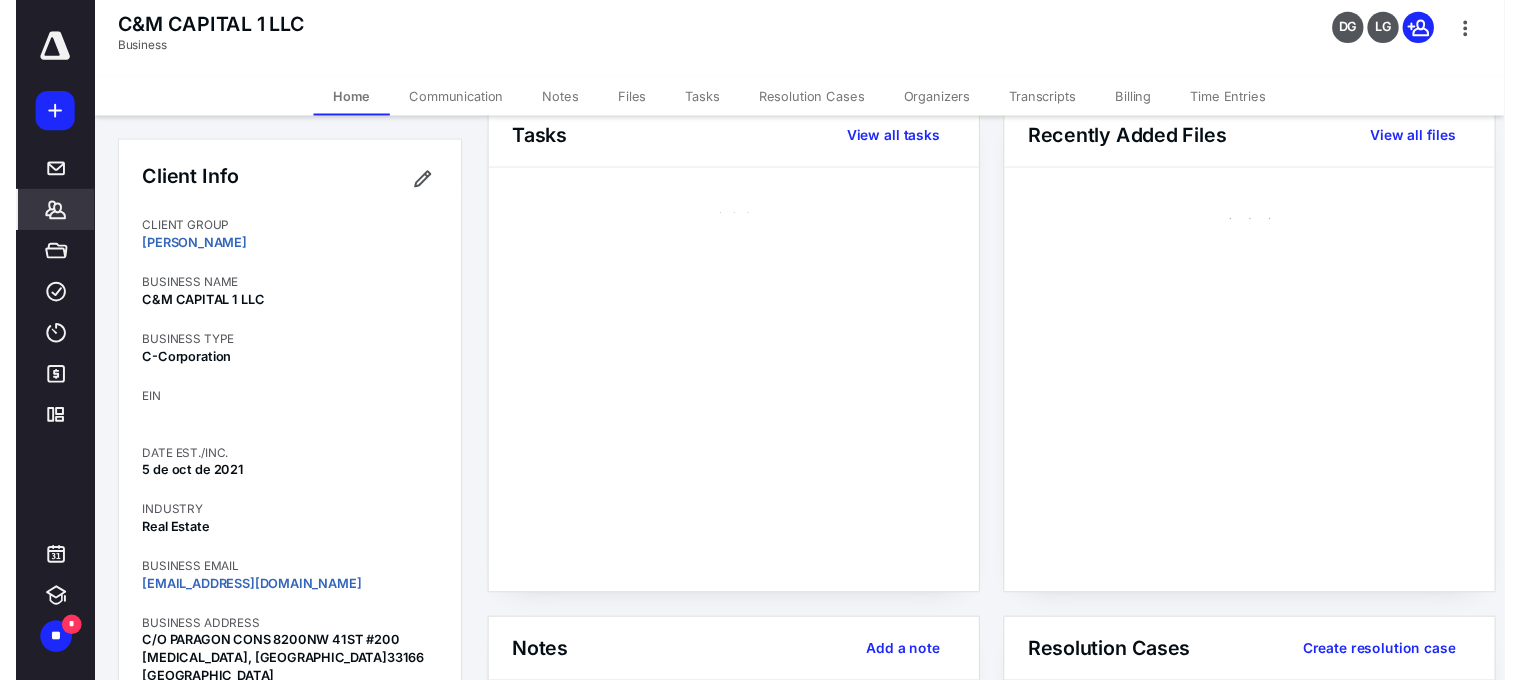 scroll, scrollTop: 0, scrollLeft: 0, axis: both 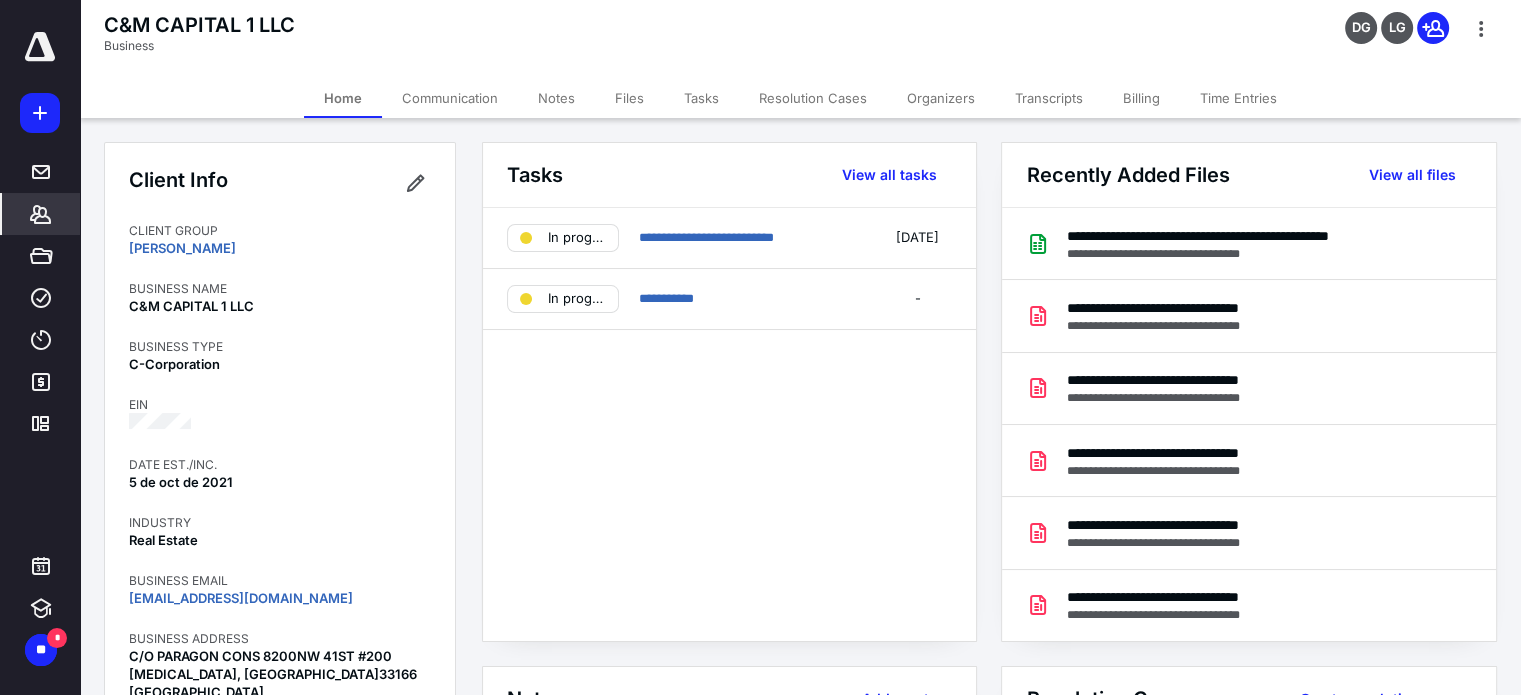 click on "Billing" at bounding box center (1141, 98) 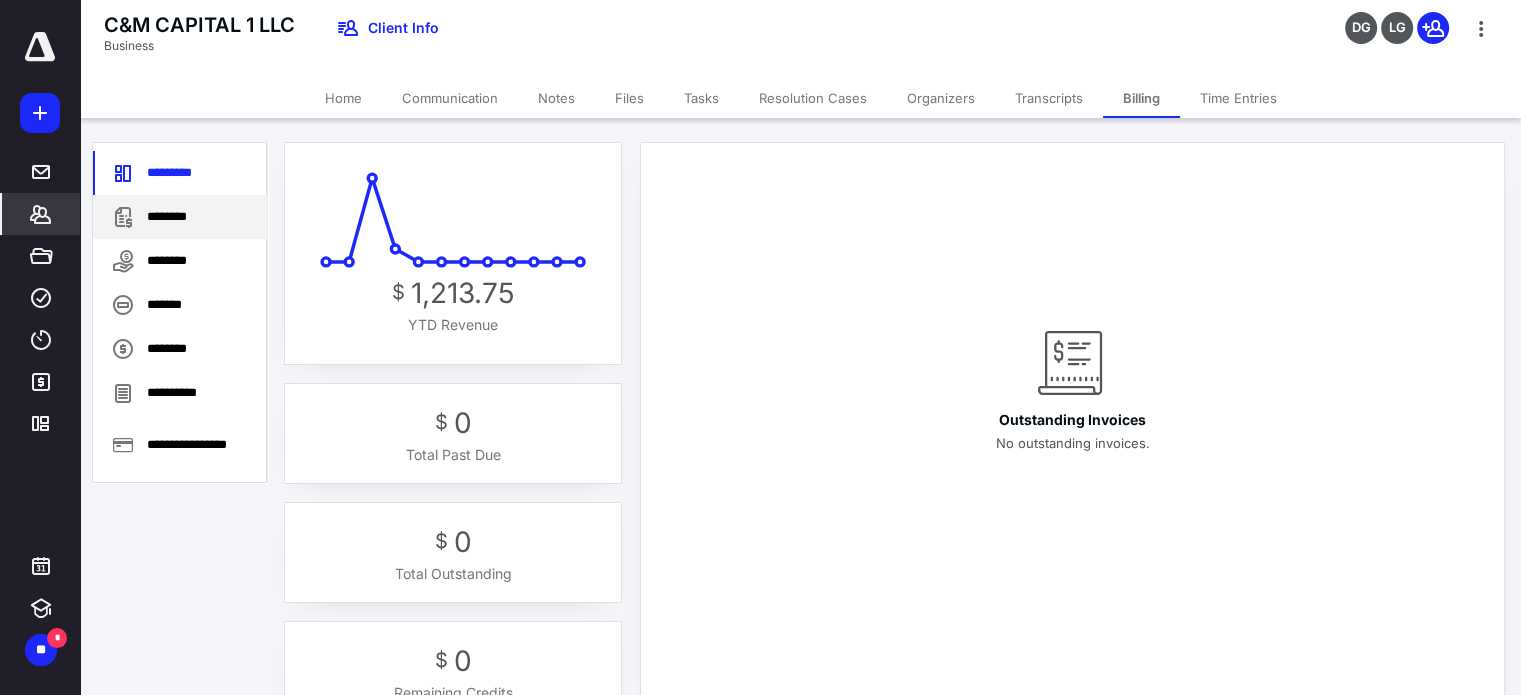 click on "********" at bounding box center [180, 217] 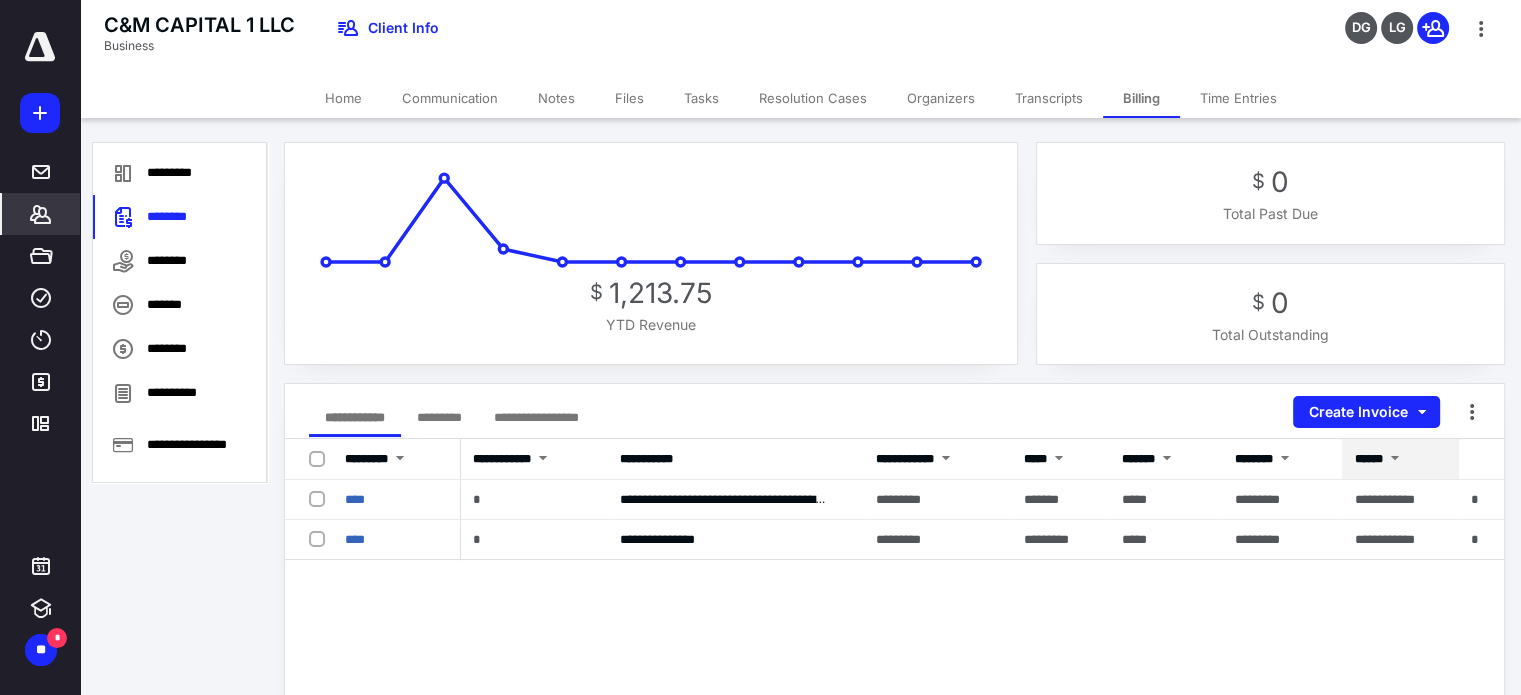 click at bounding box center [1394, 460] 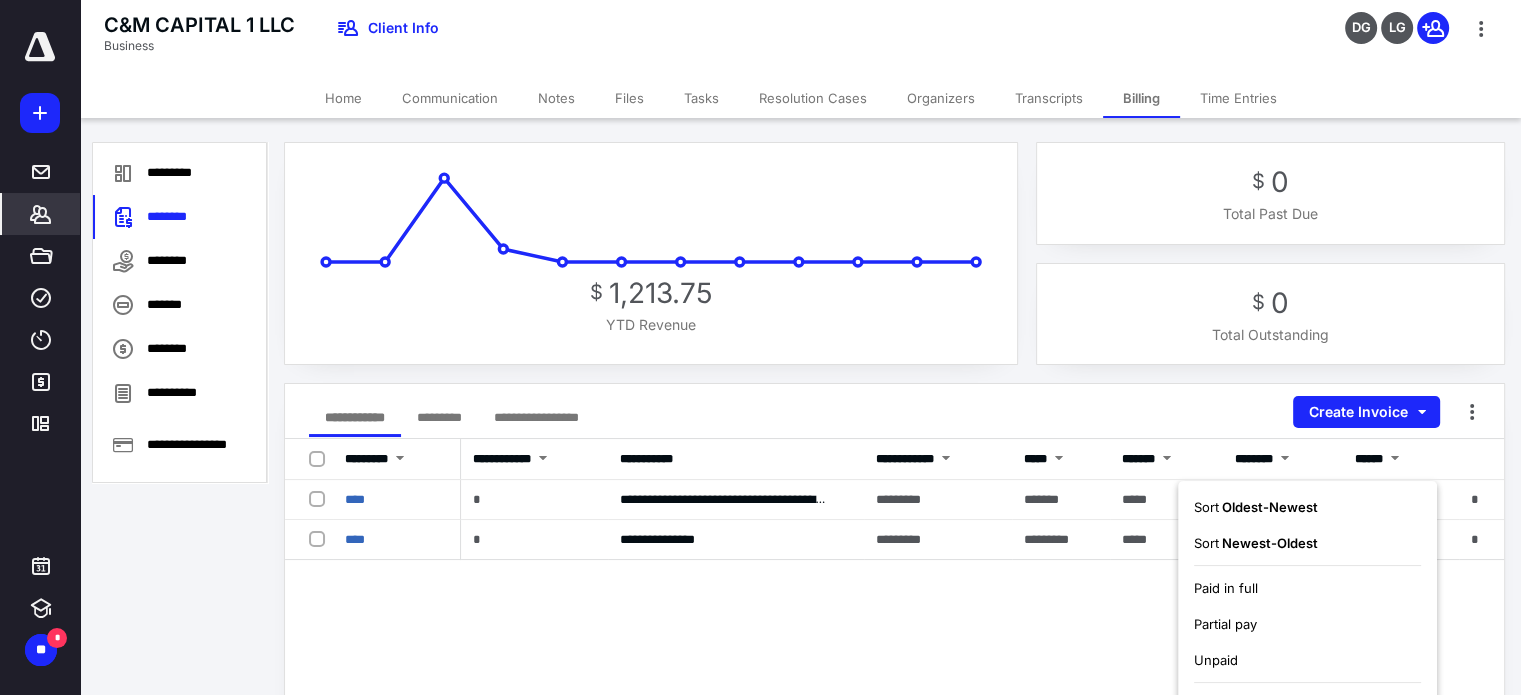 click on "**********" at bounding box center [894, 839] 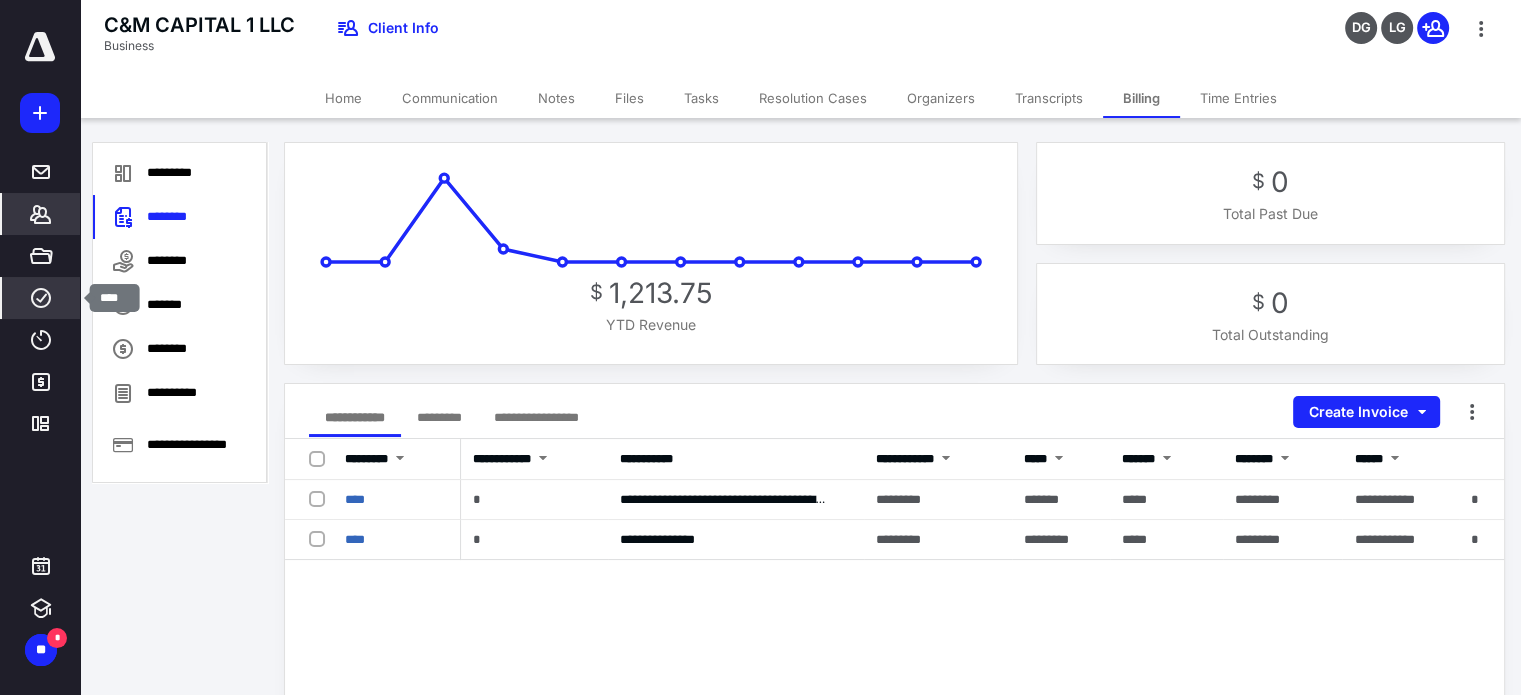 click 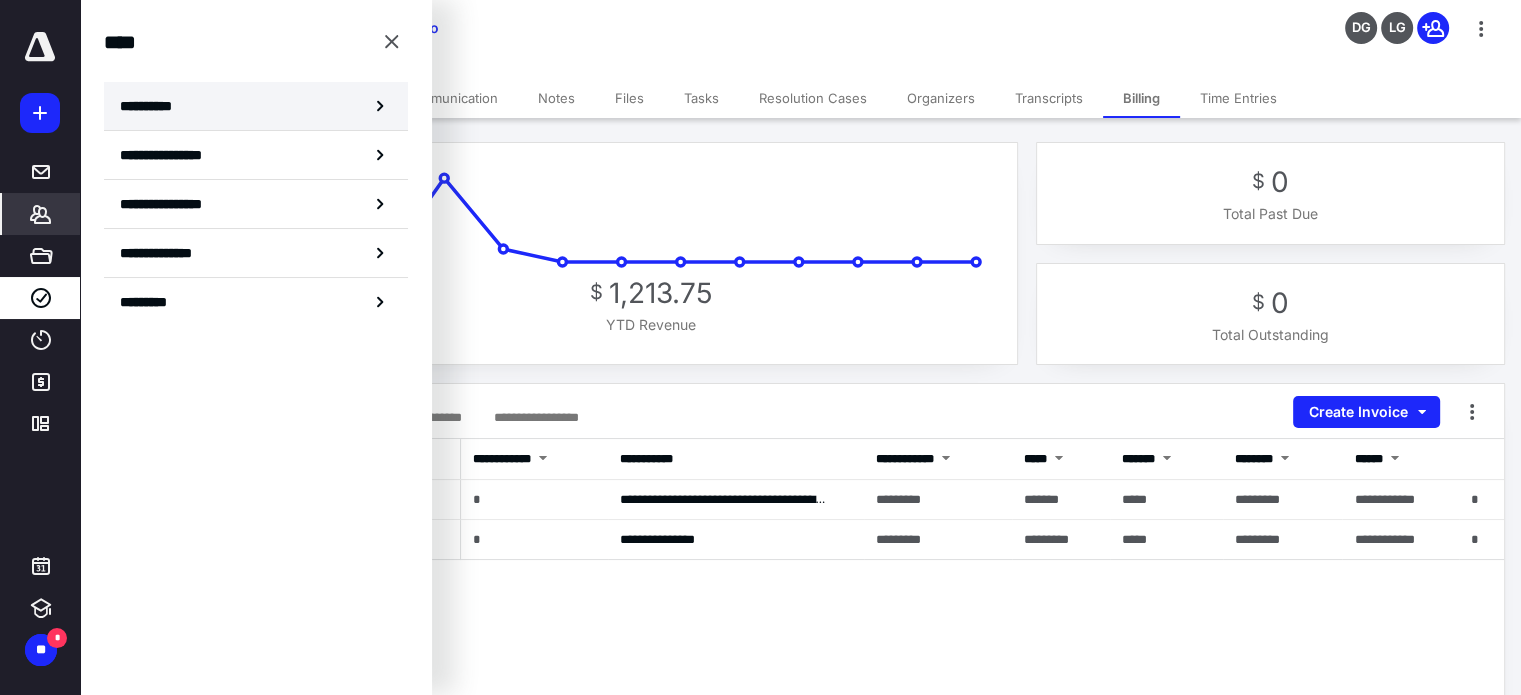 click on "**********" at bounding box center (256, 106) 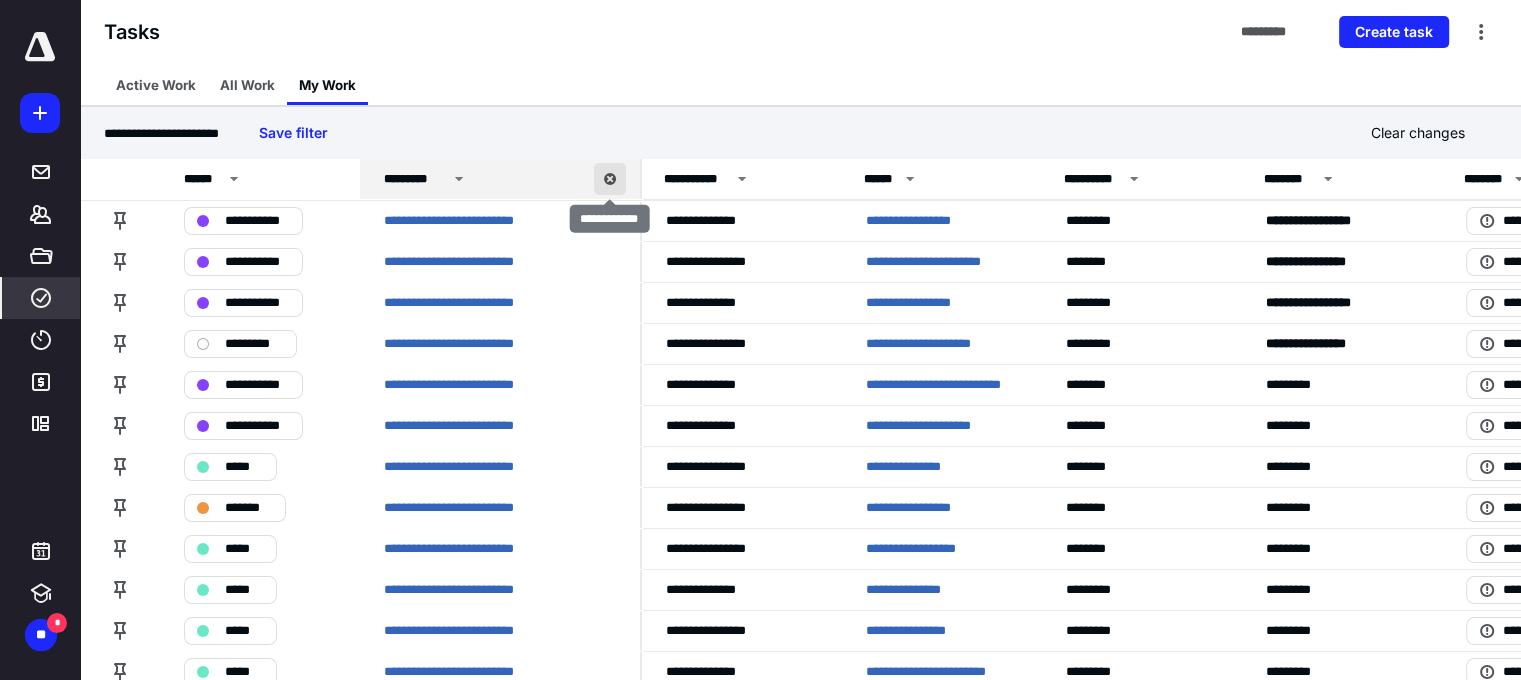 click at bounding box center [610, 179] 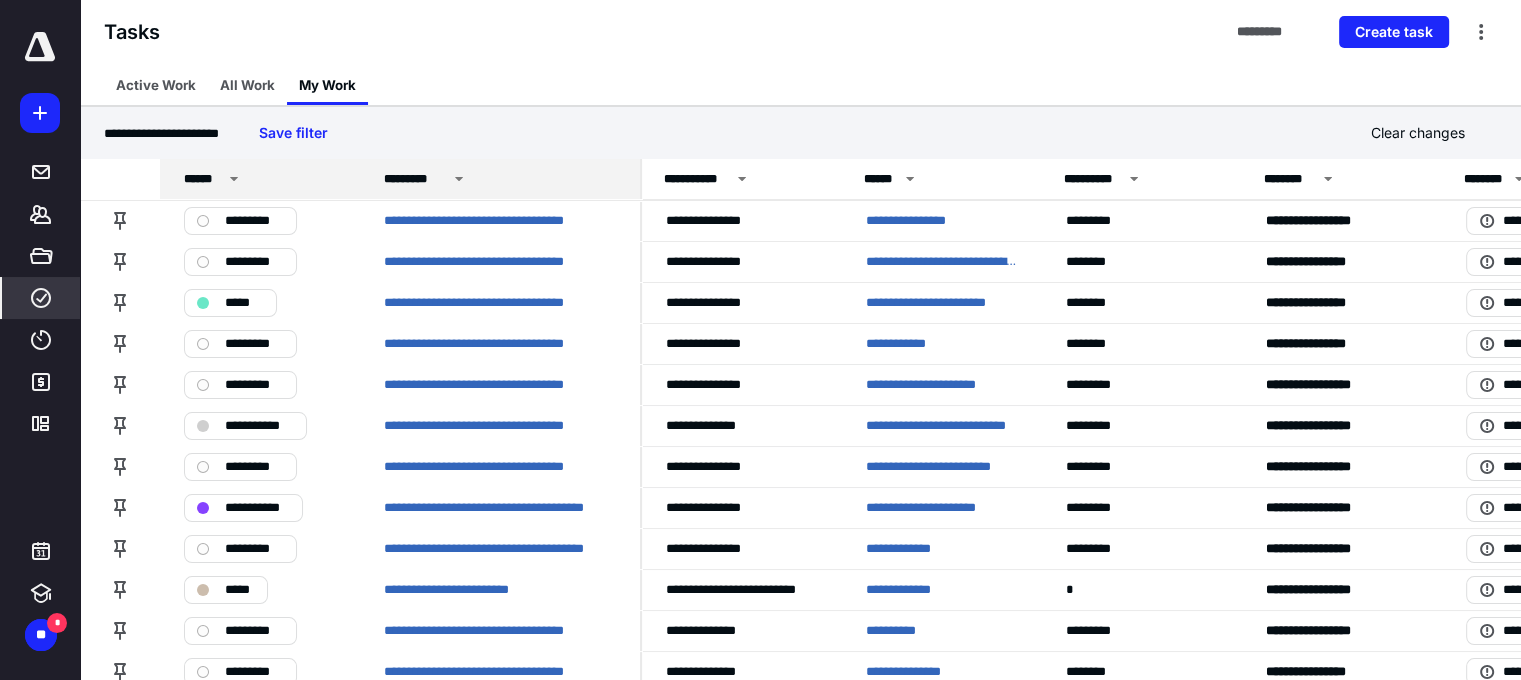 click 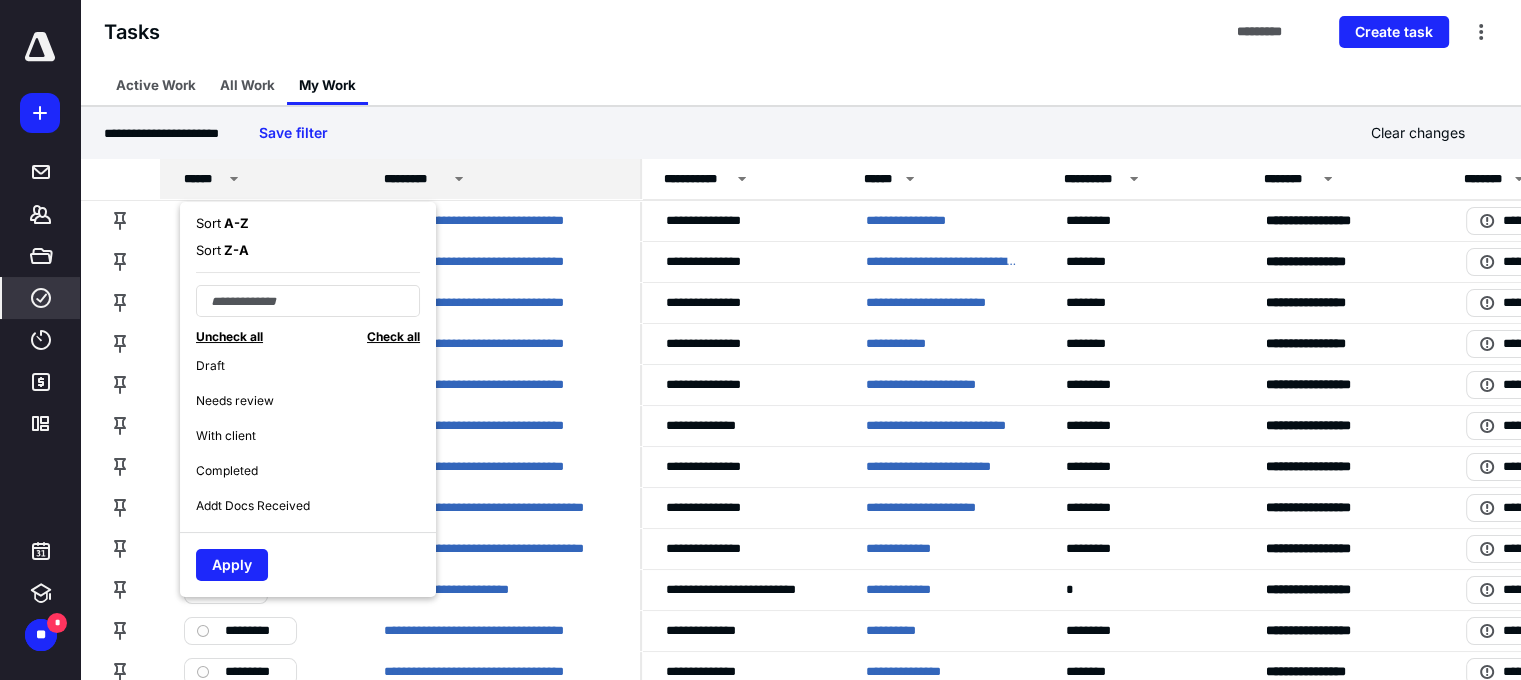 scroll, scrollTop: 188, scrollLeft: 0, axis: vertical 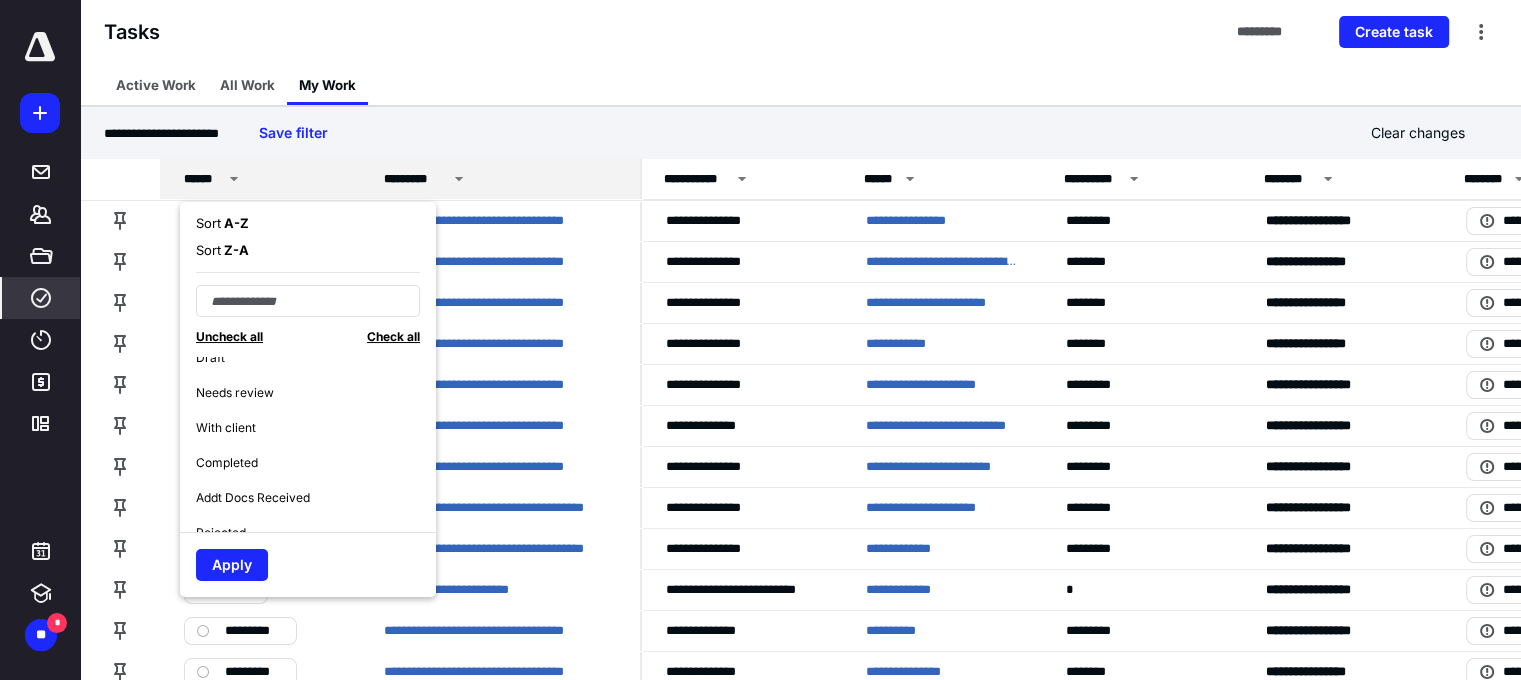 click on "With client" at bounding box center [226, 428] 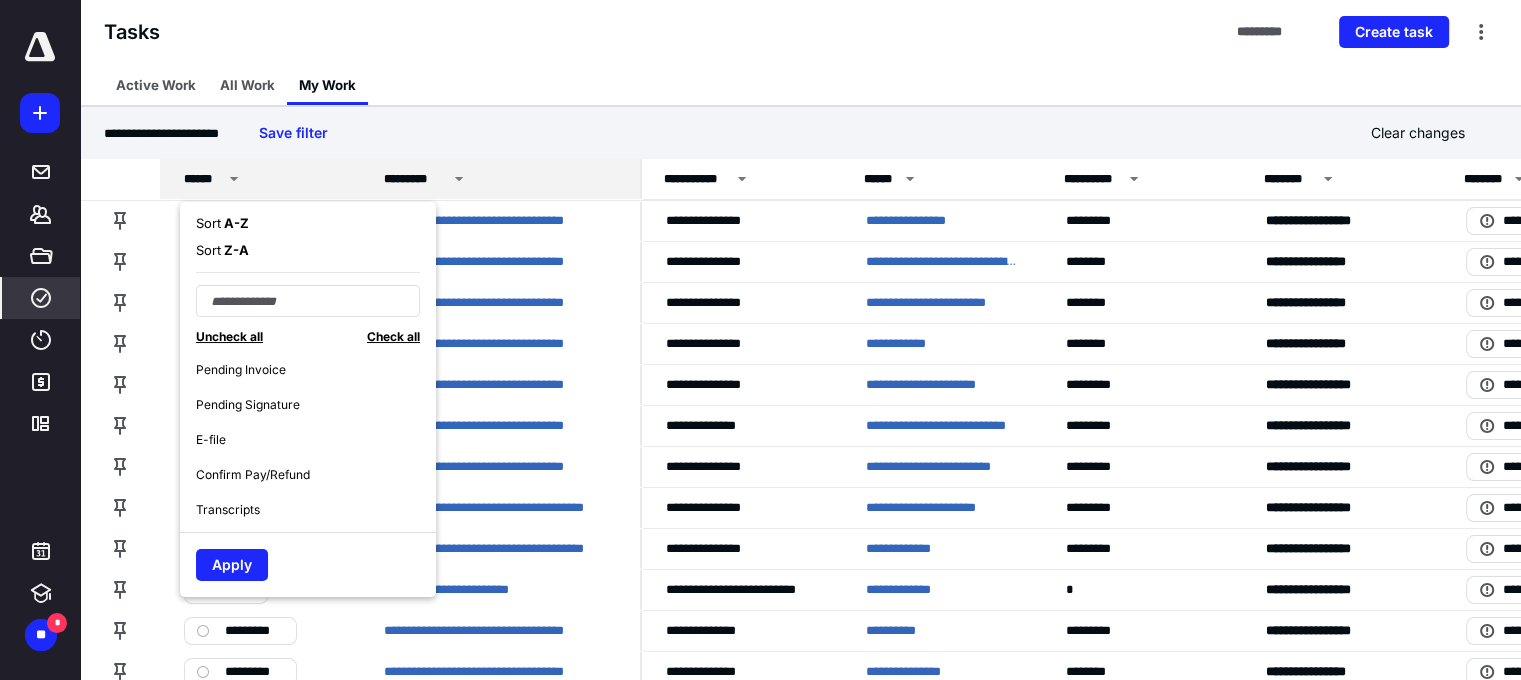 scroll, scrollTop: 944, scrollLeft: 0, axis: vertical 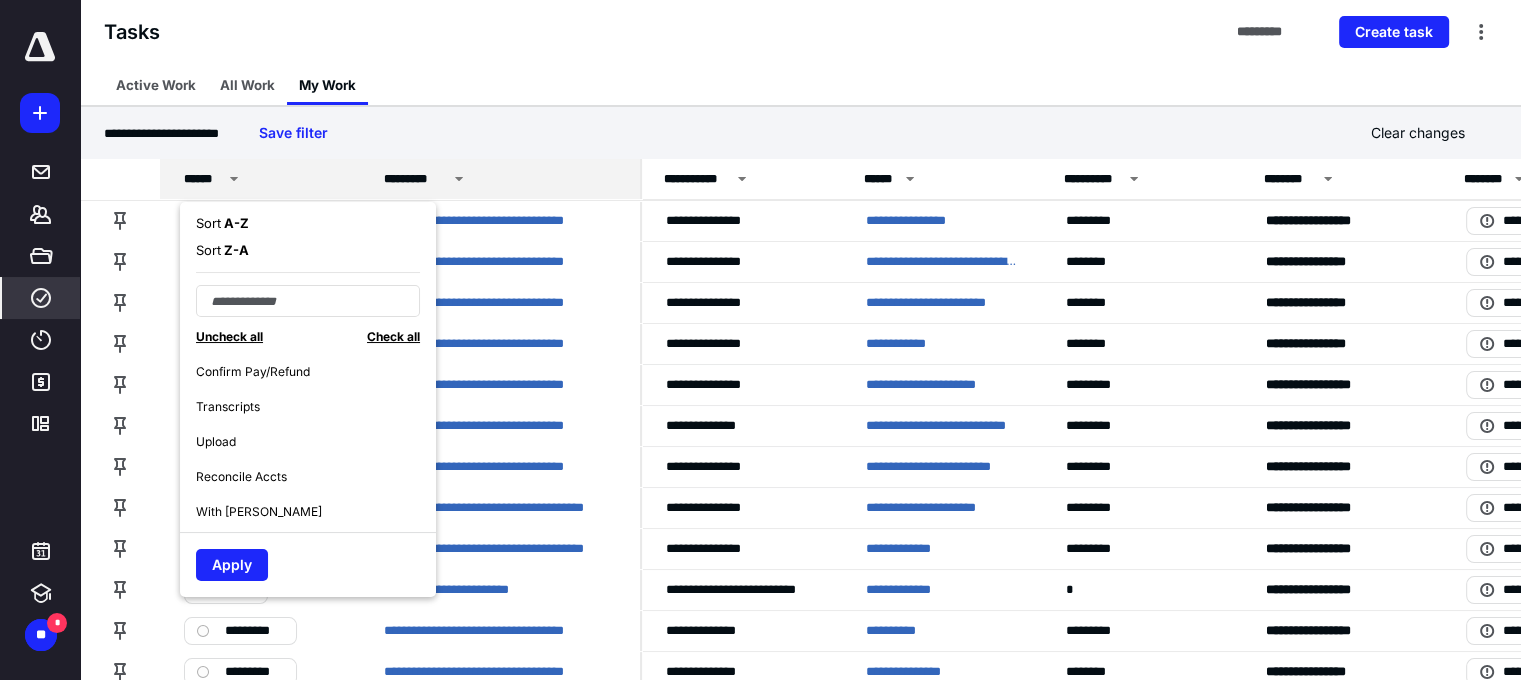 click on "With [PERSON_NAME]" at bounding box center [259, 512] 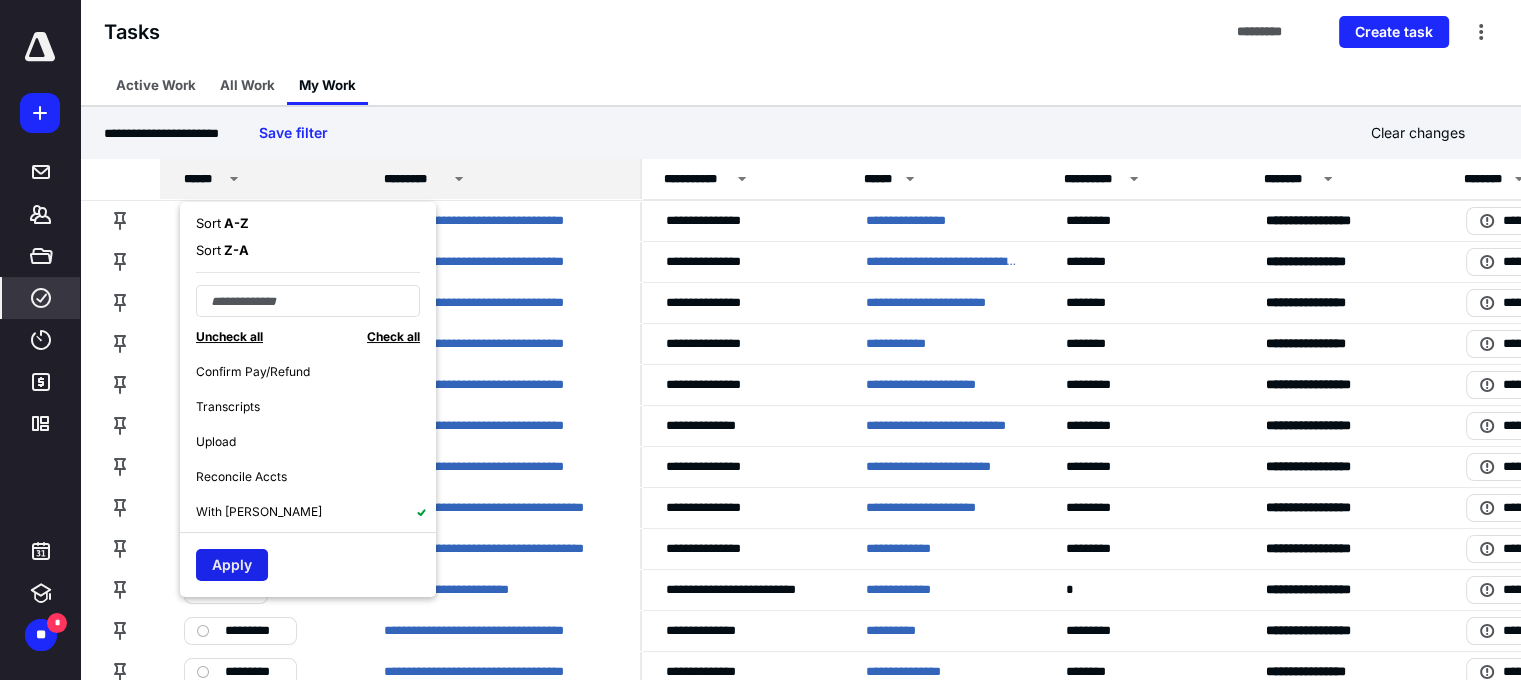click on "Apply" at bounding box center [232, 565] 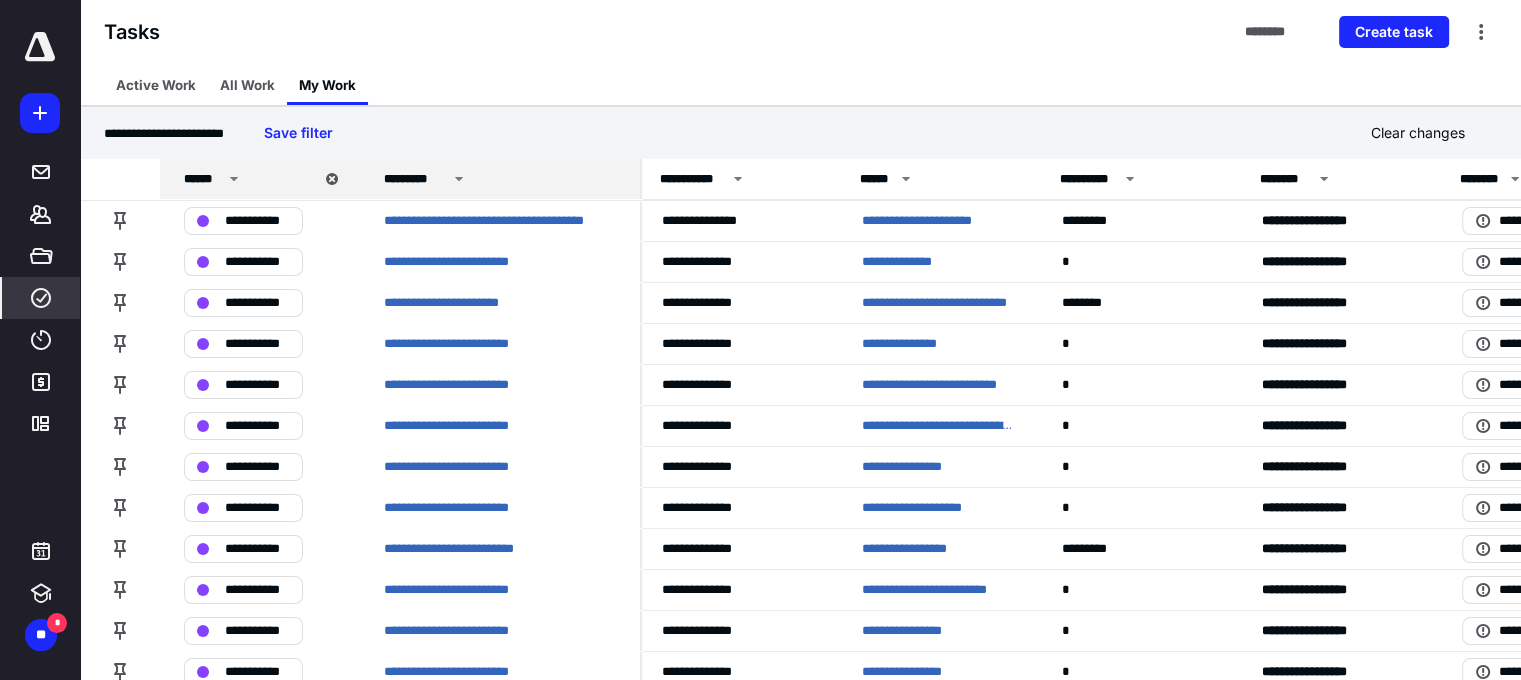 scroll, scrollTop: 0, scrollLeft: 0, axis: both 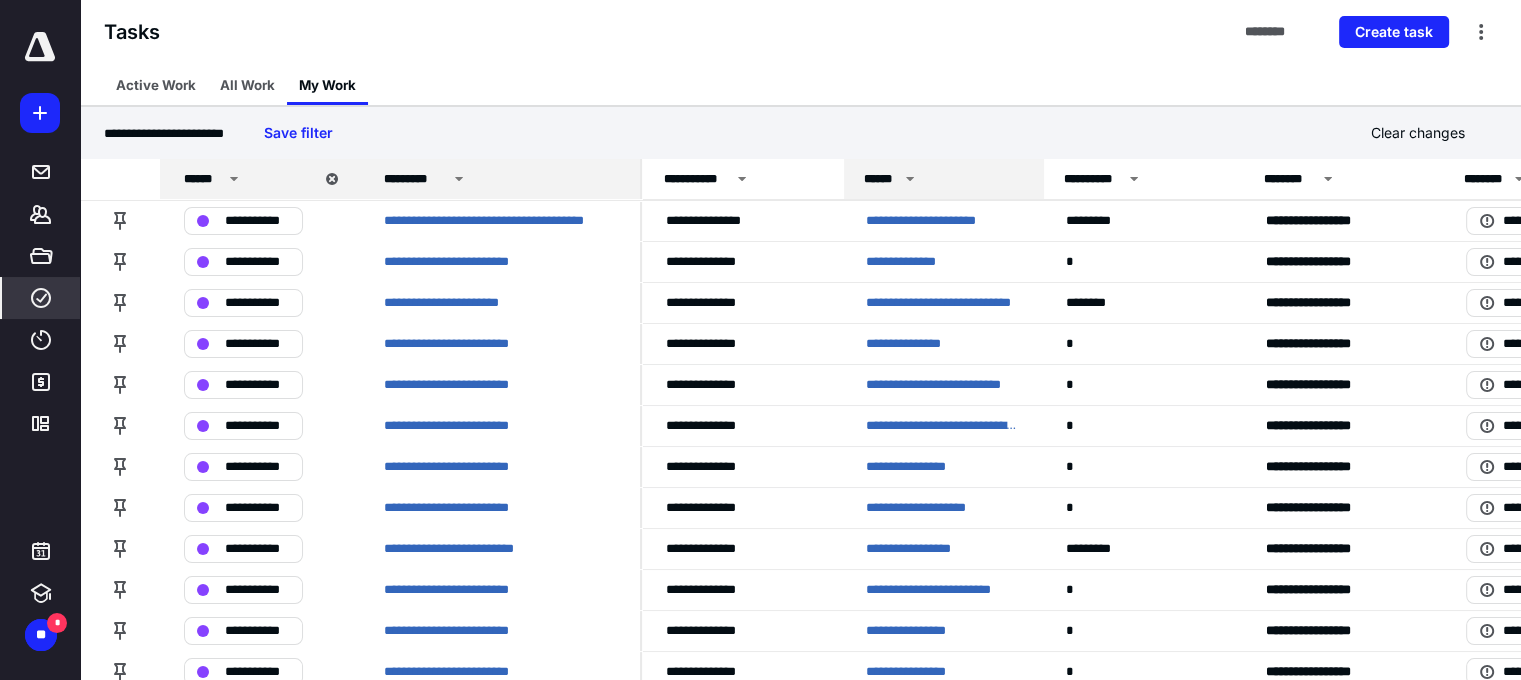 click 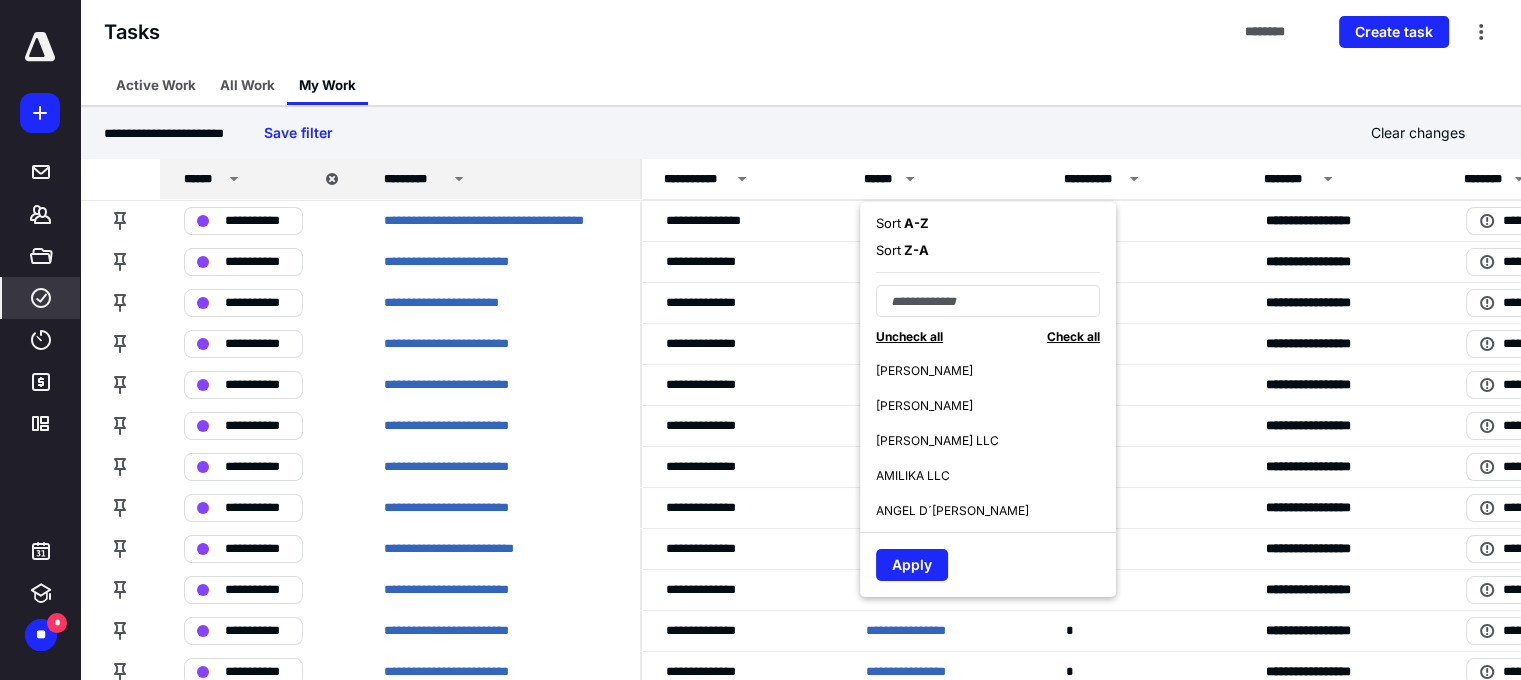 scroll, scrollTop: 0, scrollLeft: 0, axis: both 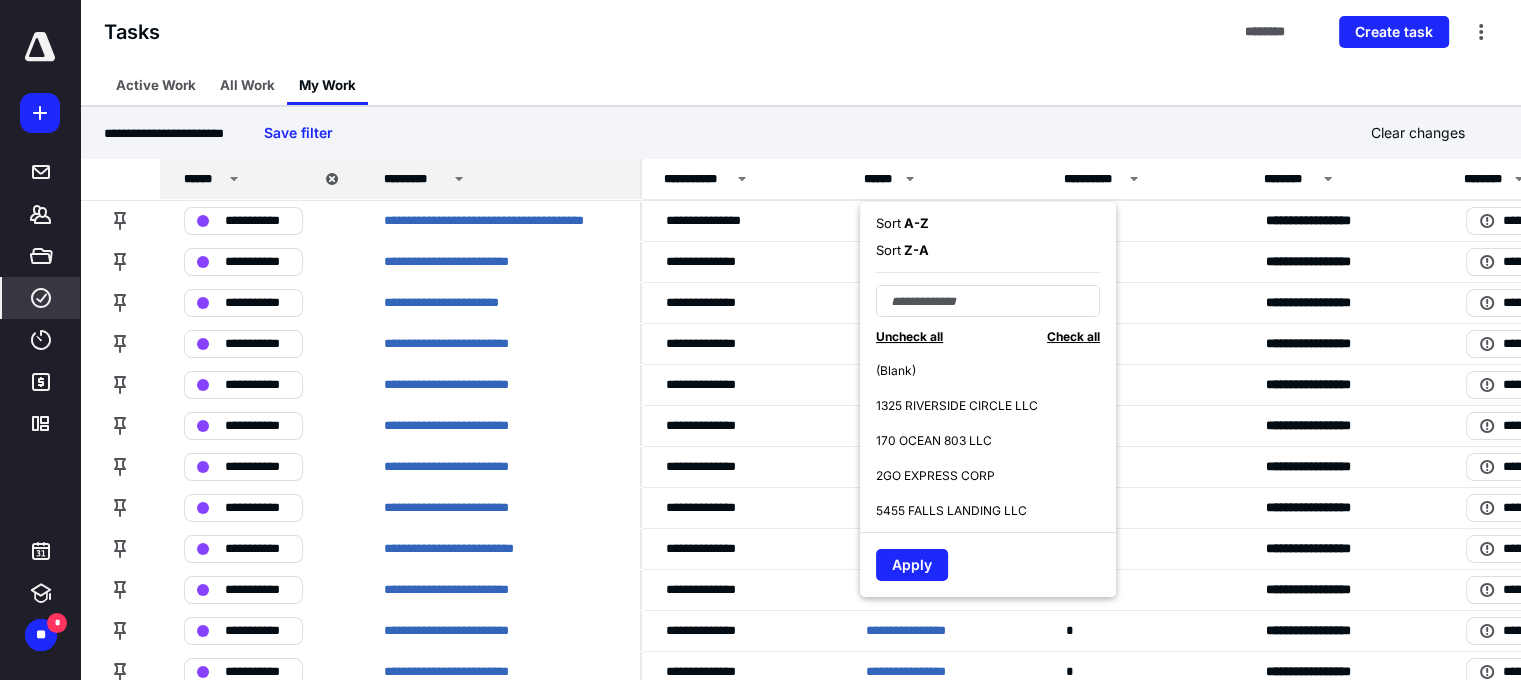 click on "Uncheck all" at bounding box center (909, 336) 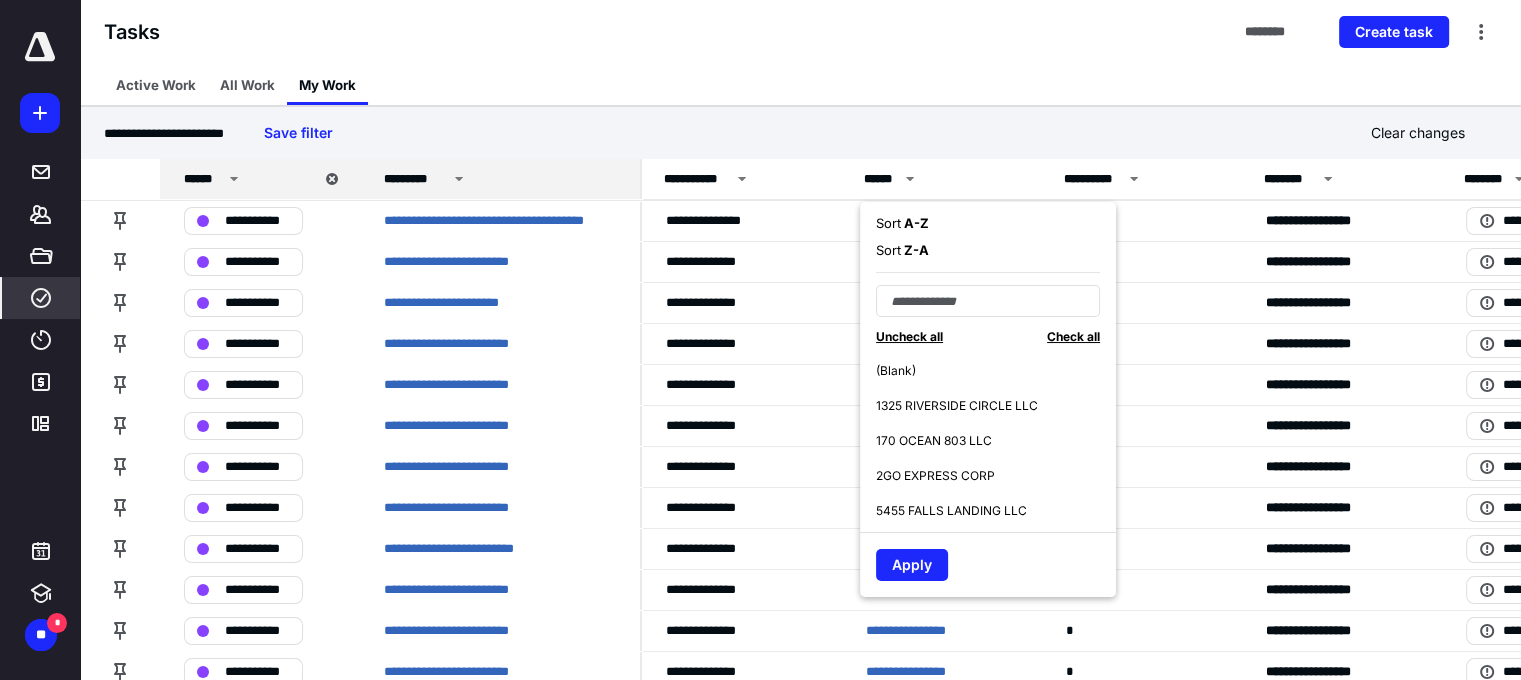 click on "**********" at bounding box center [800, 133] 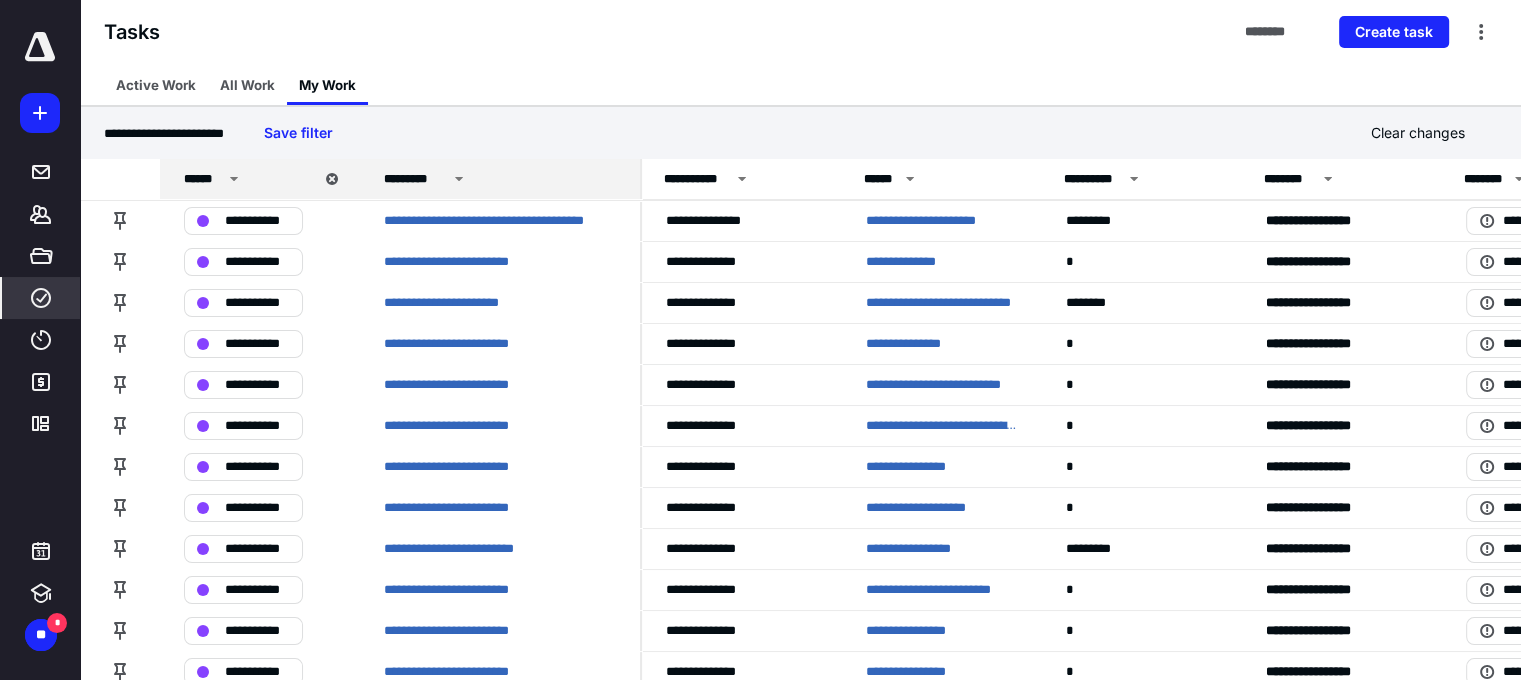 click 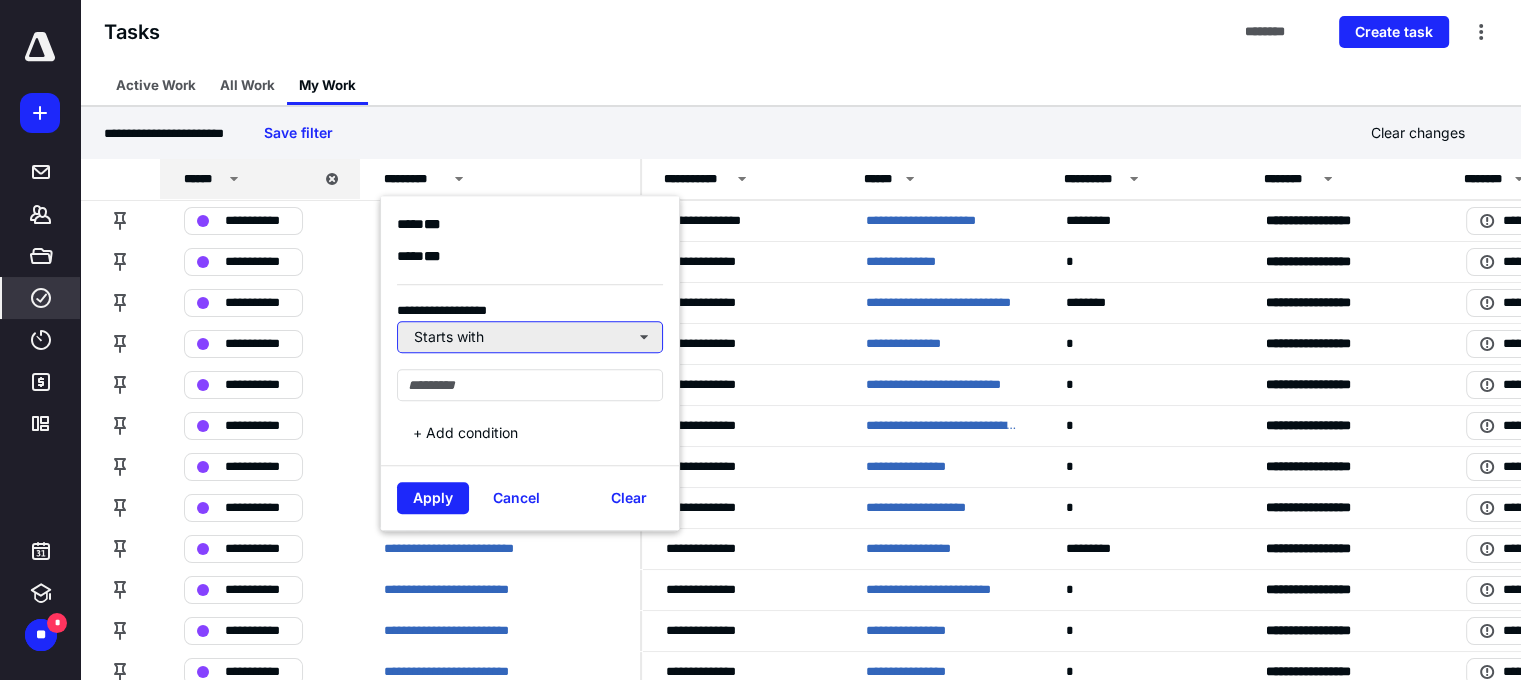 click on "Starts with" at bounding box center [530, 337] 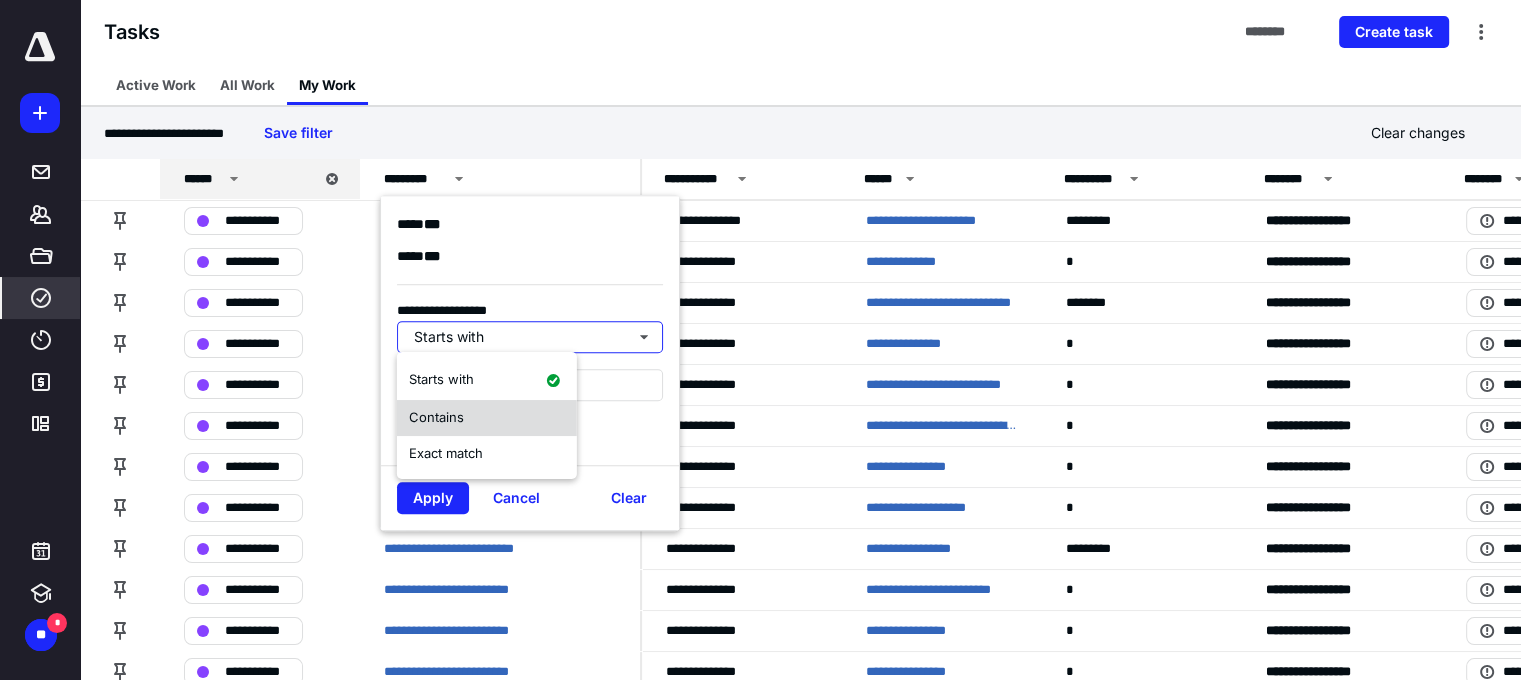 click on "Contains" at bounding box center [487, 418] 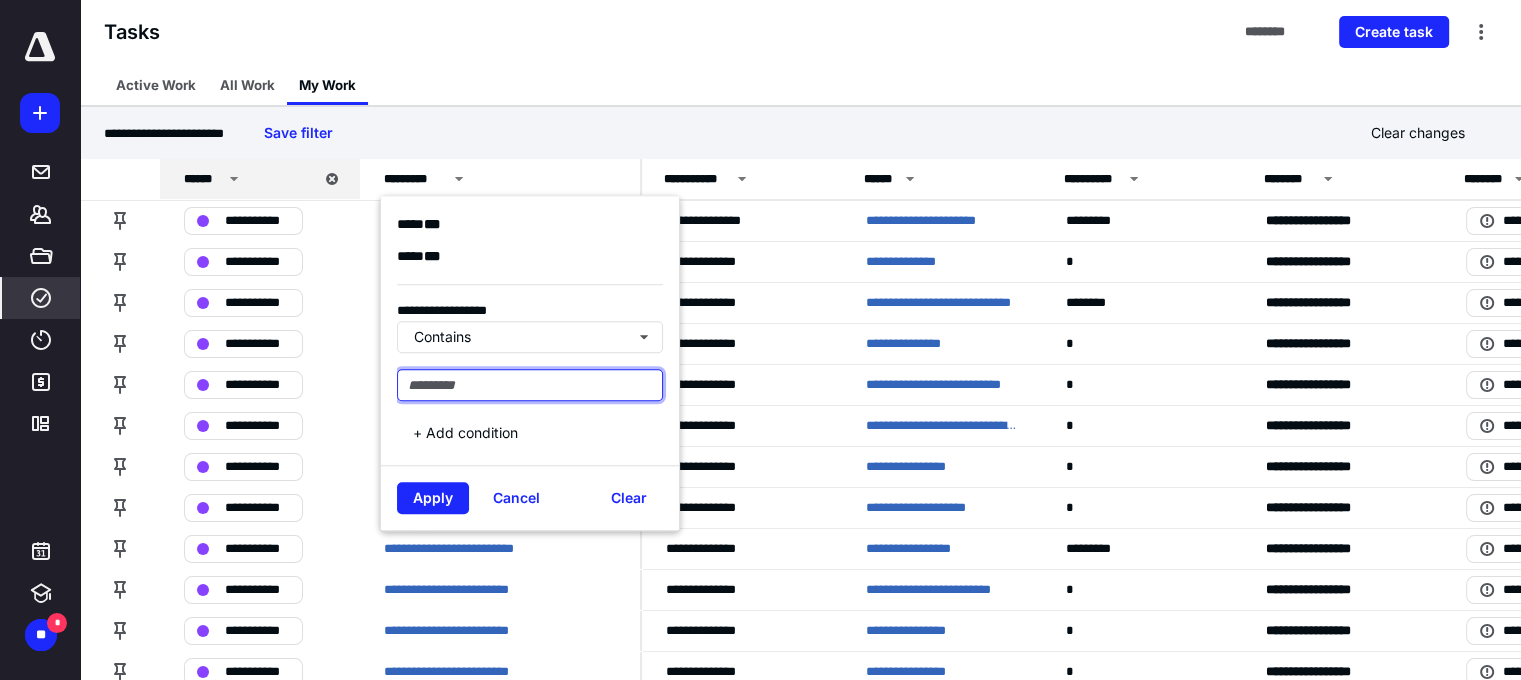 click at bounding box center (530, 385) 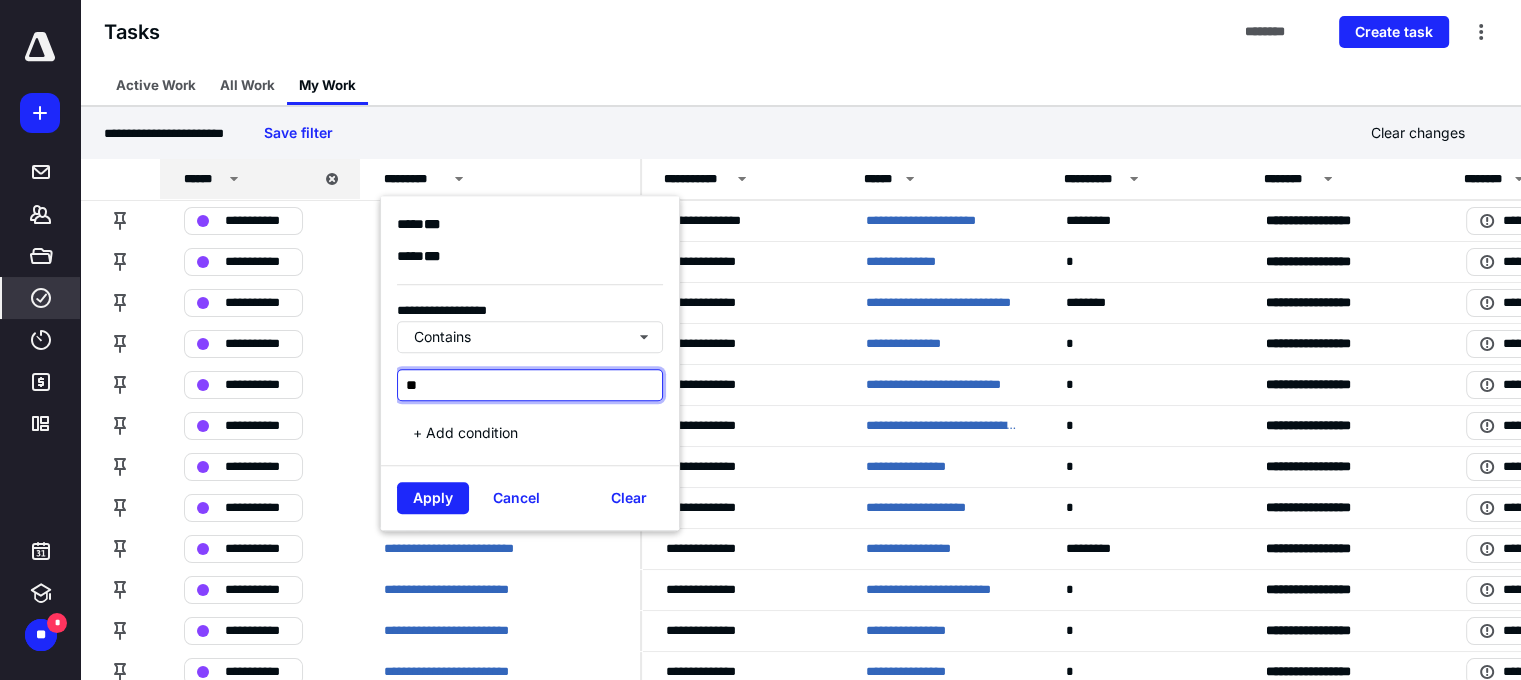 type on "*" 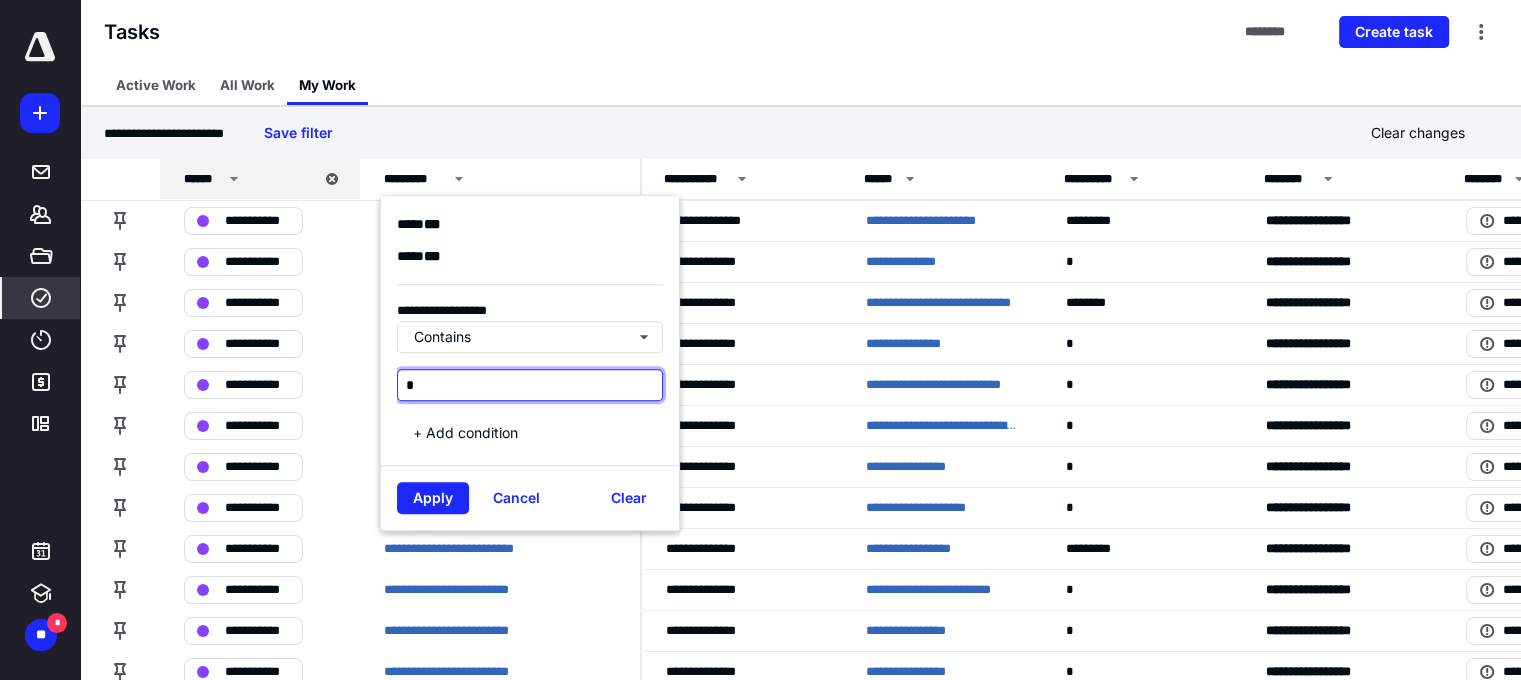 type 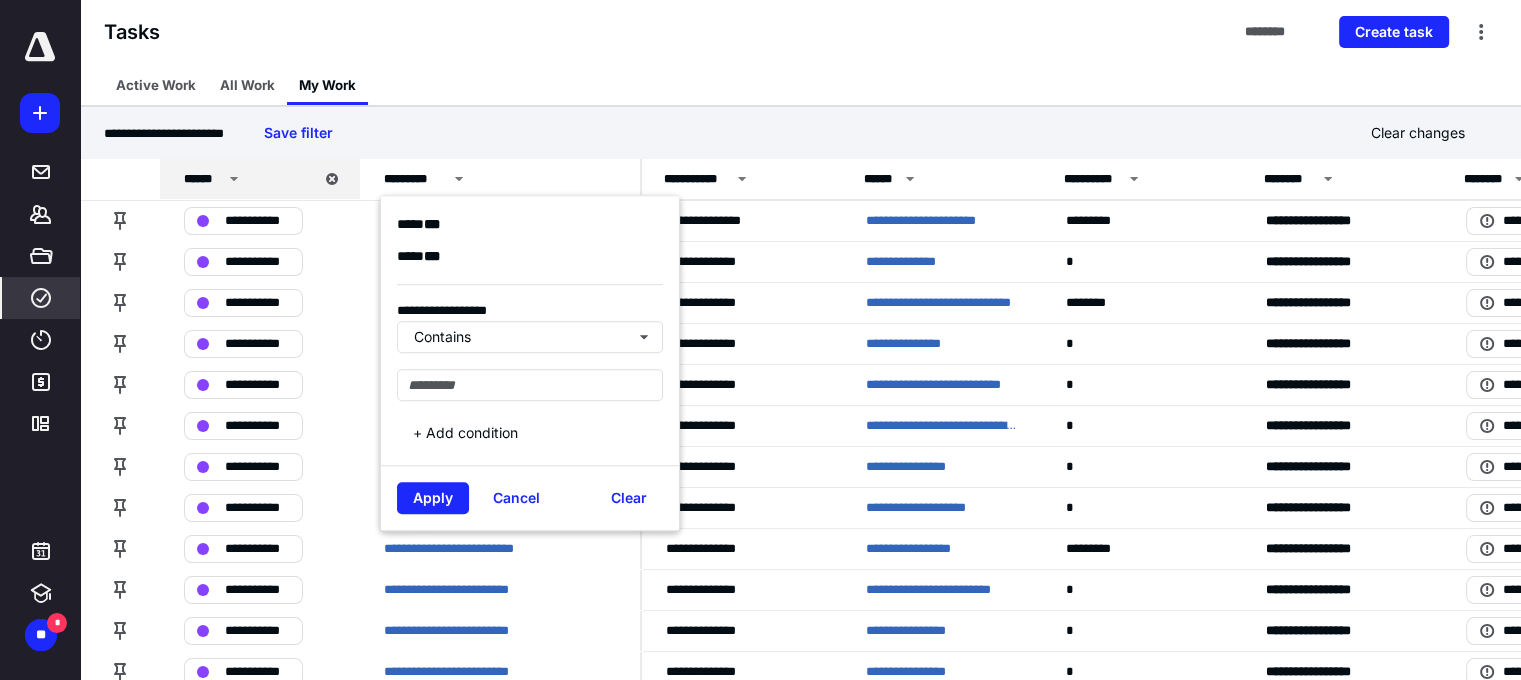 click on "**********" at bounding box center (800, 133) 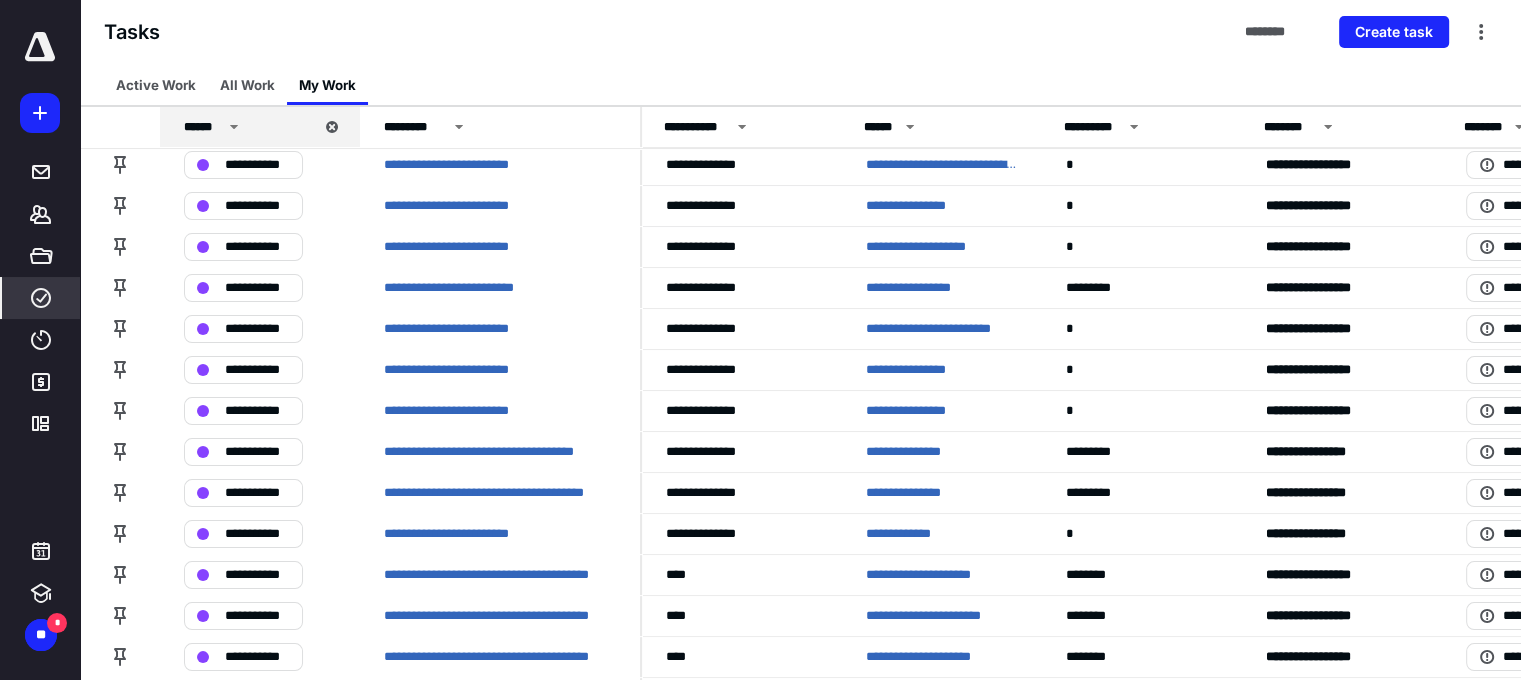 scroll, scrollTop: 0, scrollLeft: 0, axis: both 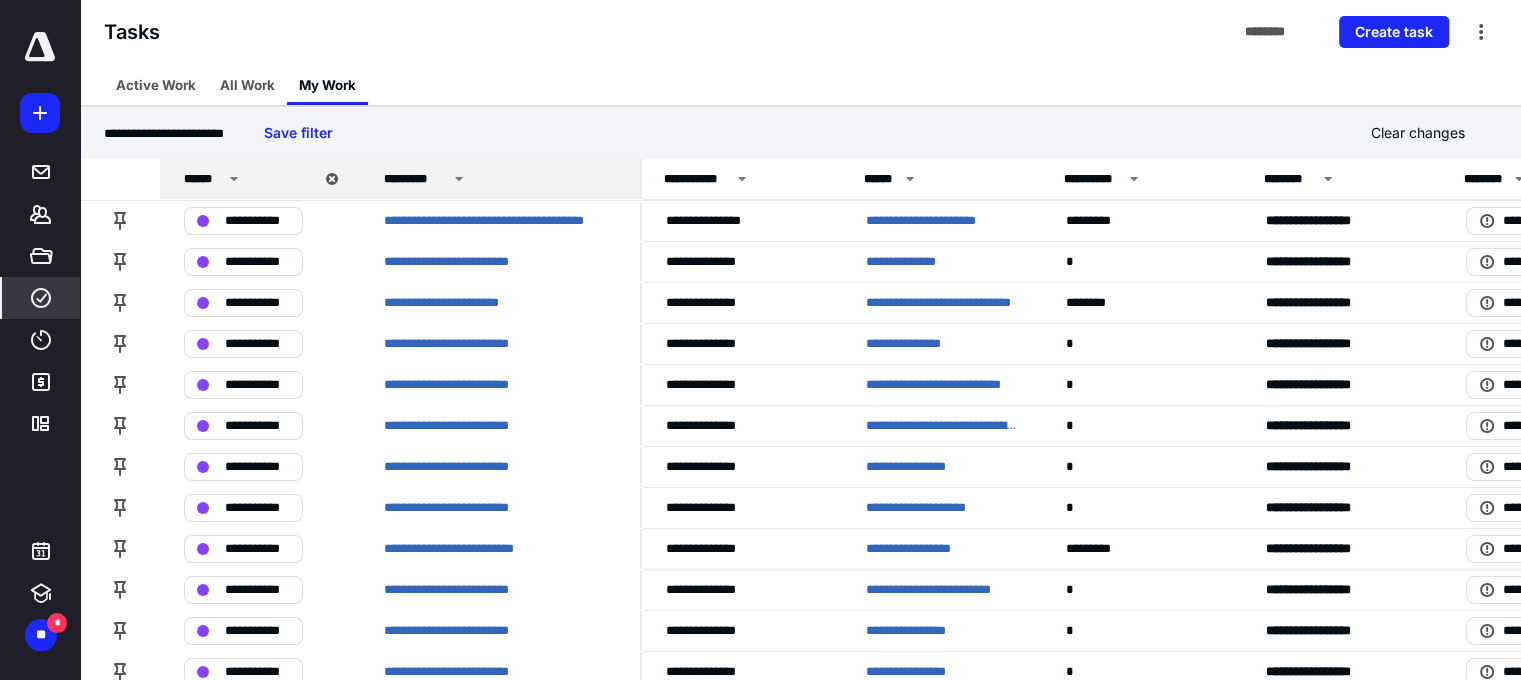 click 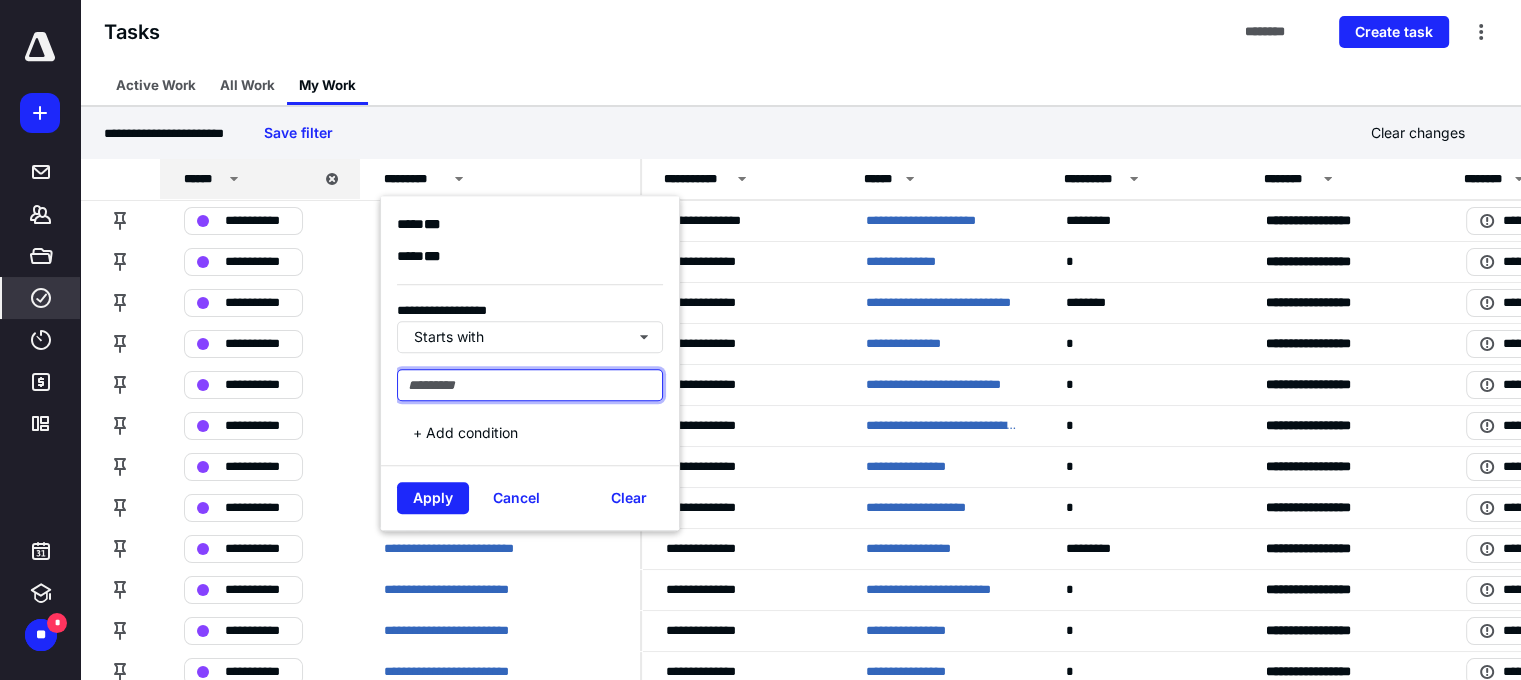click at bounding box center (530, 385) 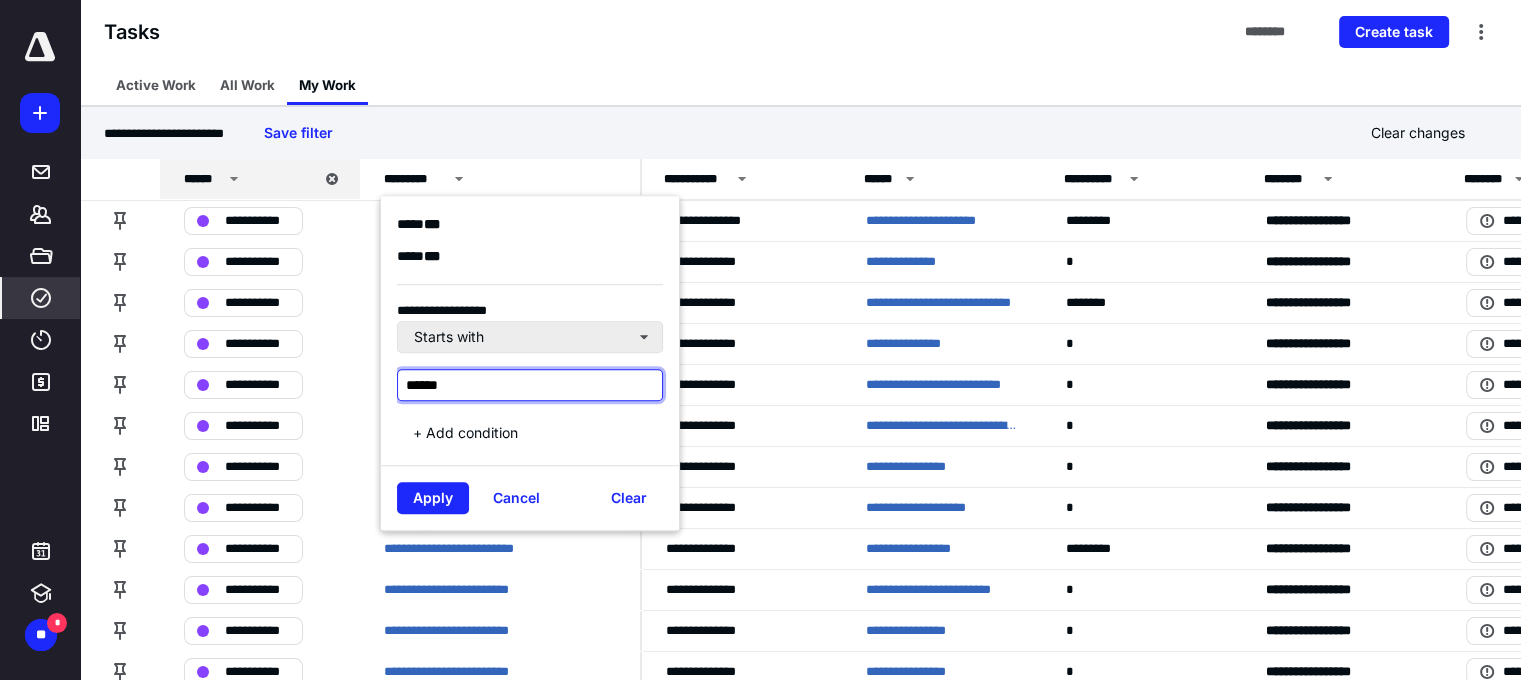 type on "******" 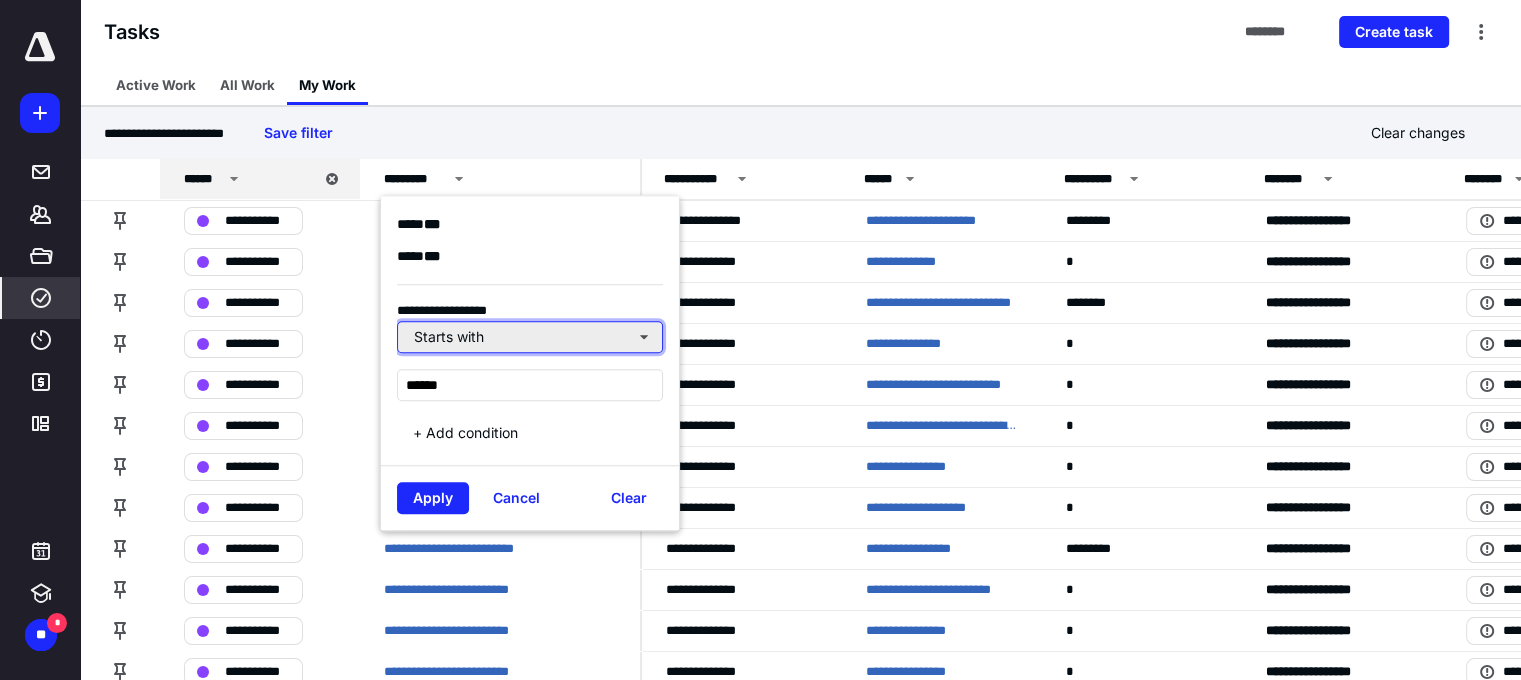 click on "Starts with" at bounding box center (530, 337) 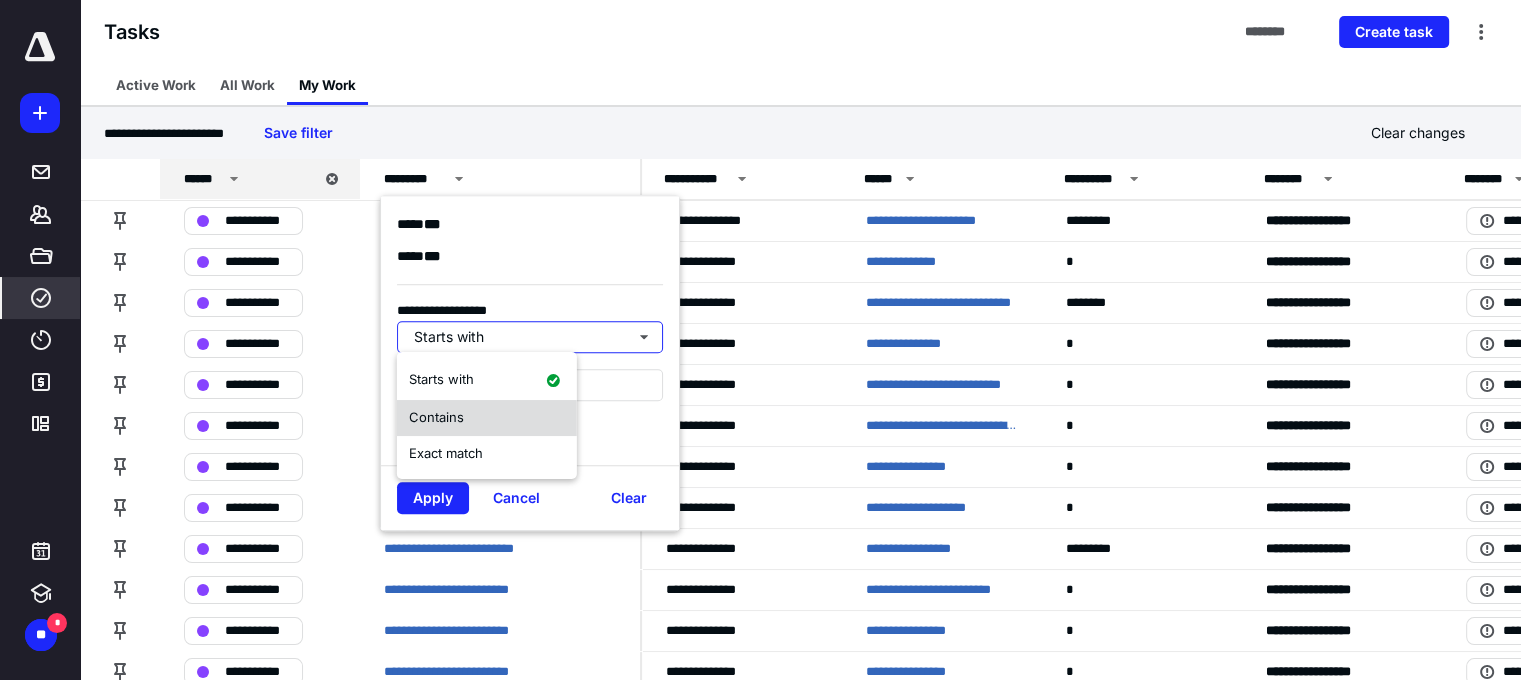 click on "Contains" at bounding box center (487, 418) 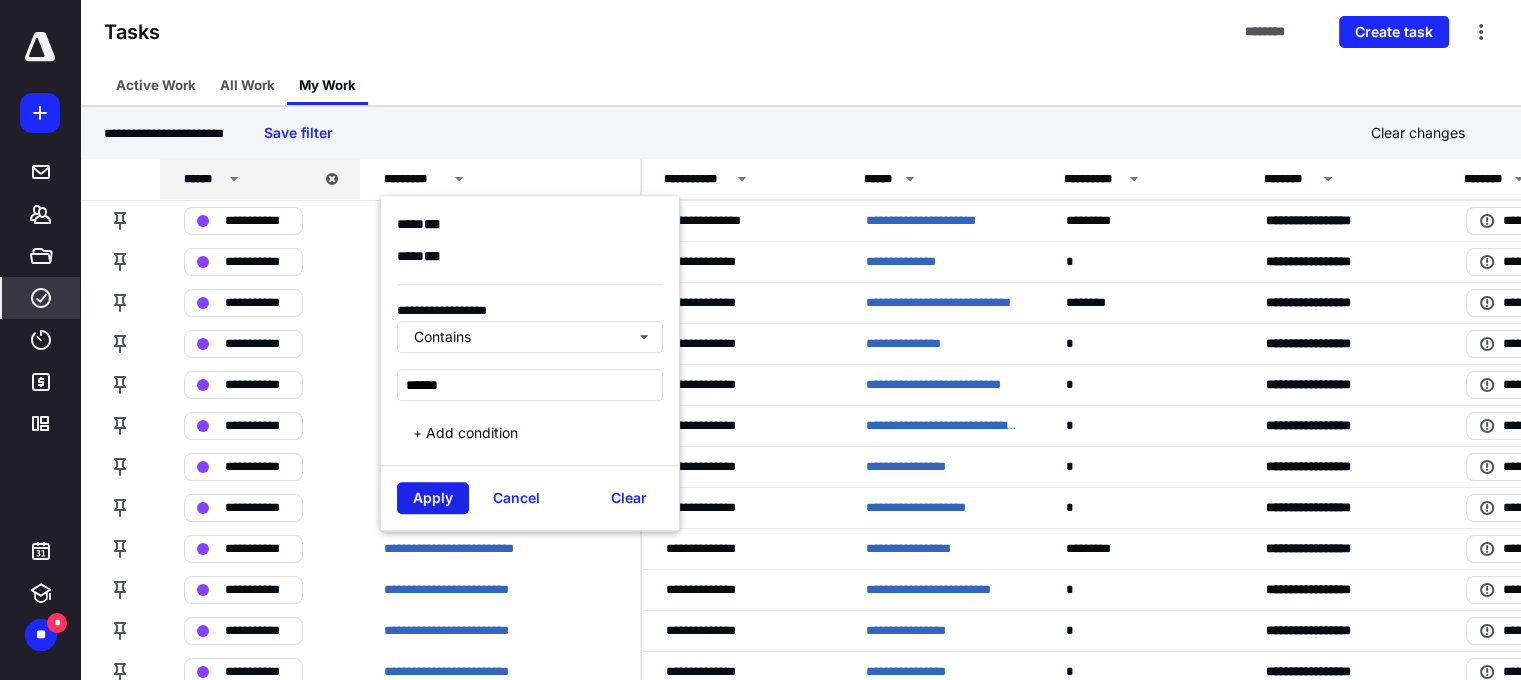 click on "Apply" at bounding box center [433, 498] 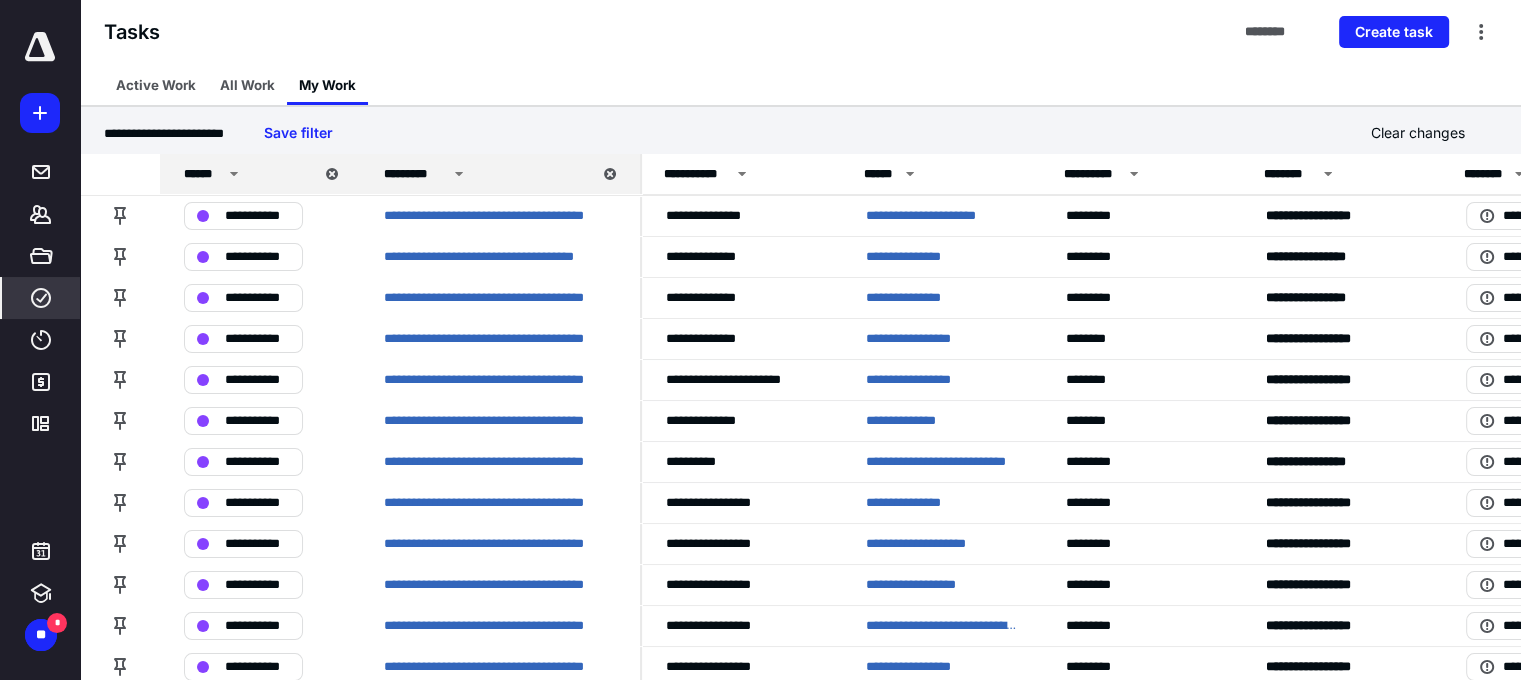 scroll, scrollTop: 0, scrollLeft: 0, axis: both 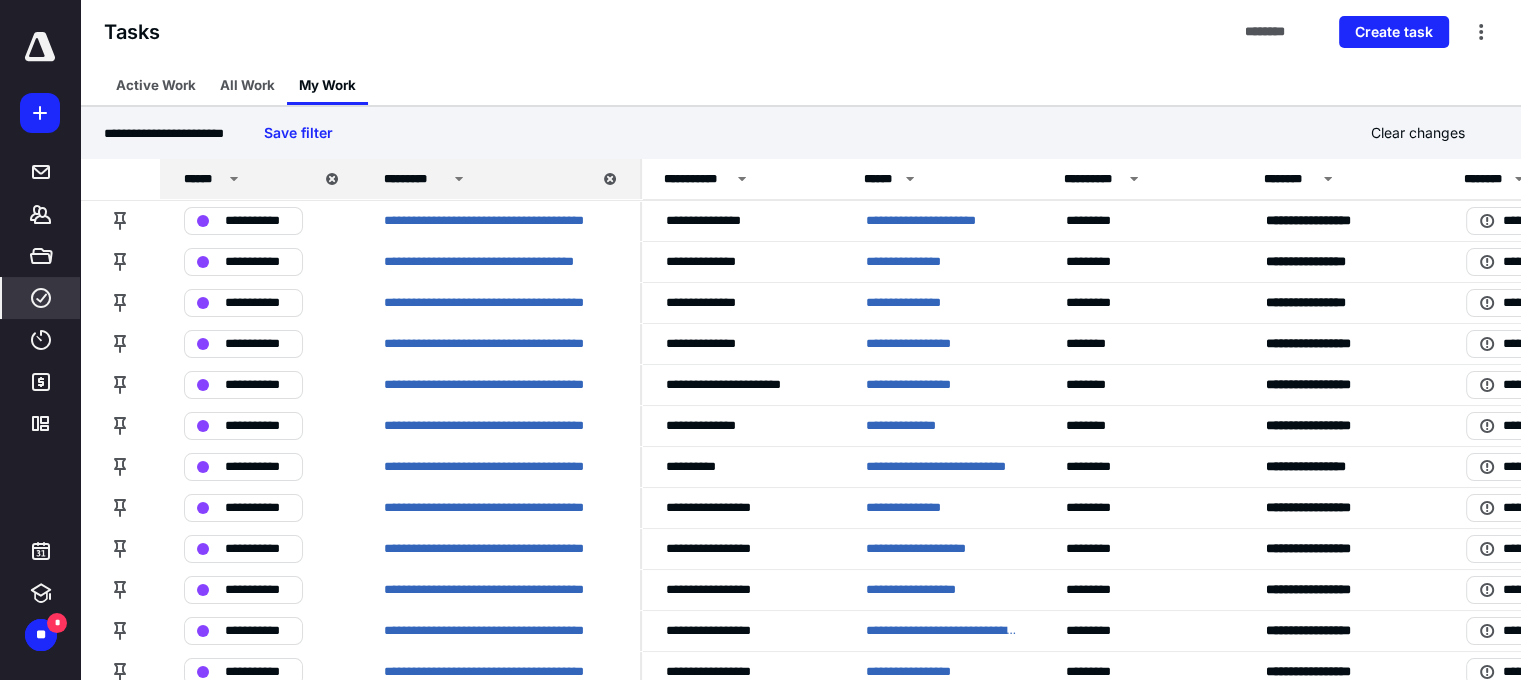 click 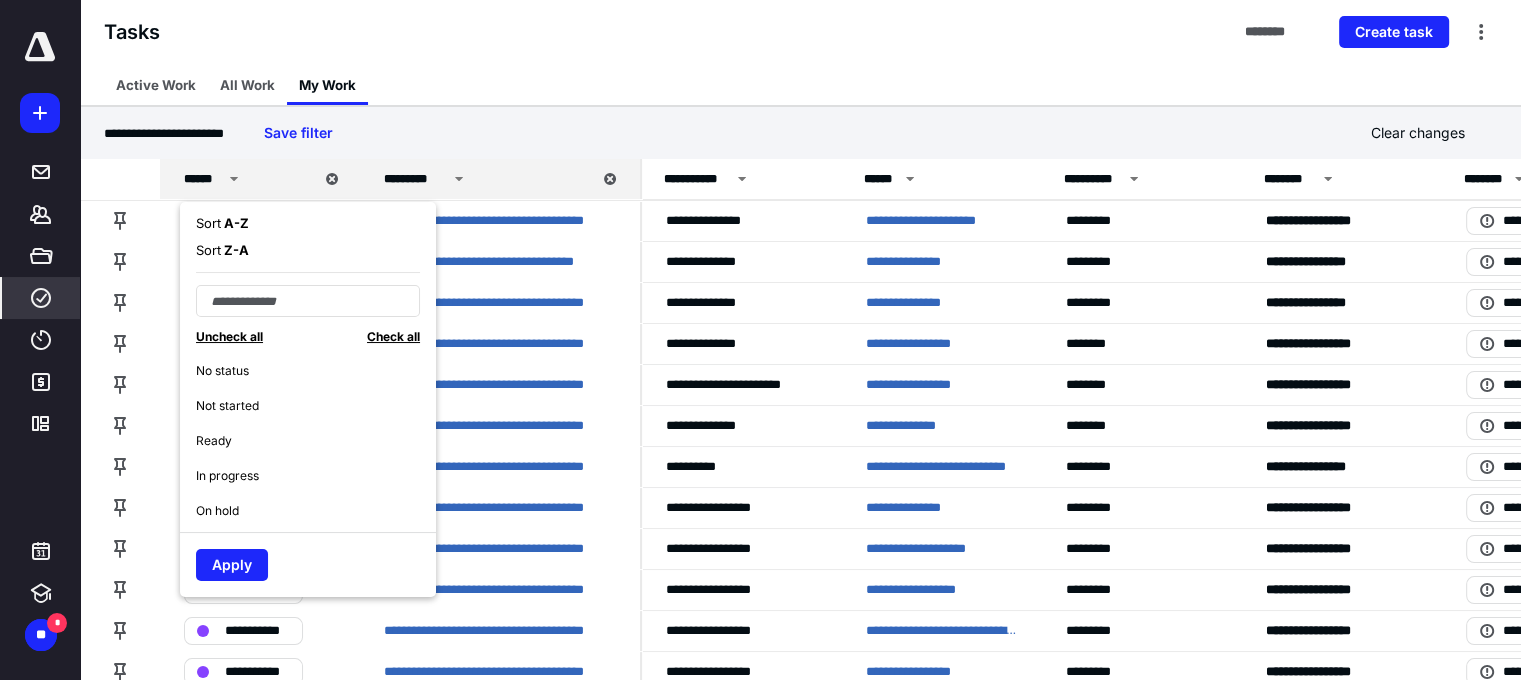 click on "A  -  Z" at bounding box center [235, 223] 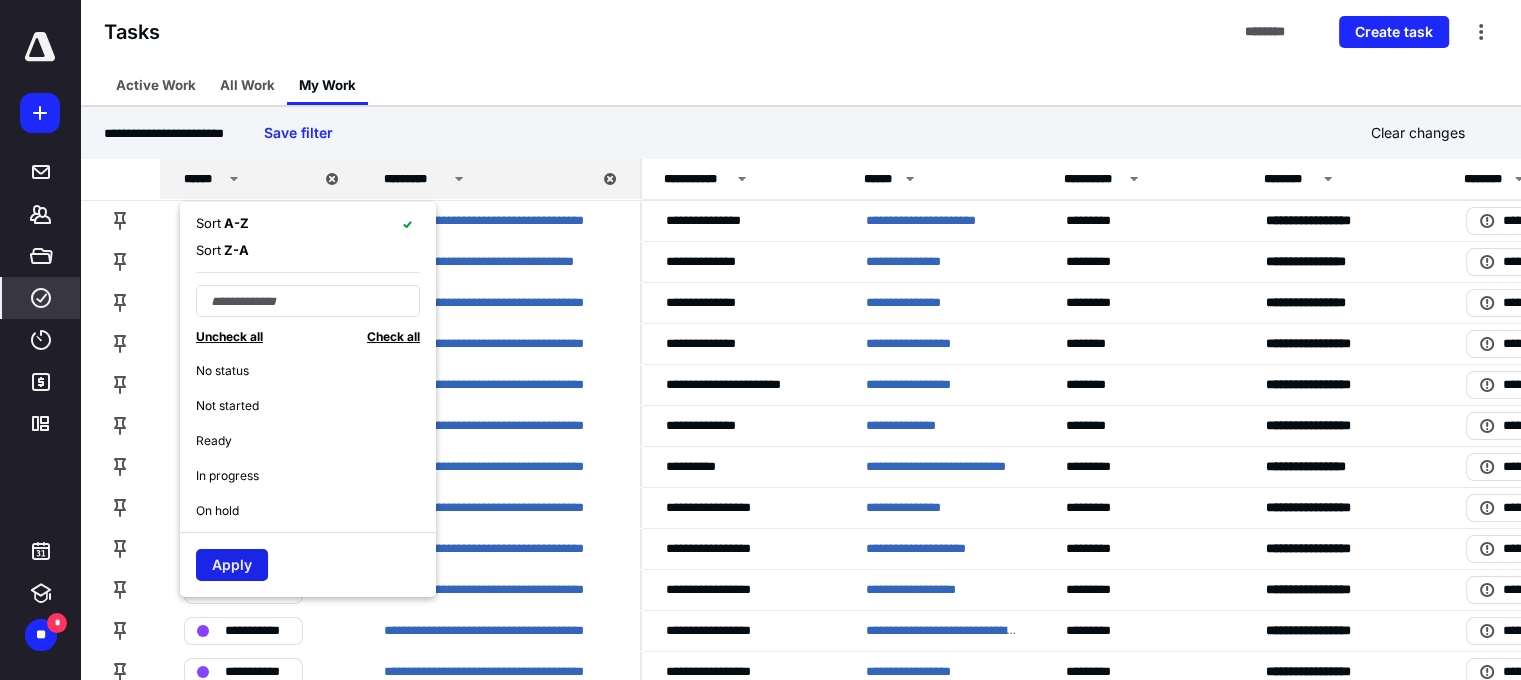 click on "Apply" at bounding box center (232, 565) 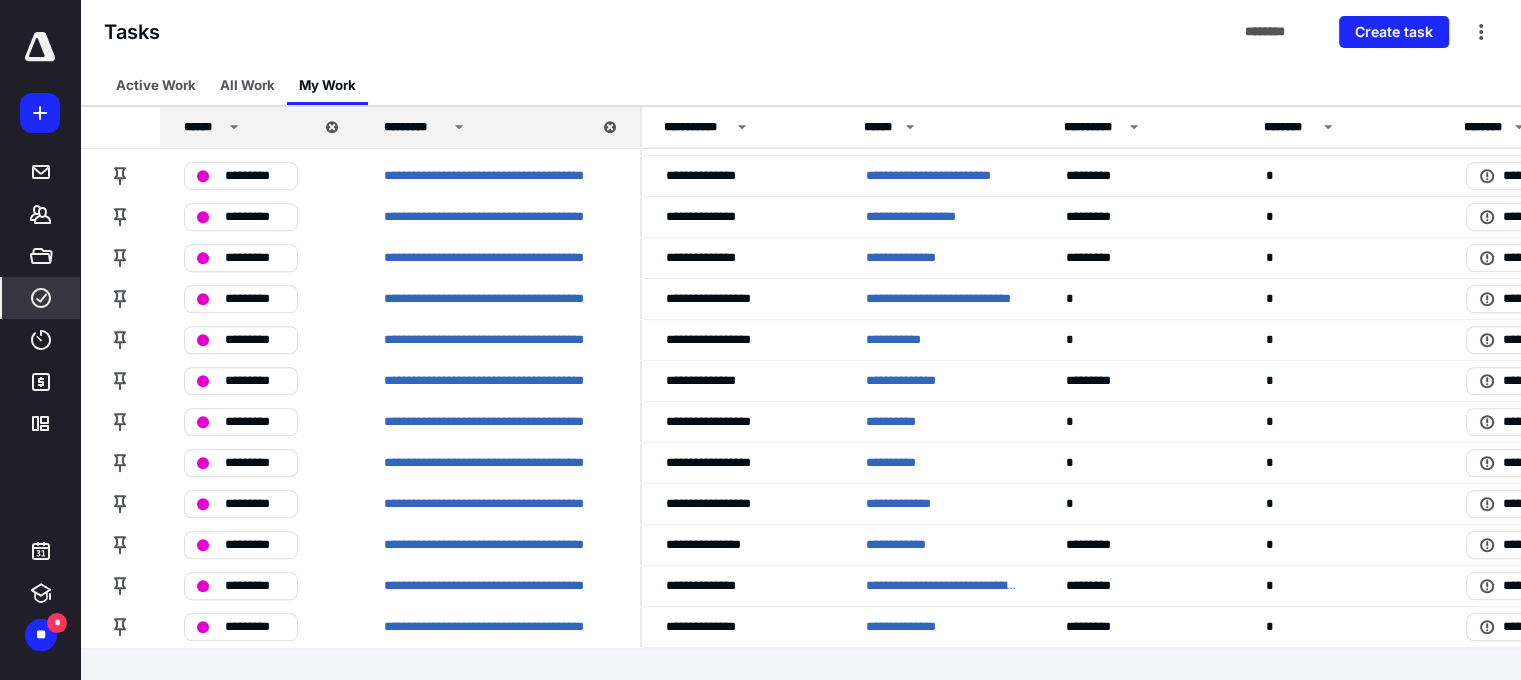 scroll, scrollTop: 1400, scrollLeft: 0, axis: vertical 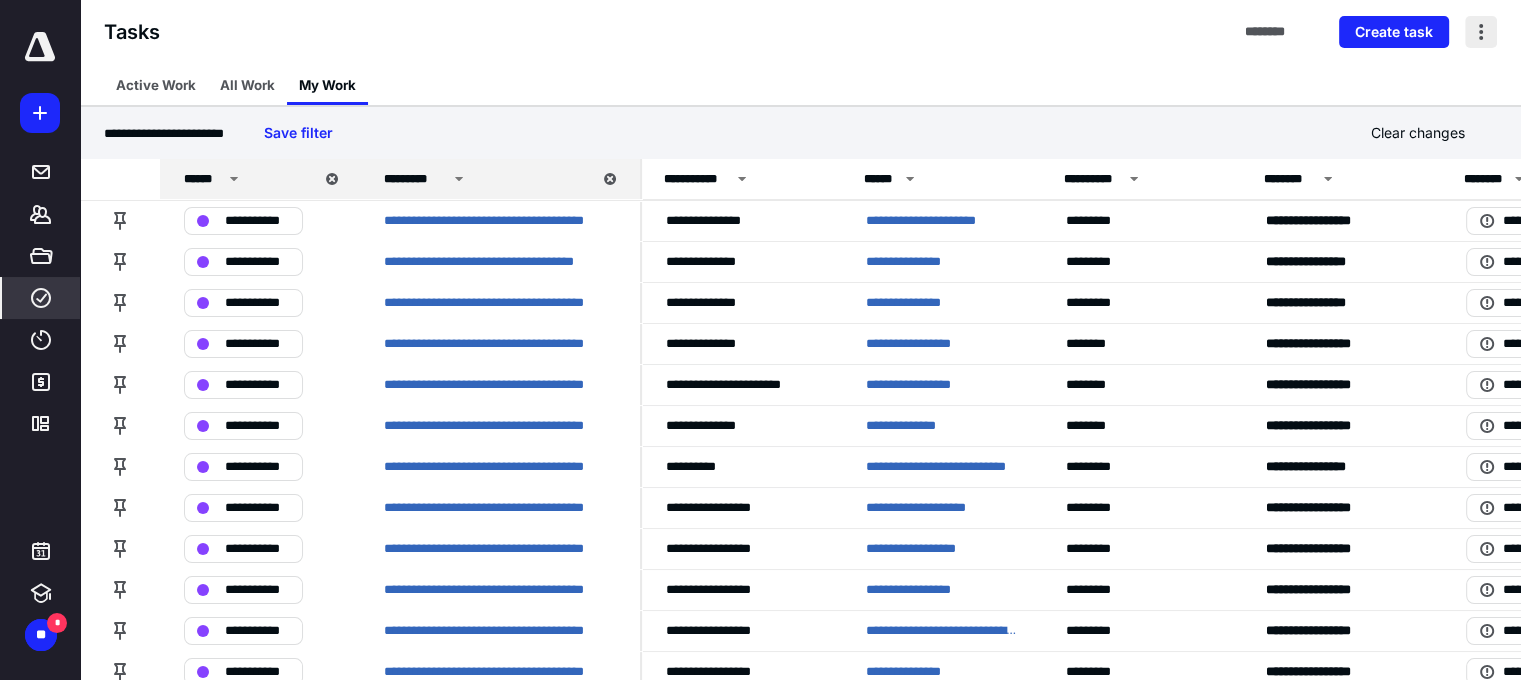 click at bounding box center (1481, 32) 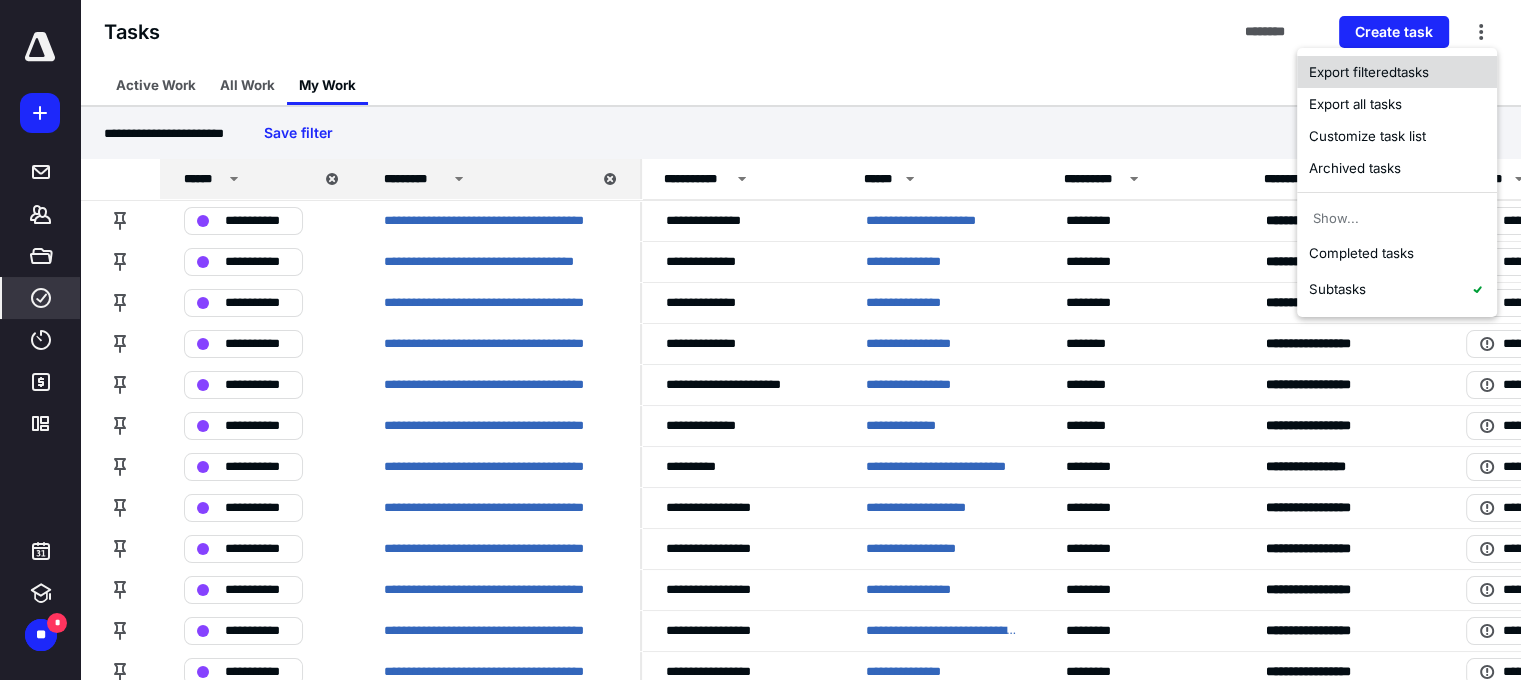 click on "Export filtered  tasks" at bounding box center [1397, 72] 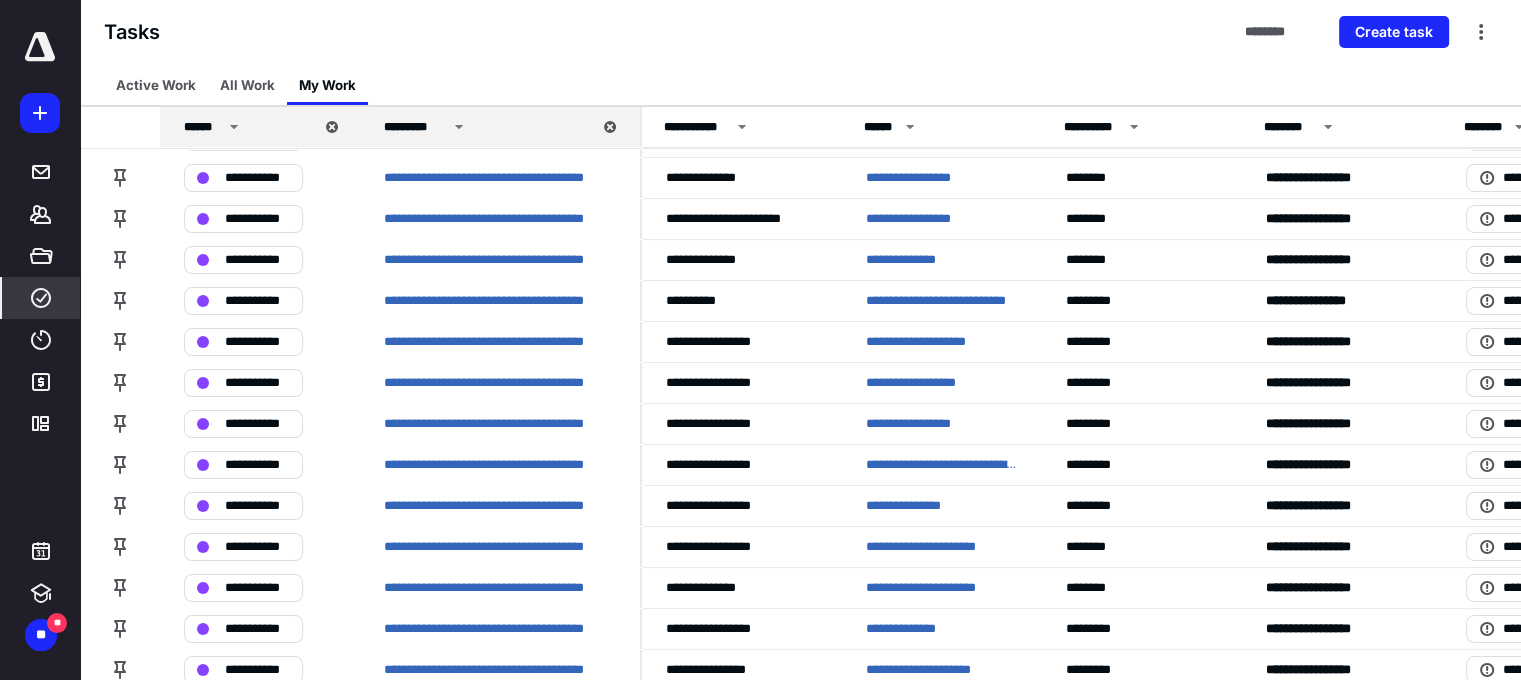 scroll, scrollTop: 171, scrollLeft: 0, axis: vertical 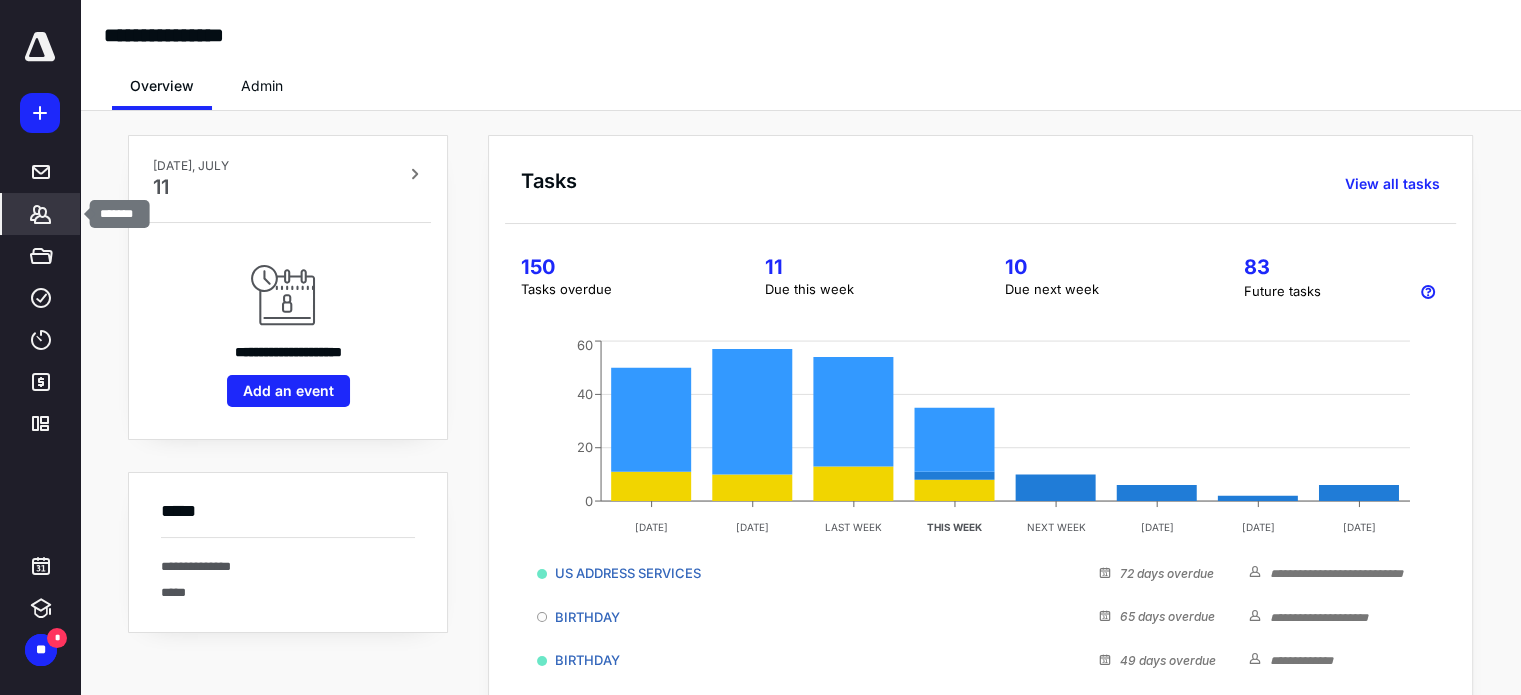click 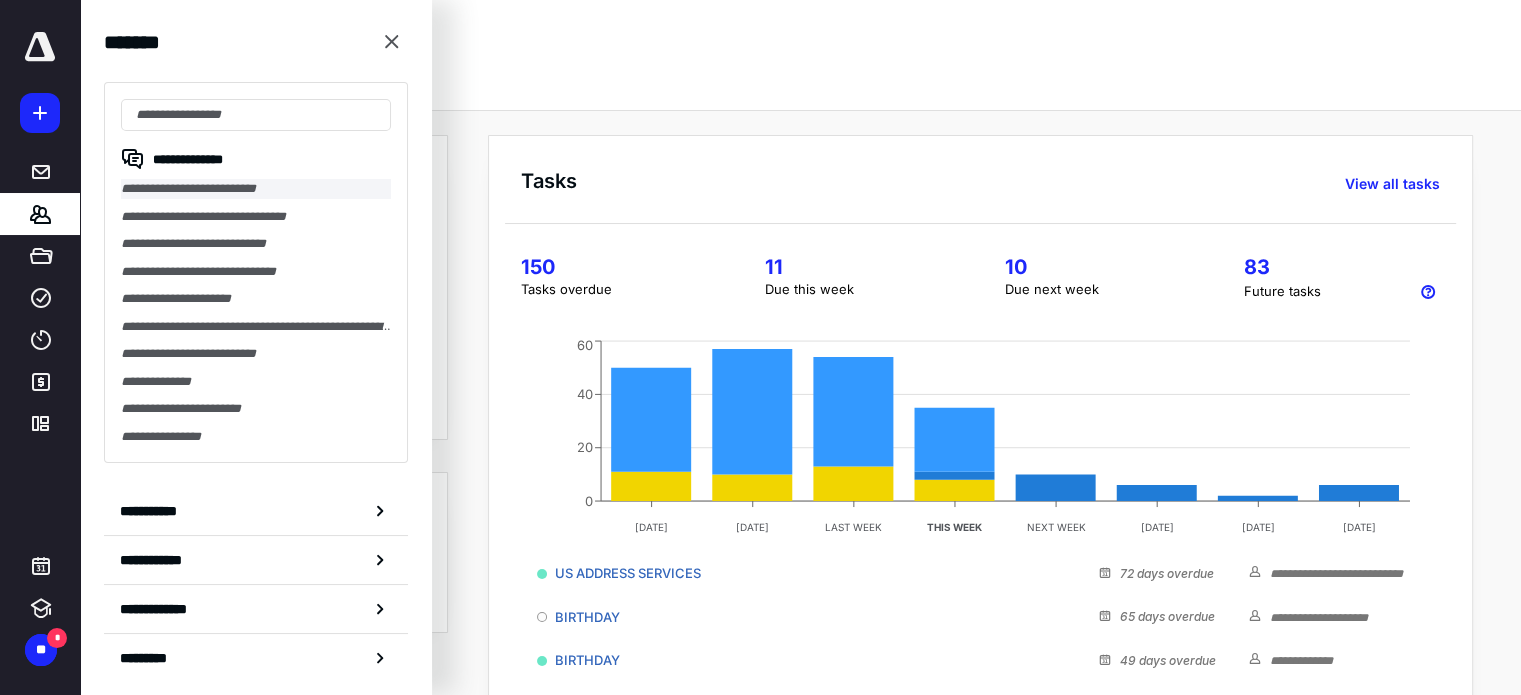 click on "**********" at bounding box center (256, 189) 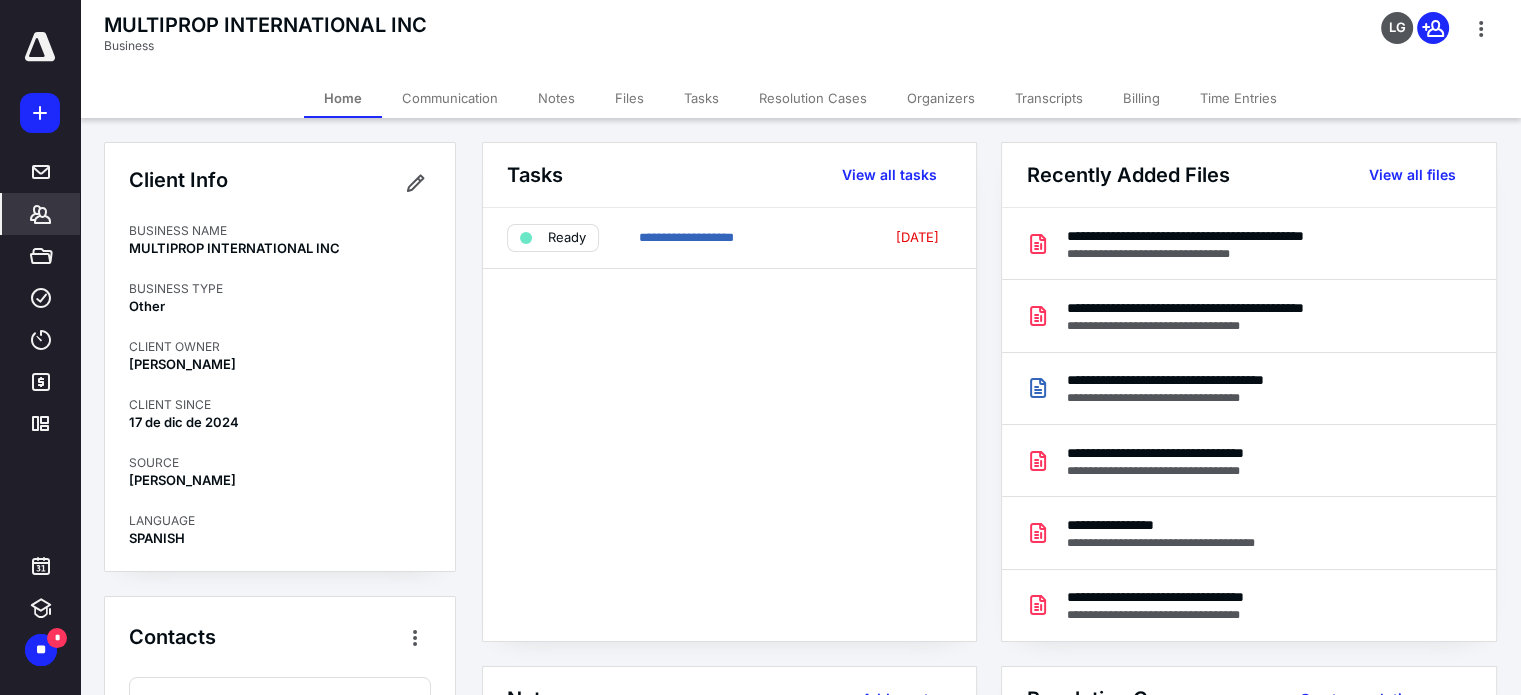 drag, startPoint x: 480, startPoint y: 230, endPoint x: 479, endPoint y: 288, distance: 58.00862 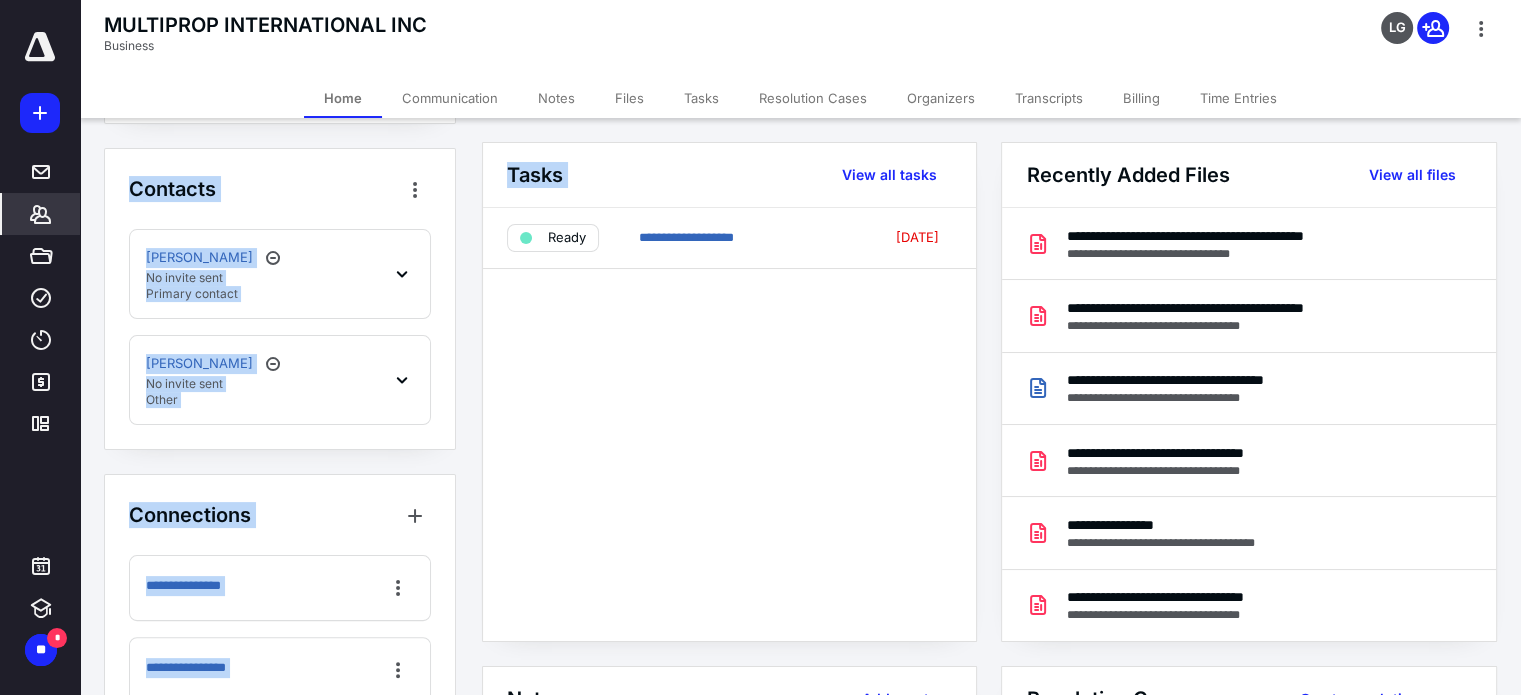 scroll, scrollTop: 468, scrollLeft: 0, axis: vertical 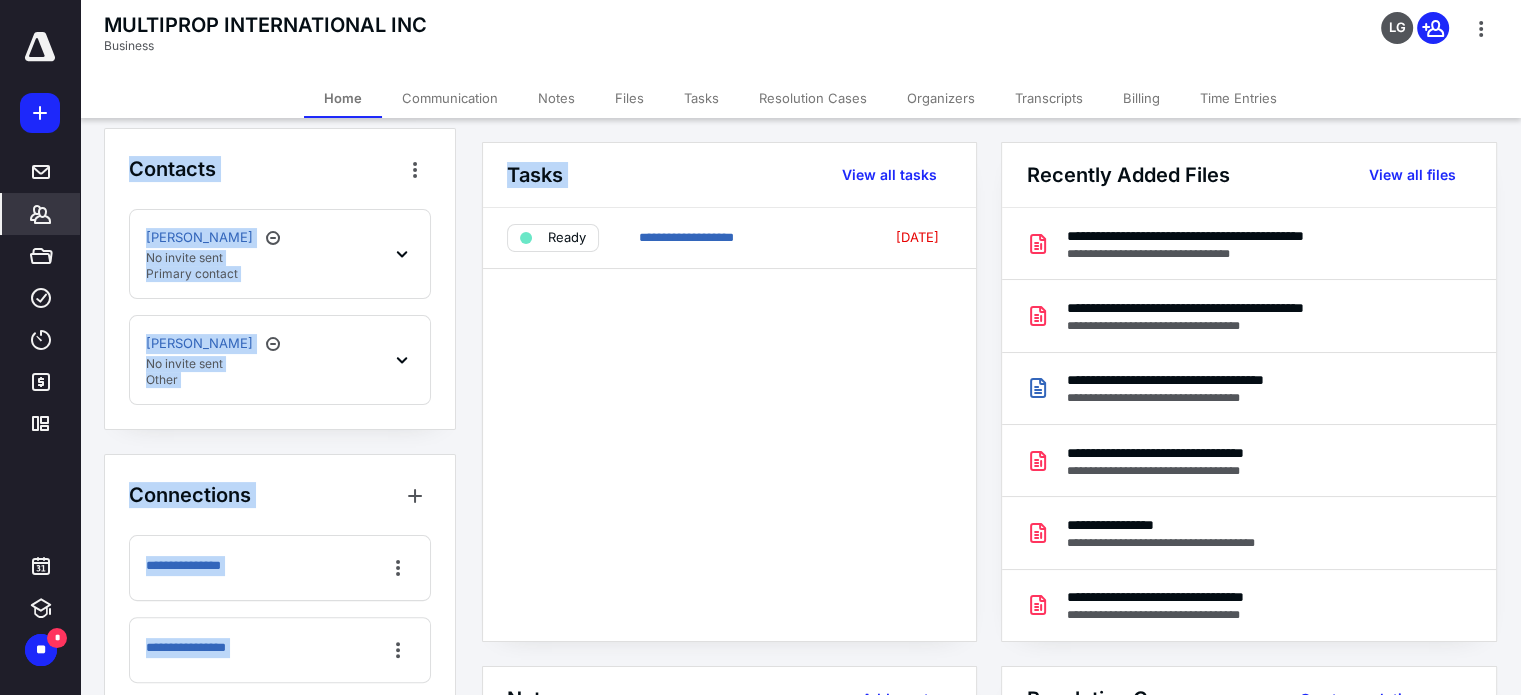 click on "**********" at bounding box center [280, 191] 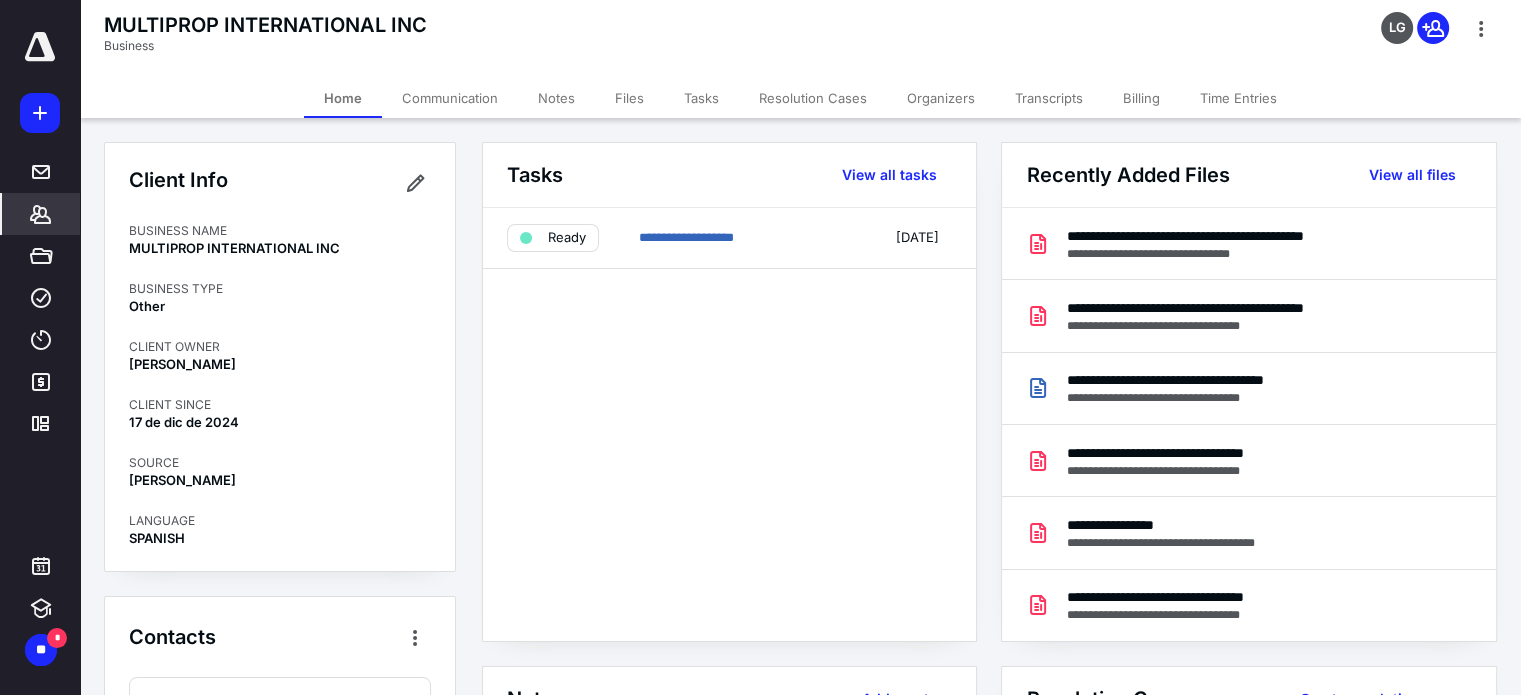 scroll, scrollTop: 0, scrollLeft: 0, axis: both 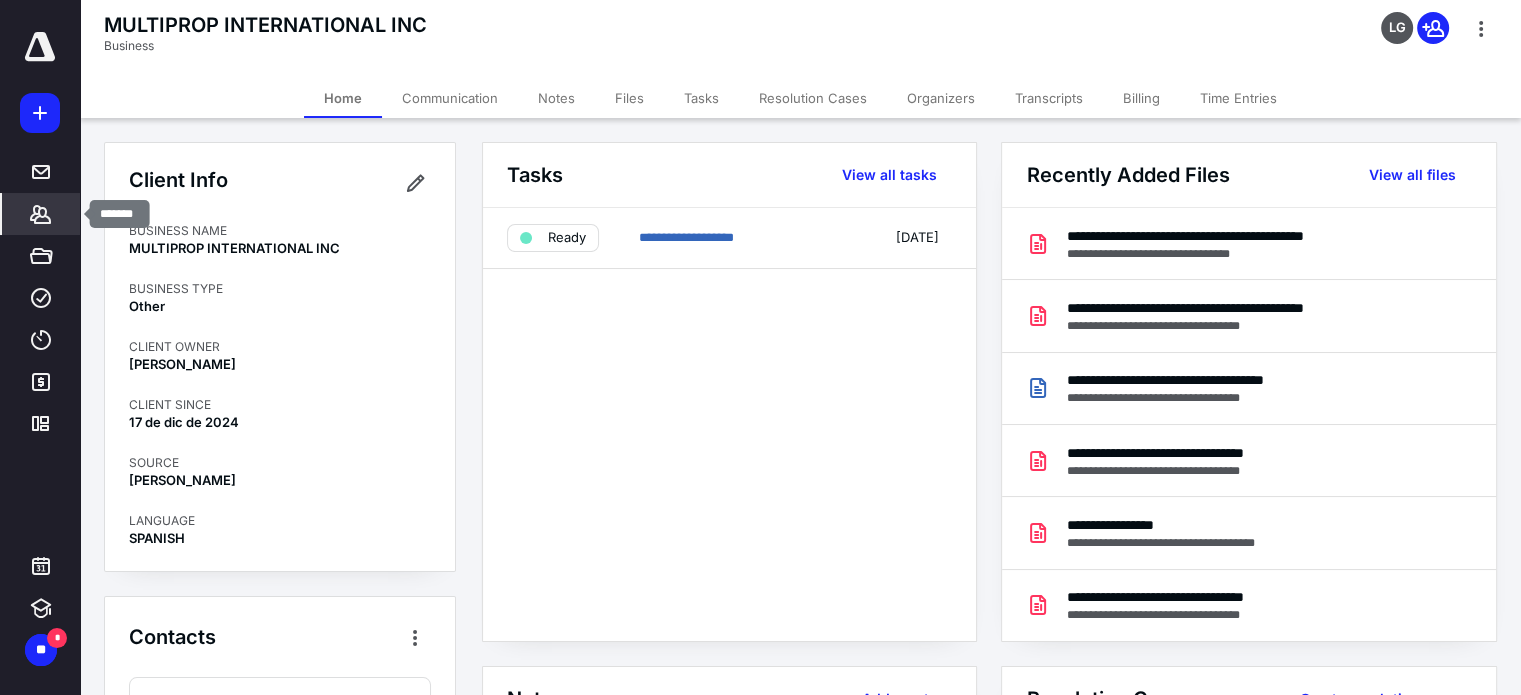 click 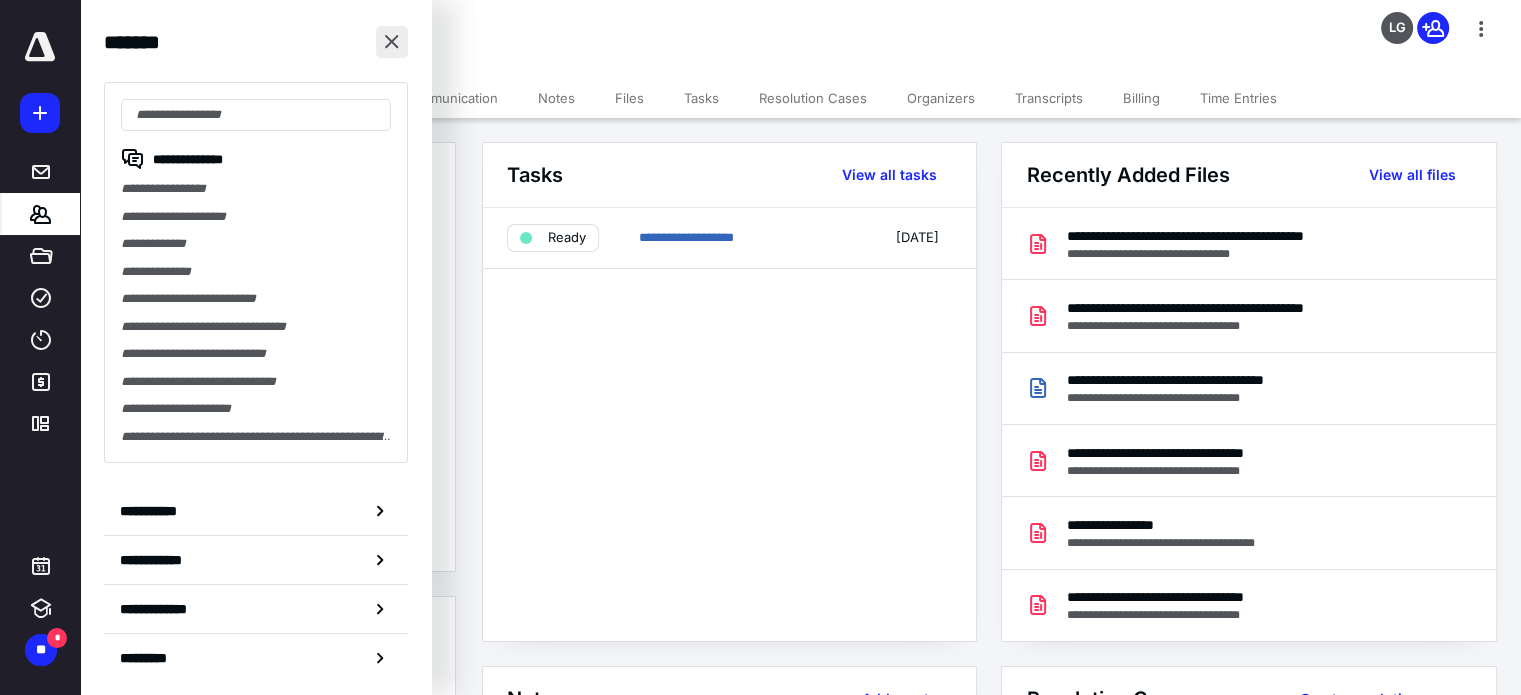 click at bounding box center [392, 42] 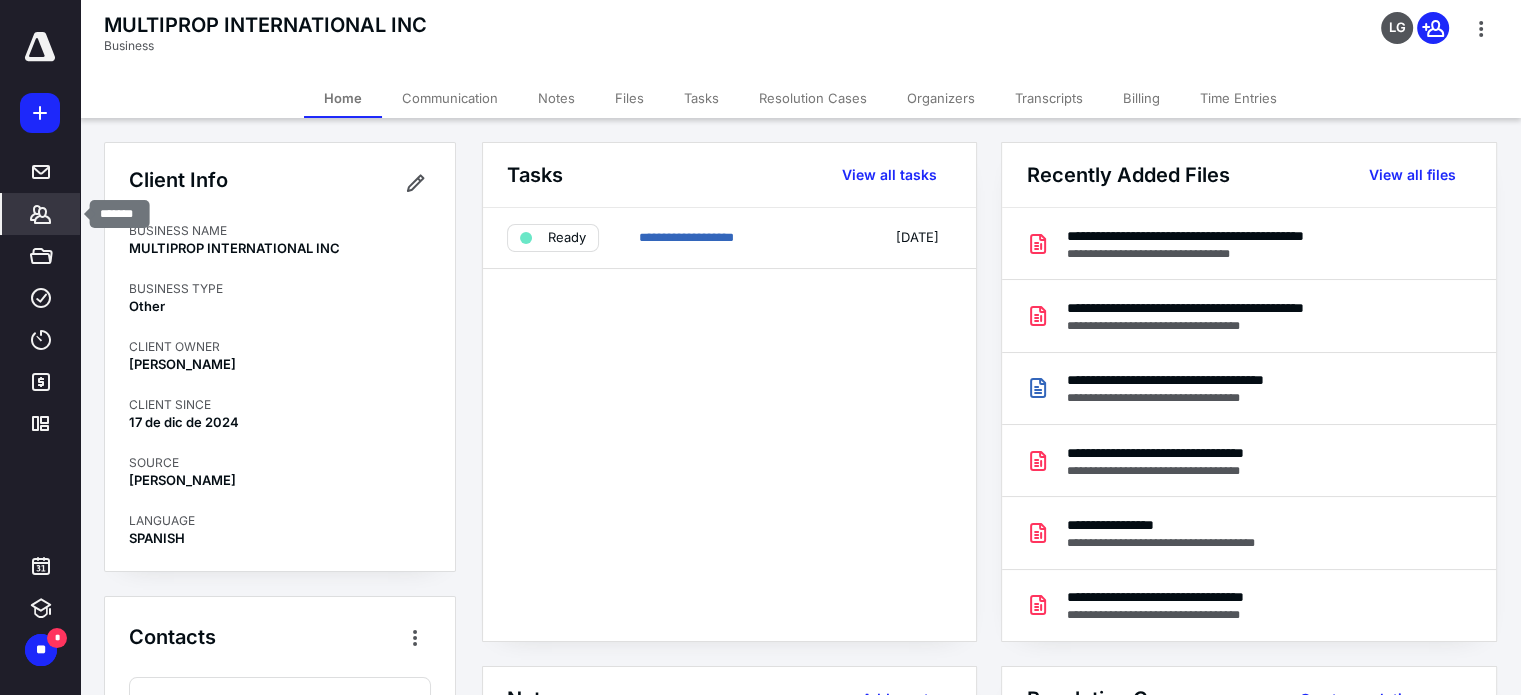 click 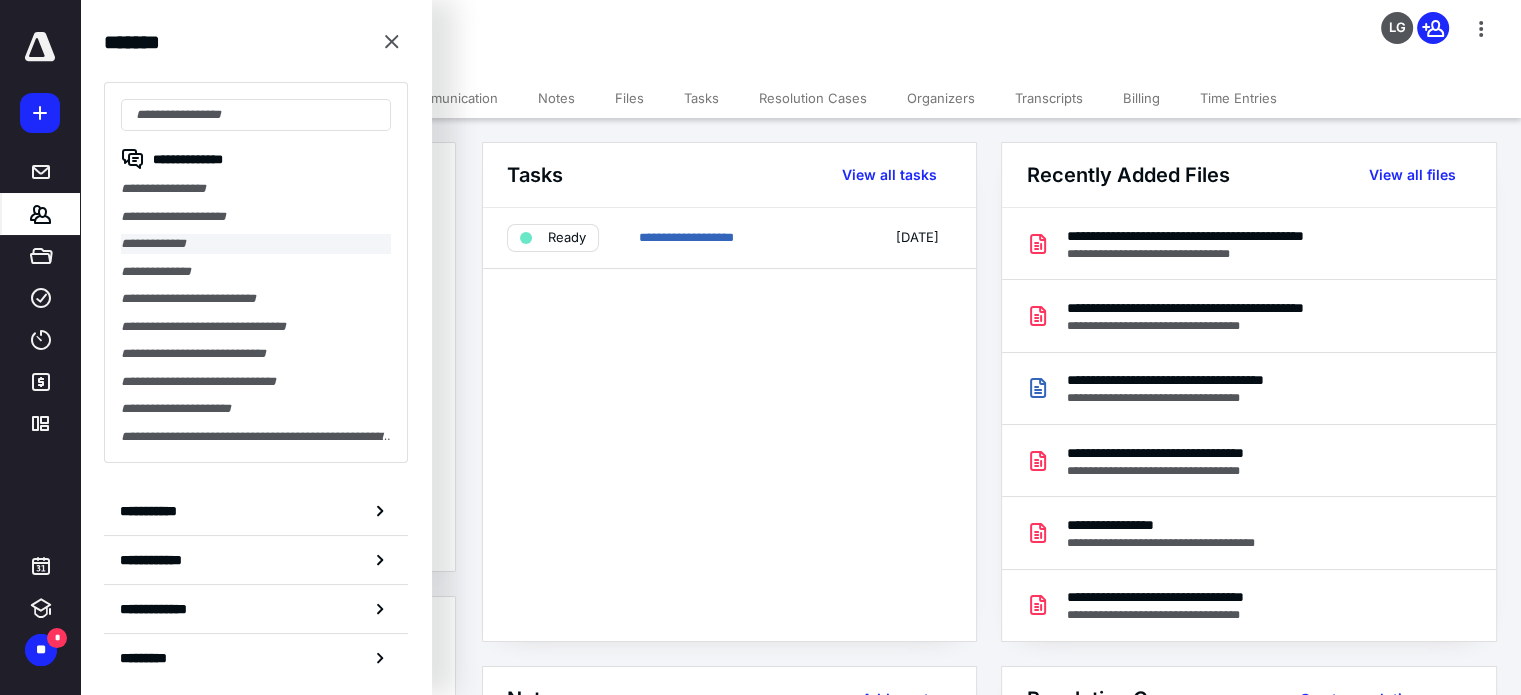 click on "**********" at bounding box center (256, 244) 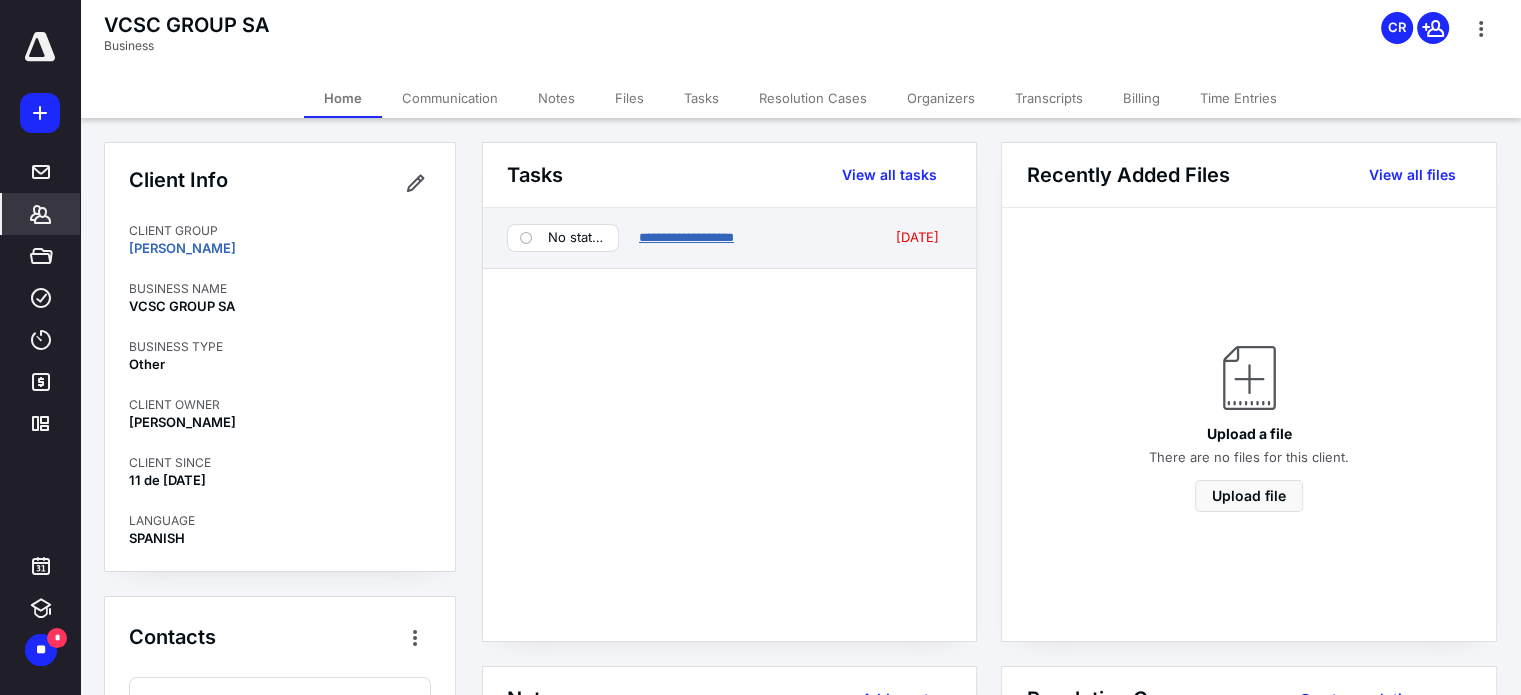 click on "**********" at bounding box center (686, 237) 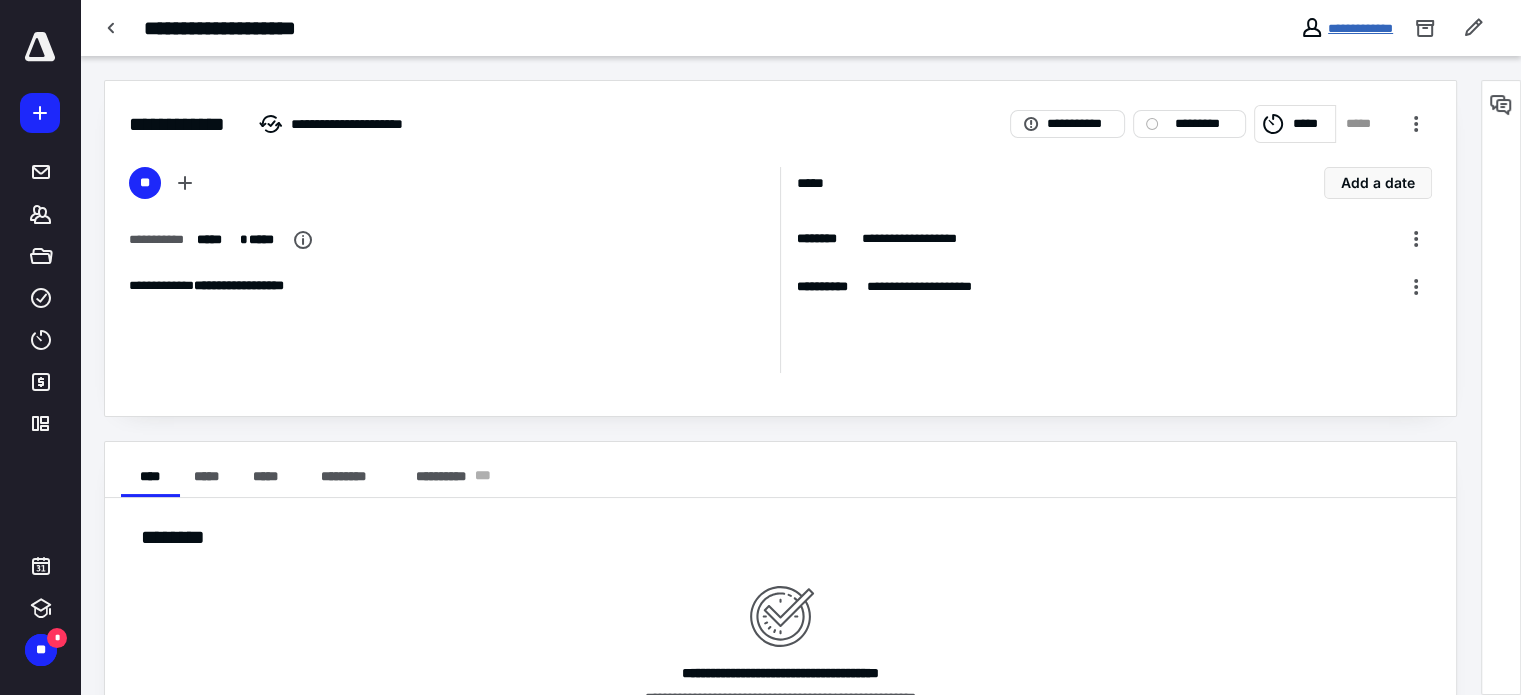 click on "**********" at bounding box center [1360, 28] 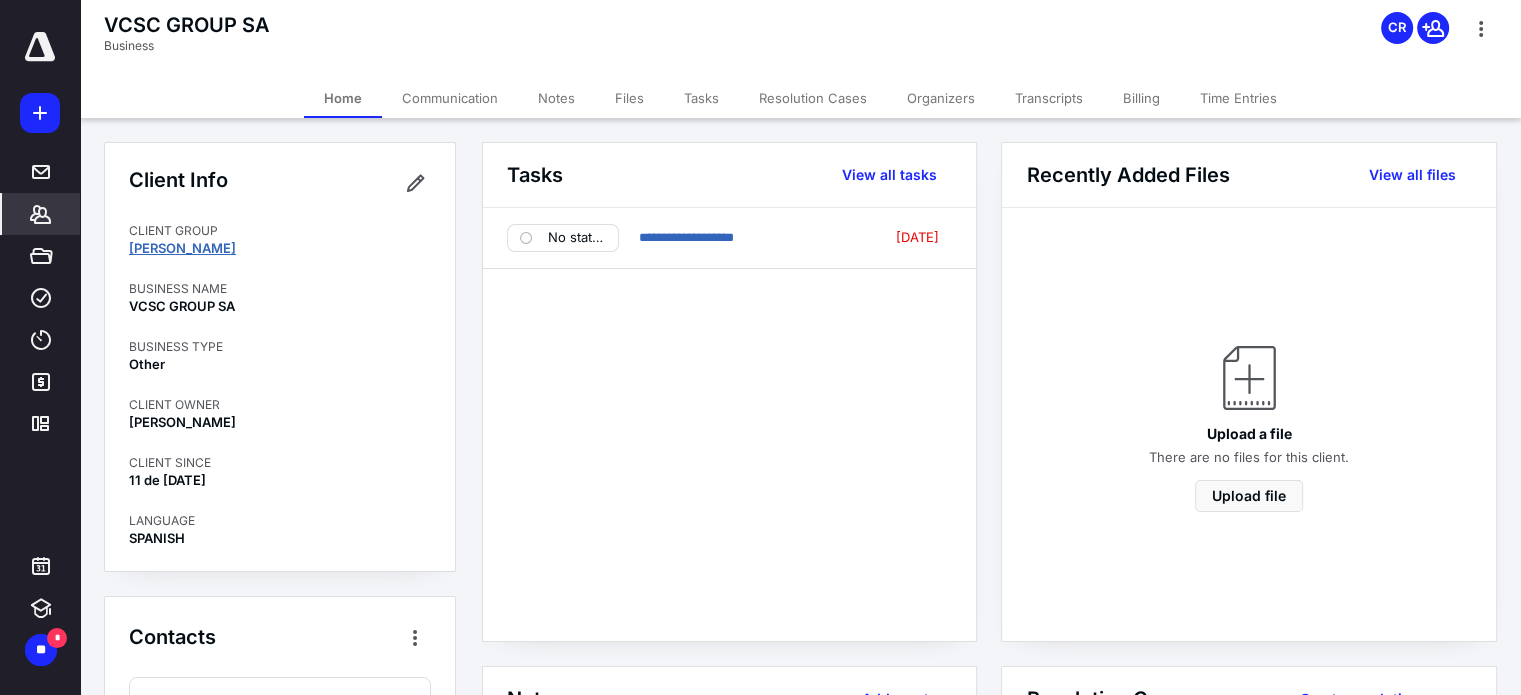 click on "[PERSON_NAME]" at bounding box center (182, 248) 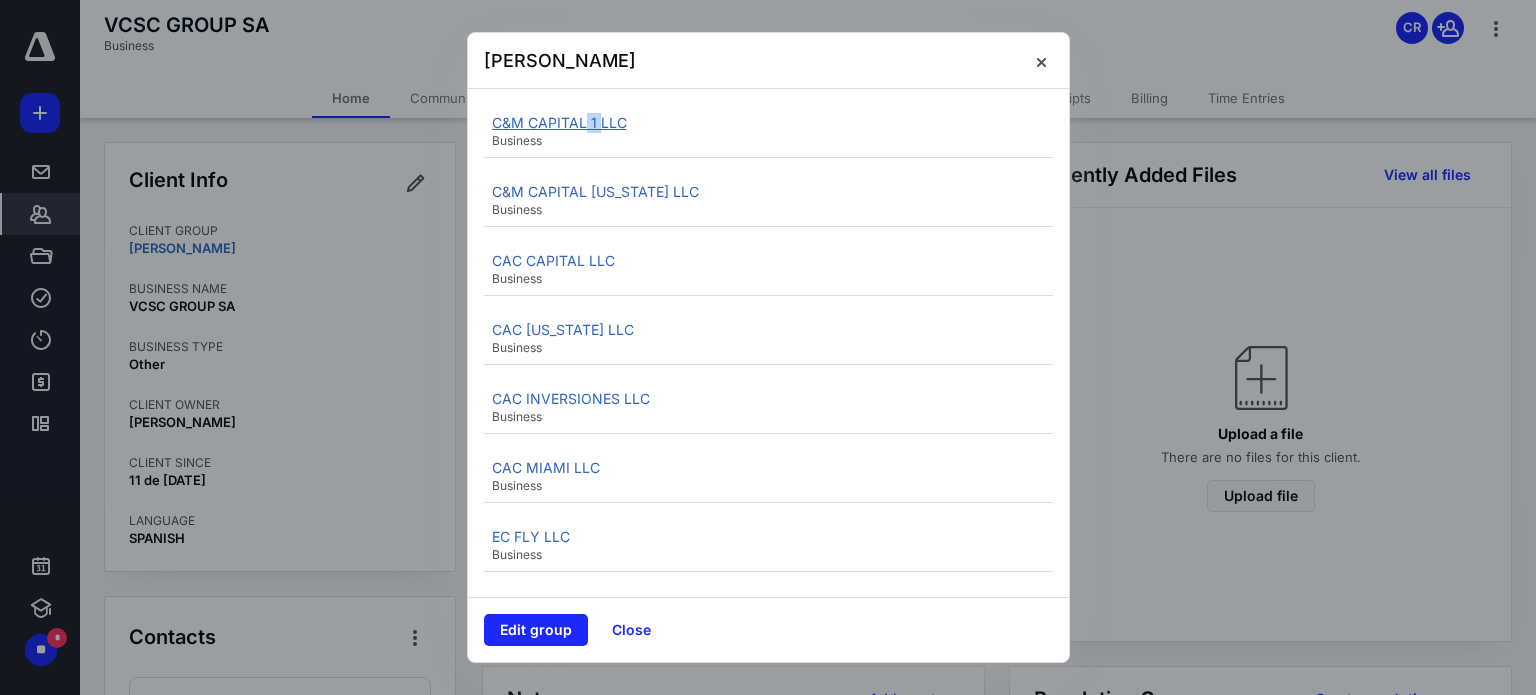 drag, startPoint x: 598, startPoint y: 131, endPoint x: 586, endPoint y: 123, distance: 14.422205 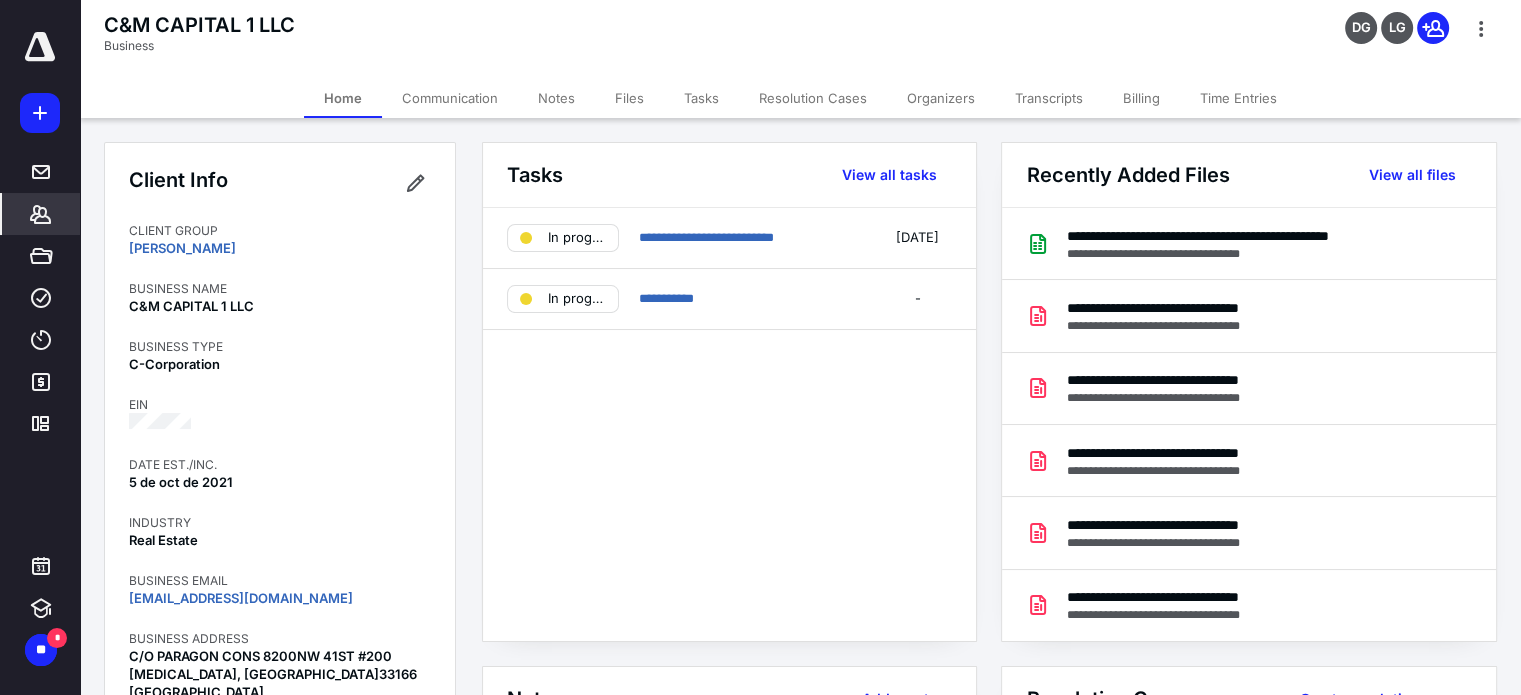 click on "Tasks" at bounding box center [701, 98] 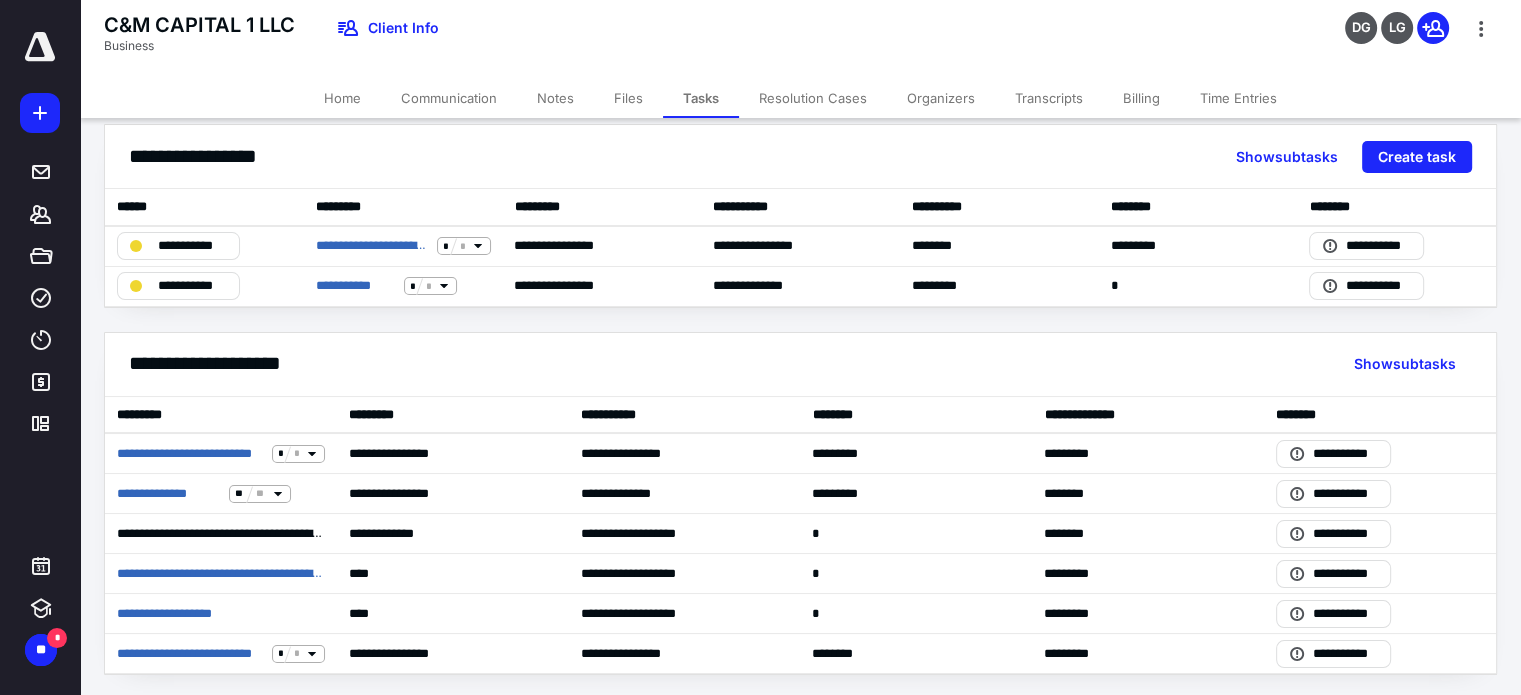 scroll, scrollTop: 0, scrollLeft: 0, axis: both 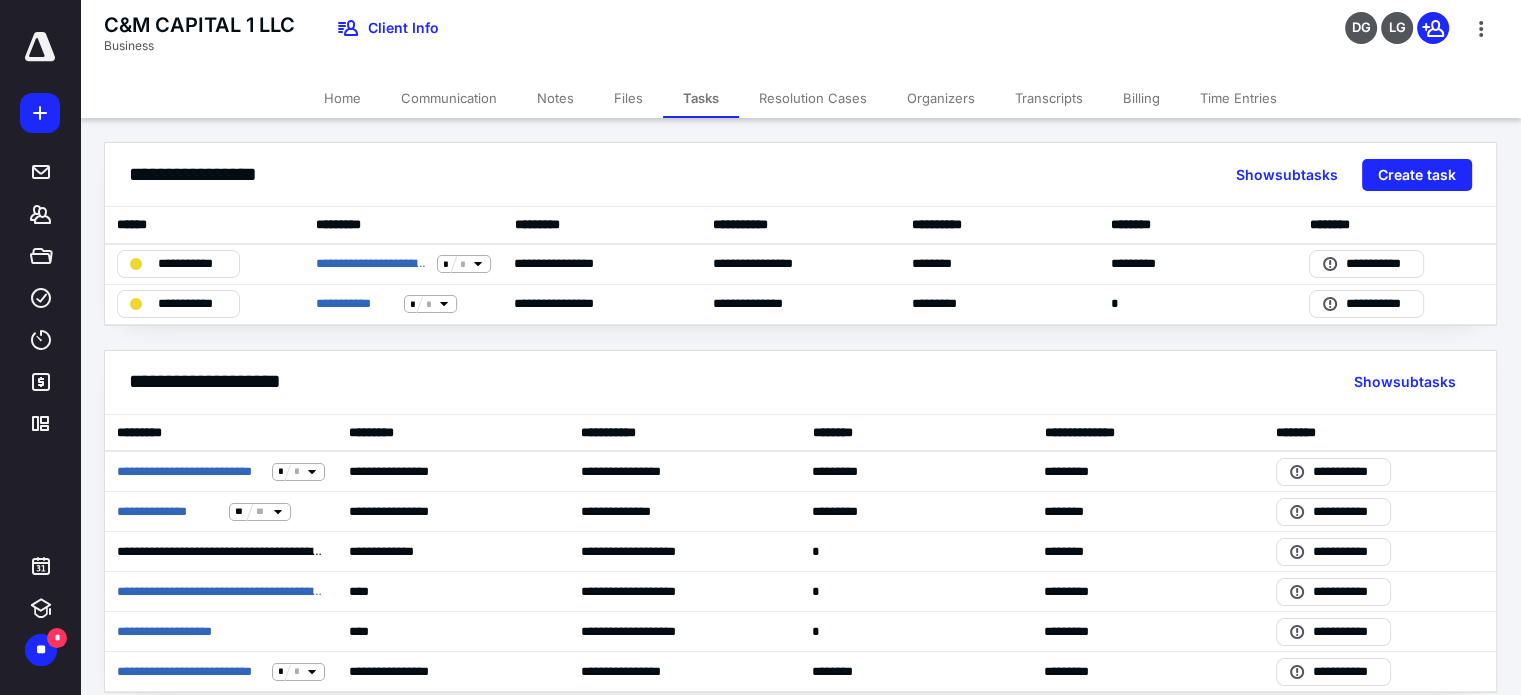 click on "Billing" at bounding box center [1141, 98] 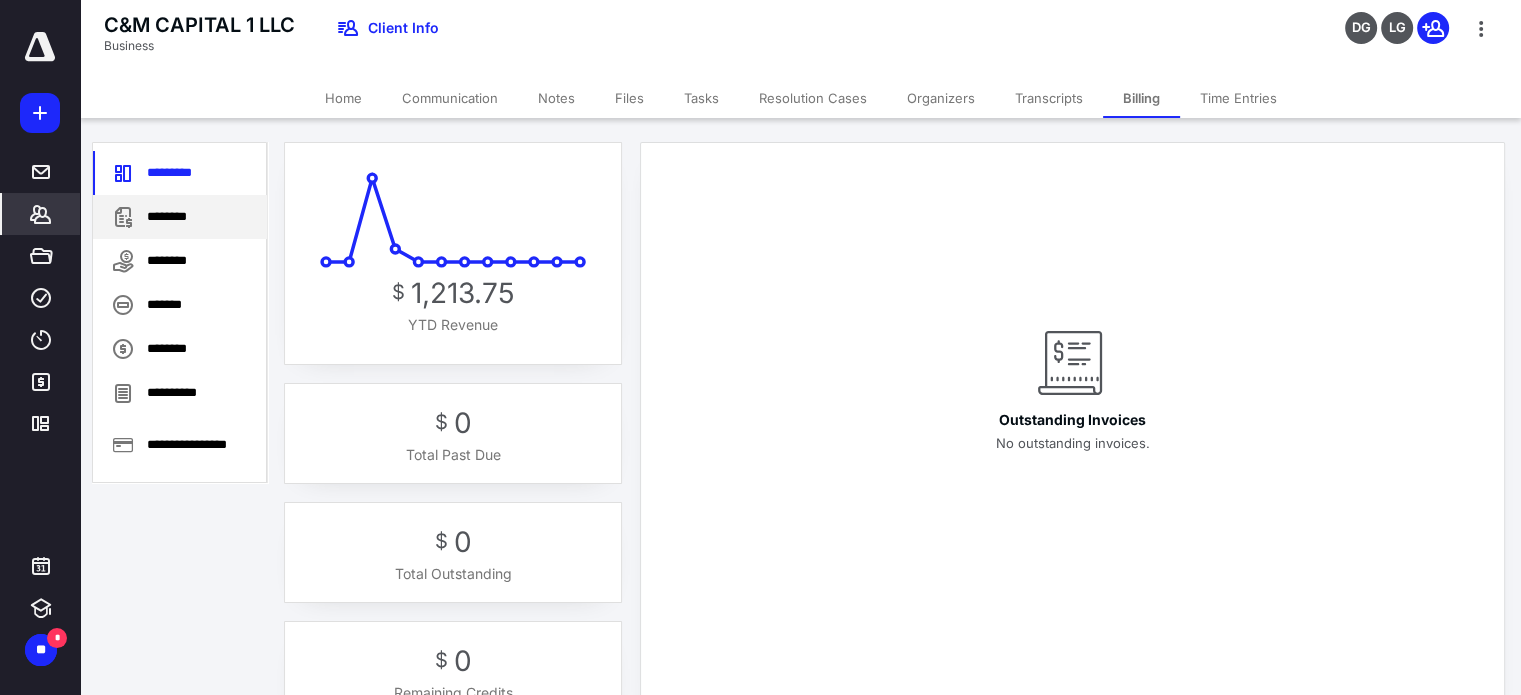 click on "********" at bounding box center (180, 217) 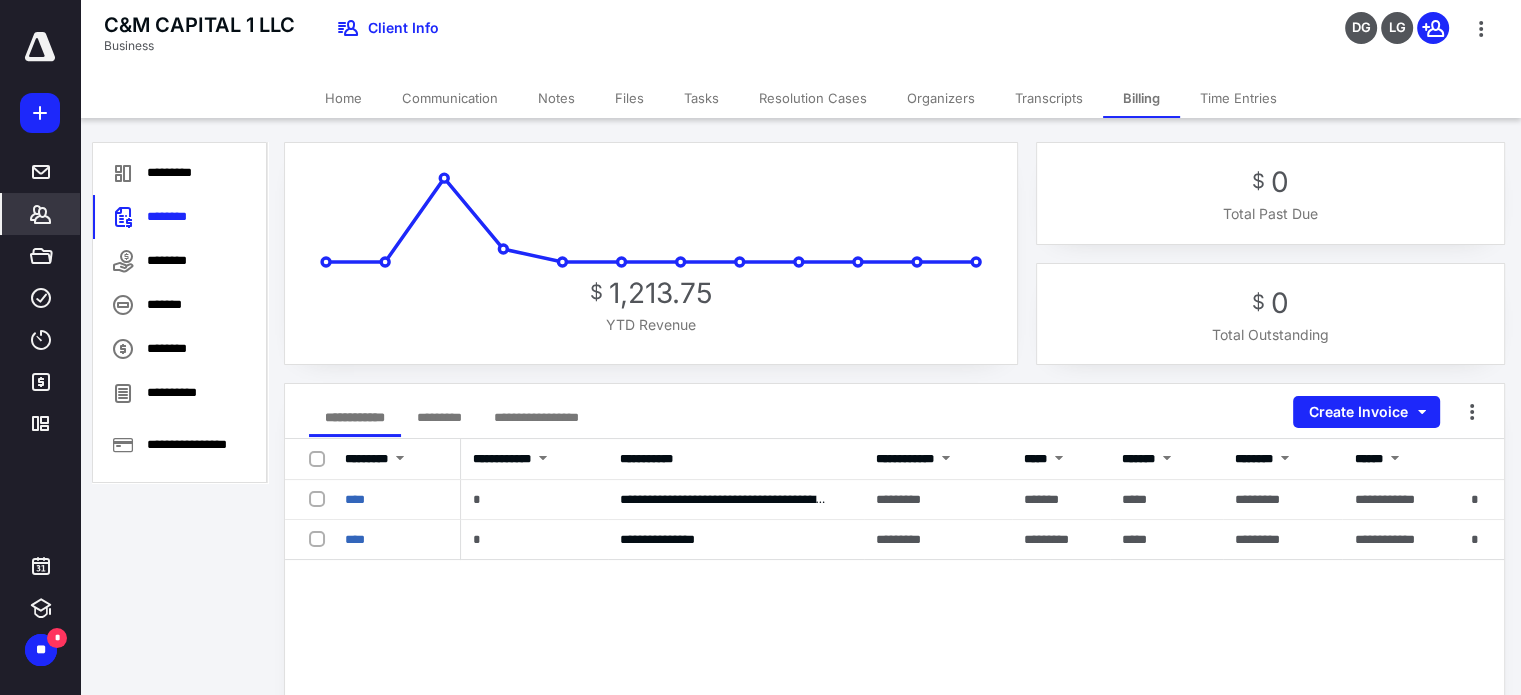 click on "*********" at bounding box center [439, 417] 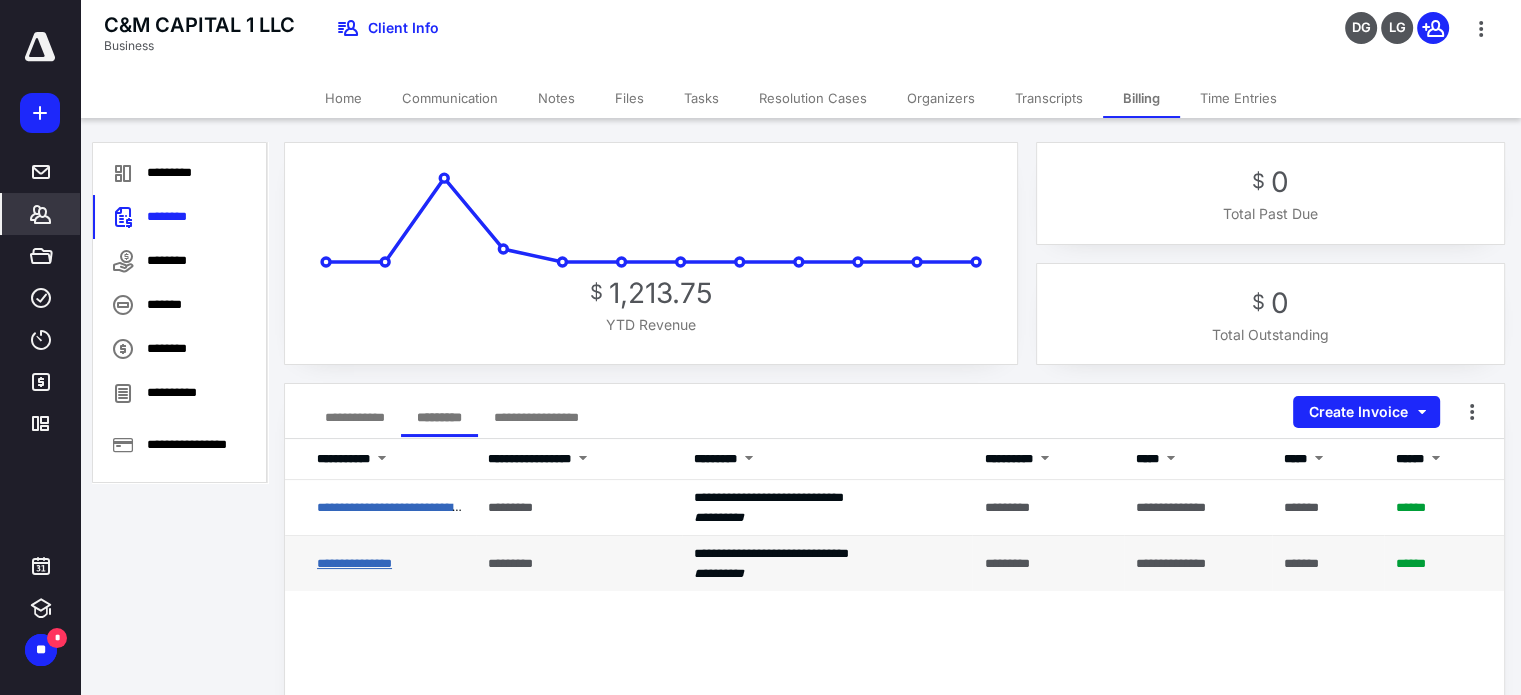 click on "**********" at bounding box center [354, 563] 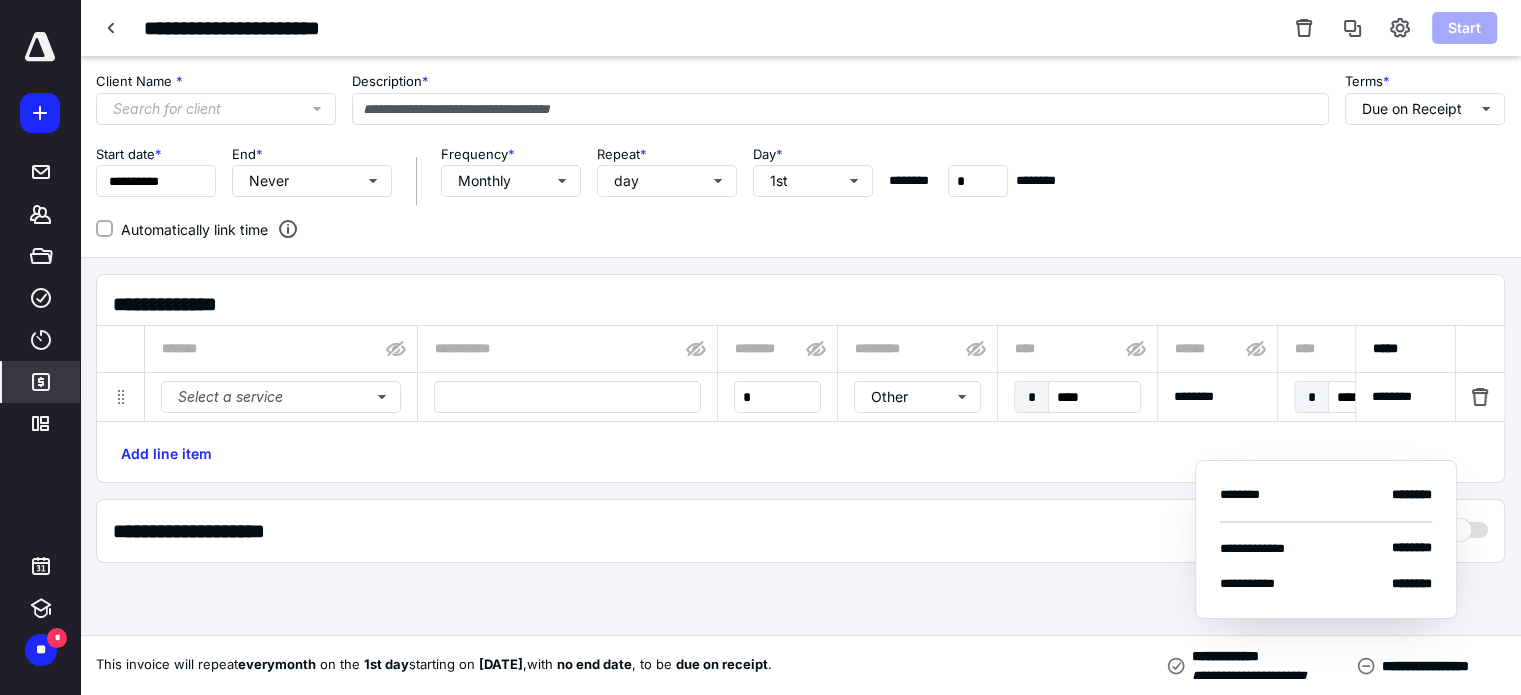 type on "**********" 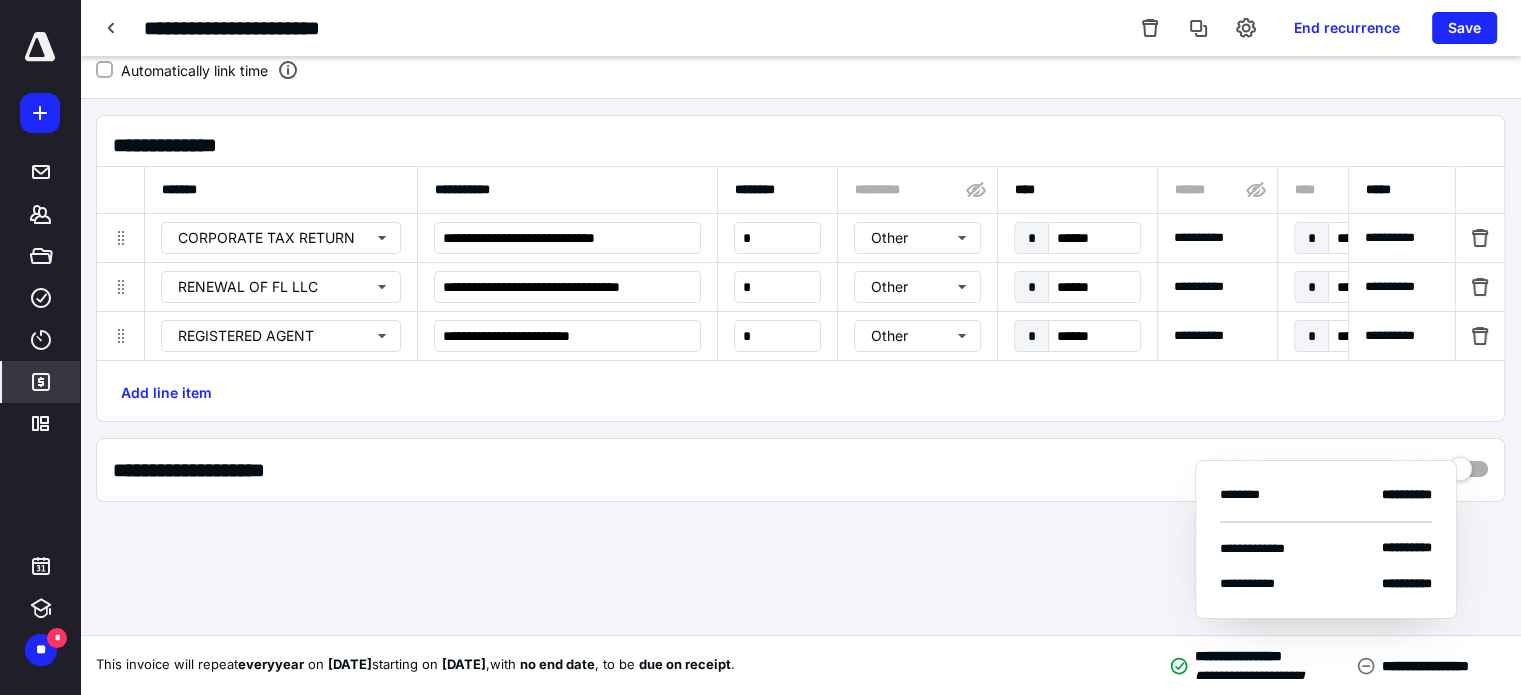 scroll, scrollTop: 161, scrollLeft: 0, axis: vertical 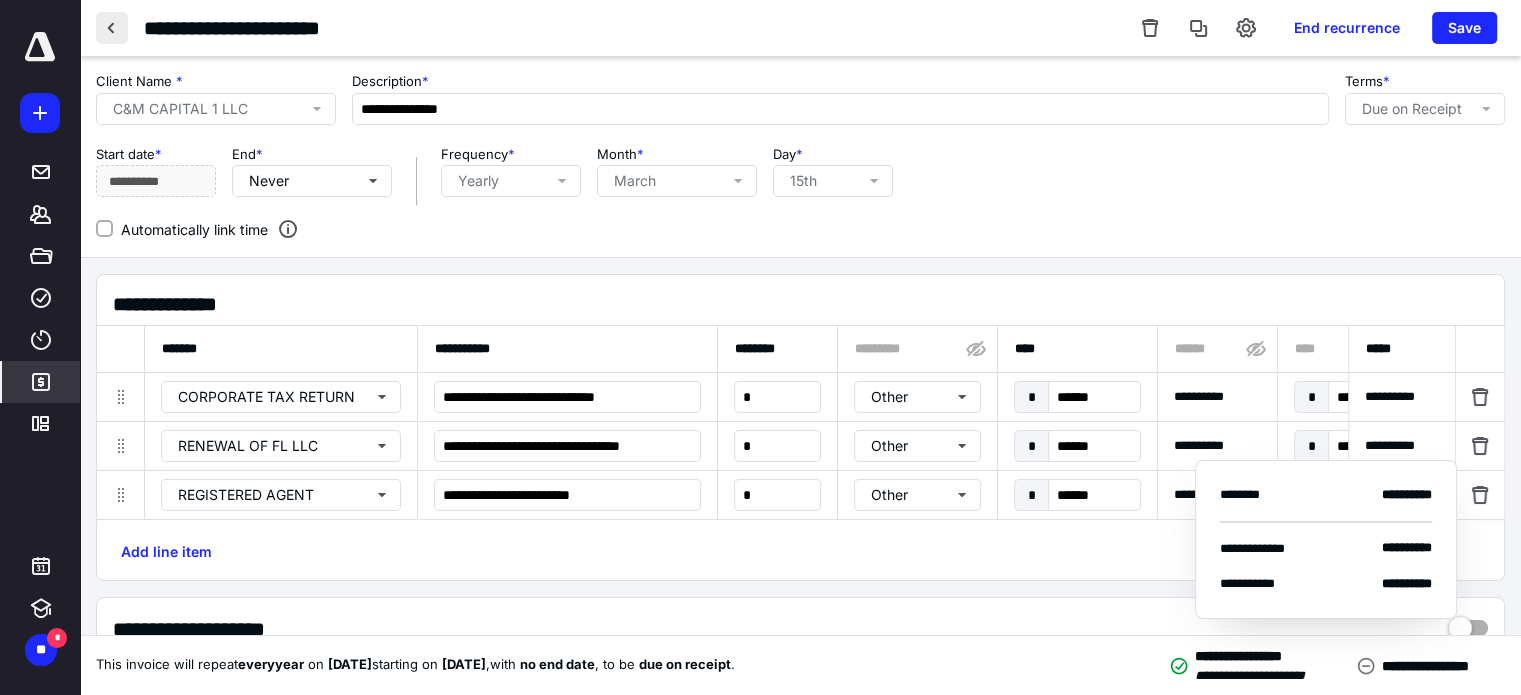 click at bounding box center (112, 28) 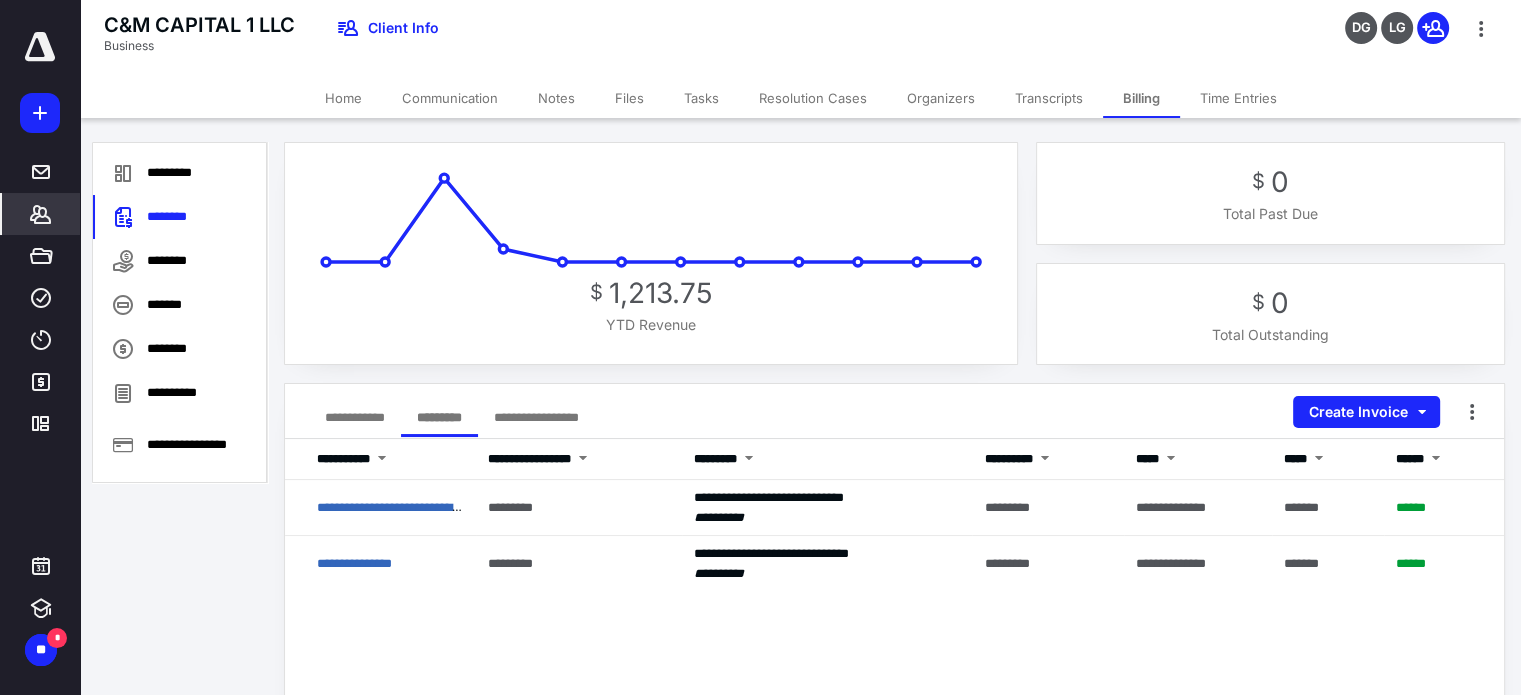 click on "Tasks" at bounding box center [701, 98] 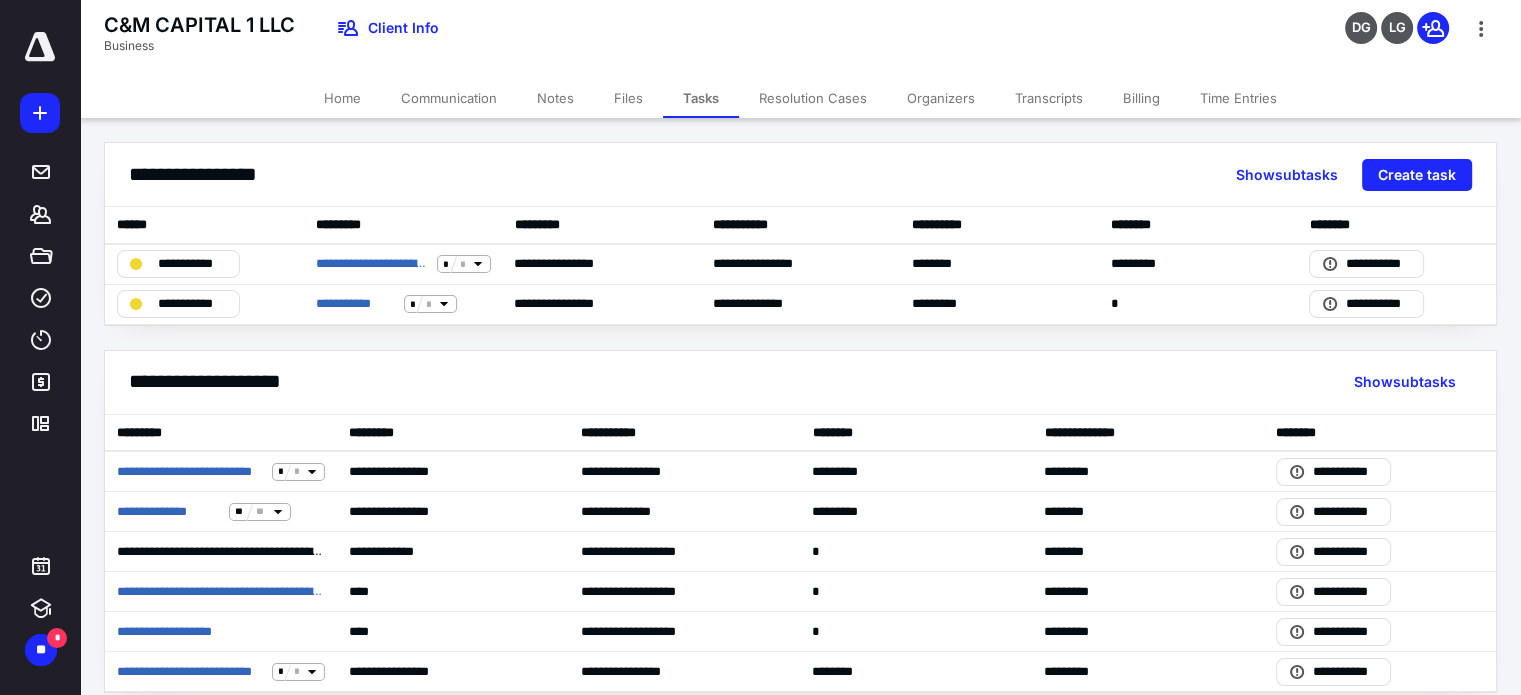 click on "Home" at bounding box center [342, 98] 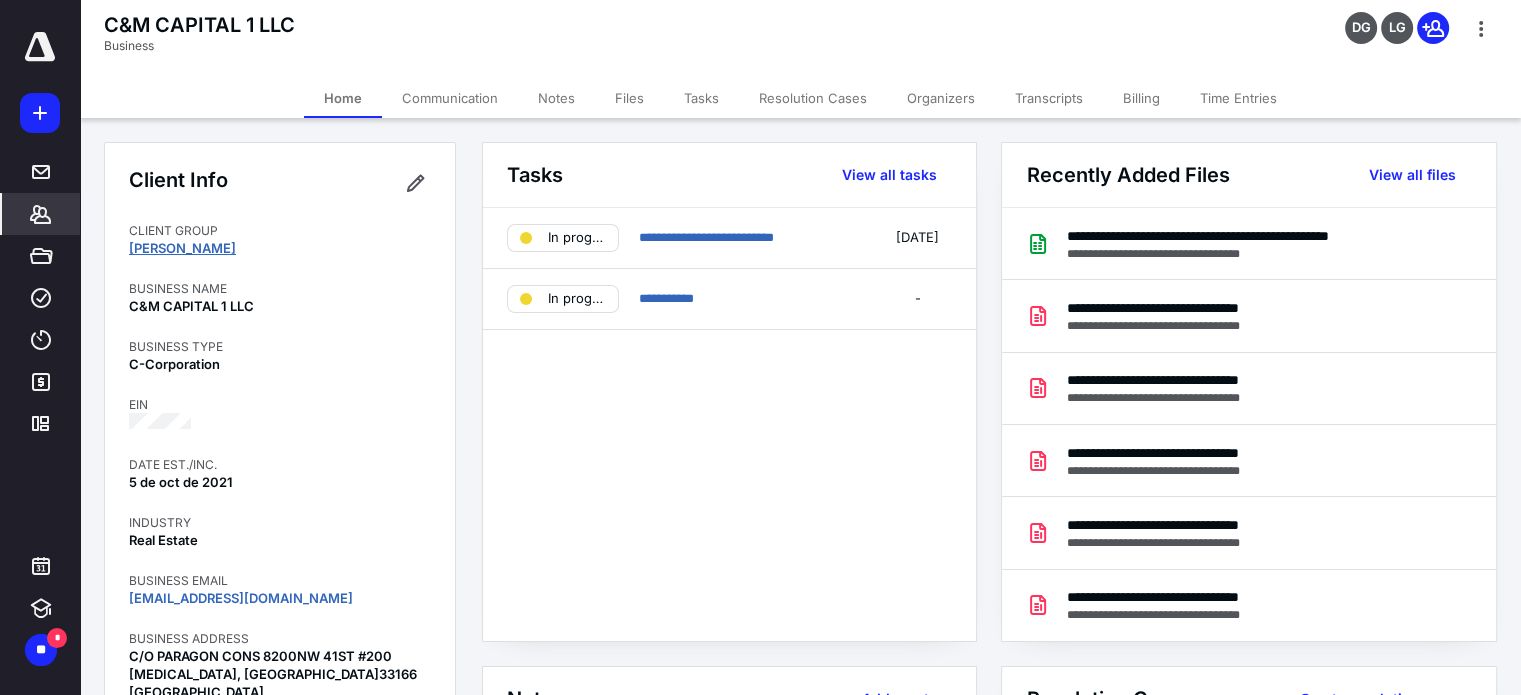click on "[PERSON_NAME]" at bounding box center [182, 248] 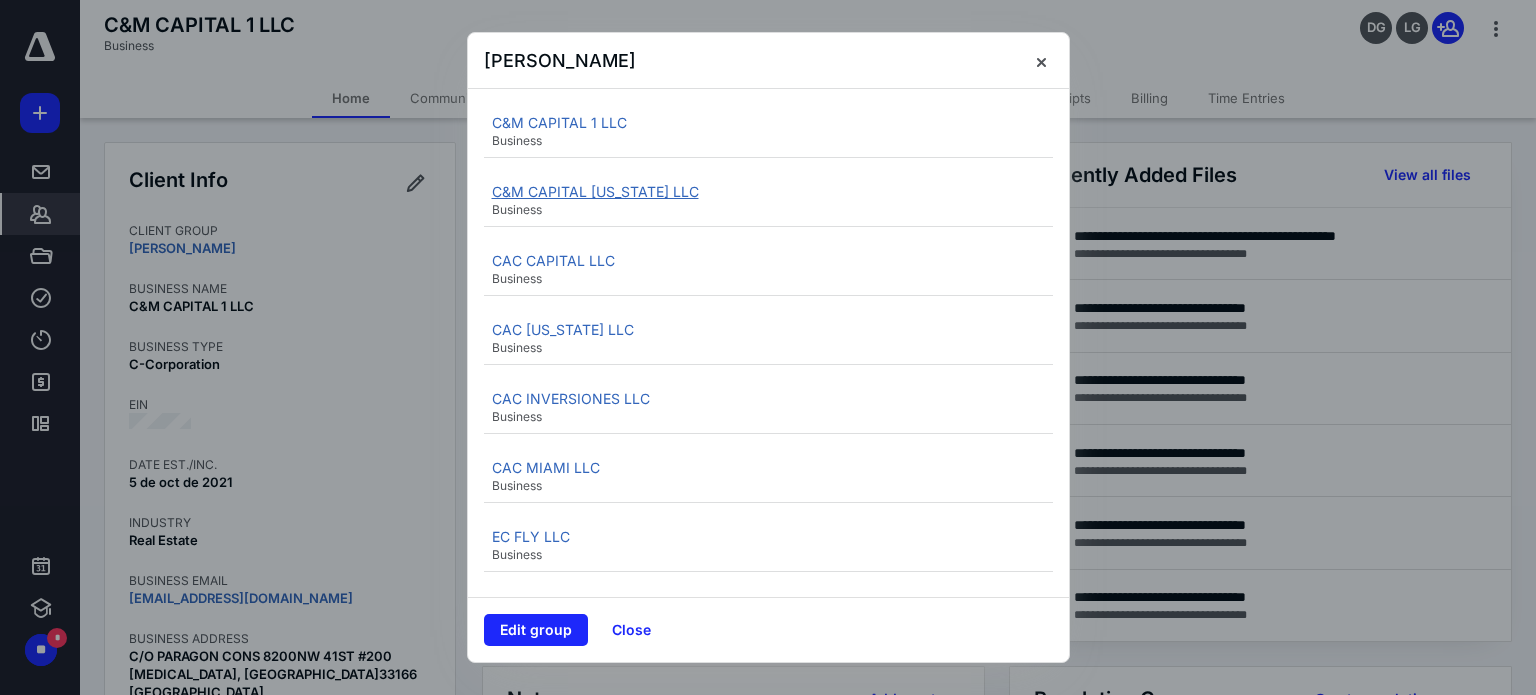 click on "C&M CAPITAL [US_STATE] LLC" at bounding box center [595, 191] 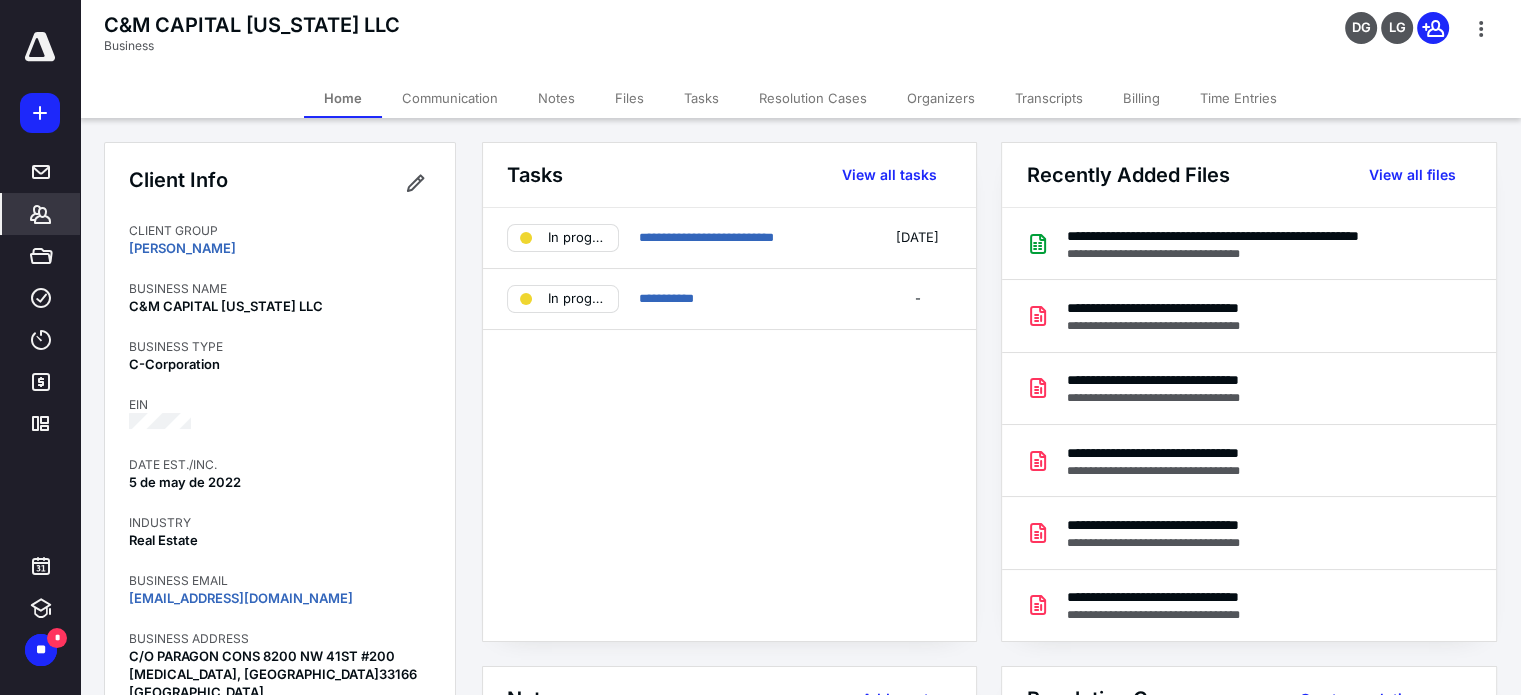 click on "Tasks" at bounding box center [701, 98] 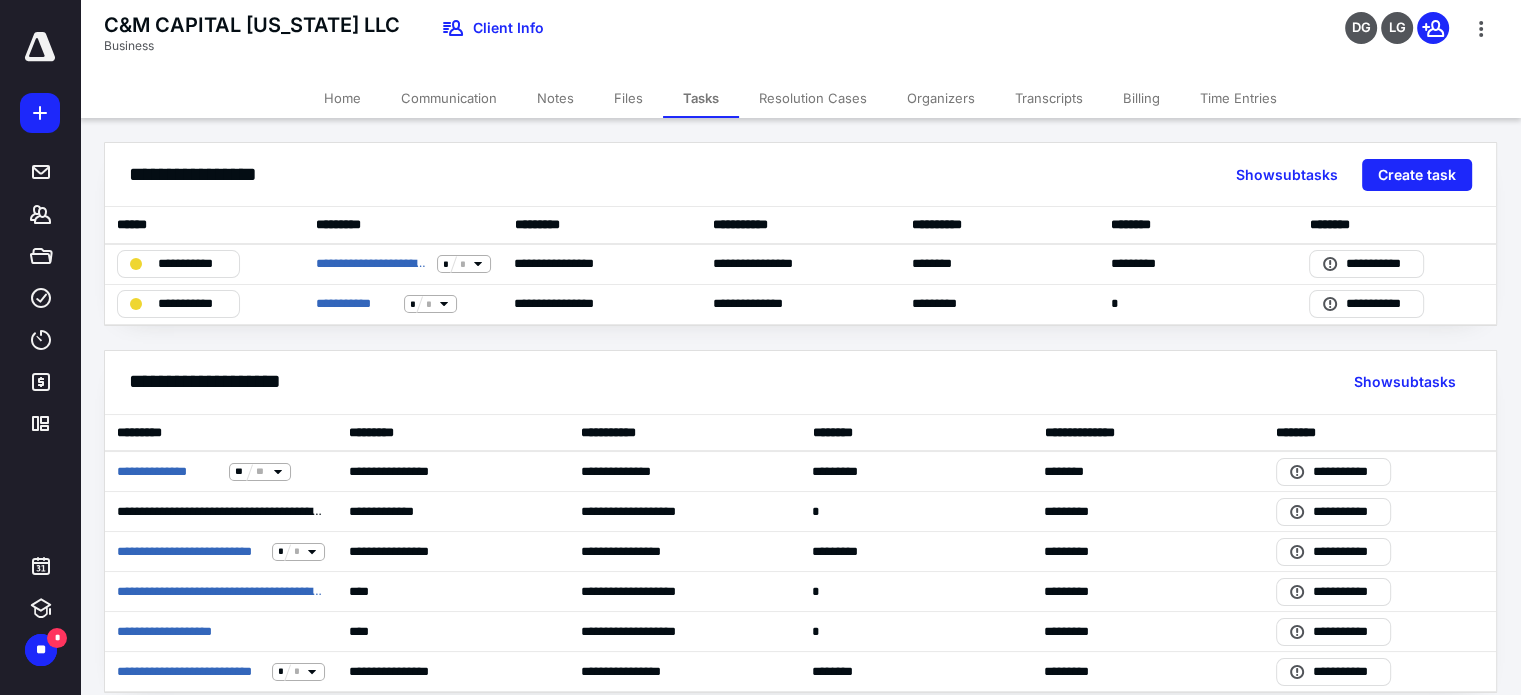 scroll, scrollTop: 18, scrollLeft: 0, axis: vertical 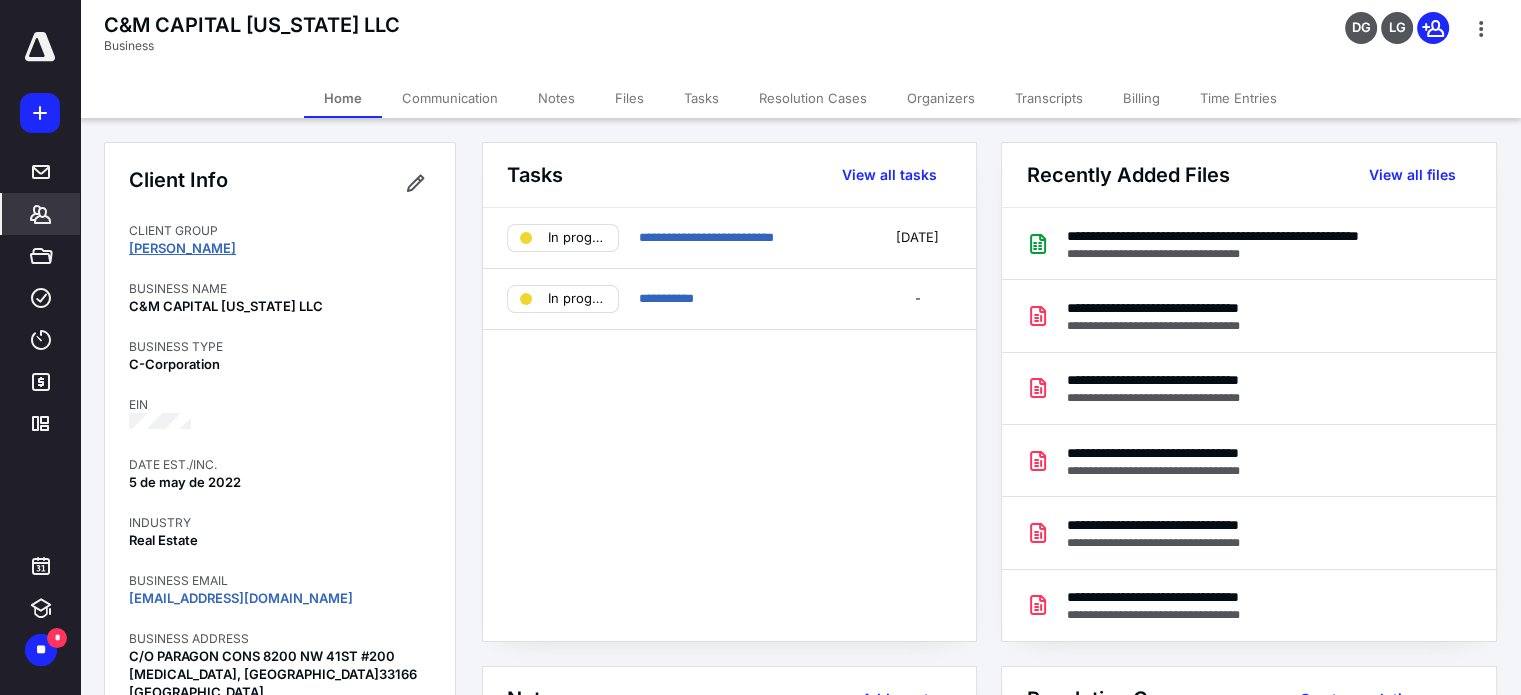 click on "[PERSON_NAME]" at bounding box center [182, 248] 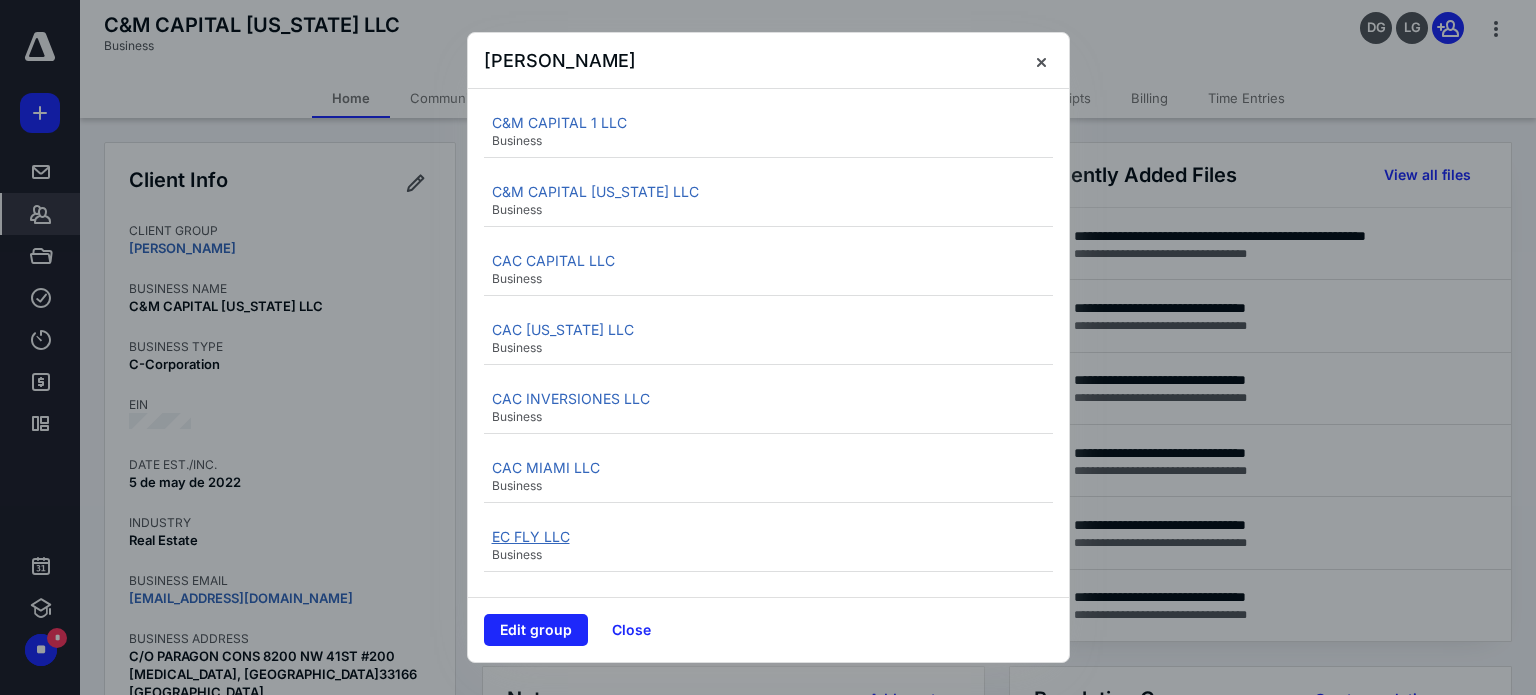 click on "EC FLY LLC" at bounding box center [531, 536] 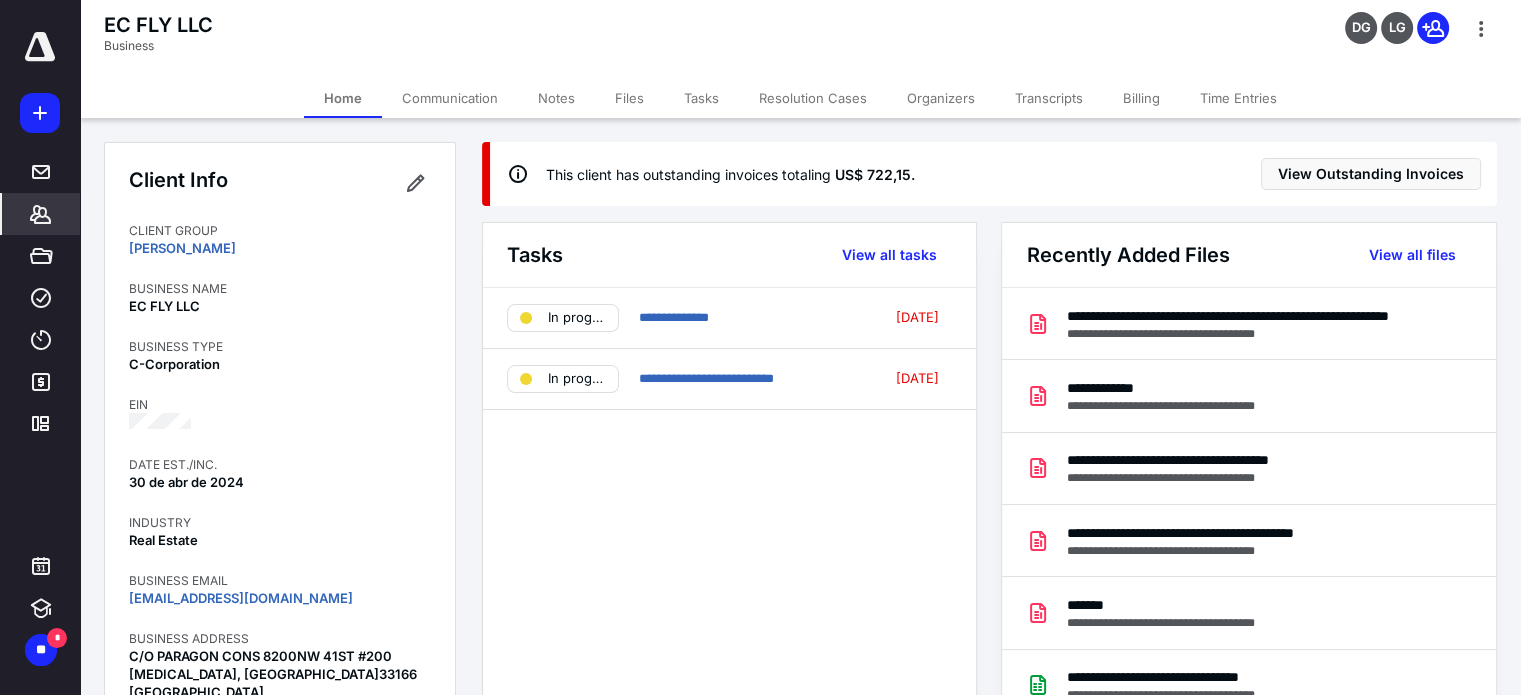 click on "Billing" at bounding box center [1141, 98] 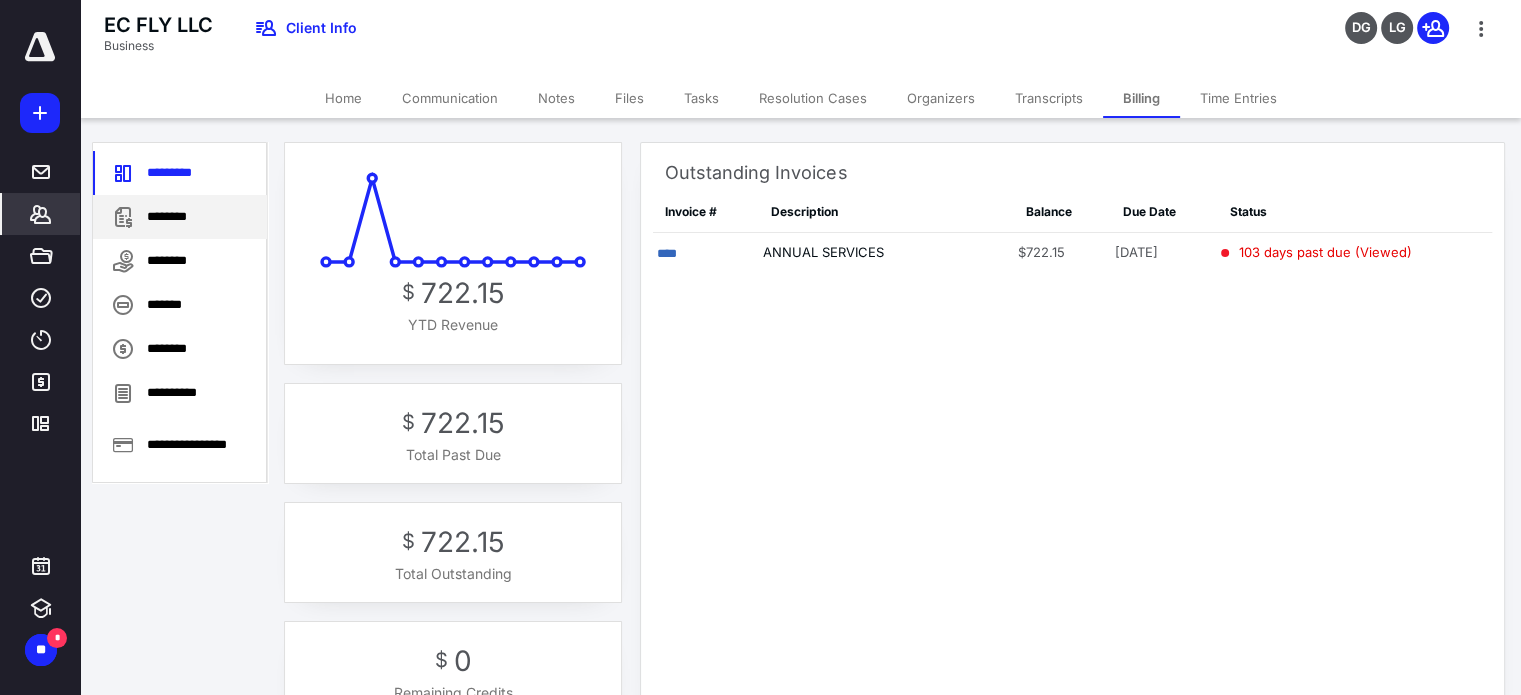 click on "********" at bounding box center (180, 217) 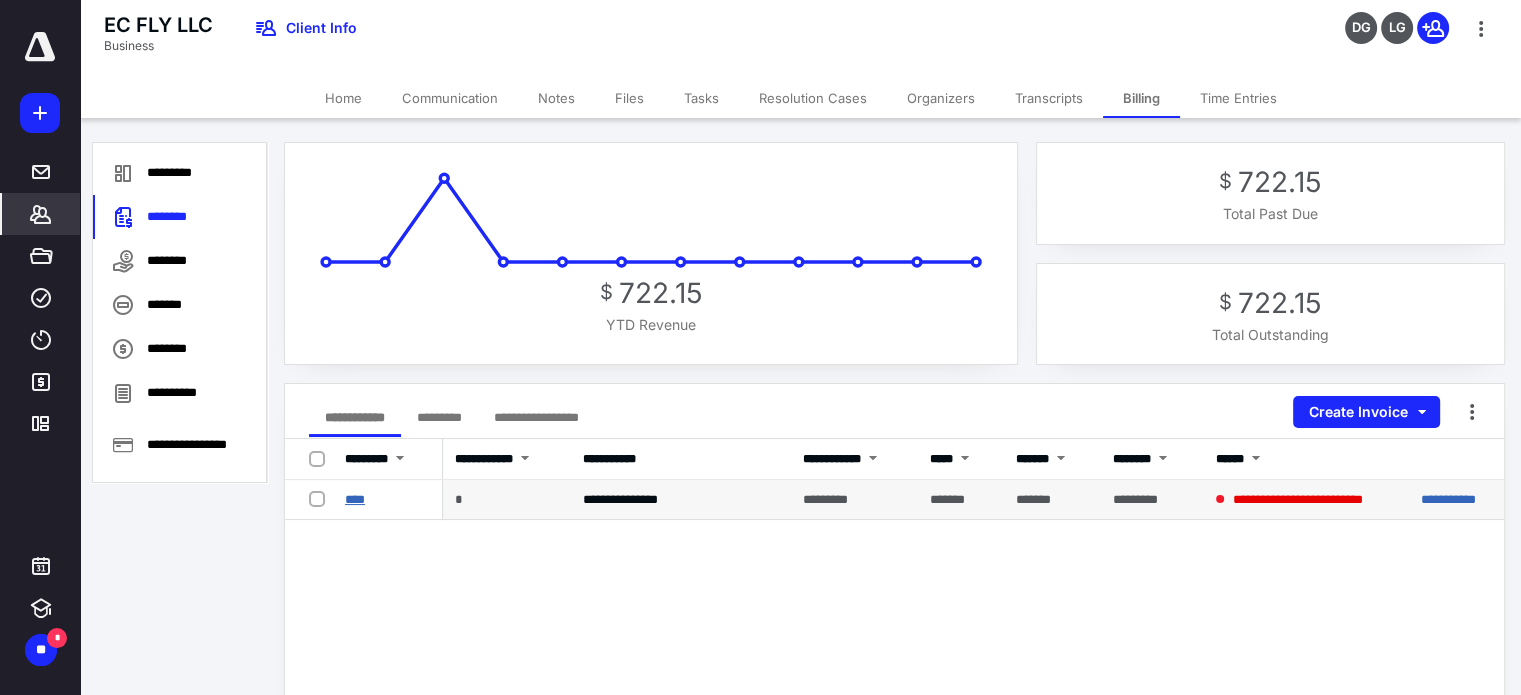 click on "****" at bounding box center (355, 499) 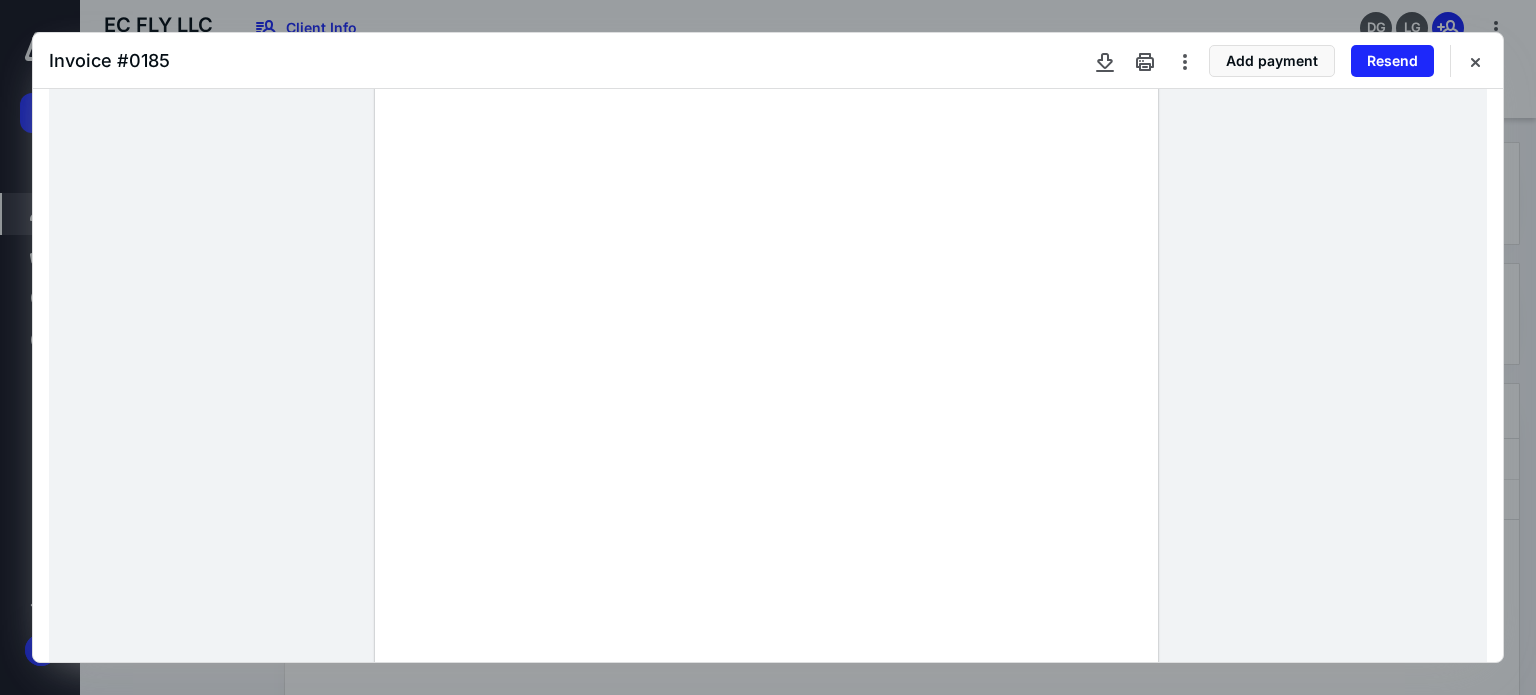 scroll, scrollTop: 0, scrollLeft: 0, axis: both 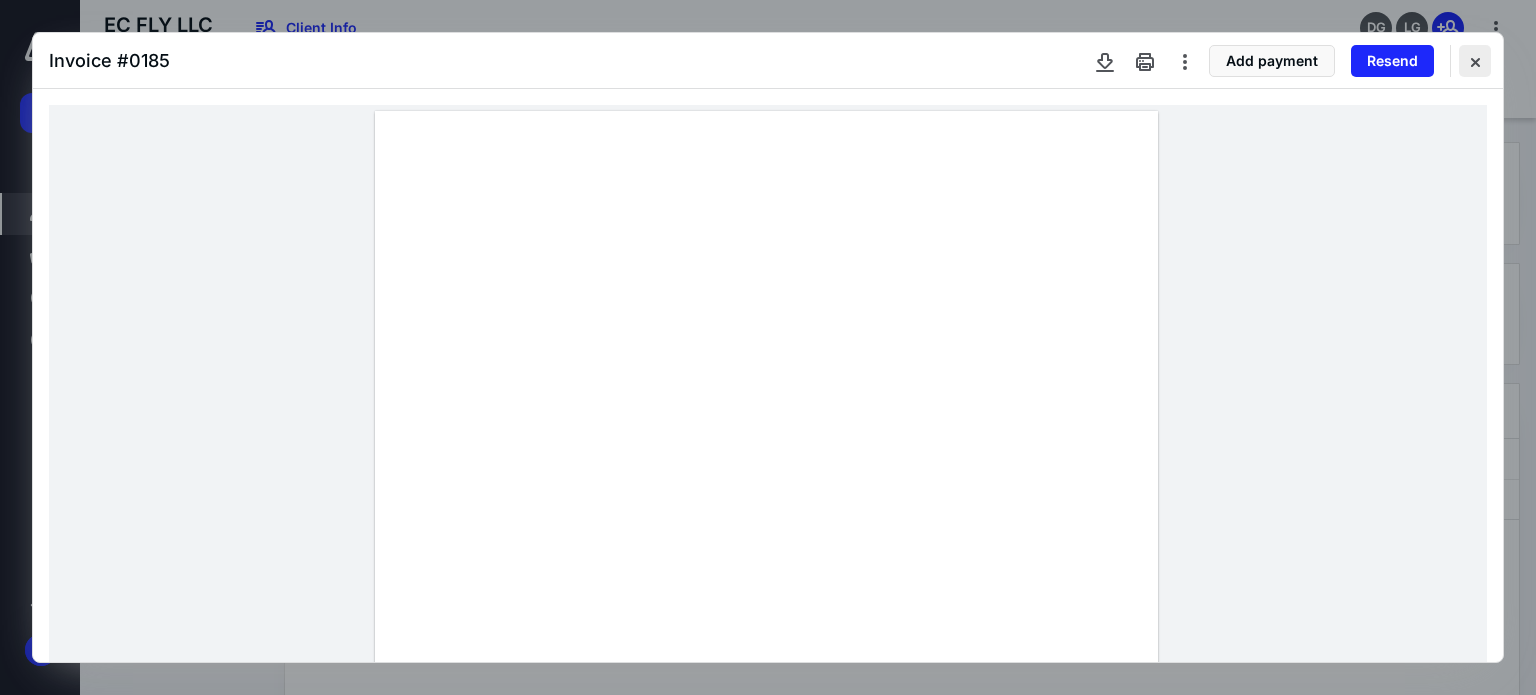 click at bounding box center [1475, 61] 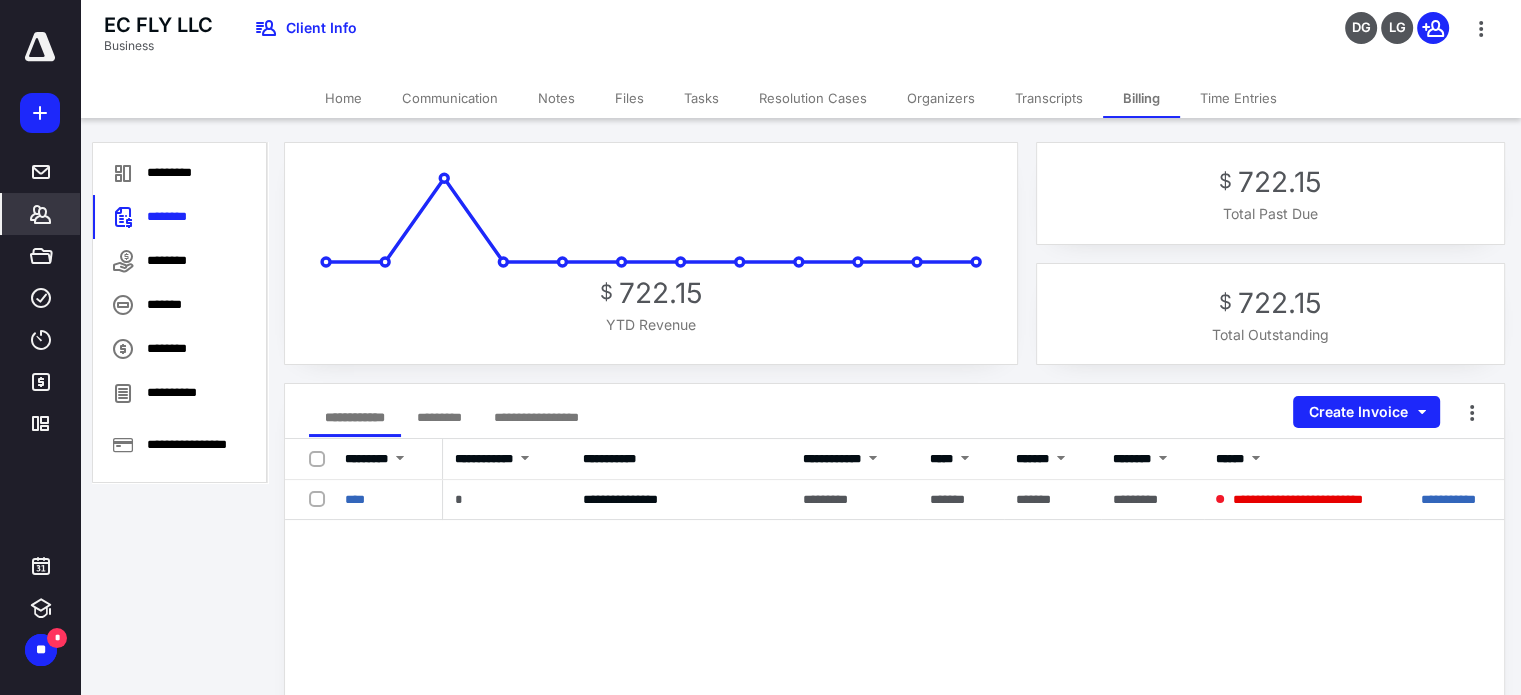 click on "Tasks" at bounding box center (701, 98) 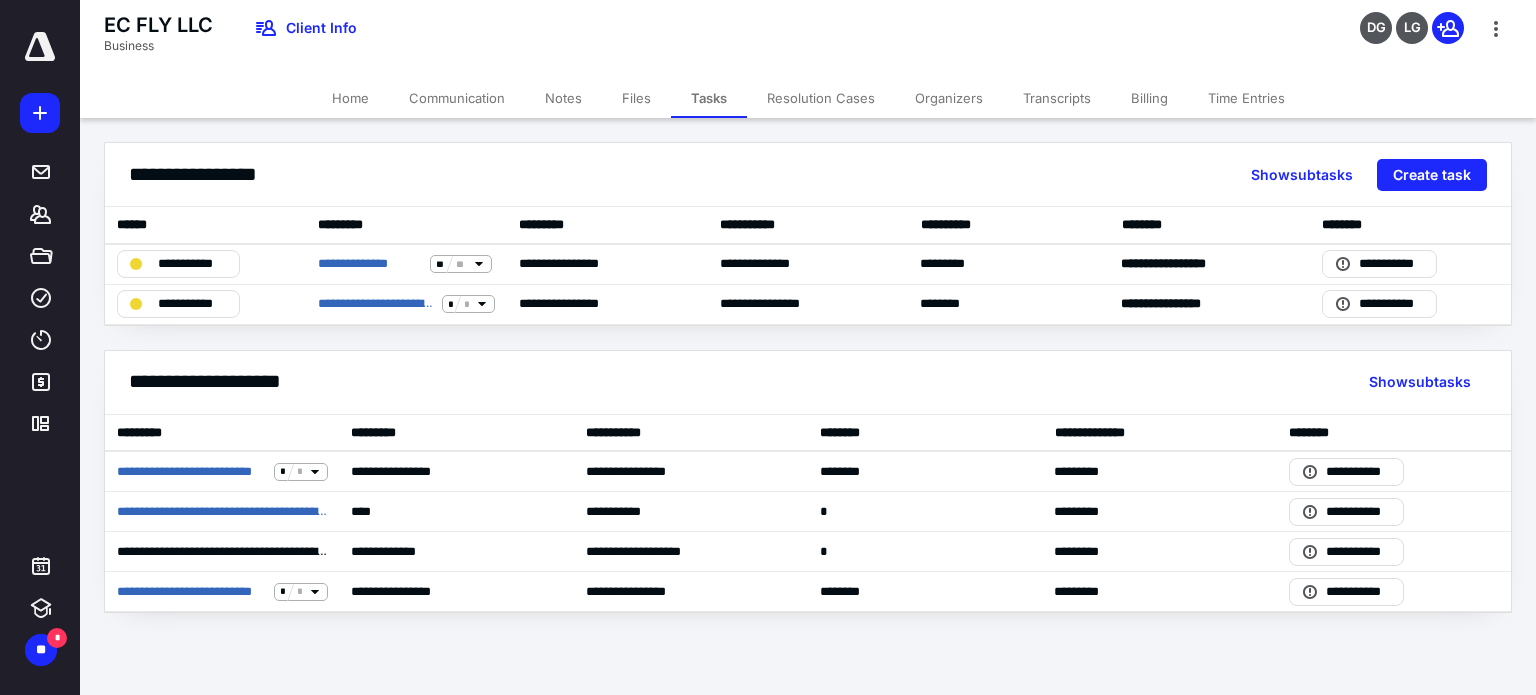 click on "Home" at bounding box center (350, 98) 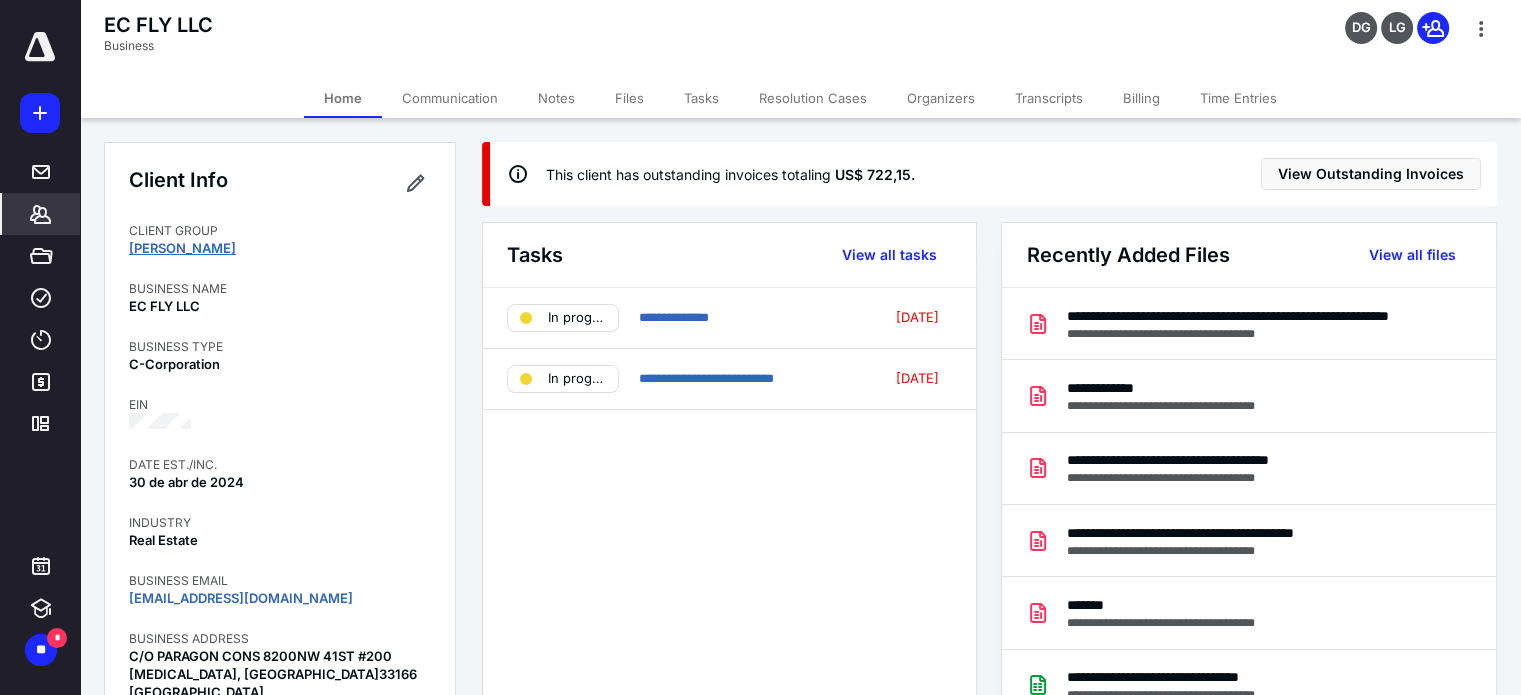 click on "[PERSON_NAME]" at bounding box center [182, 248] 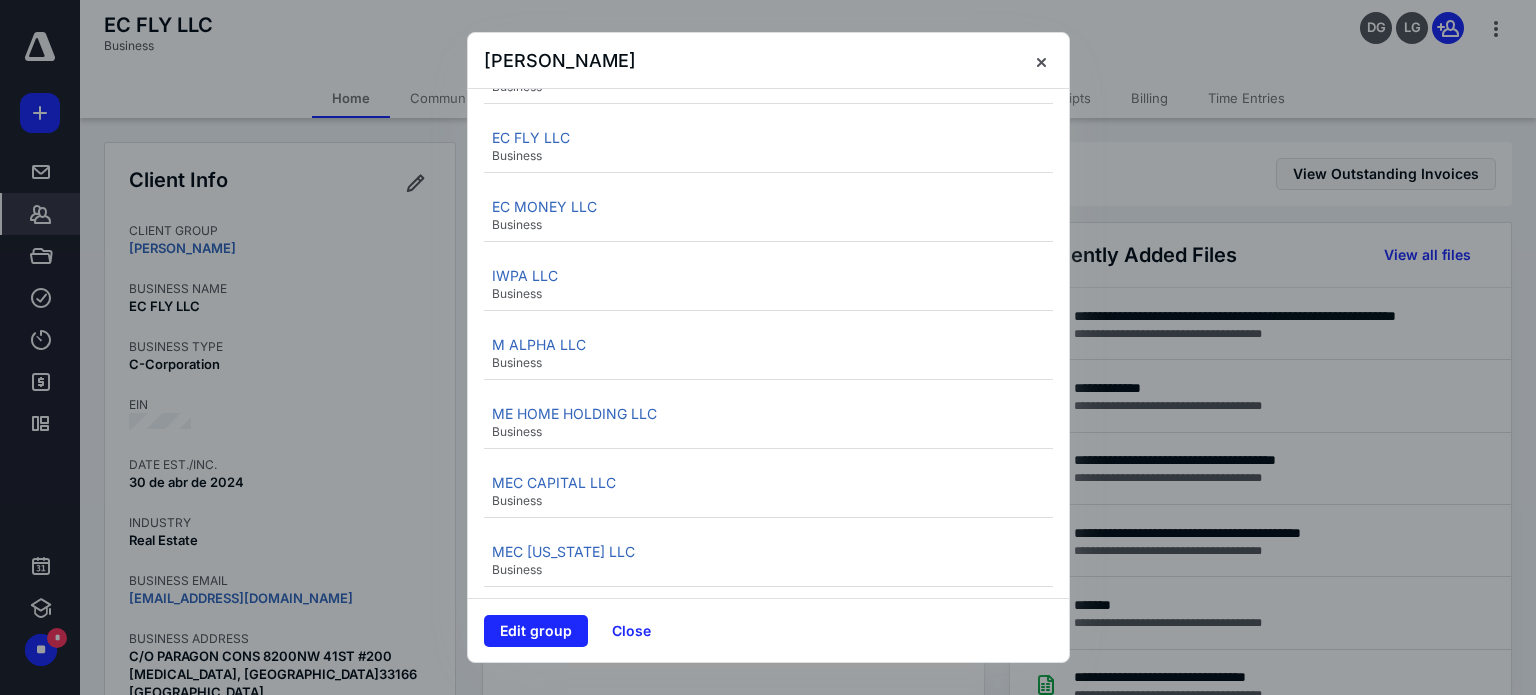 scroll, scrollTop: 412, scrollLeft: 0, axis: vertical 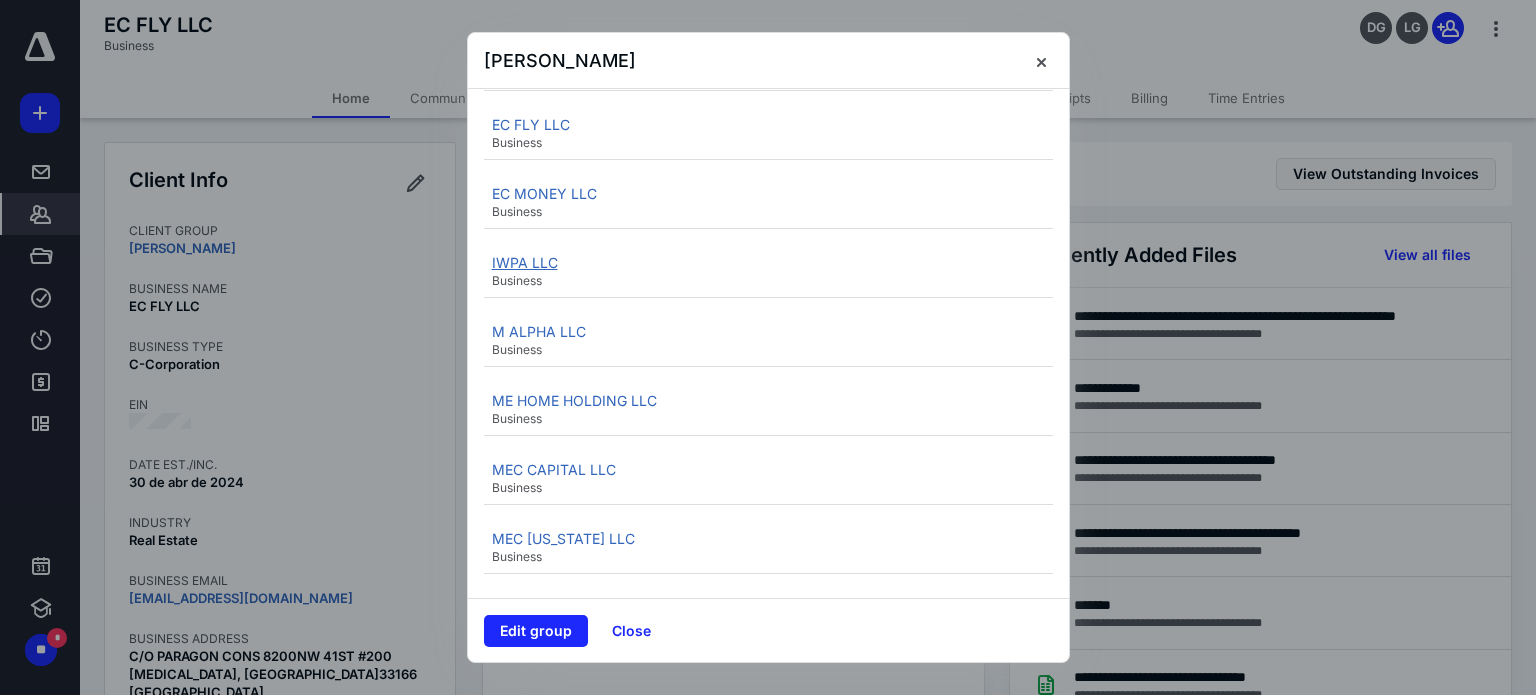 click on "IWPA LLC" at bounding box center [525, 262] 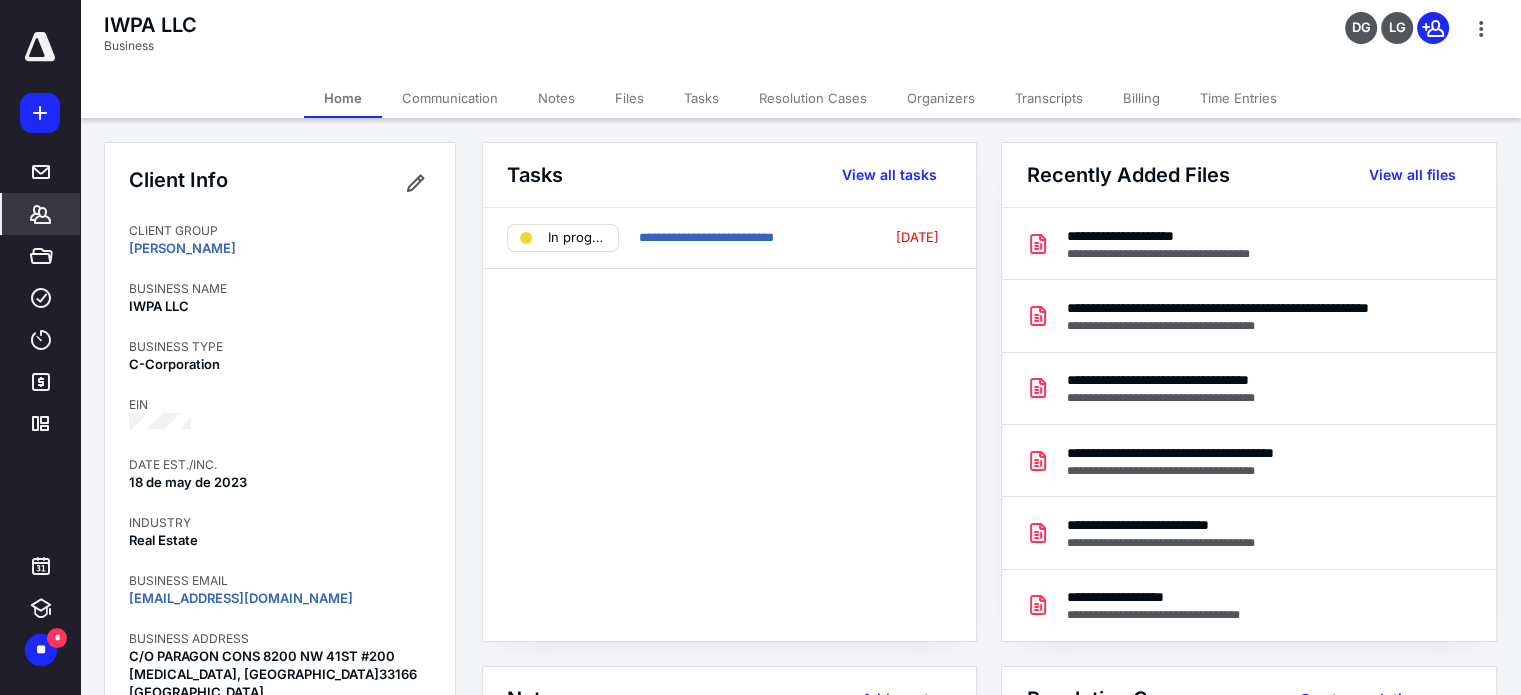click on "Tasks" at bounding box center [701, 98] 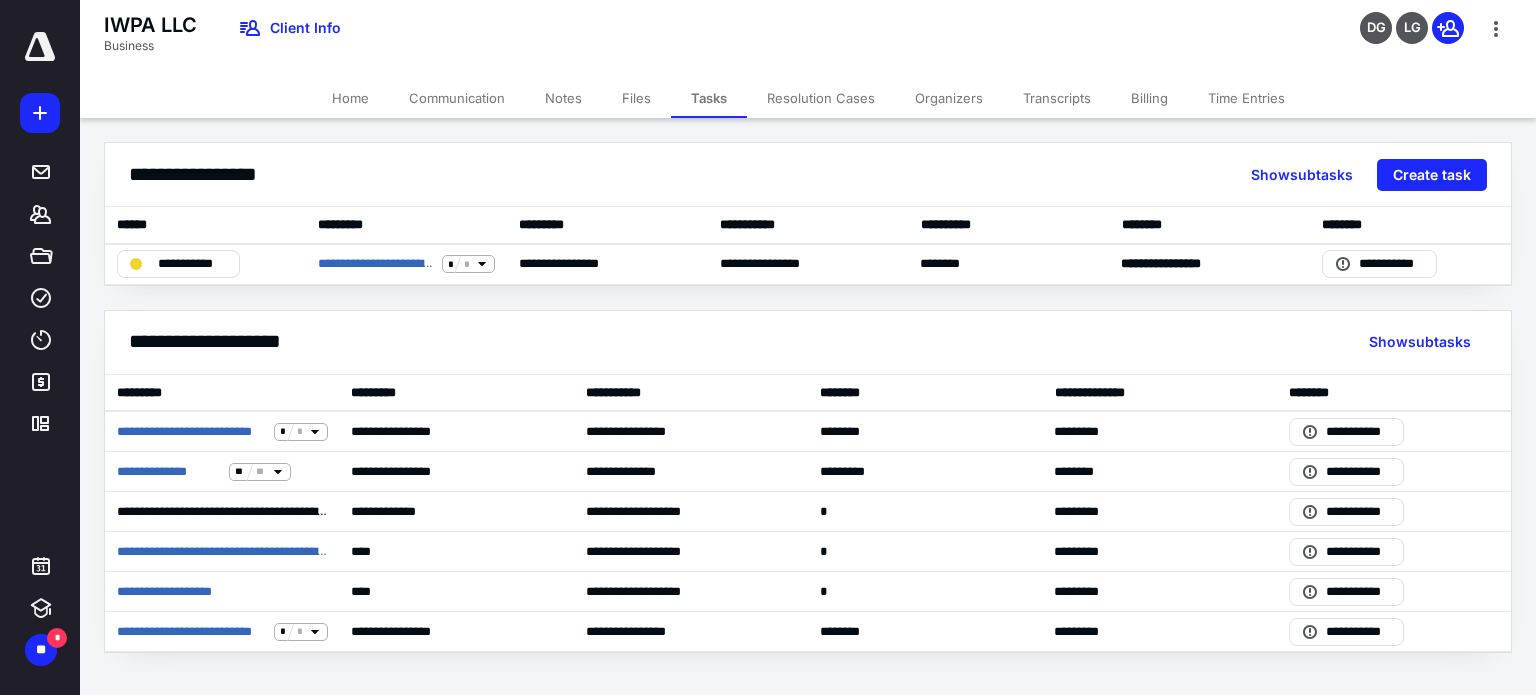 click on "Home" at bounding box center [350, 98] 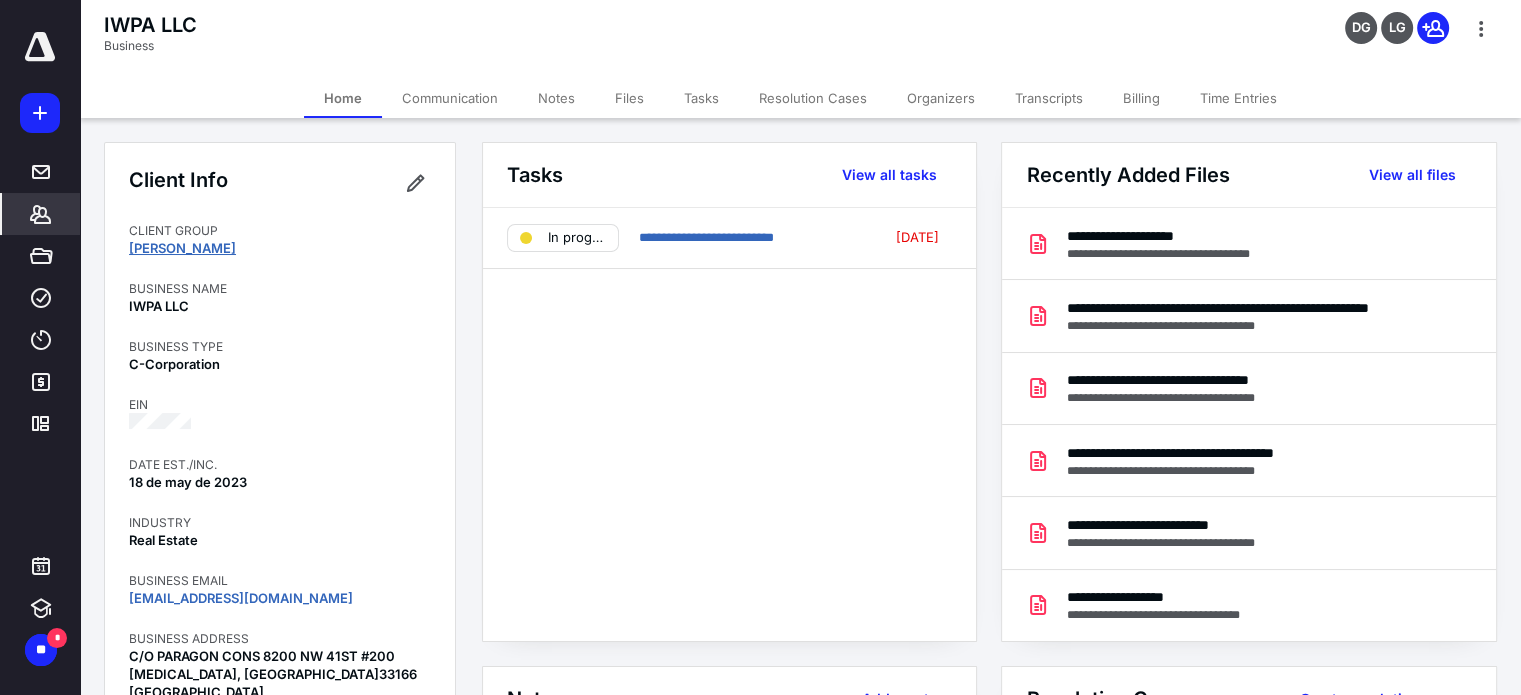 click on "[PERSON_NAME]" at bounding box center (182, 248) 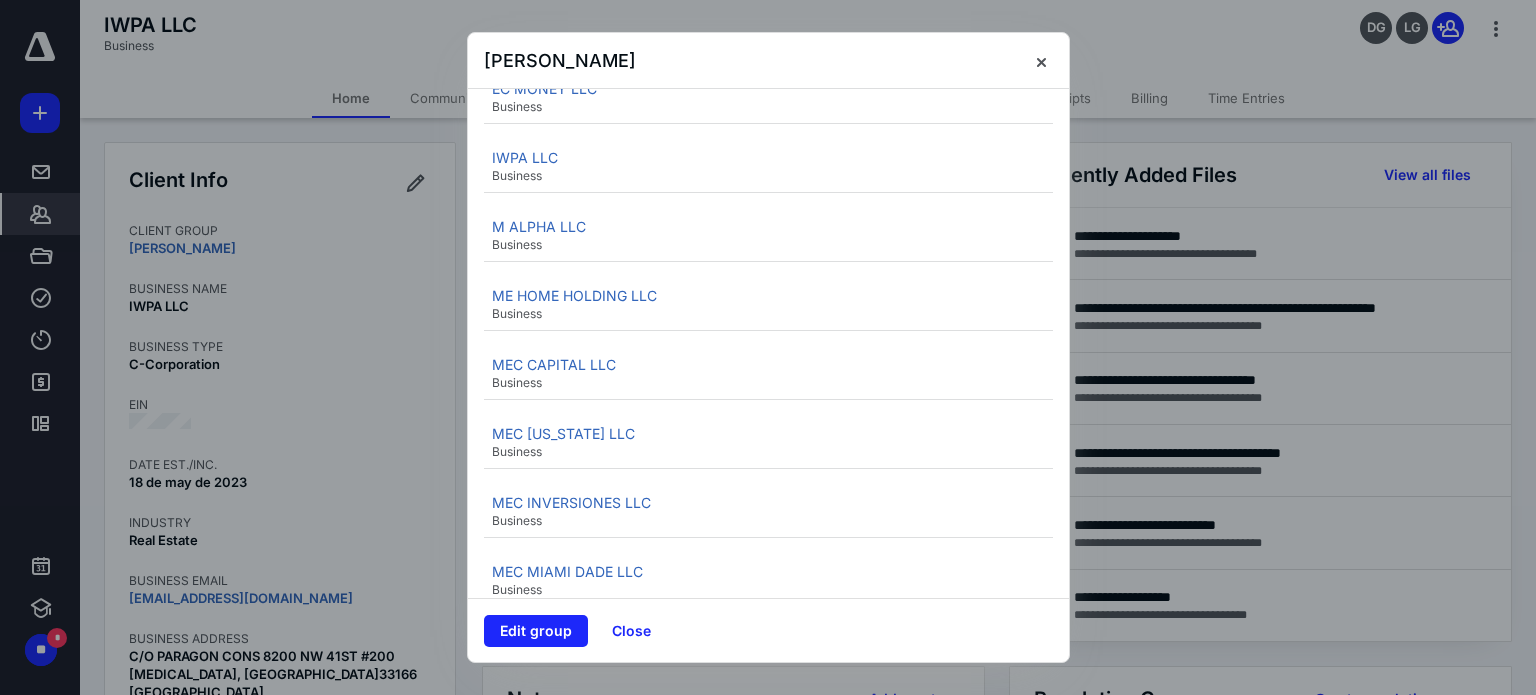 scroll, scrollTop: 531, scrollLeft: 0, axis: vertical 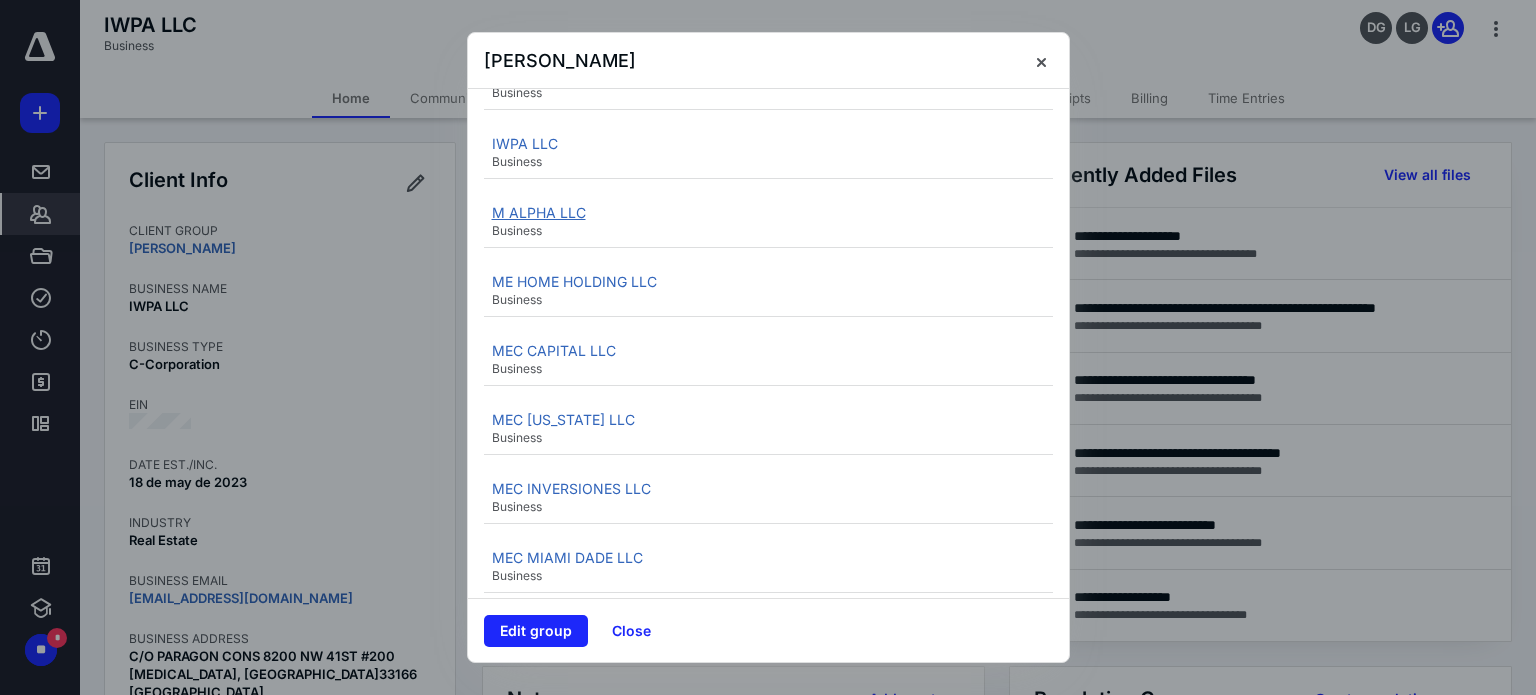 click on "M ALPHA LLC" at bounding box center (539, 212) 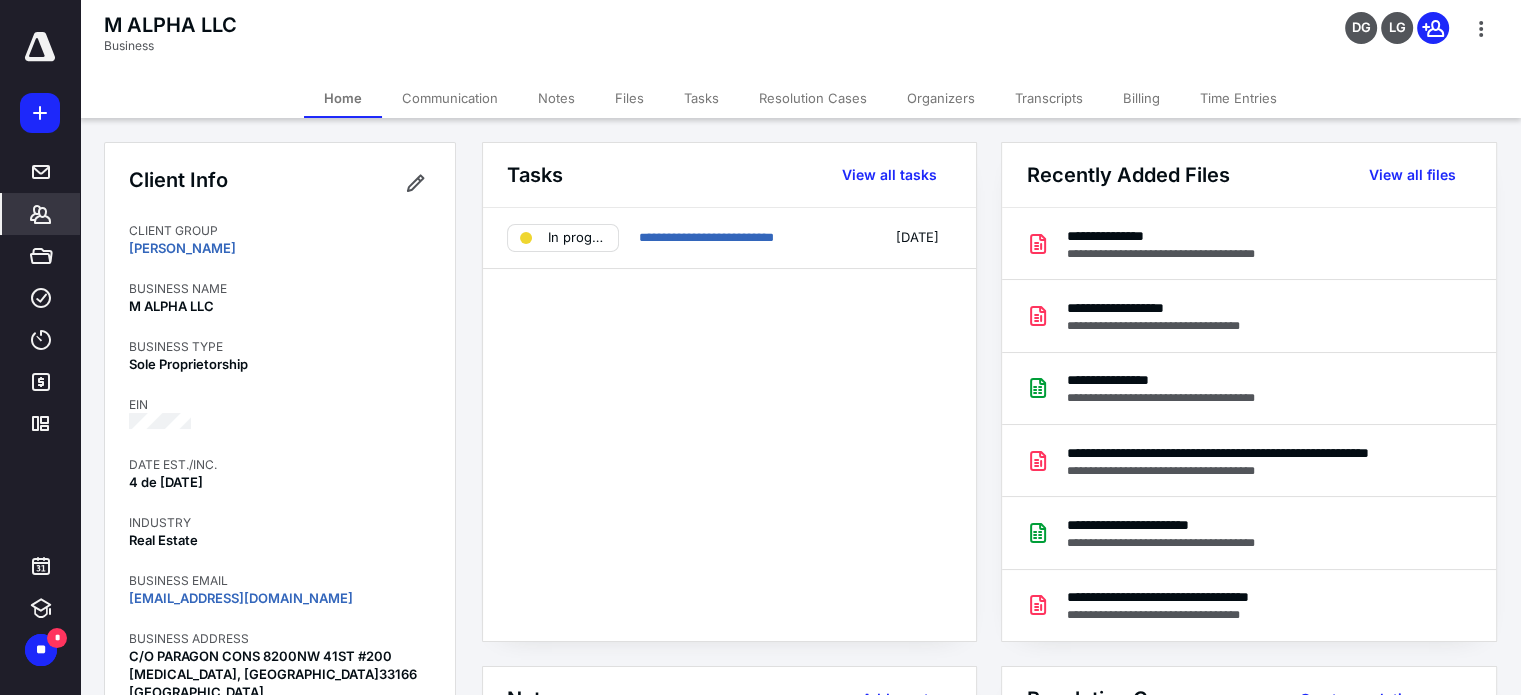 click on "Tasks" at bounding box center (701, 98) 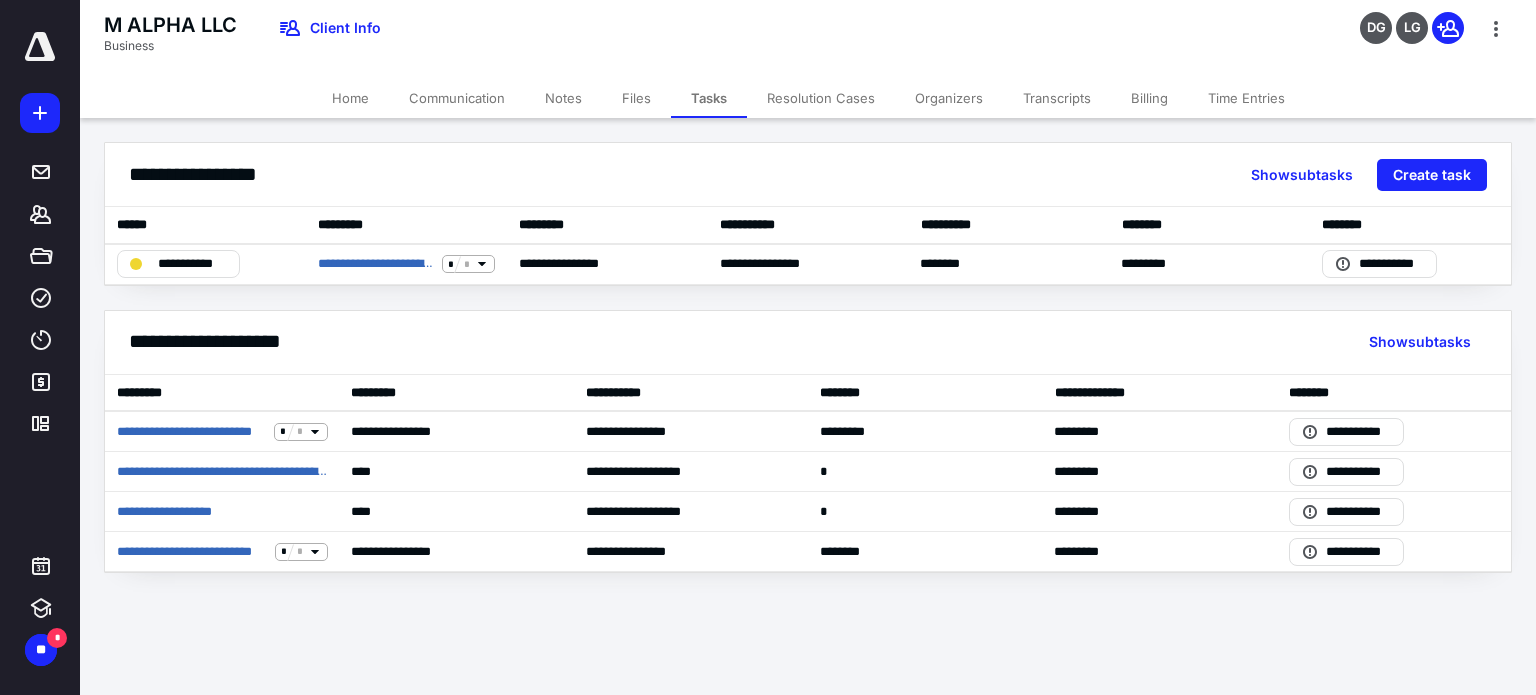 click on "Home" at bounding box center (350, 98) 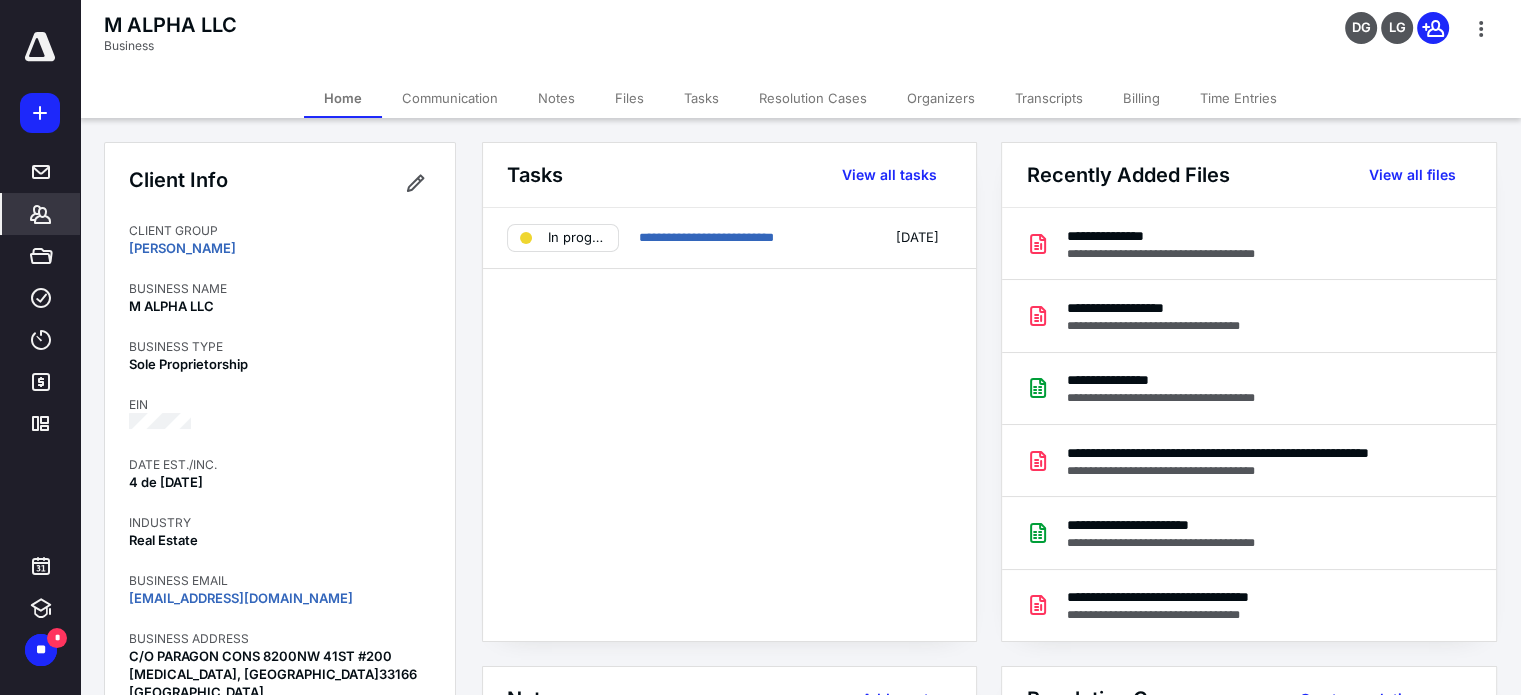 click on "Billing" at bounding box center (1141, 98) 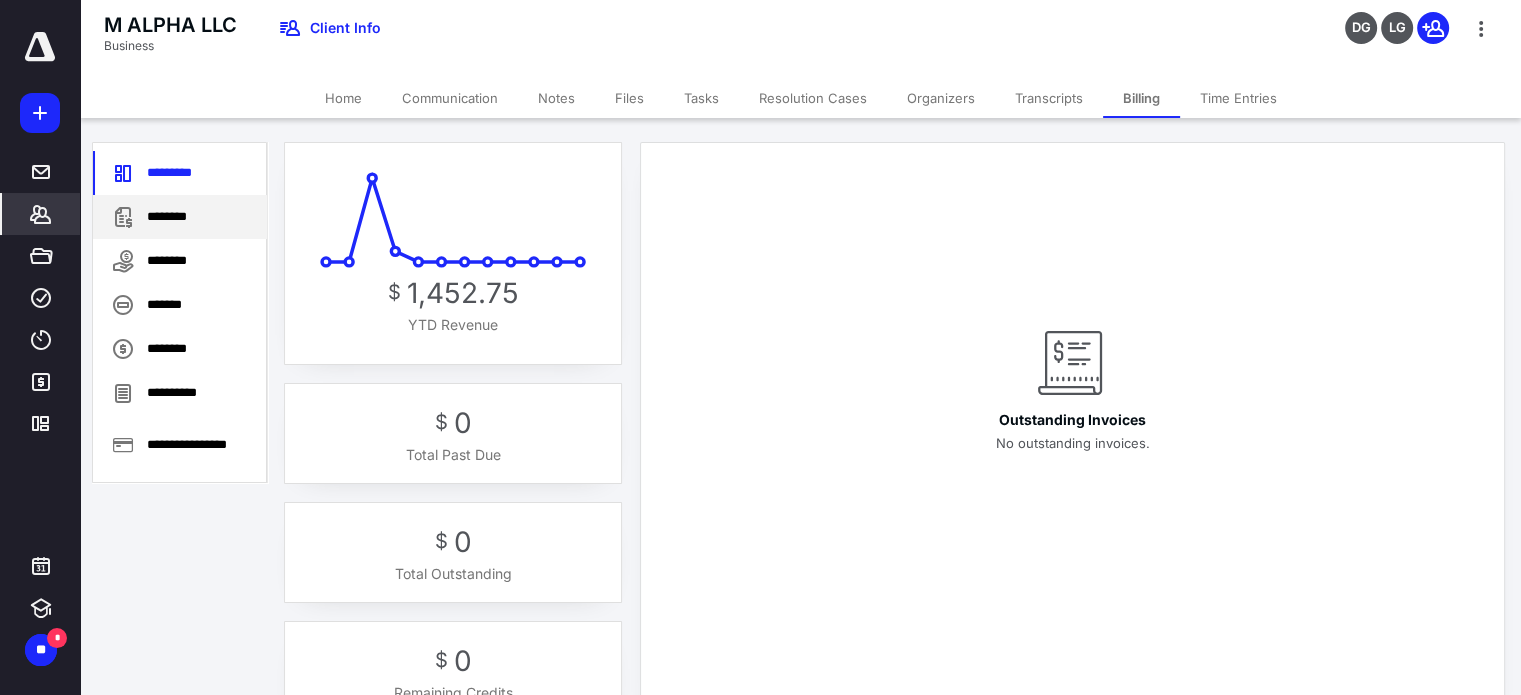 click on "********" at bounding box center (180, 217) 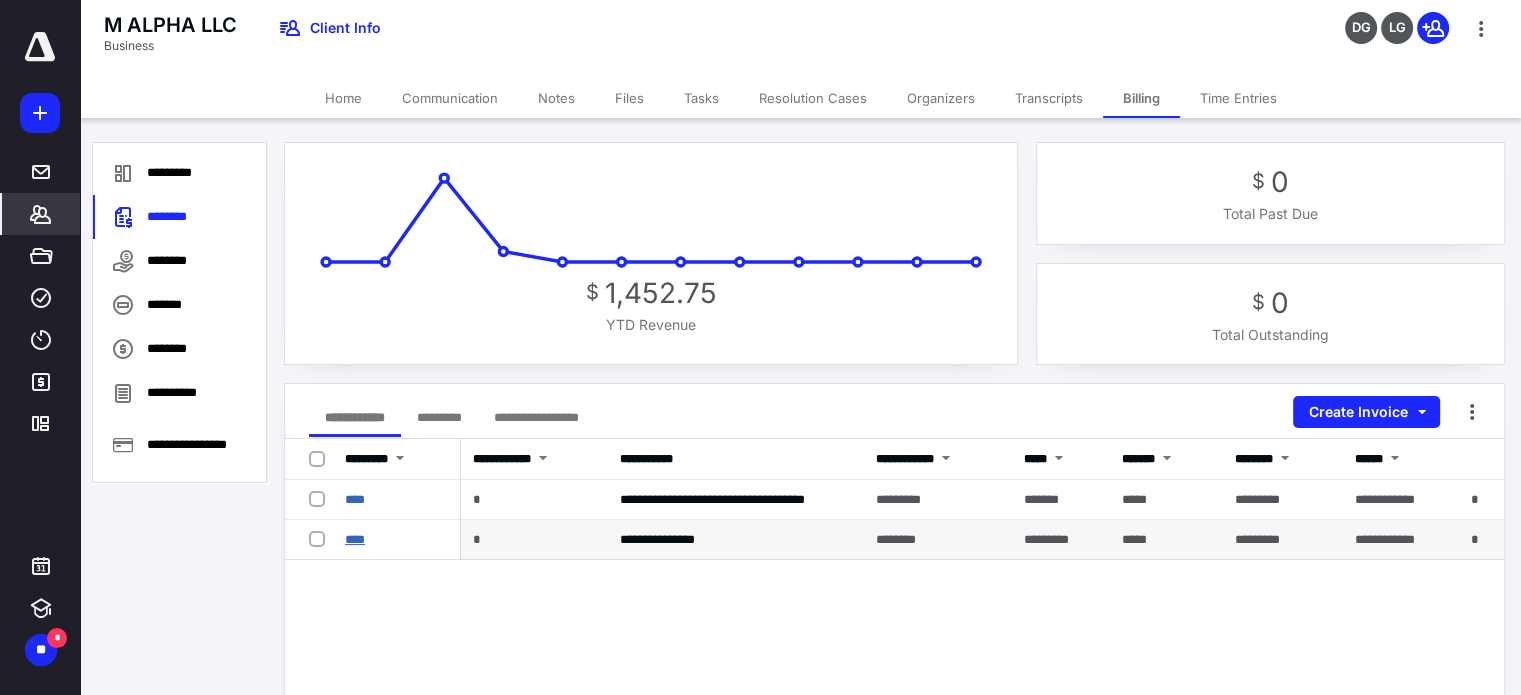 click on "****" at bounding box center [355, 539] 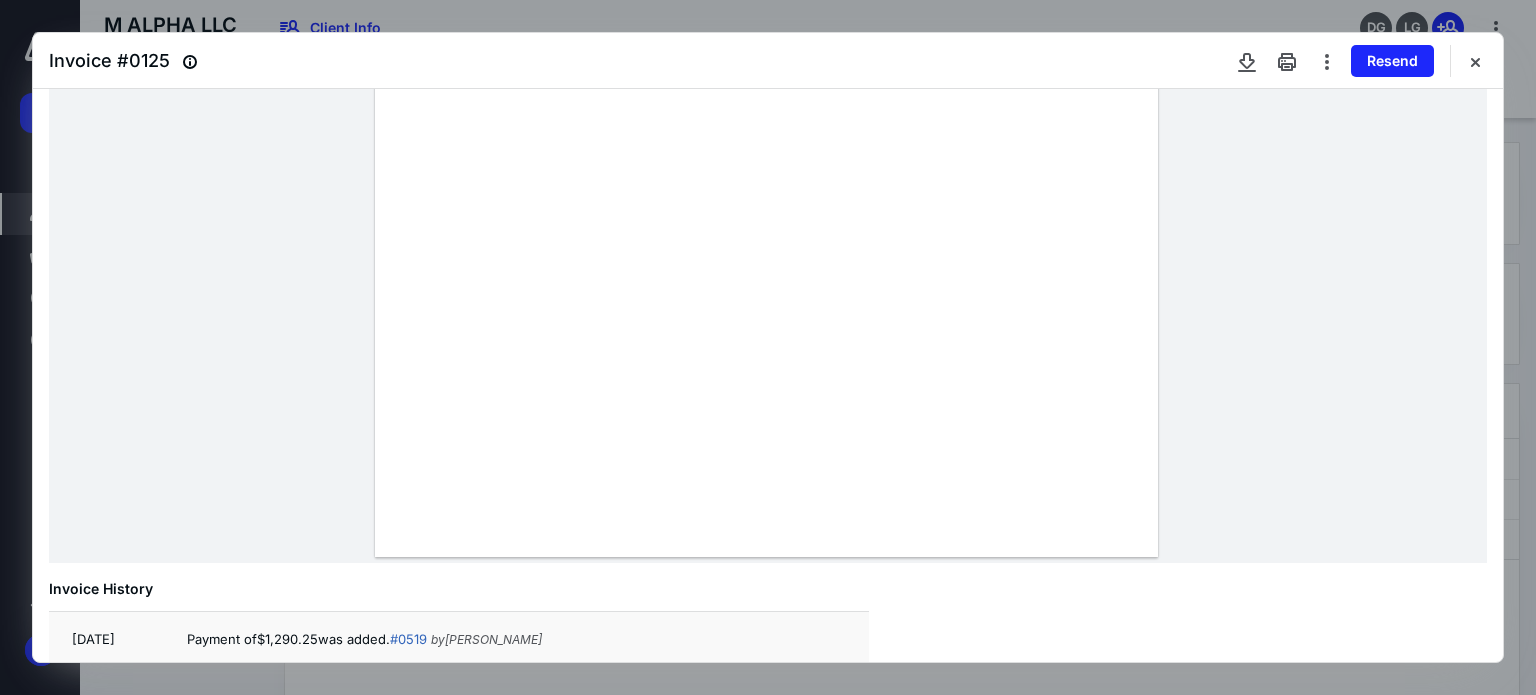 scroll, scrollTop: 0, scrollLeft: 0, axis: both 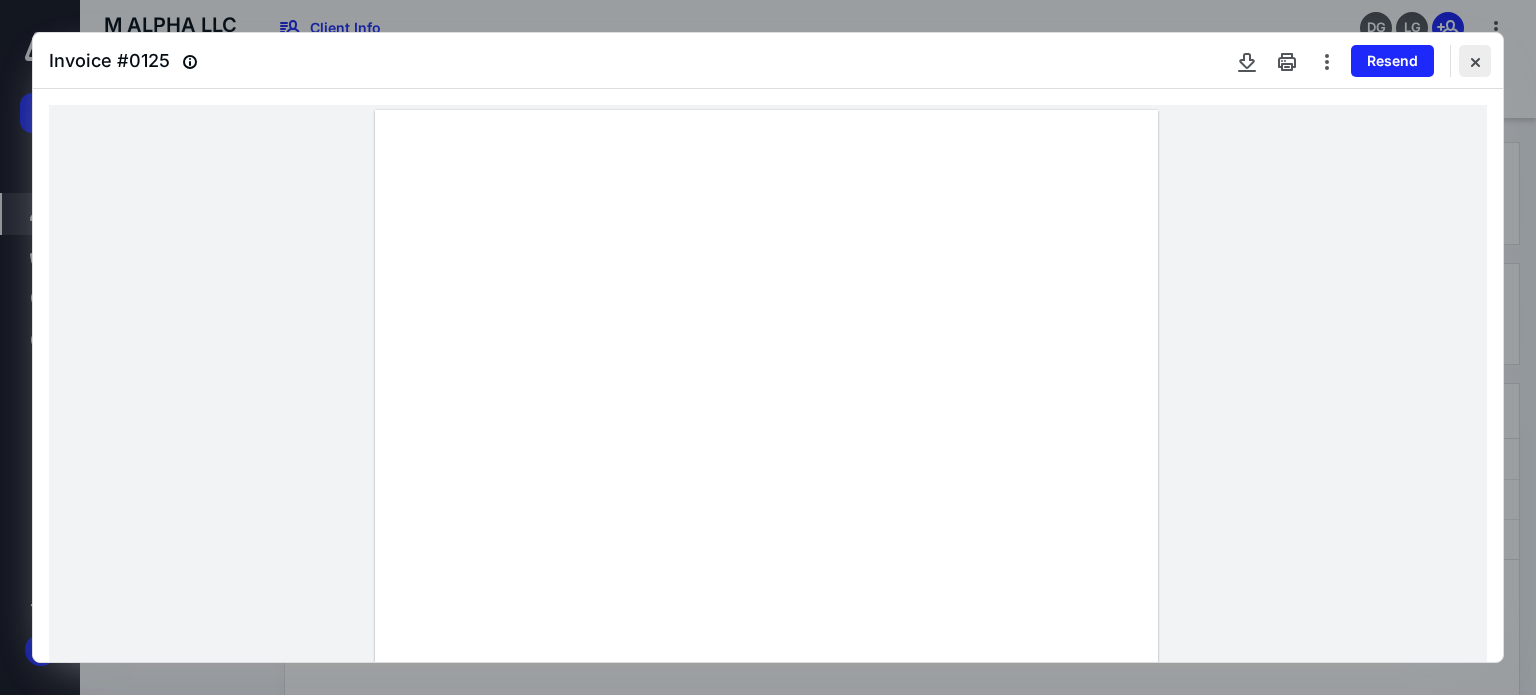click at bounding box center [1475, 61] 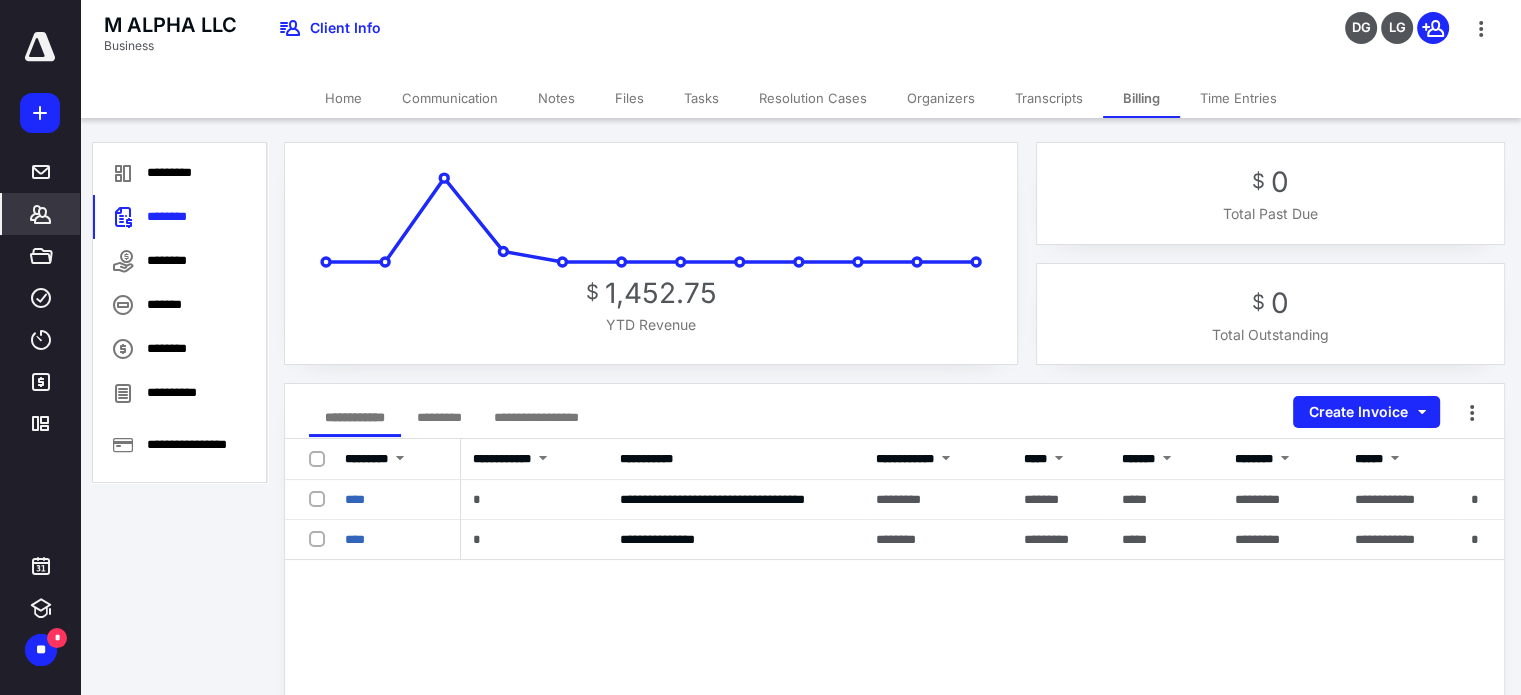 click on "Home" at bounding box center (343, 98) 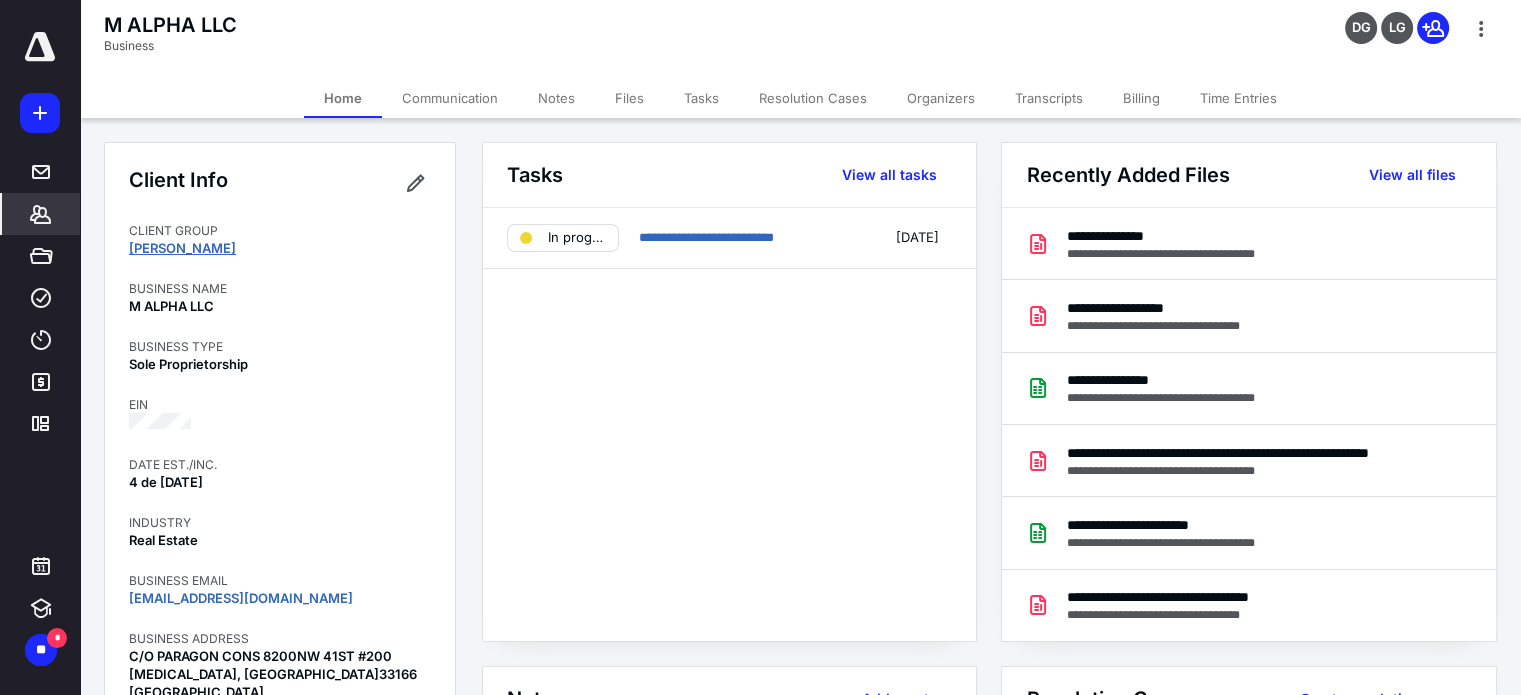 click on "[PERSON_NAME]" at bounding box center [182, 248] 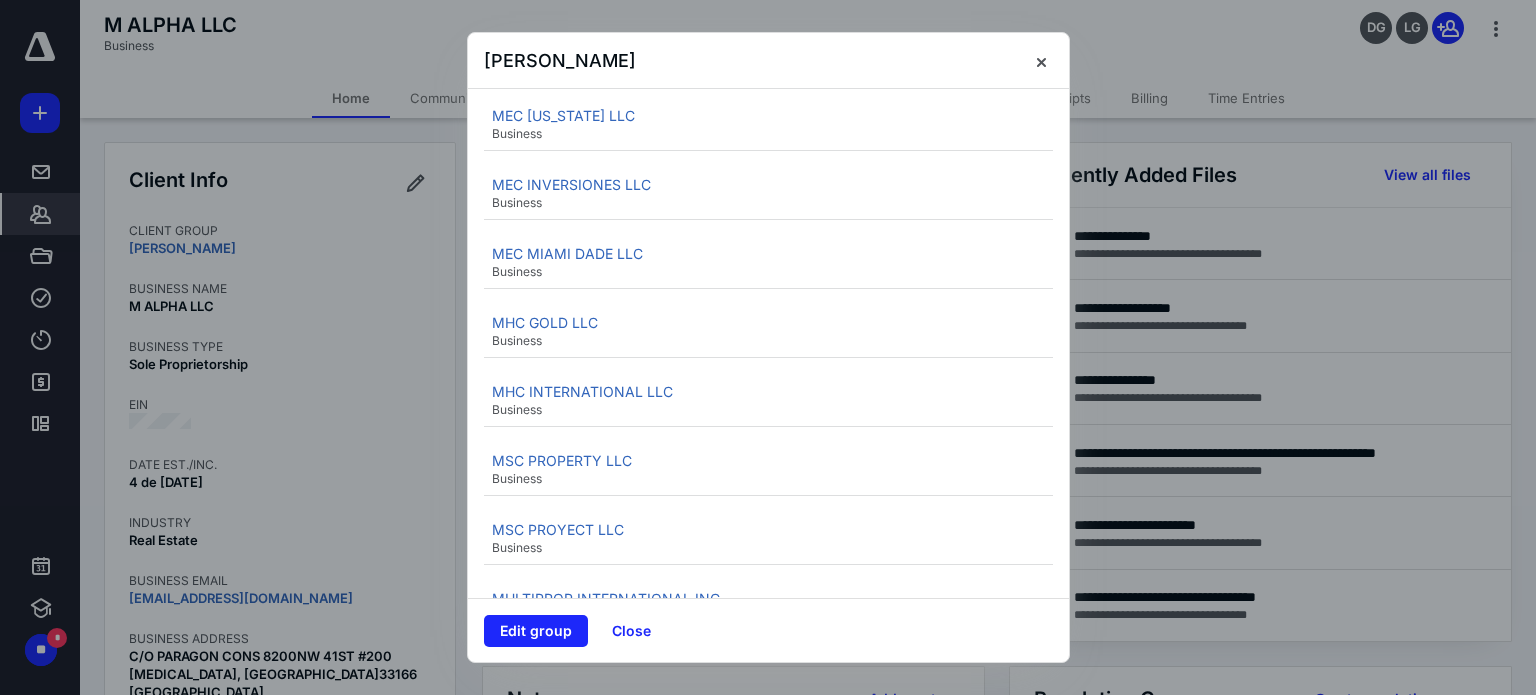 scroll, scrollTop: 843, scrollLeft: 0, axis: vertical 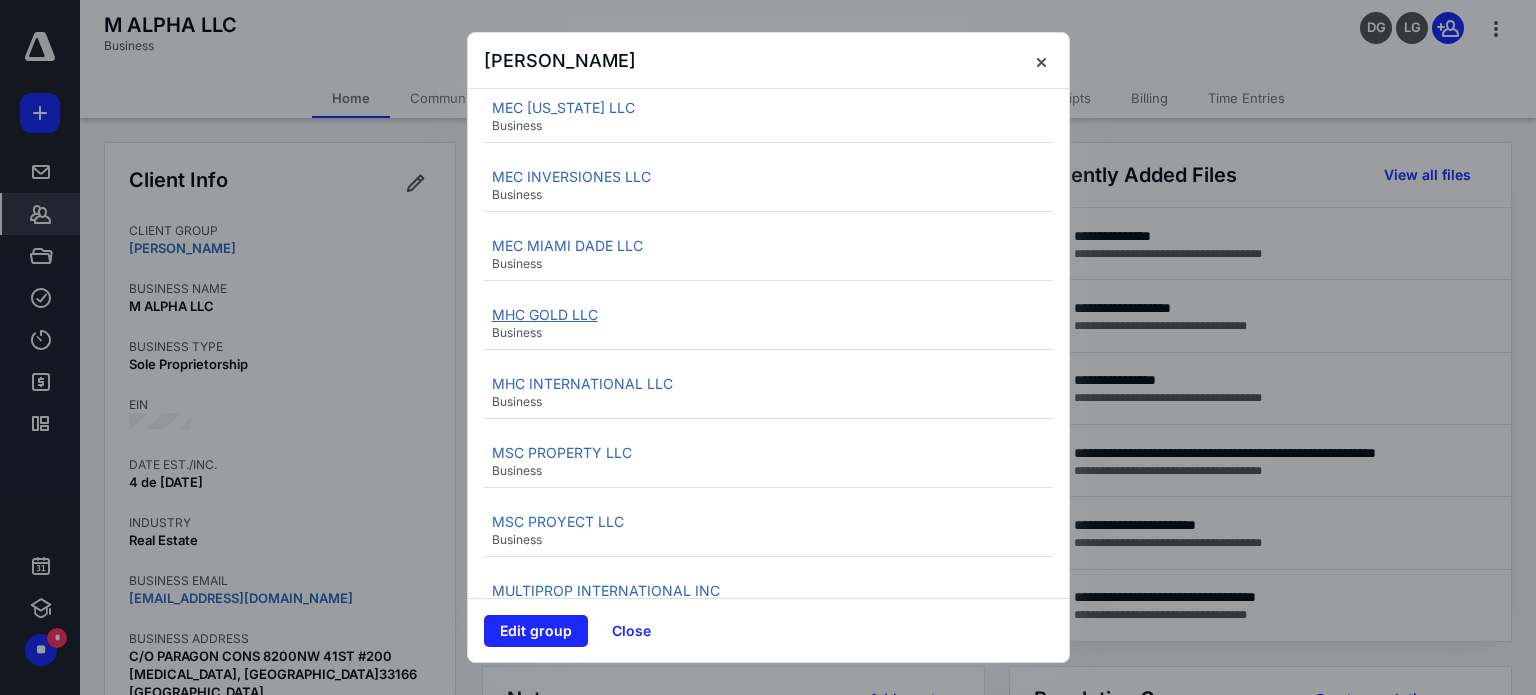 click on "MHC GOLD LLC" at bounding box center [545, 314] 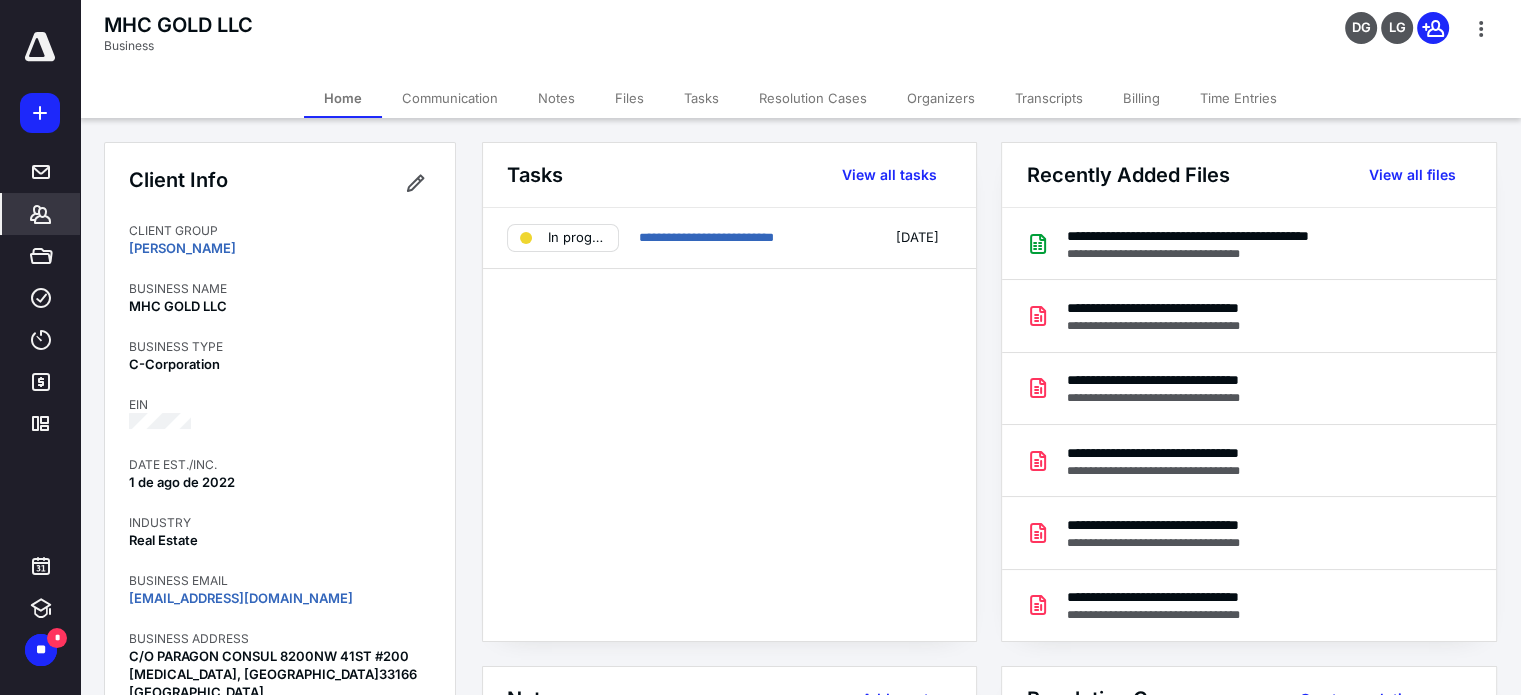 click on "Tasks" at bounding box center (701, 98) 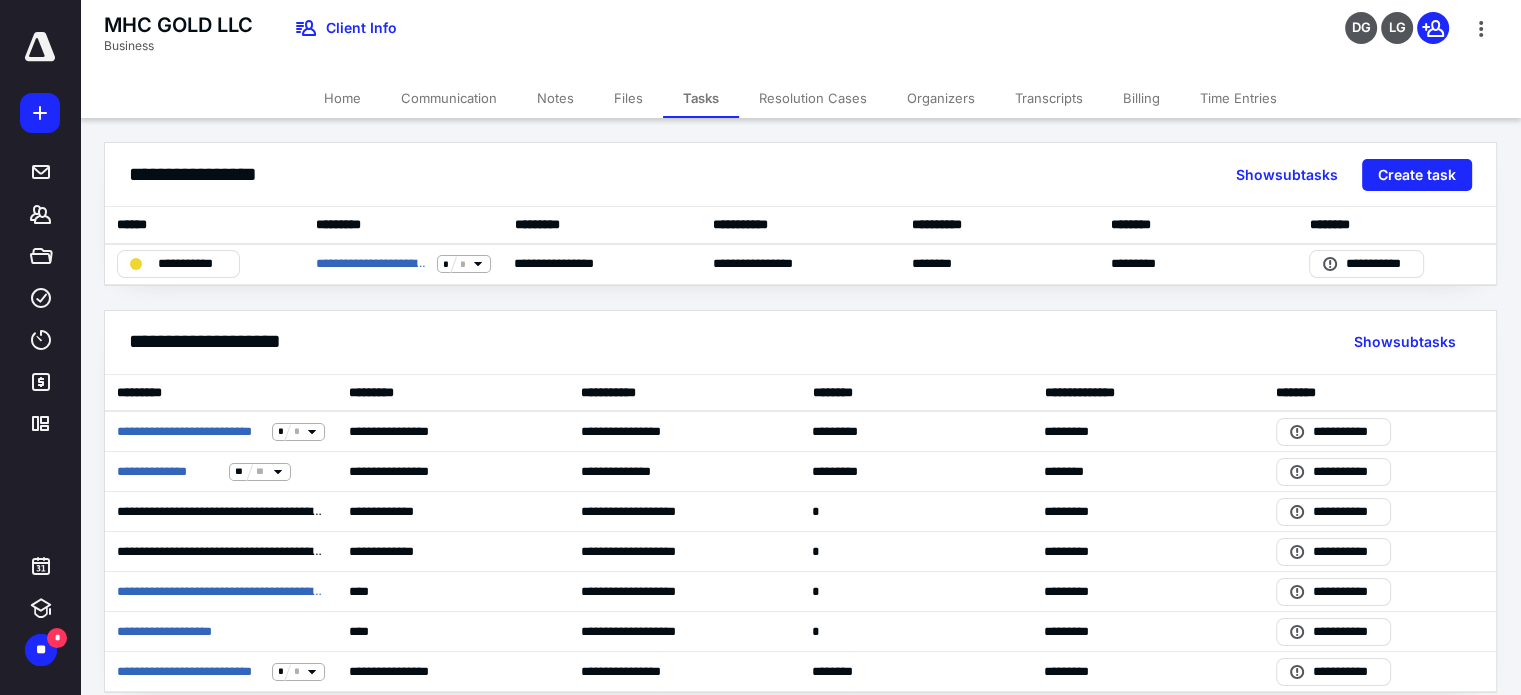 click on "Home" at bounding box center (342, 98) 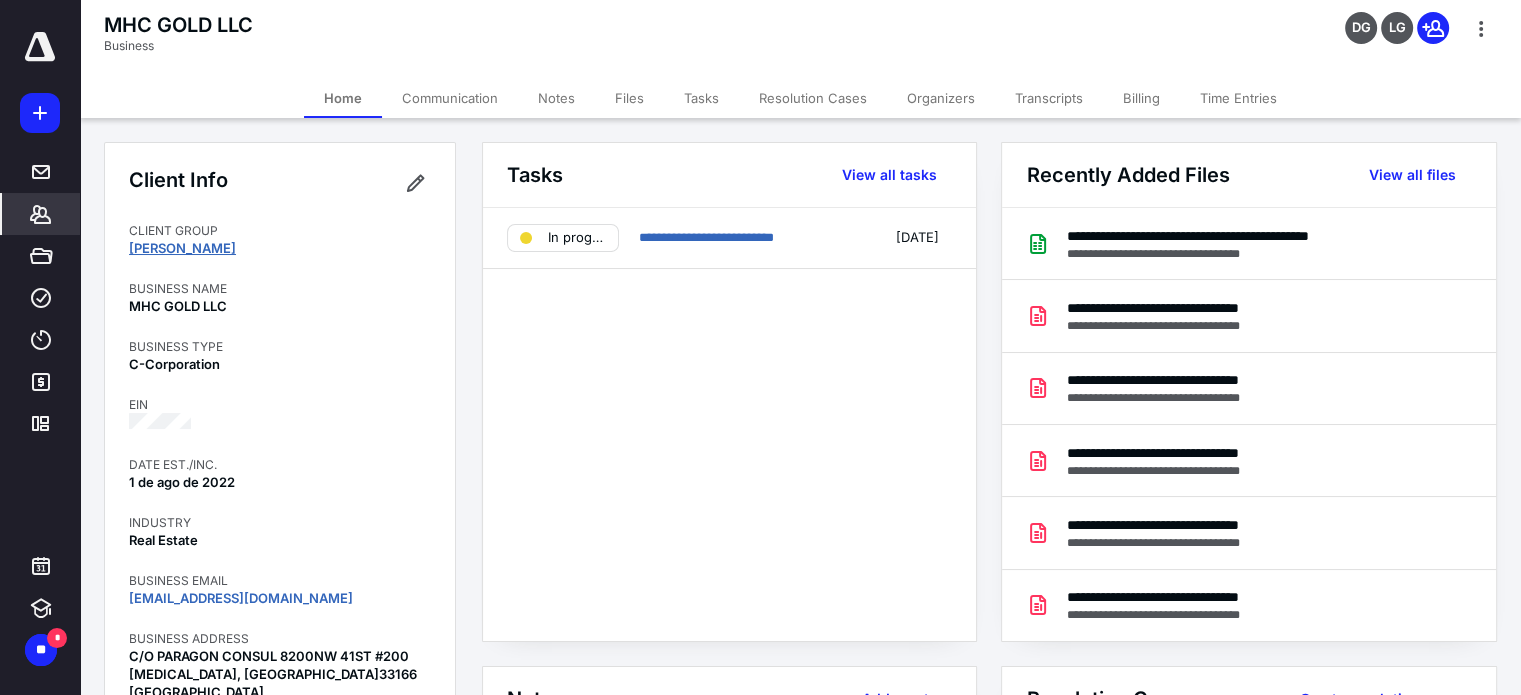 click on "[PERSON_NAME]" at bounding box center [182, 248] 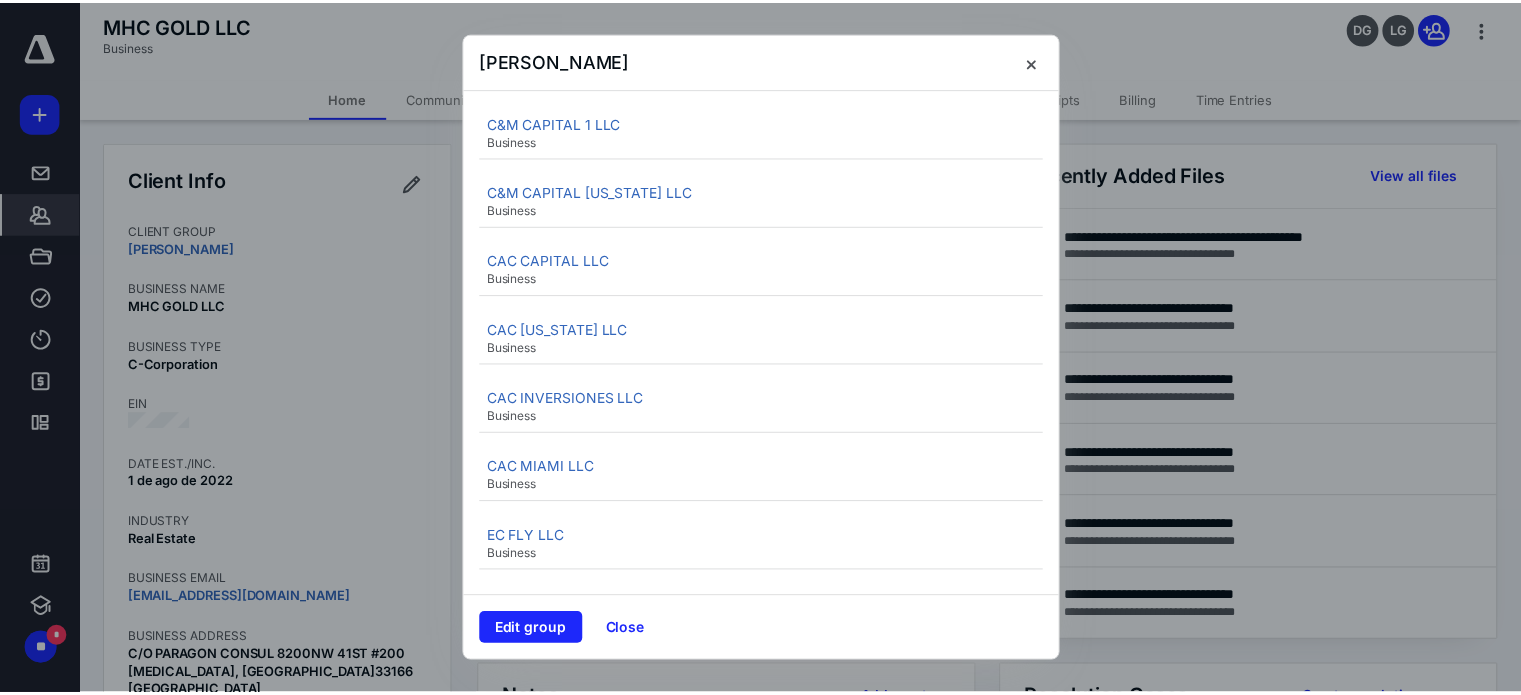 scroll, scrollTop: 1088, scrollLeft: 0, axis: vertical 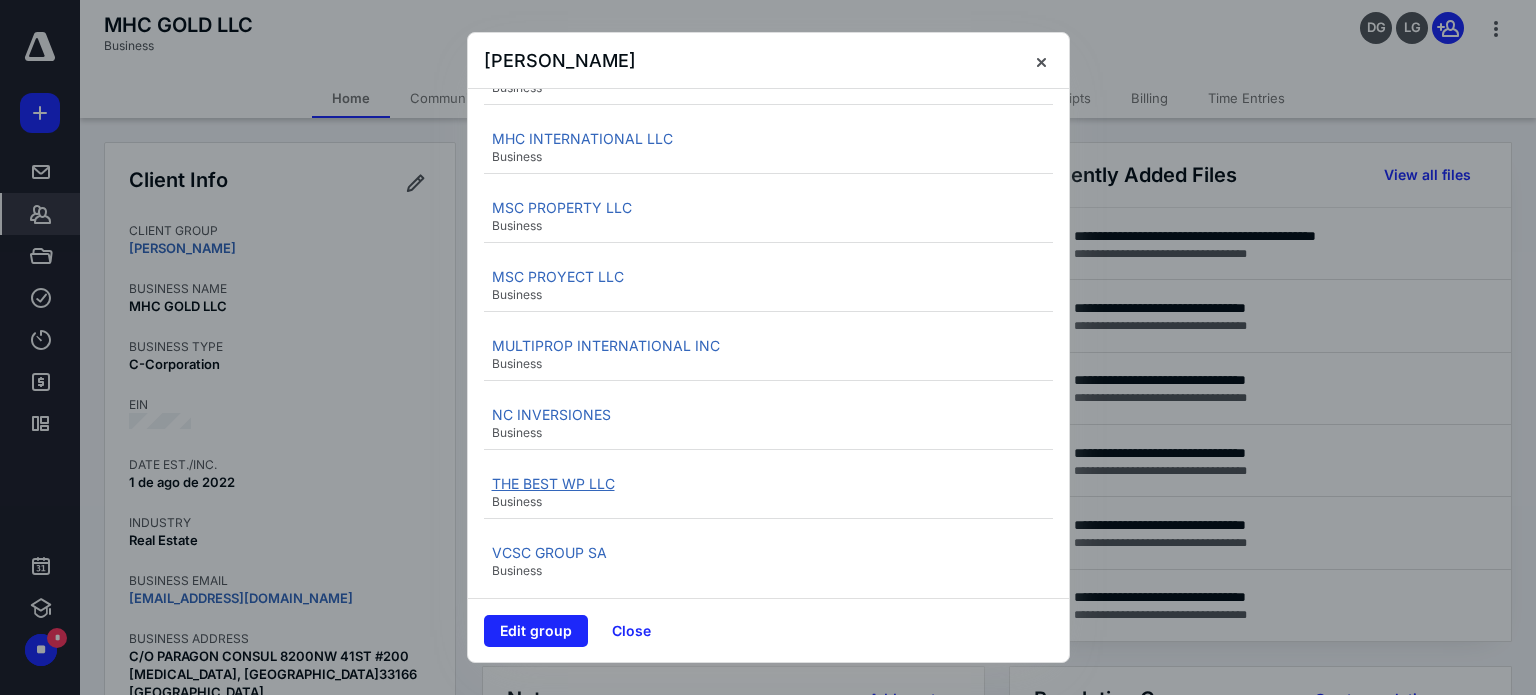 click on "THE BEST WP LLC" at bounding box center (553, 483) 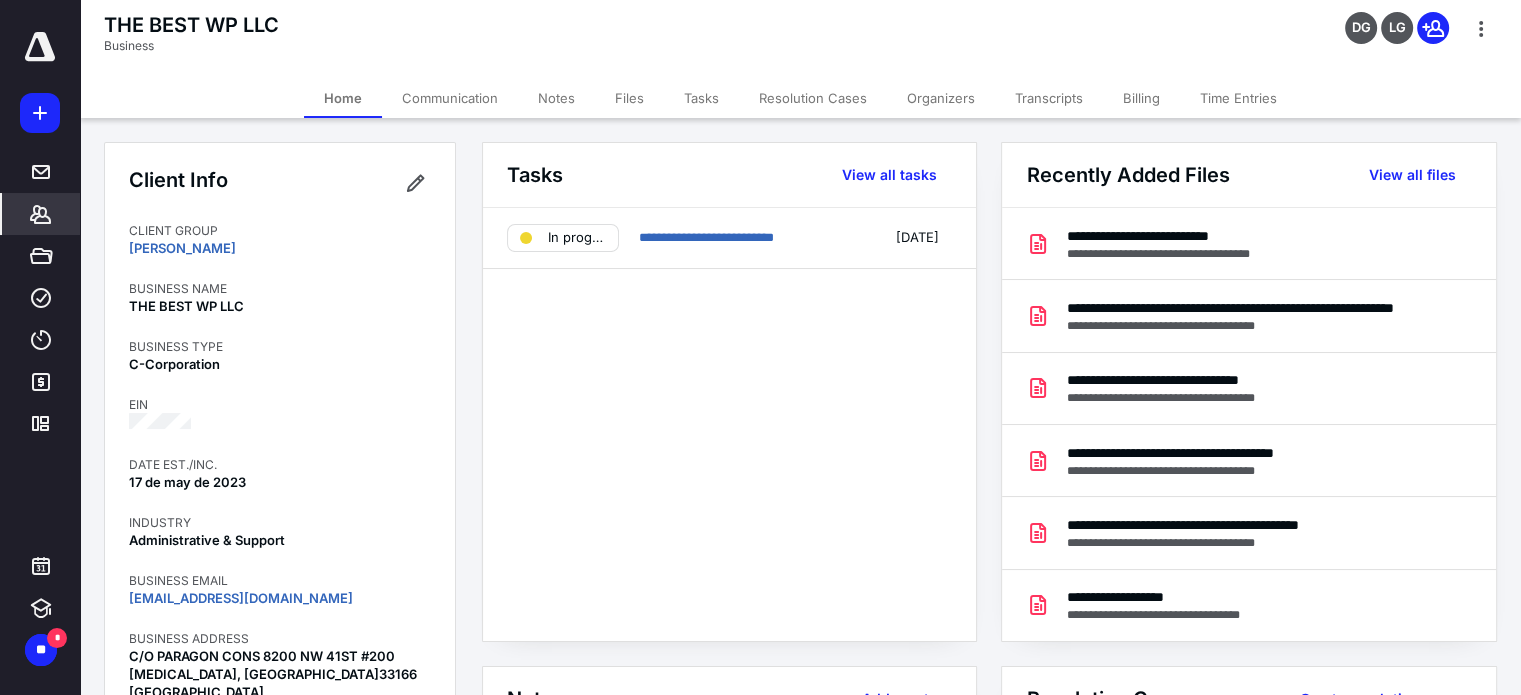 click on "Tasks" at bounding box center (701, 98) 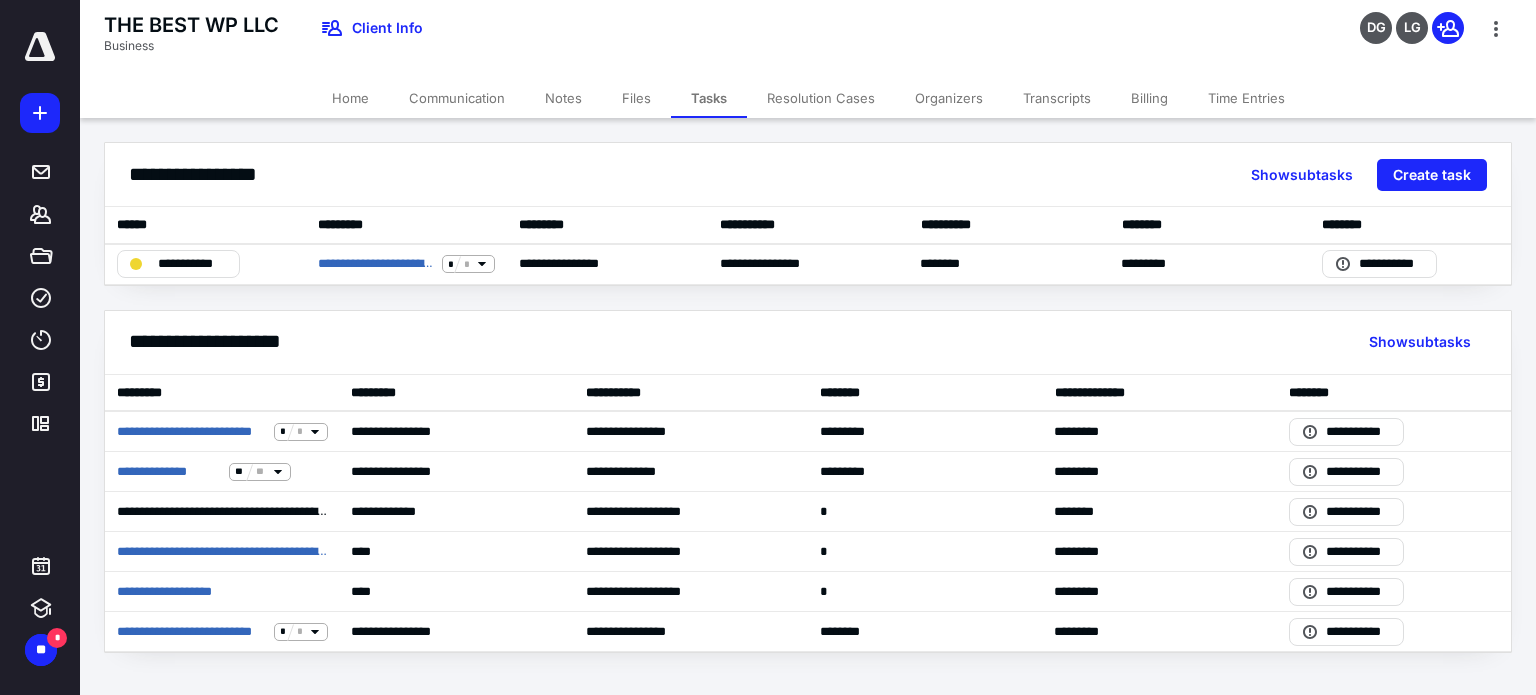 click on "Billing" at bounding box center (1149, 98) 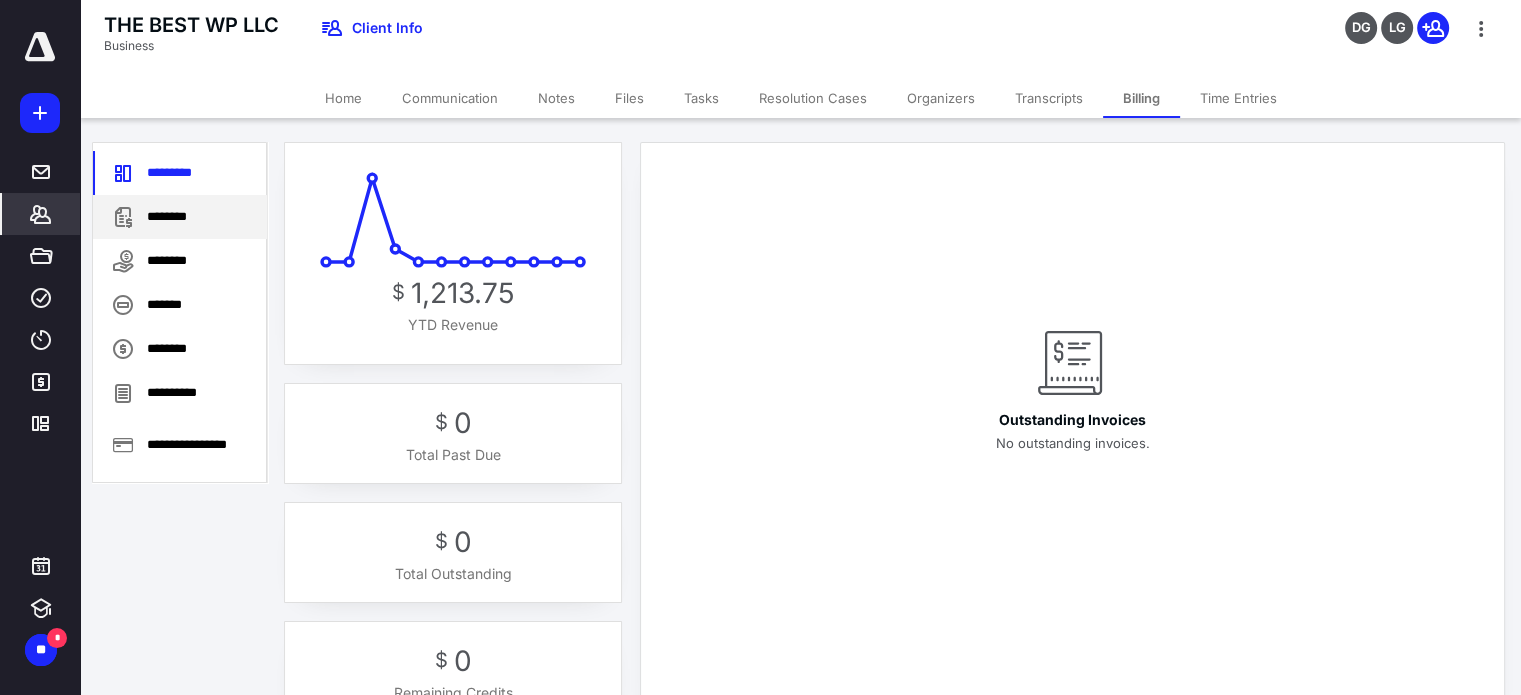 click on "********" at bounding box center [180, 217] 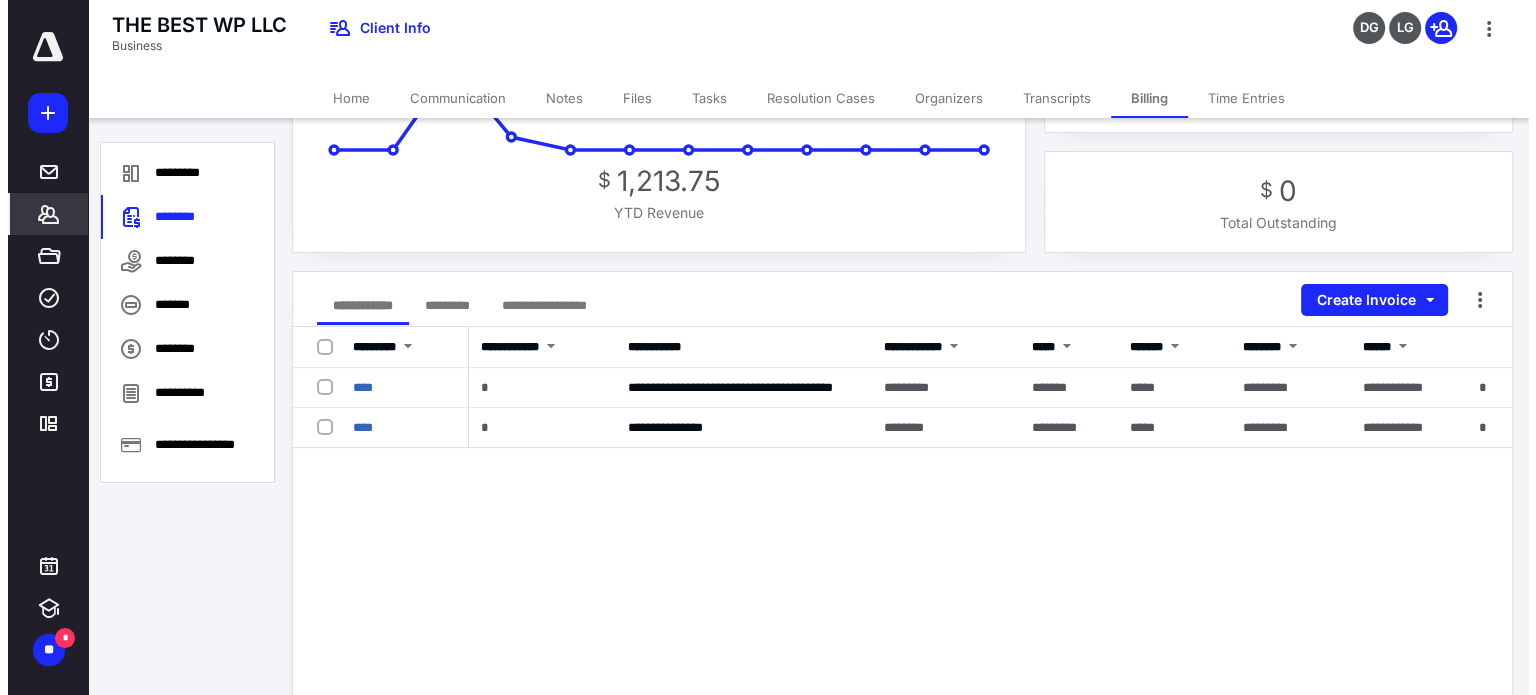 scroll, scrollTop: 117, scrollLeft: 0, axis: vertical 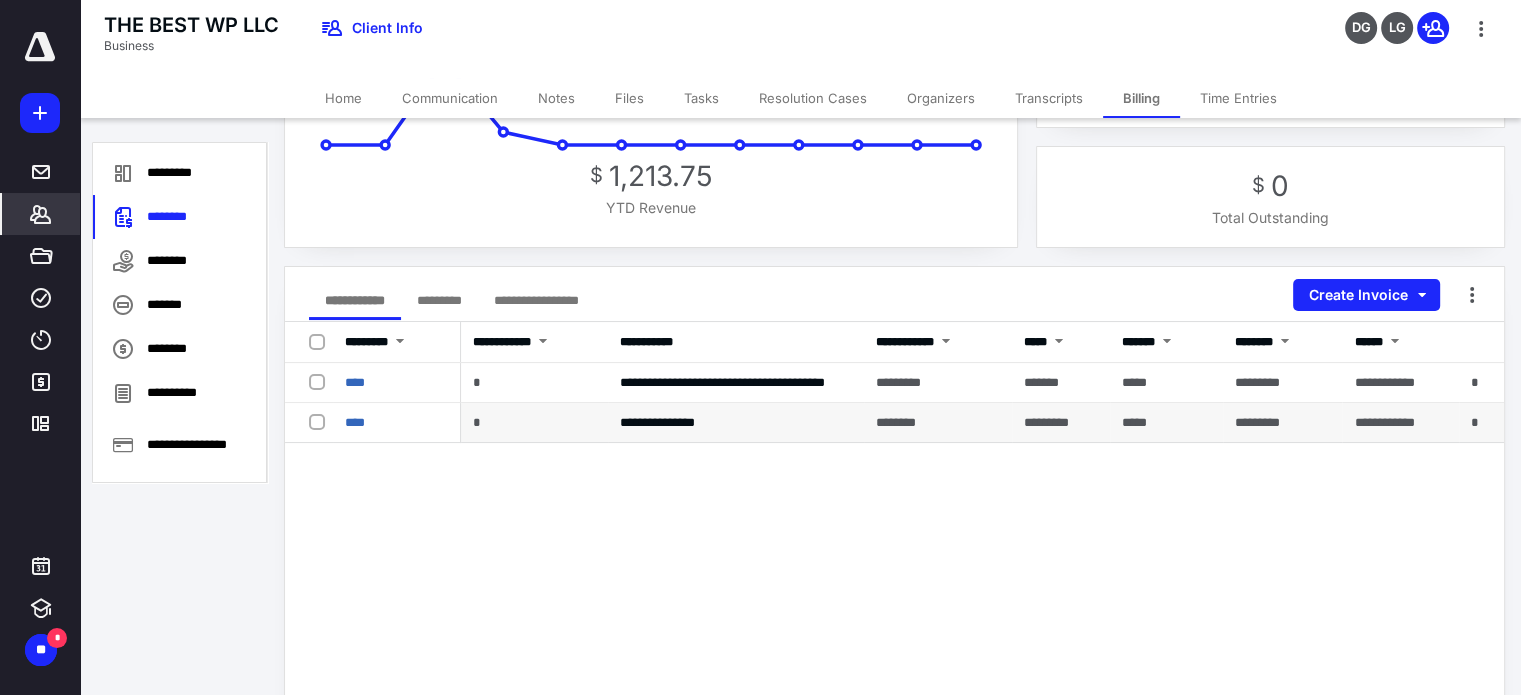 click on "****" at bounding box center (397, 423) 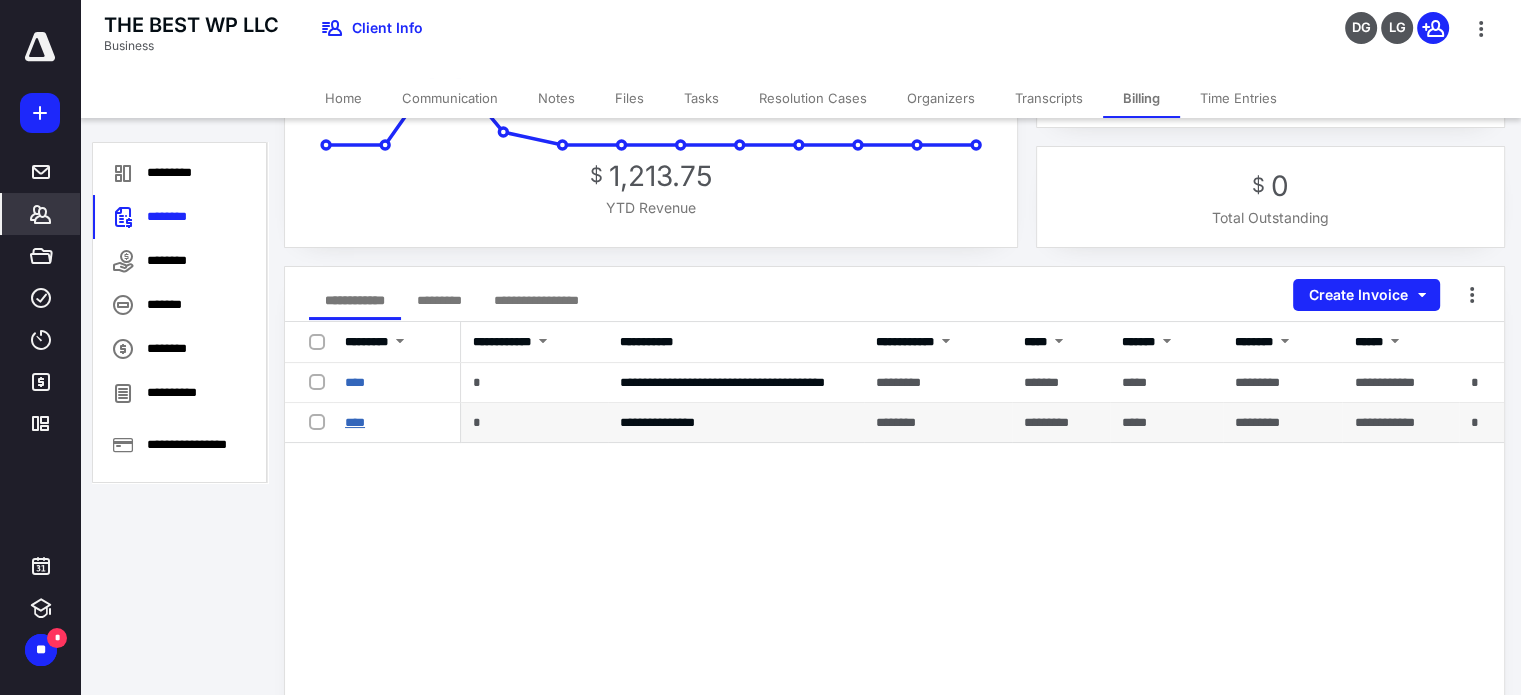 click on "****" at bounding box center [355, 422] 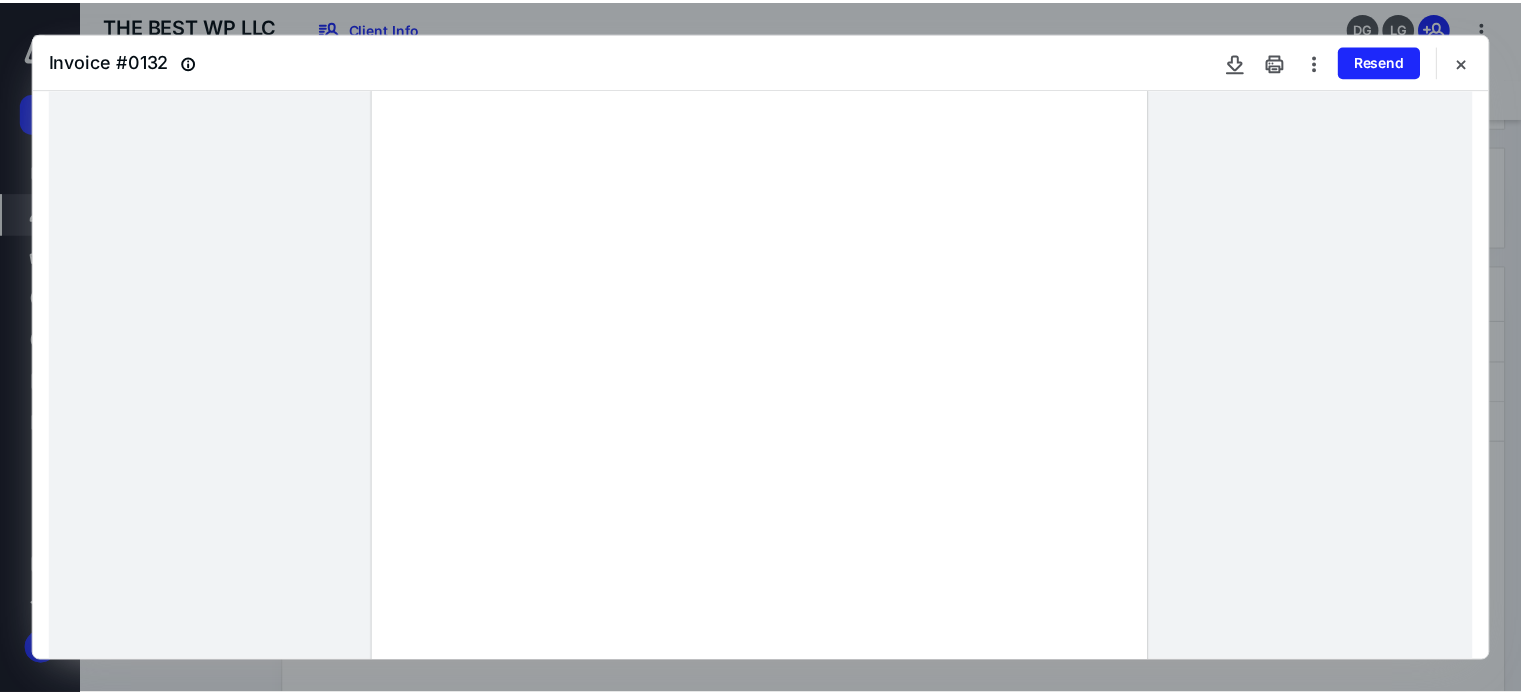scroll, scrollTop: 0, scrollLeft: 0, axis: both 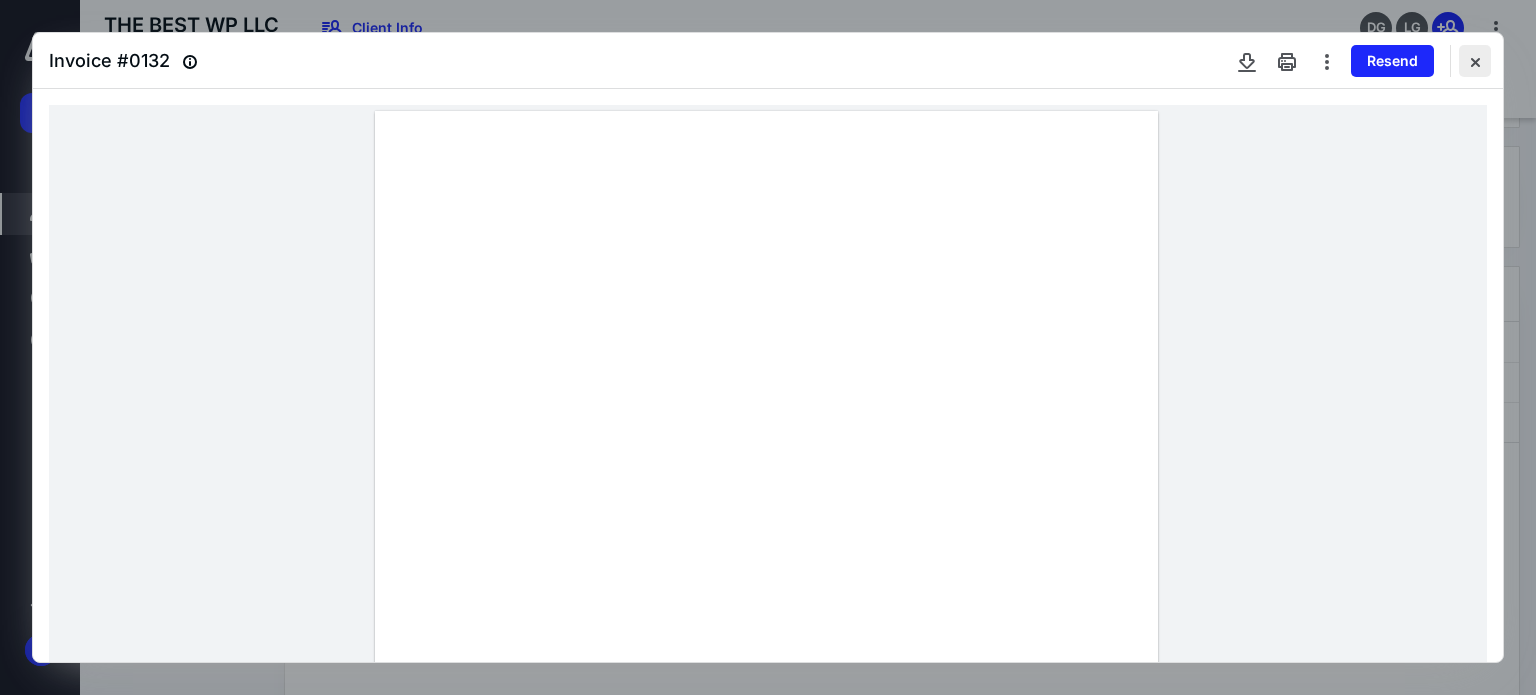 click at bounding box center (1475, 61) 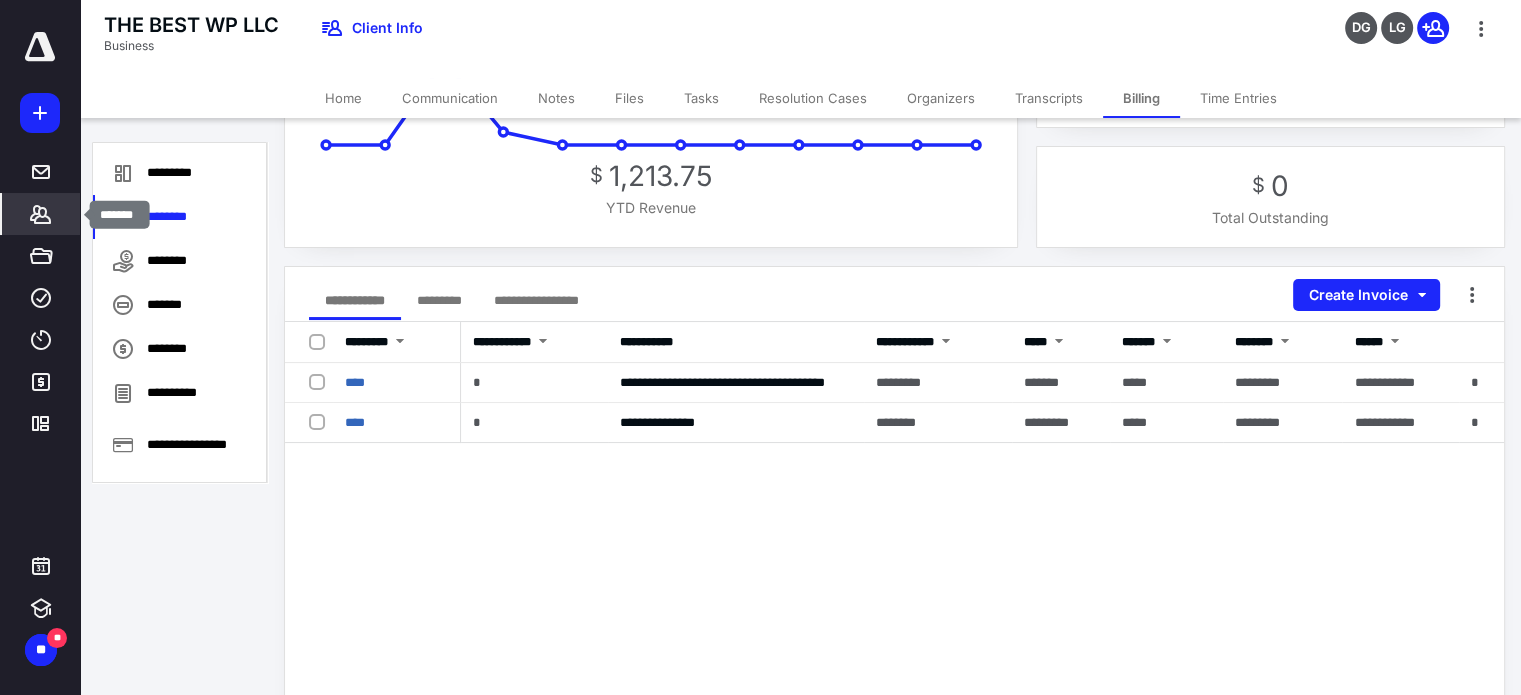 scroll, scrollTop: 0, scrollLeft: 0, axis: both 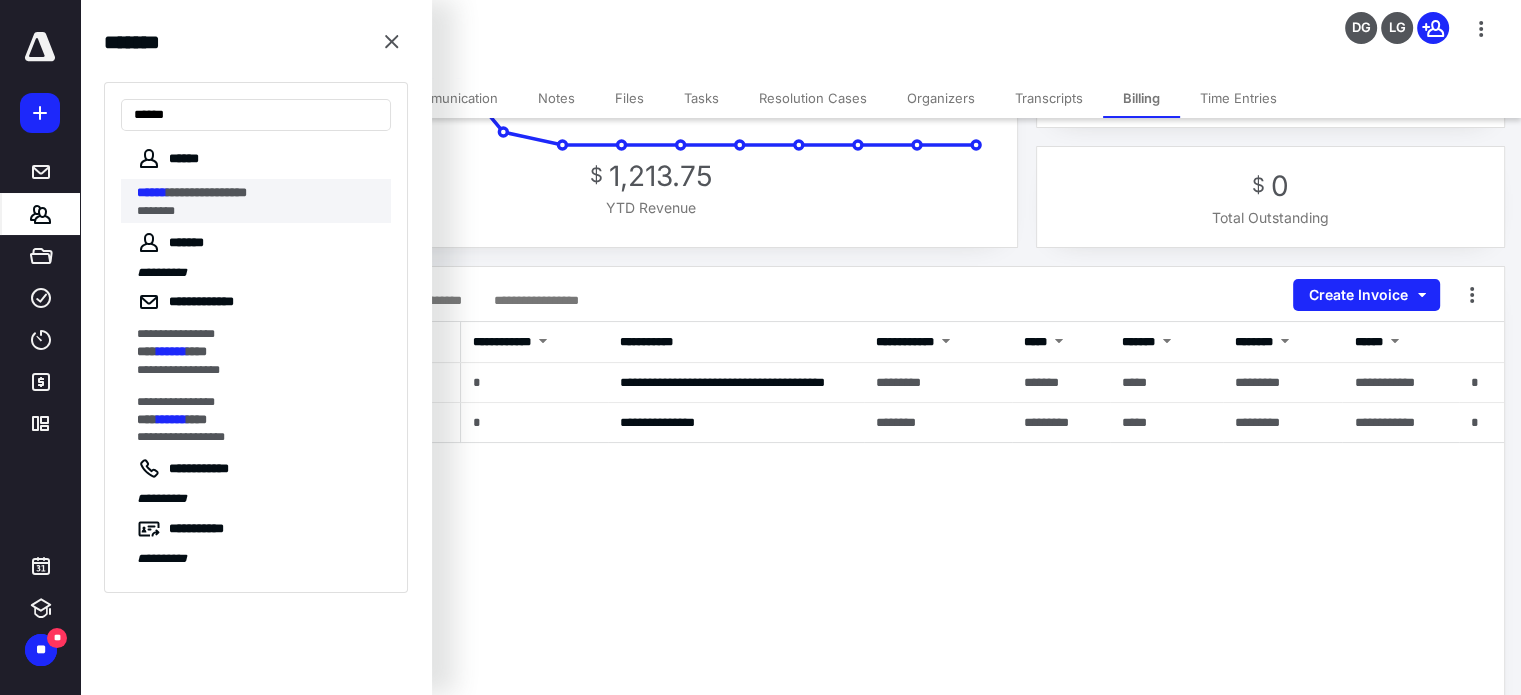 type on "******" 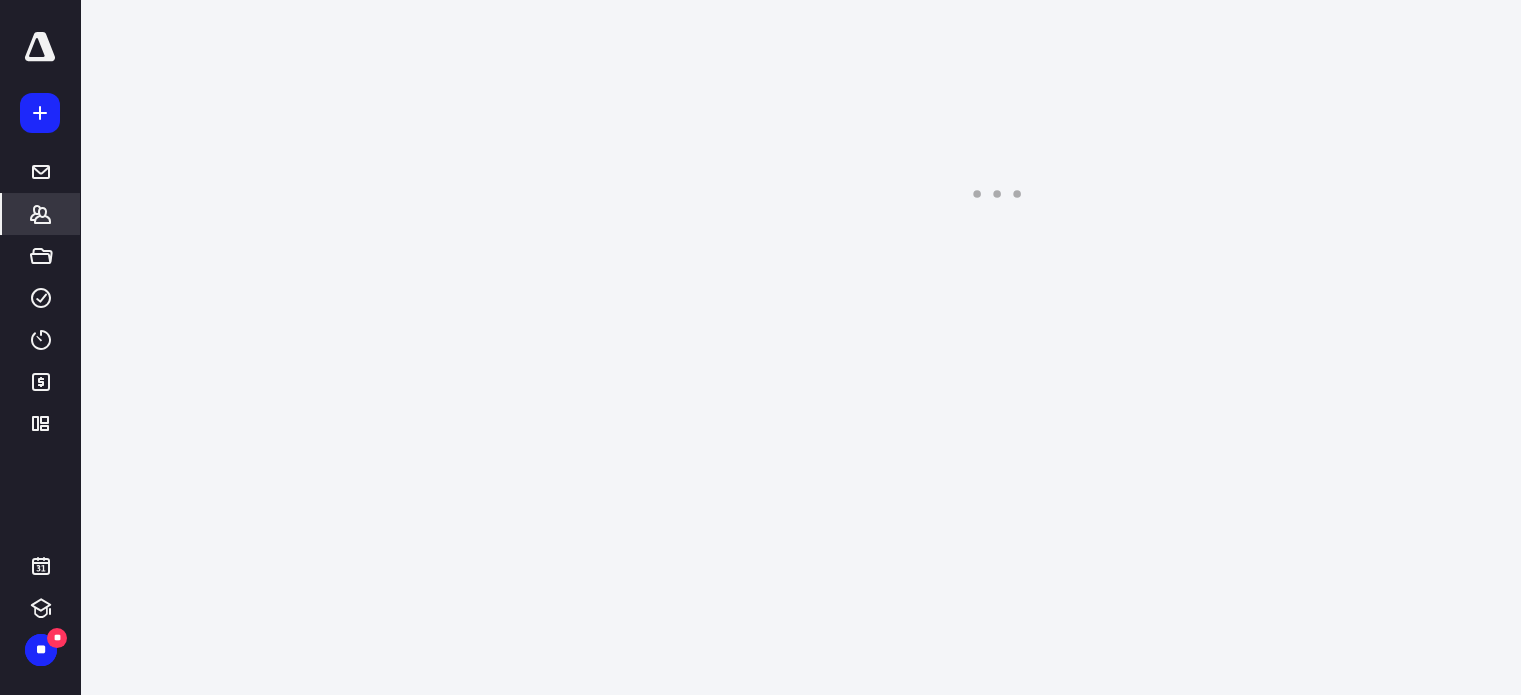 scroll, scrollTop: 0, scrollLeft: 0, axis: both 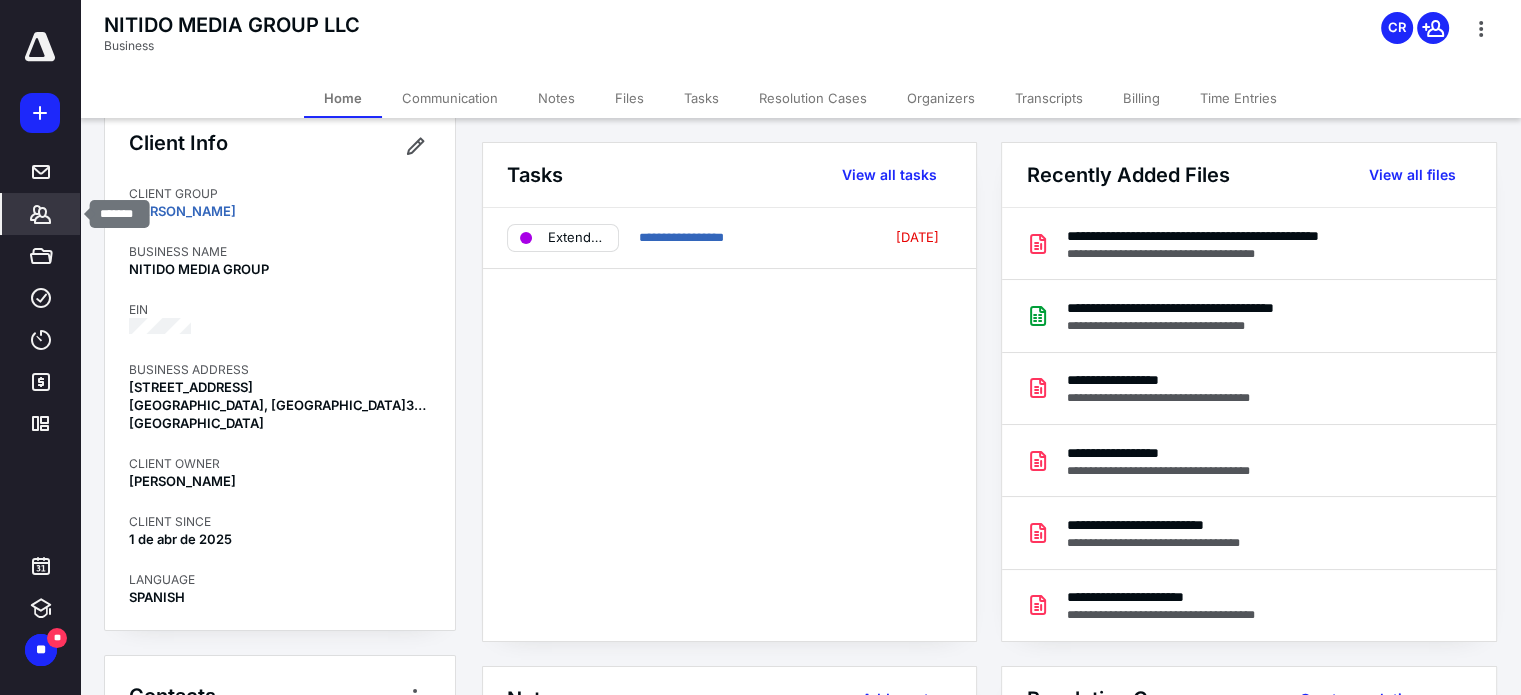 click 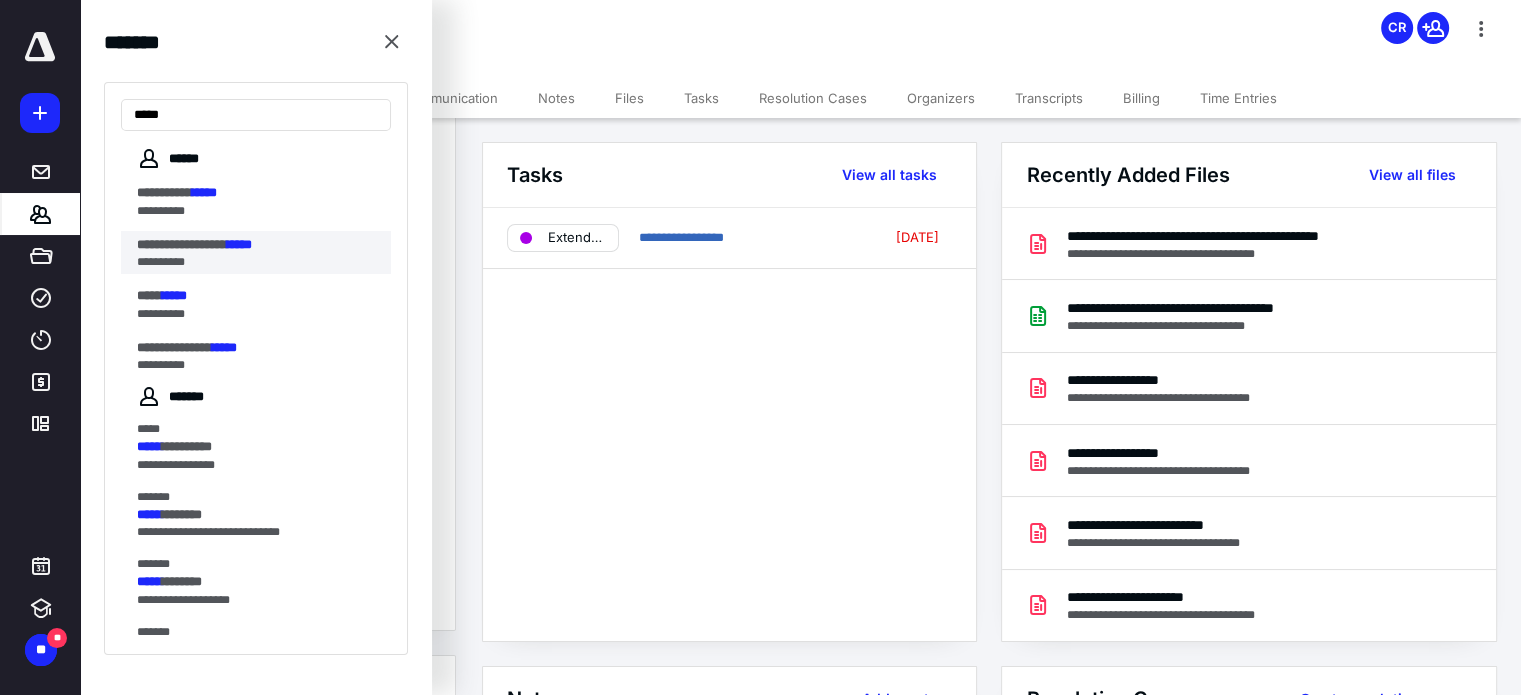 type on "*****" 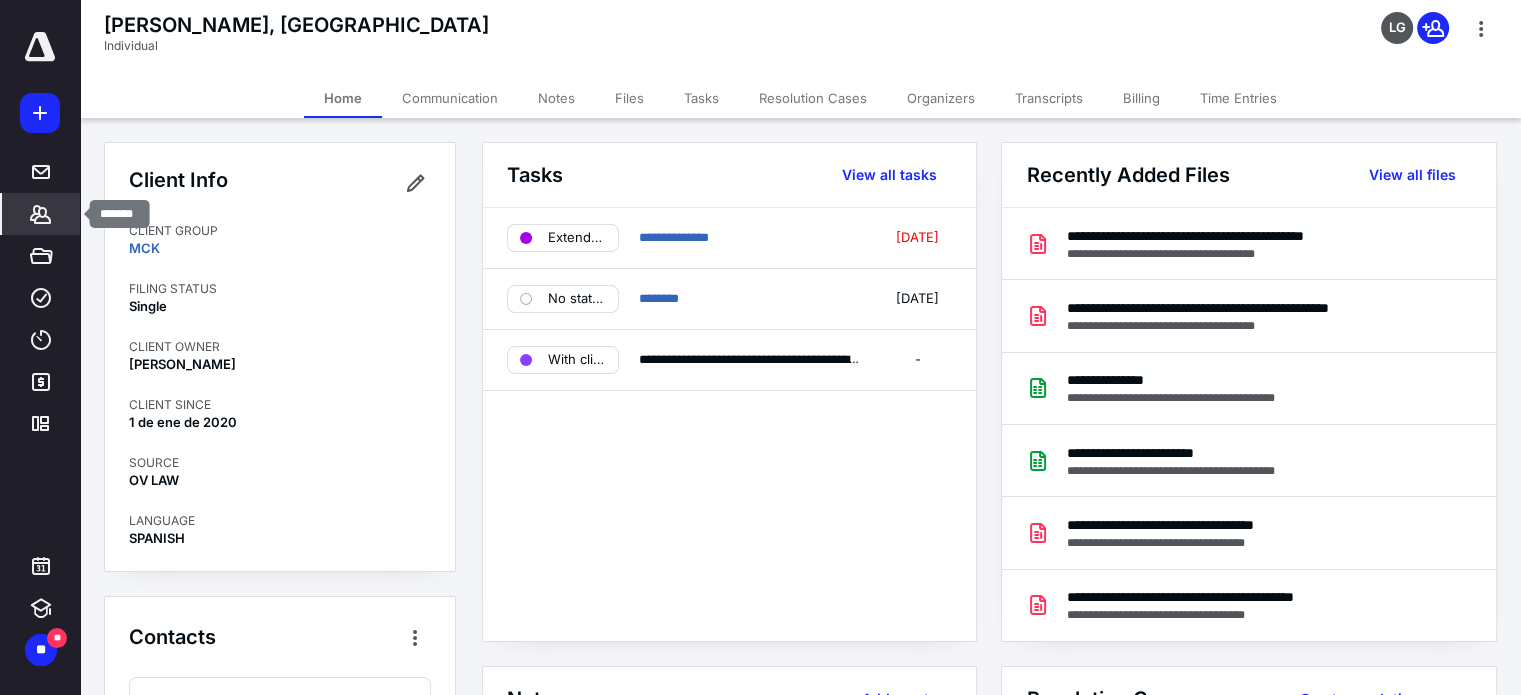 click on "*******" at bounding box center [41, 214] 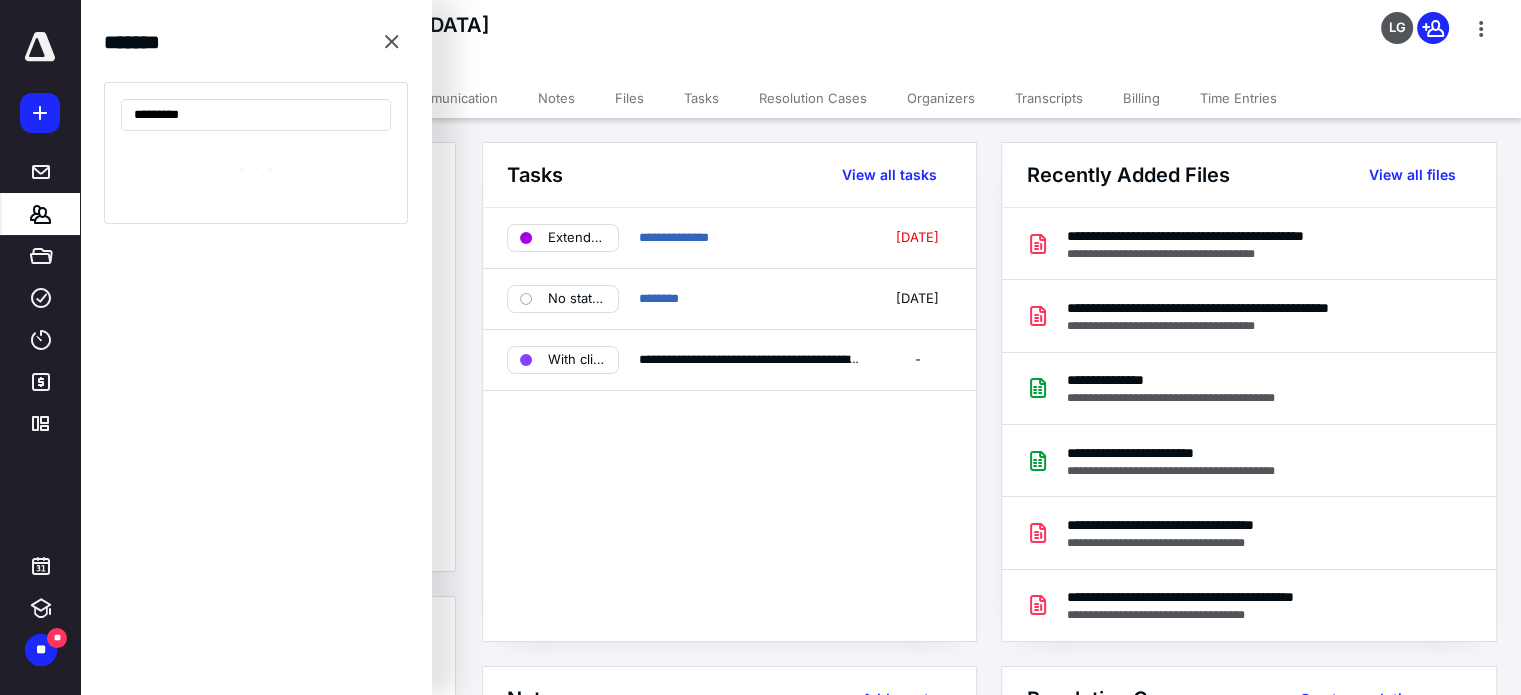type on "*********" 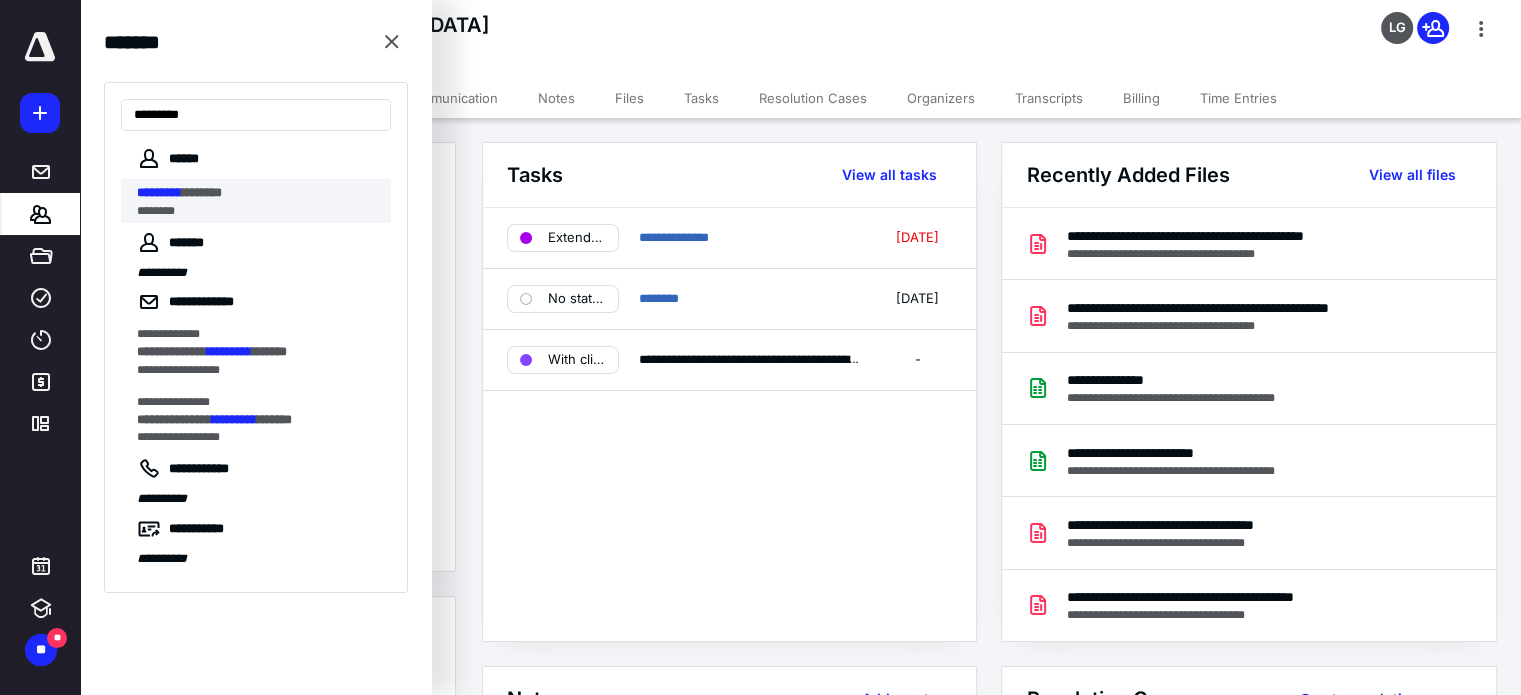 click on "*******" at bounding box center [202, 192] 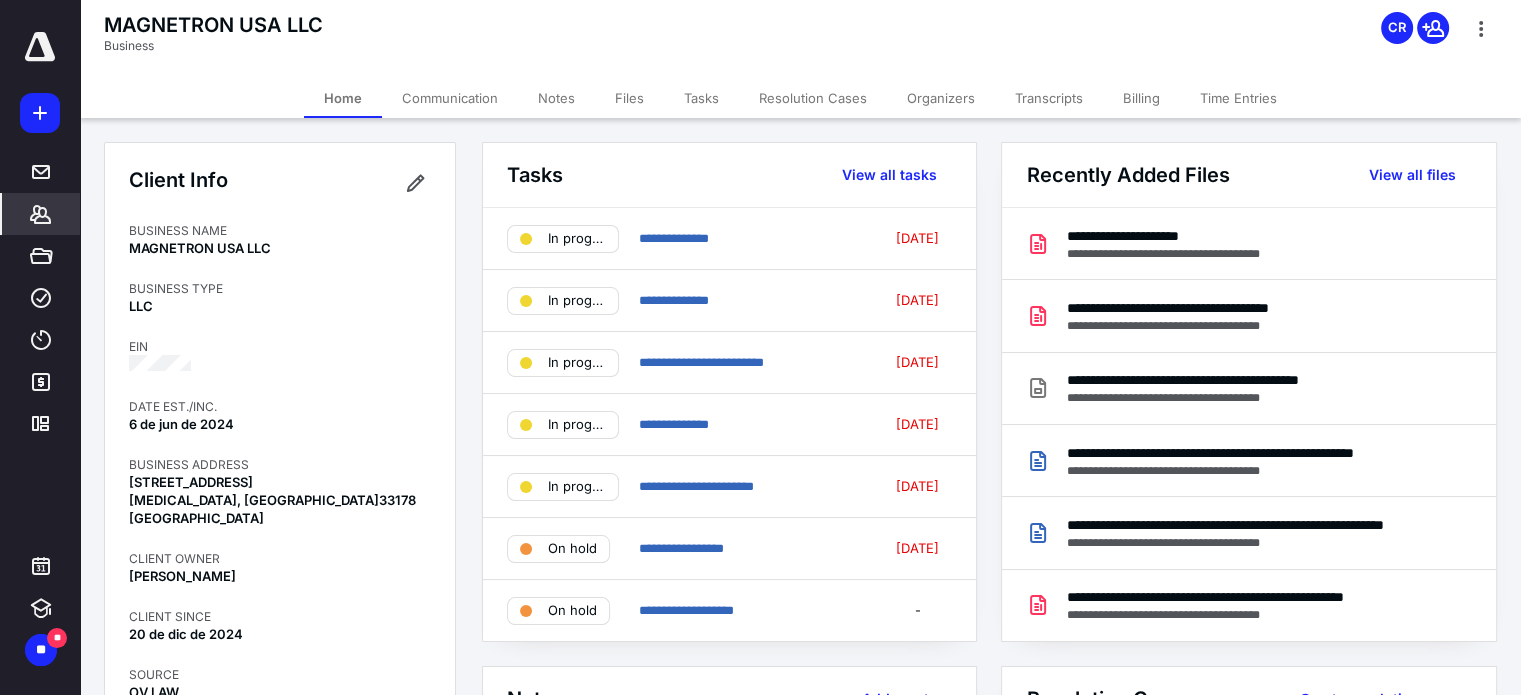 click on "Files" at bounding box center (629, 98) 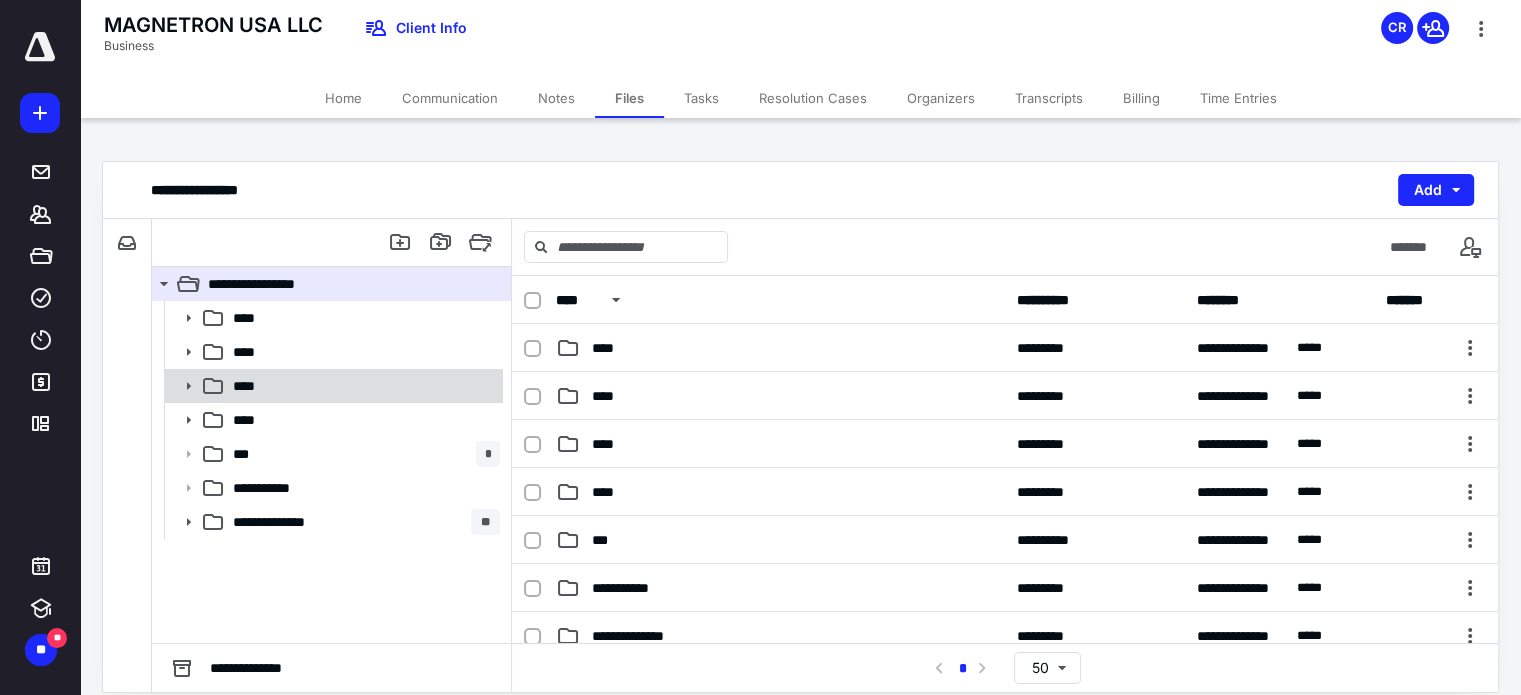 click 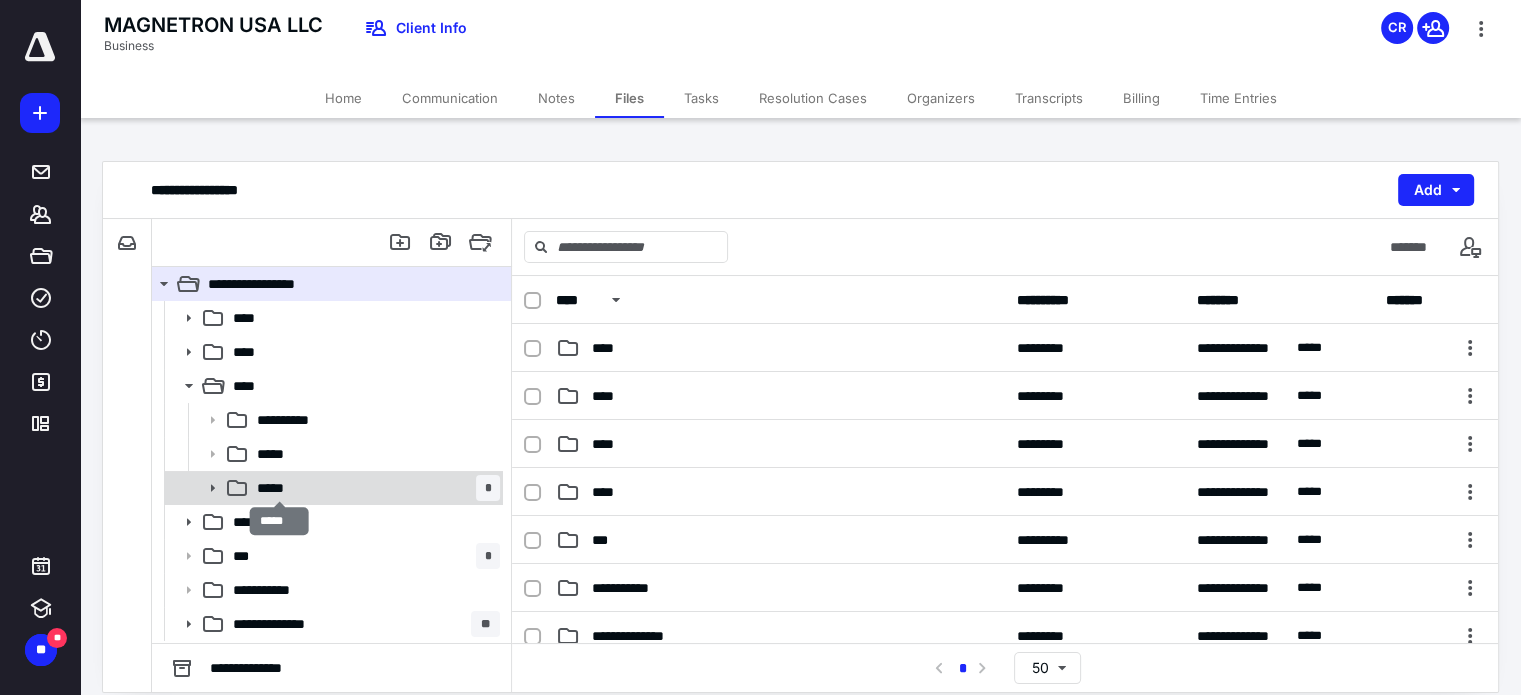 click on "*****" at bounding box center [279, 488] 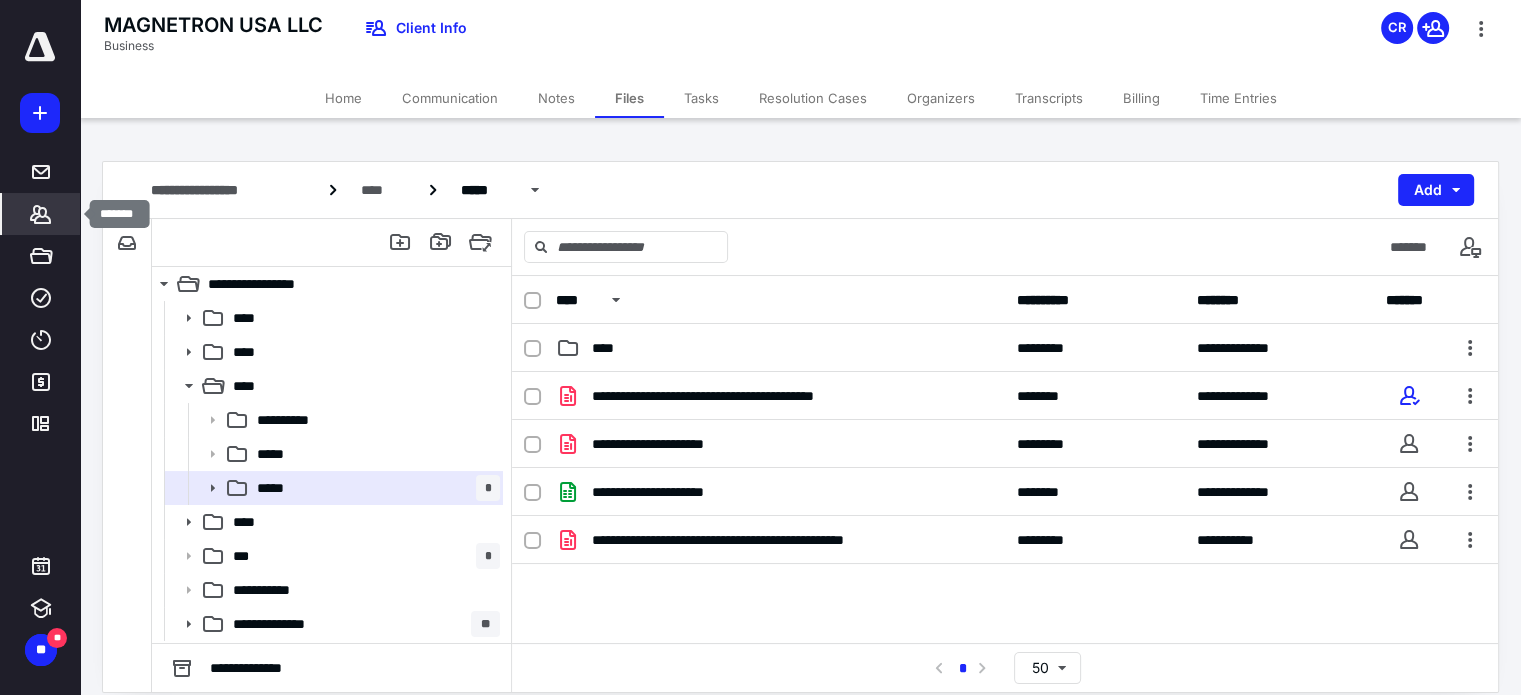 click 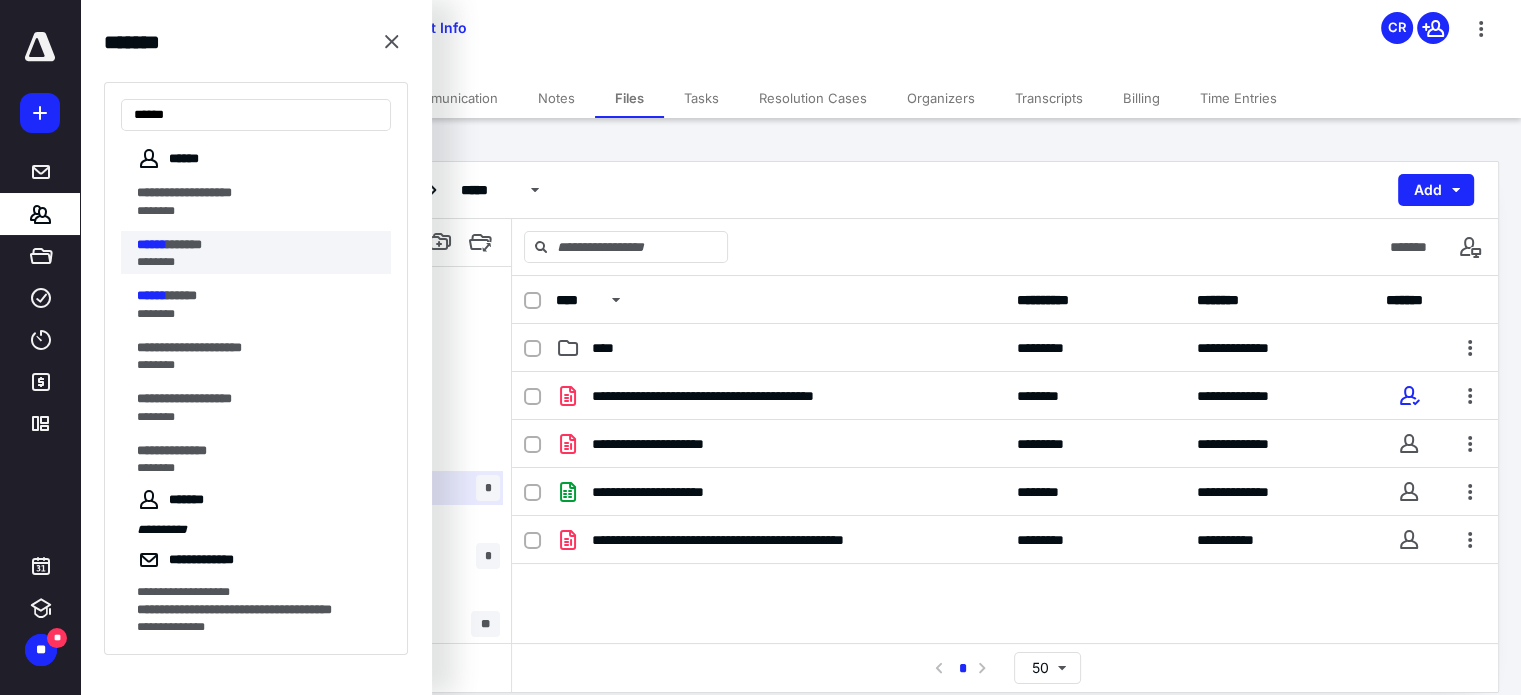 type on "******" 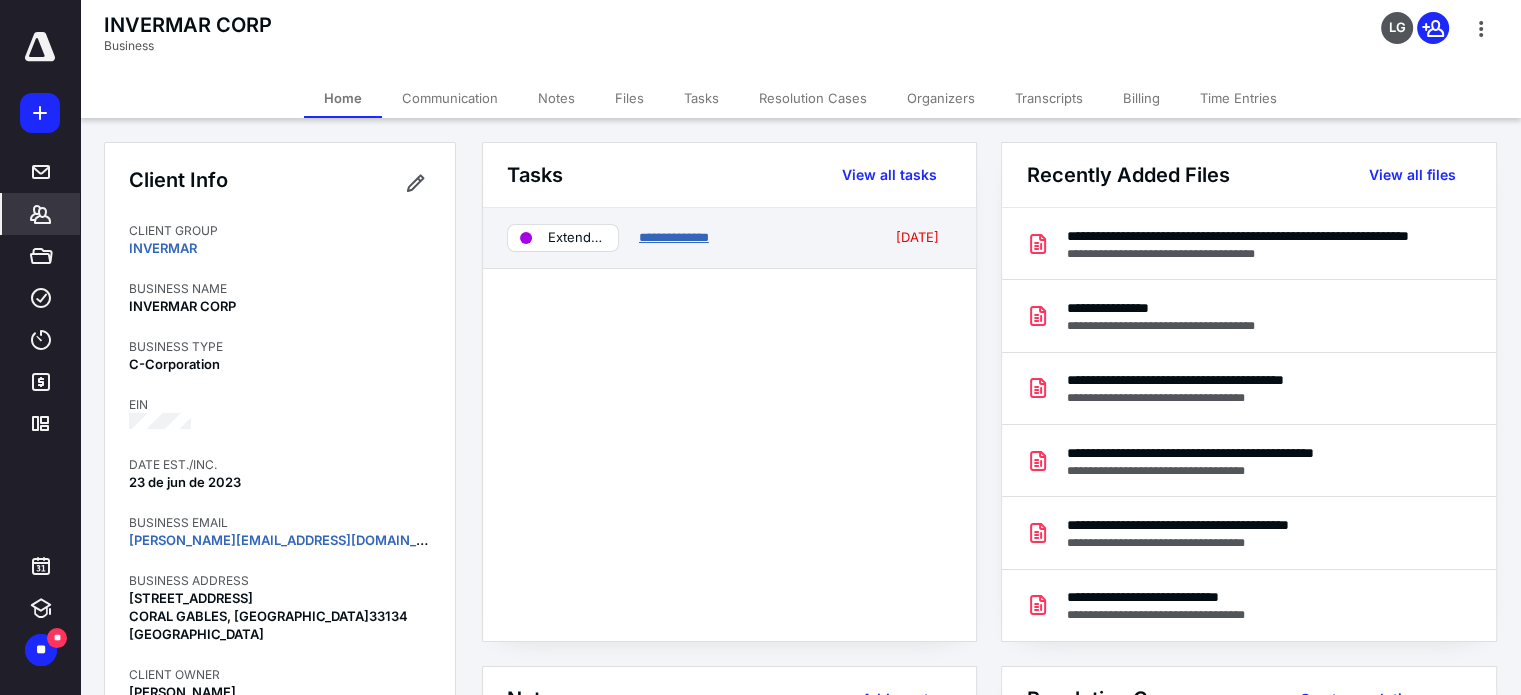 click on "**********" at bounding box center (674, 237) 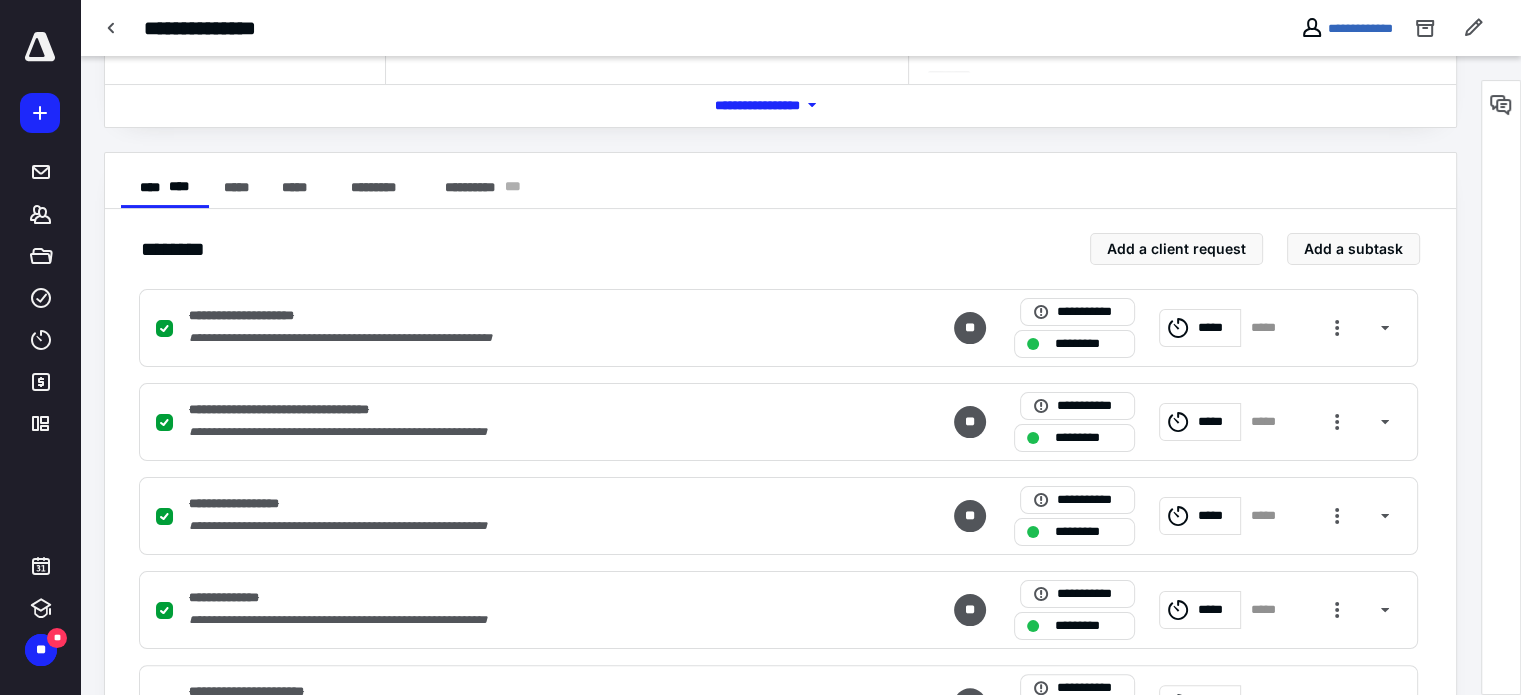scroll, scrollTop: 0, scrollLeft: 0, axis: both 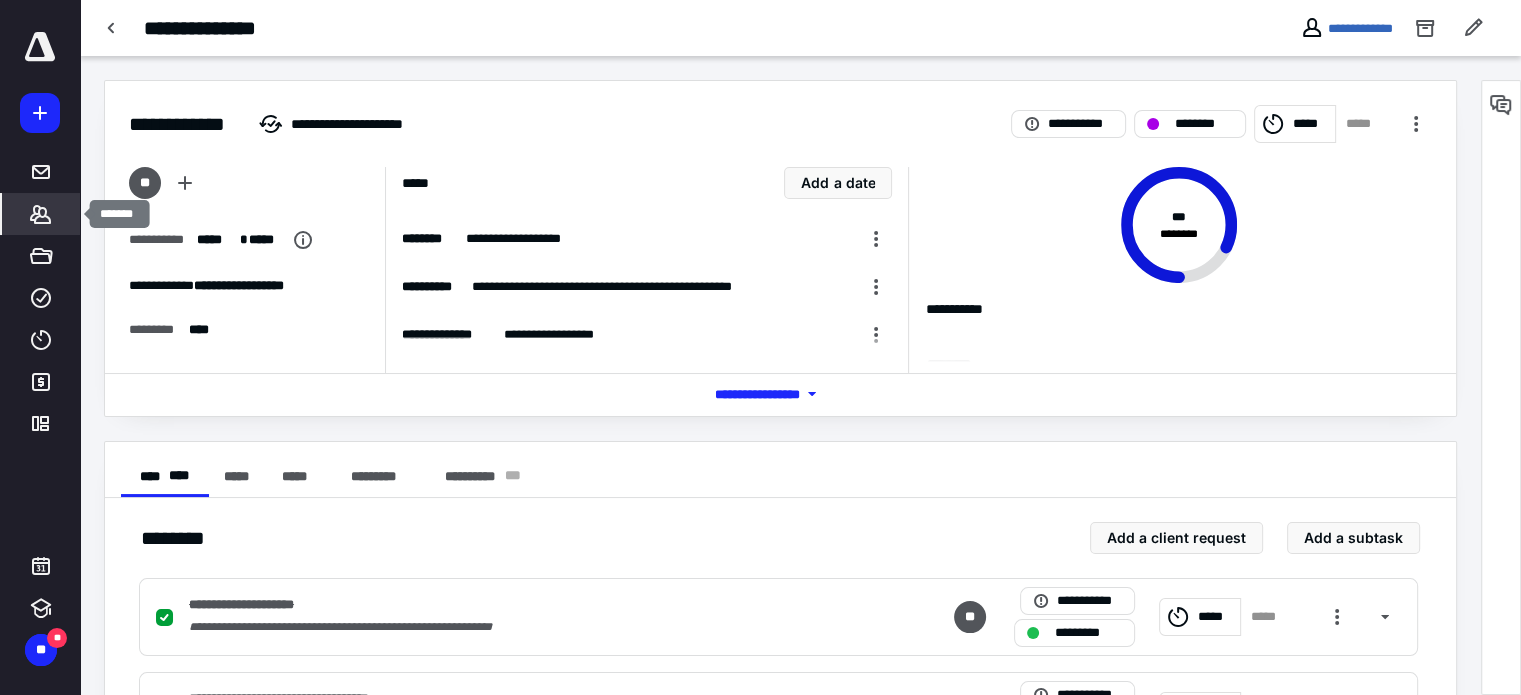click 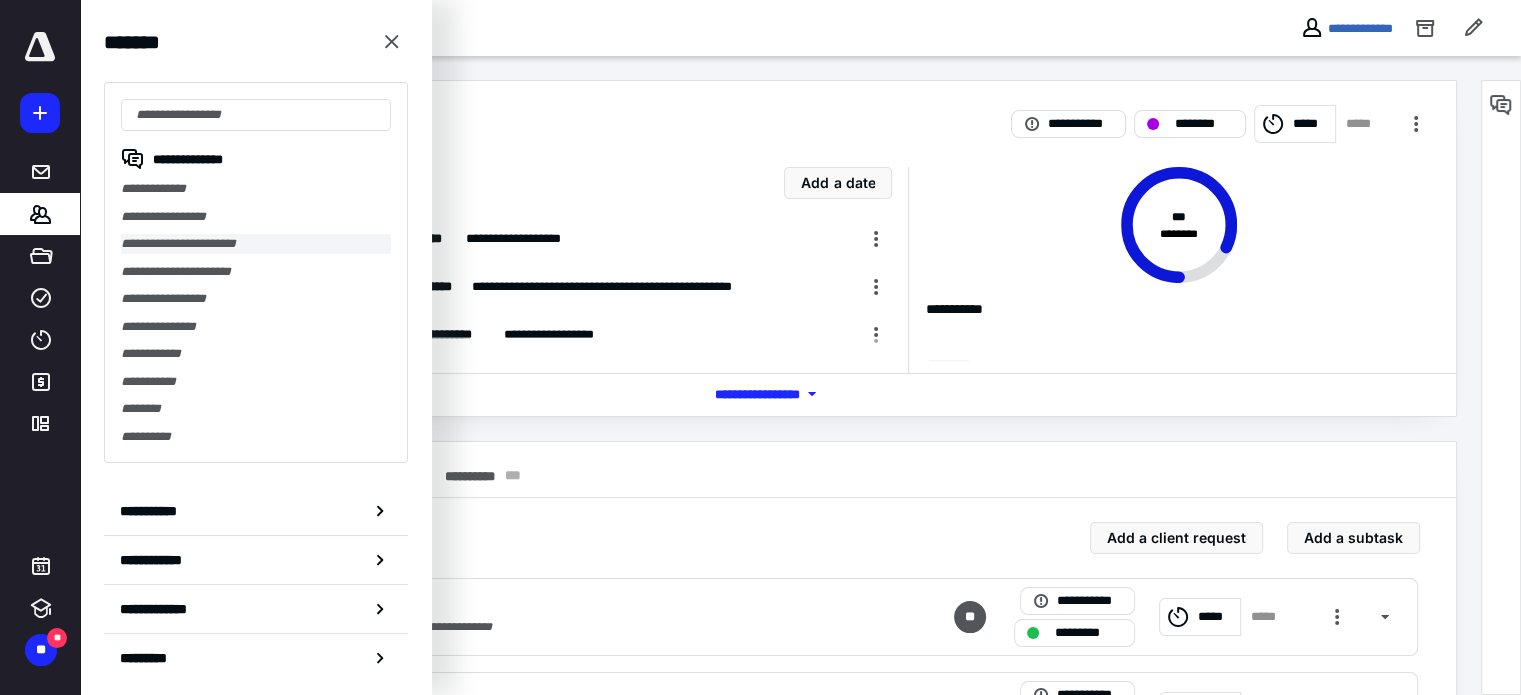 click on "**********" at bounding box center (256, 244) 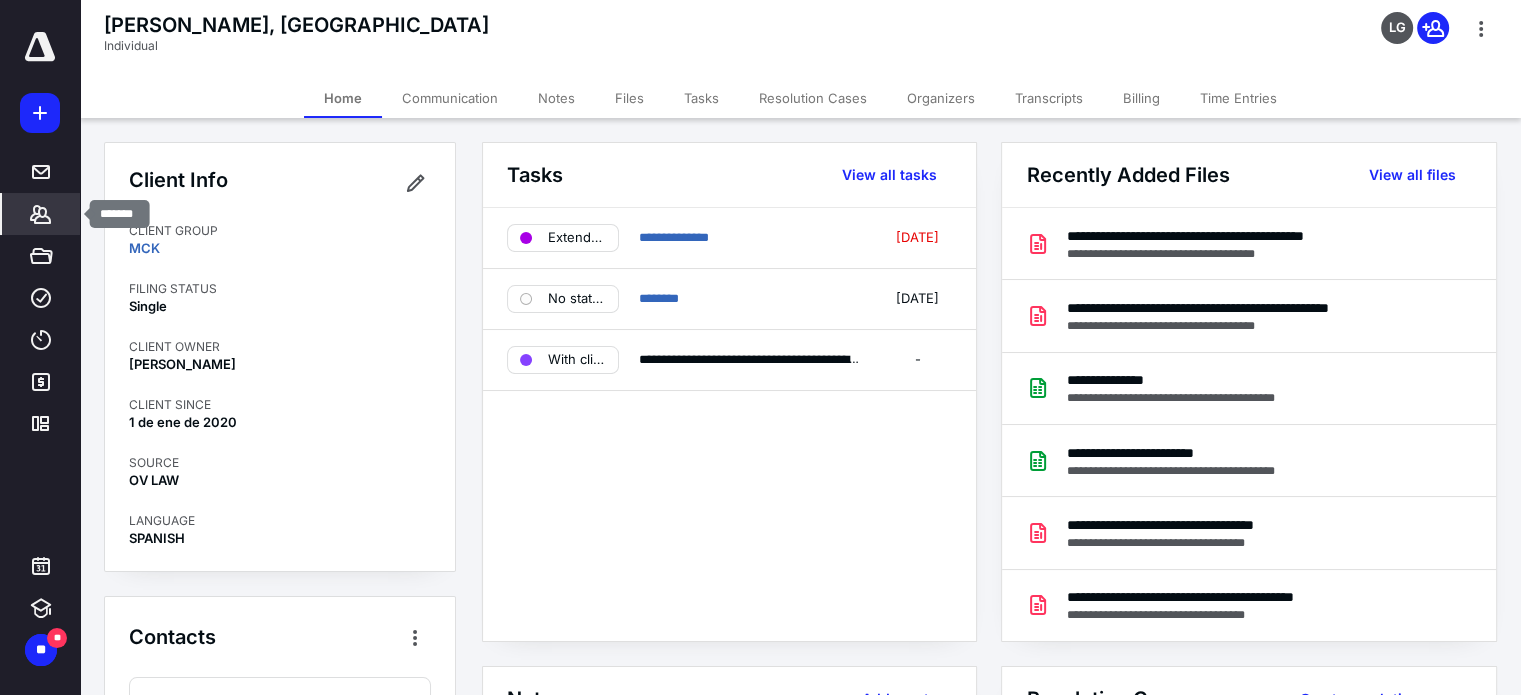 click 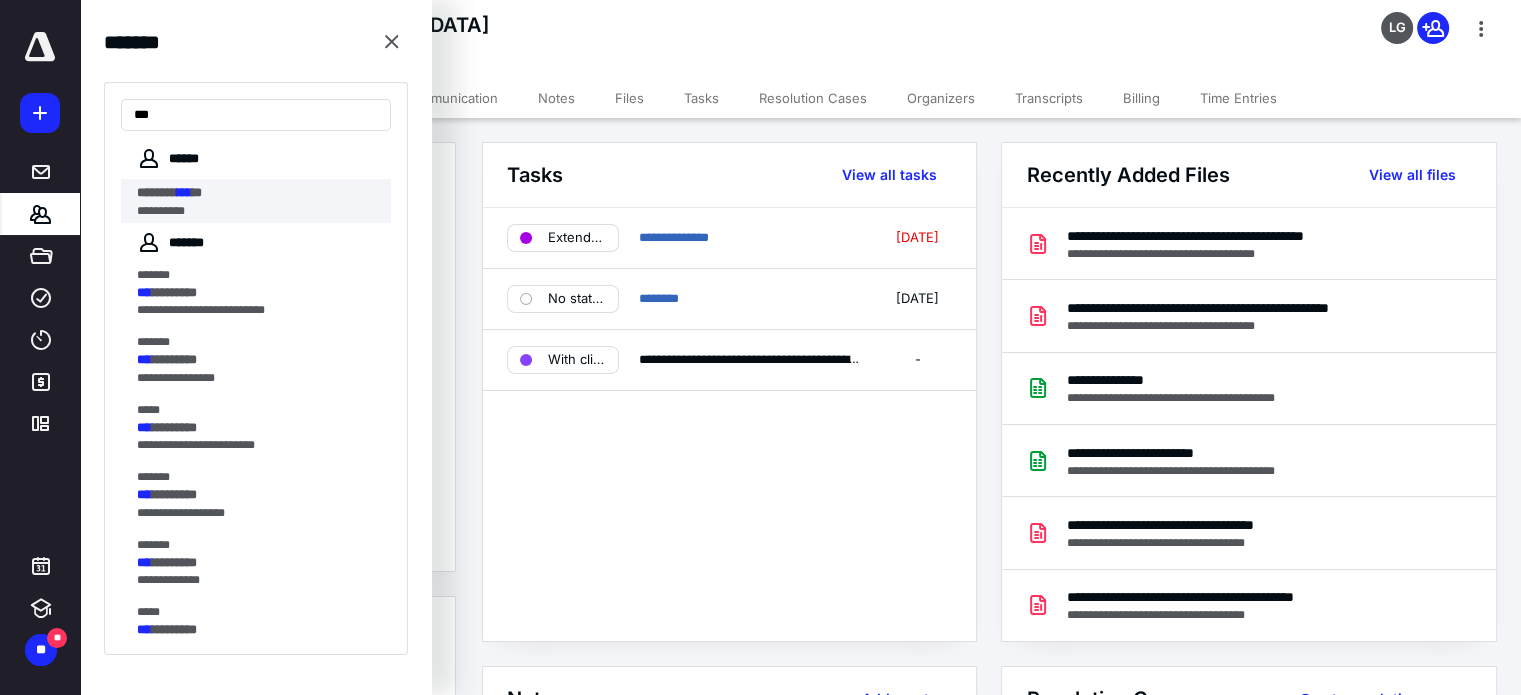type on "***" 